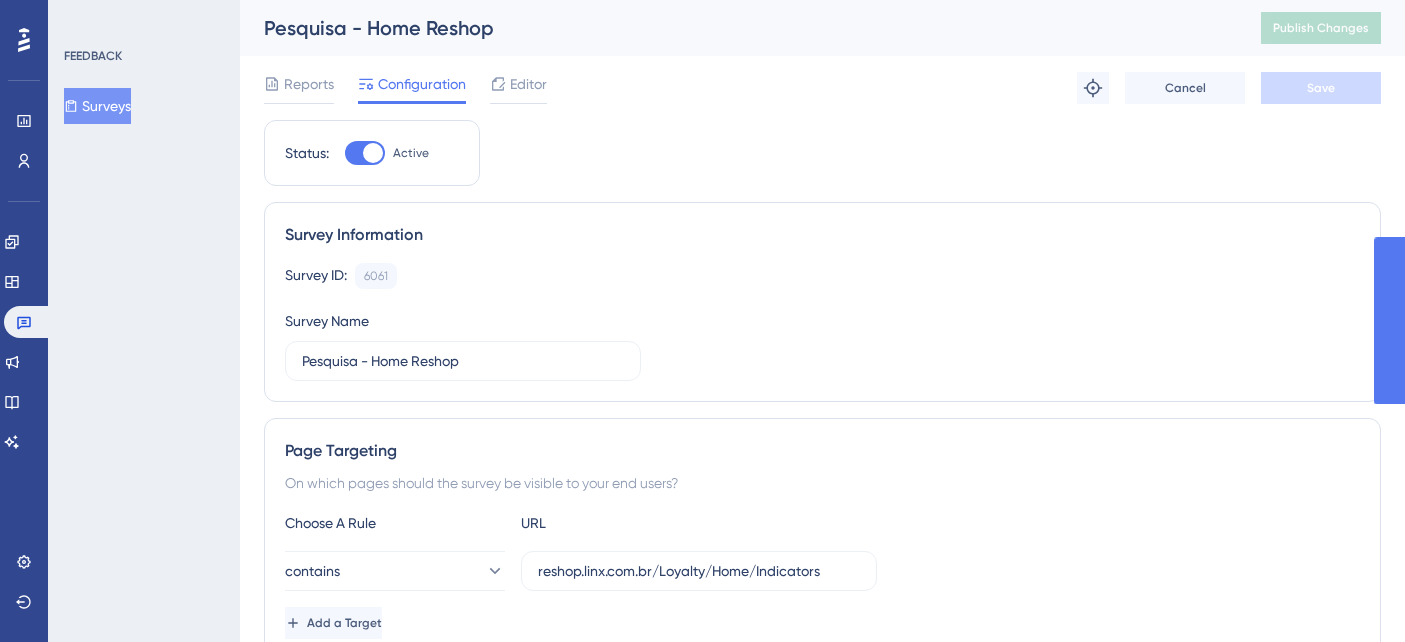 scroll, scrollTop: 0, scrollLeft: 0, axis: both 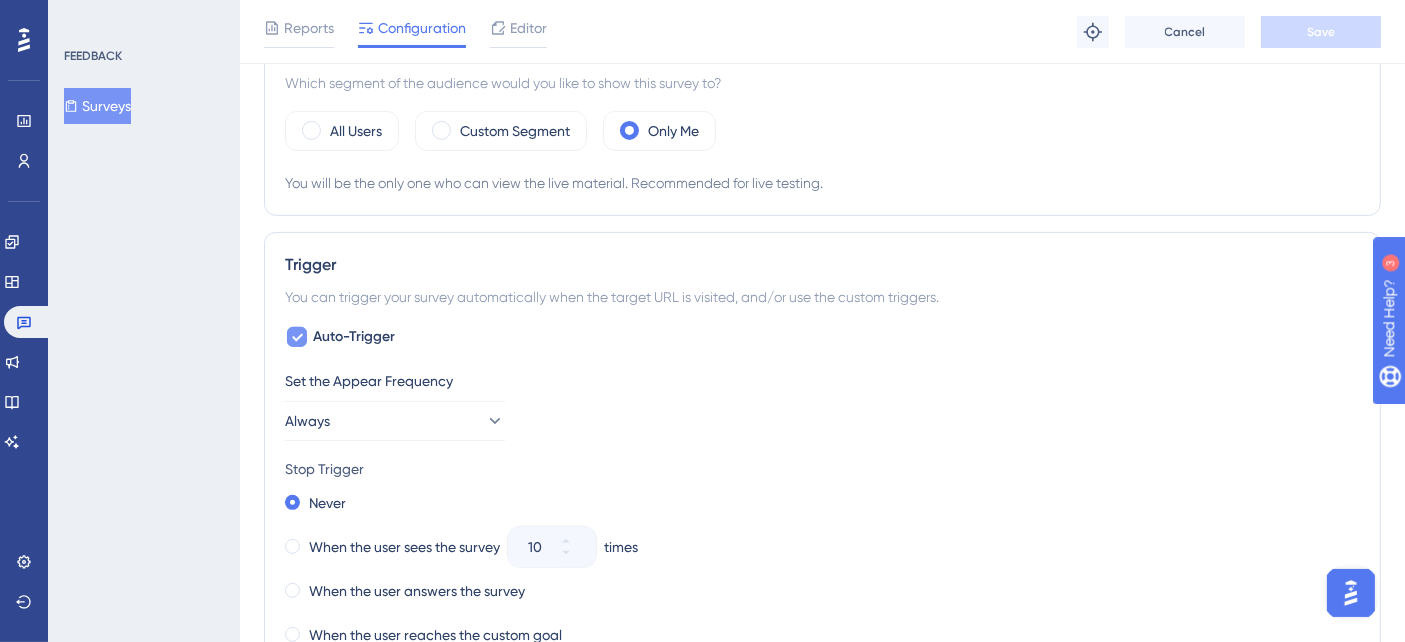 click 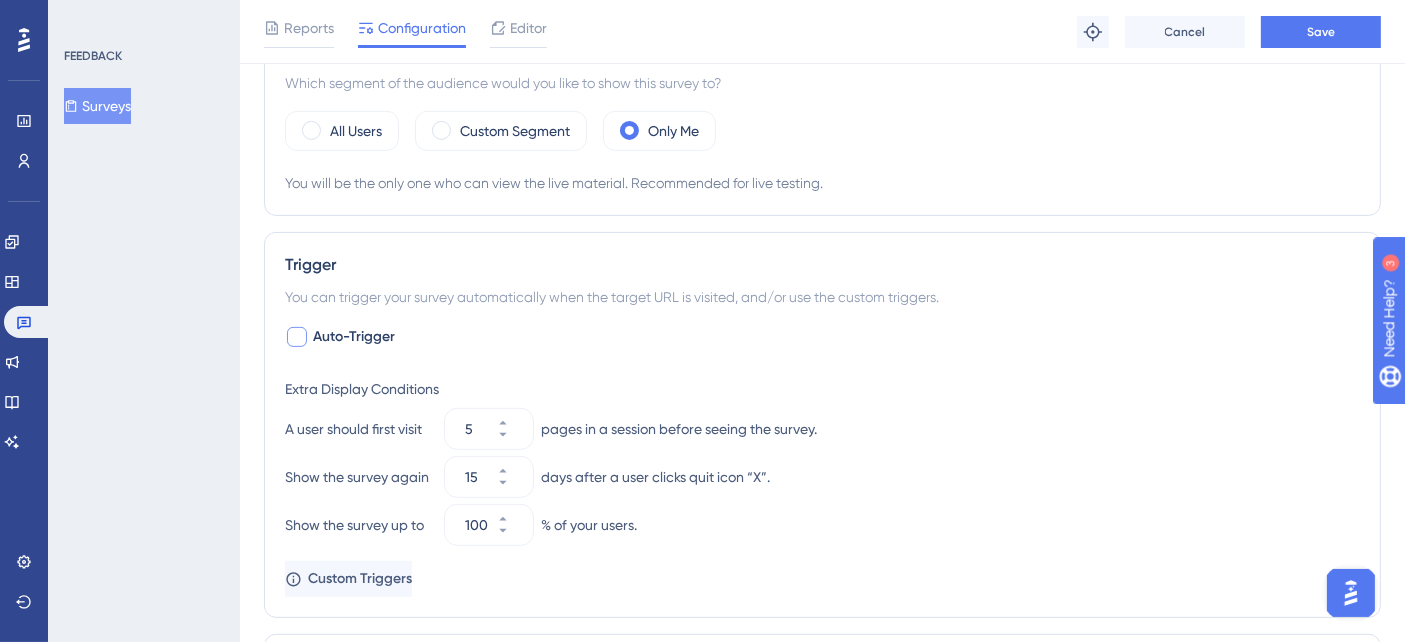 click at bounding box center (297, 337) 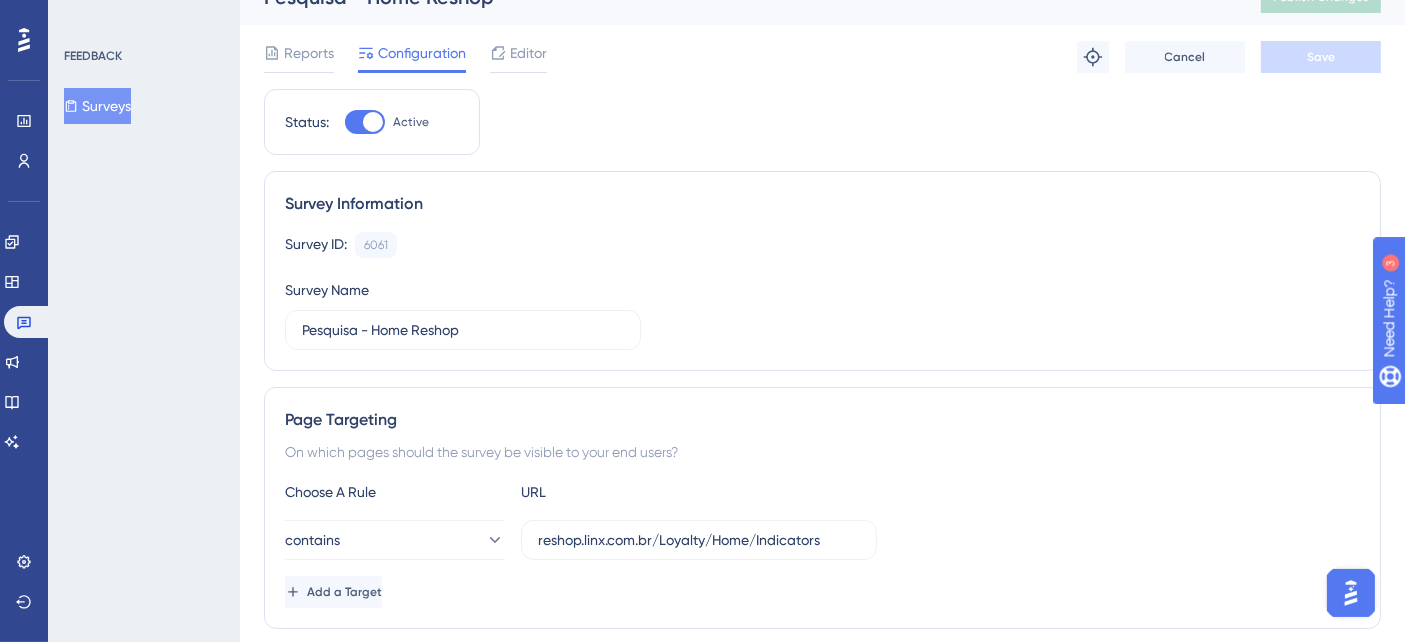 scroll, scrollTop: 0, scrollLeft: 0, axis: both 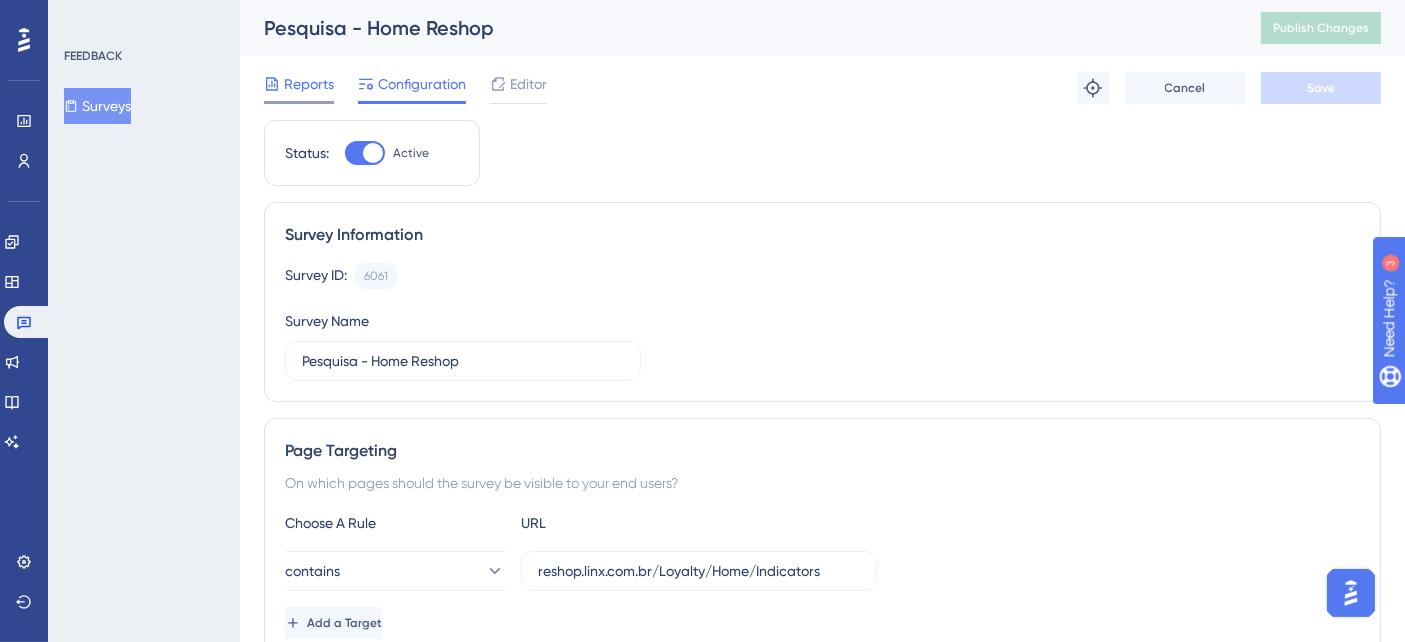 click 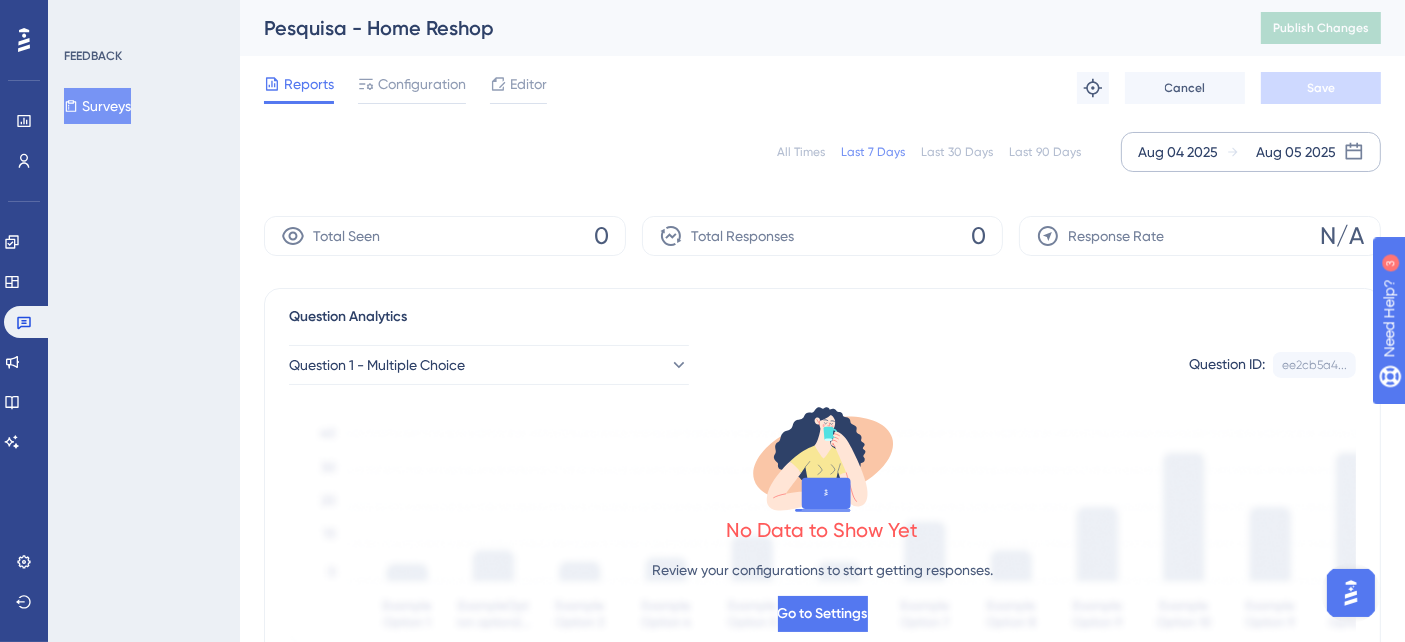 click on "Aug 04 2025 Aug 05 2025" at bounding box center [1251, 152] 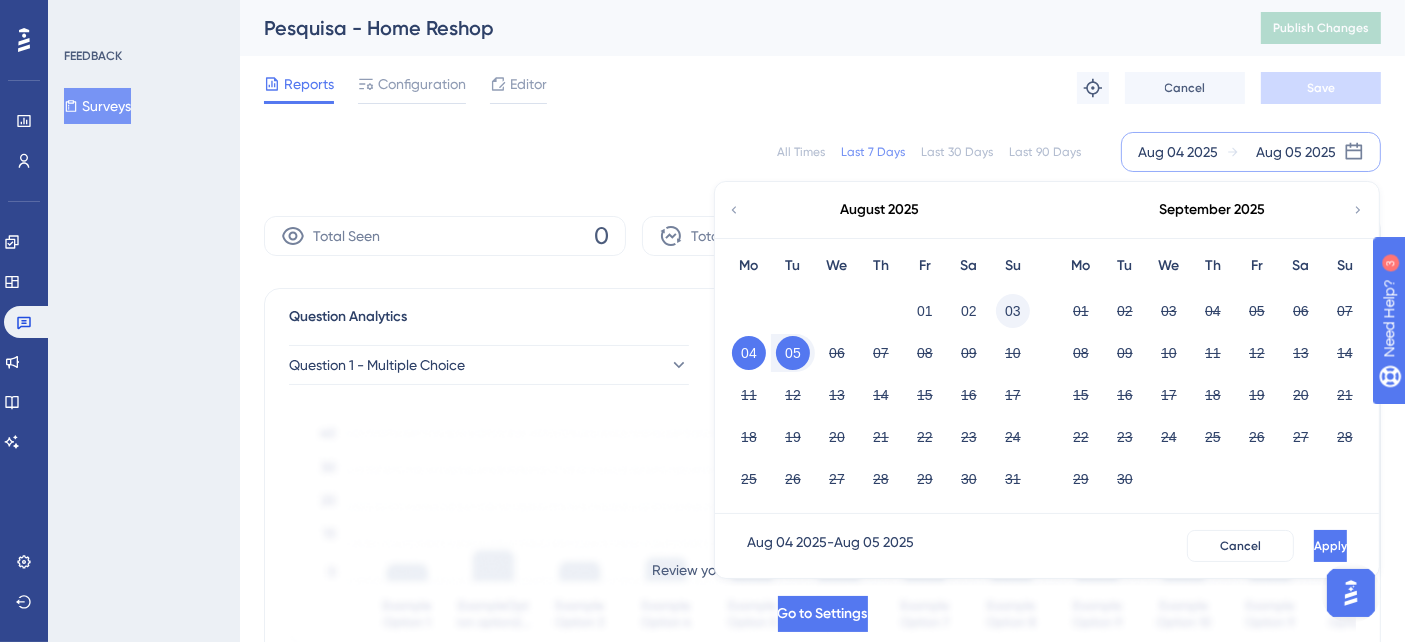 click on "03" at bounding box center [1013, 311] 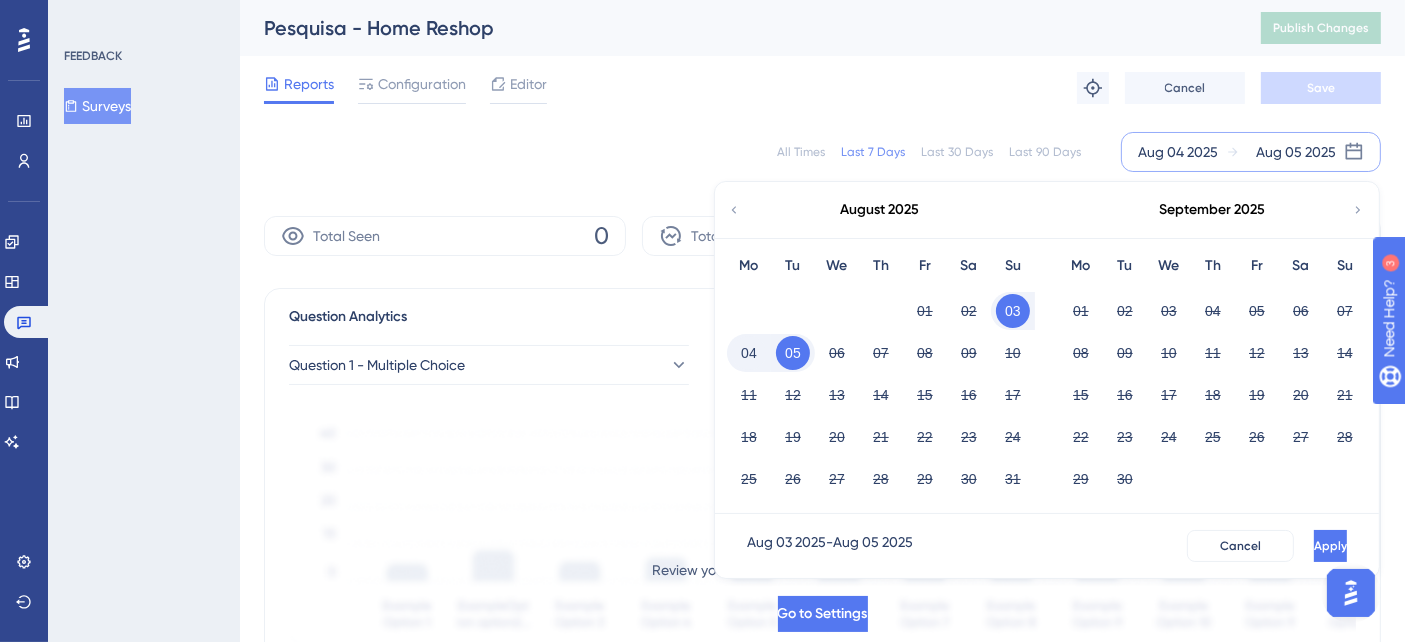 click on "05" at bounding box center [793, 353] 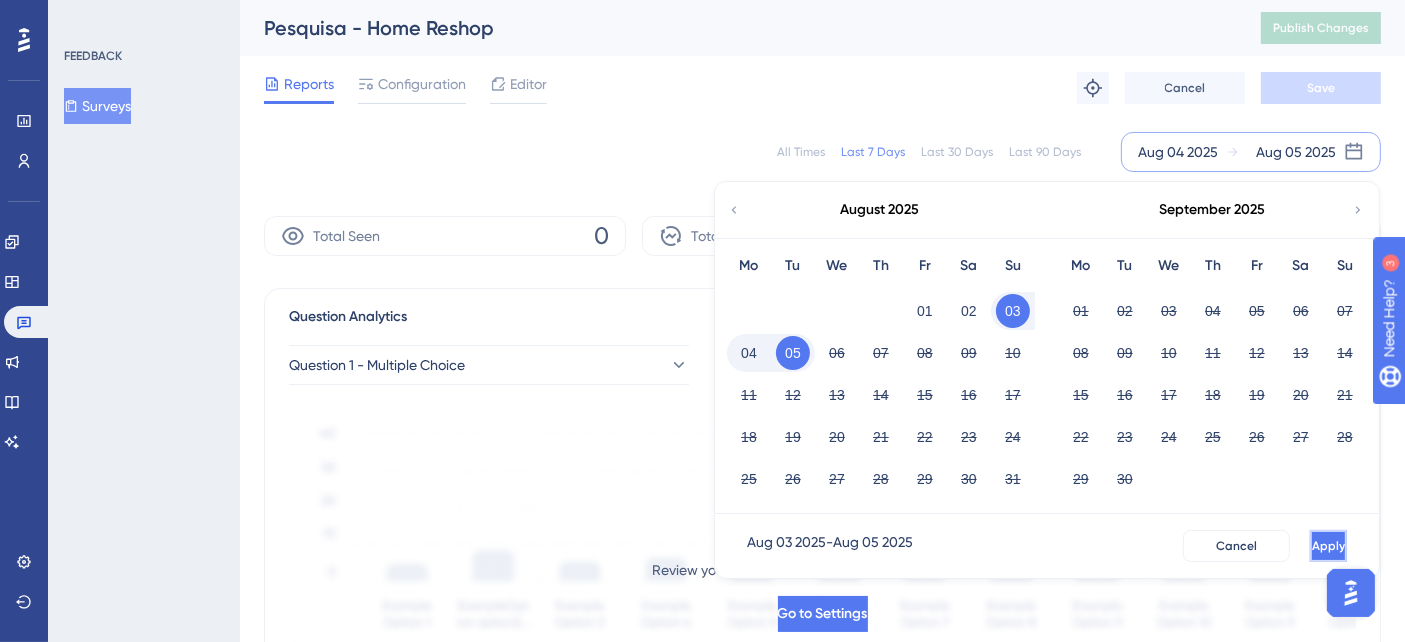 click on "Apply" at bounding box center [1328, 546] 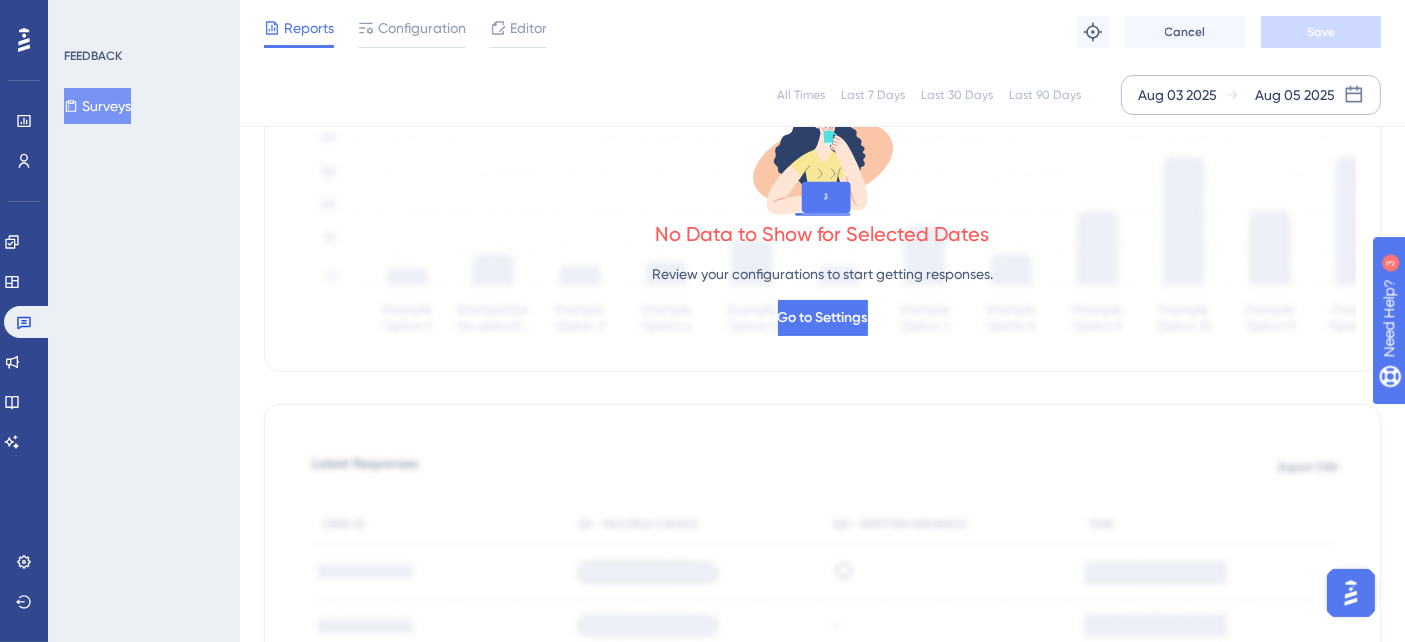 scroll, scrollTop: 333, scrollLeft: 0, axis: vertical 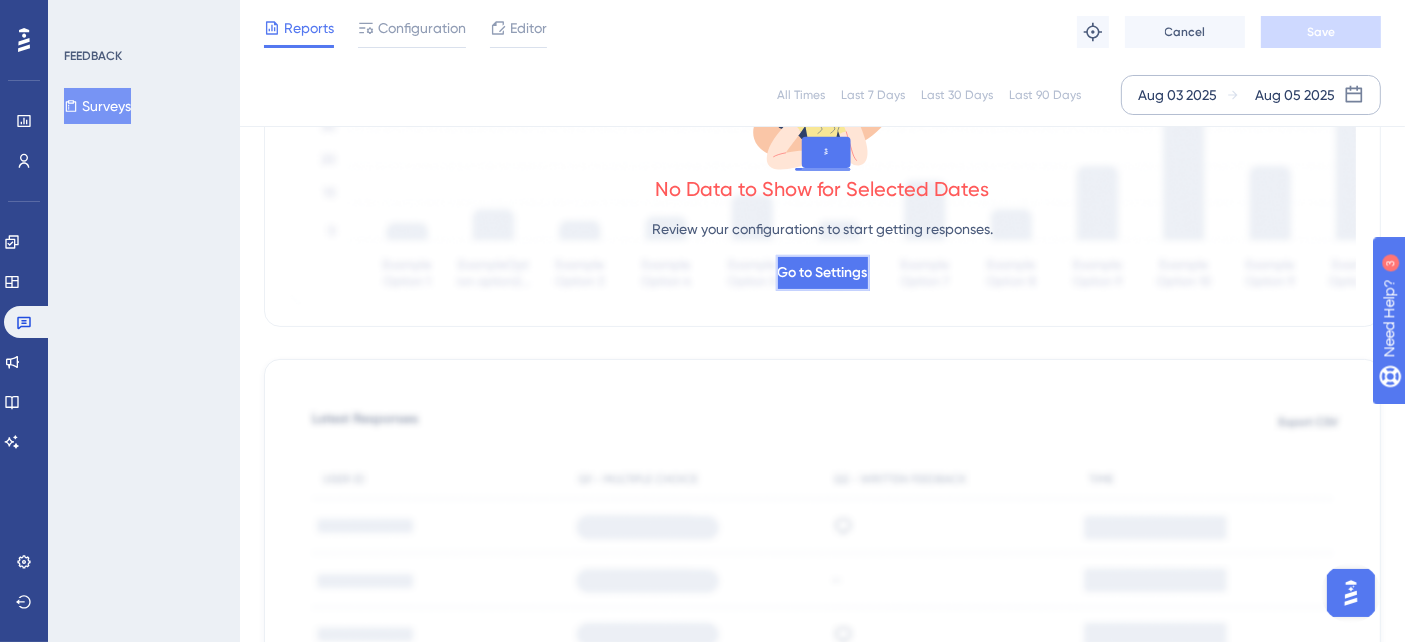 click on "Go to Settings" at bounding box center (823, 273) 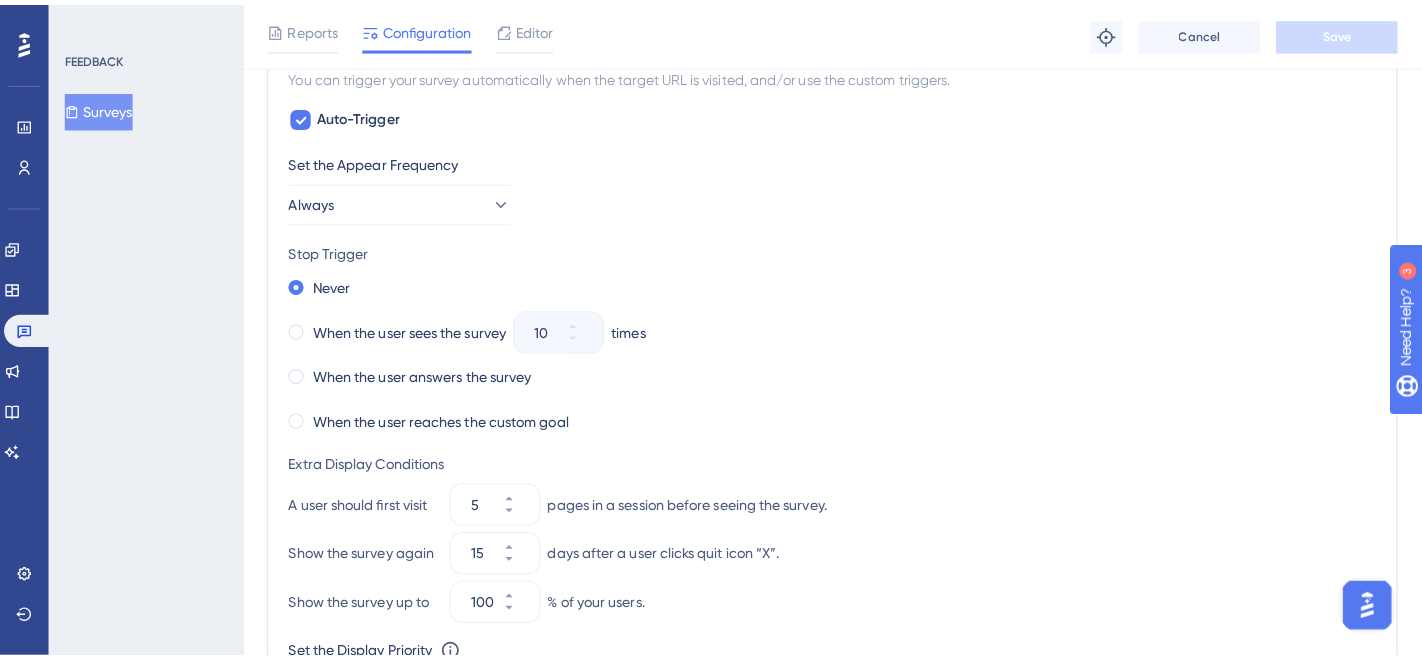 scroll, scrollTop: 888, scrollLeft: 0, axis: vertical 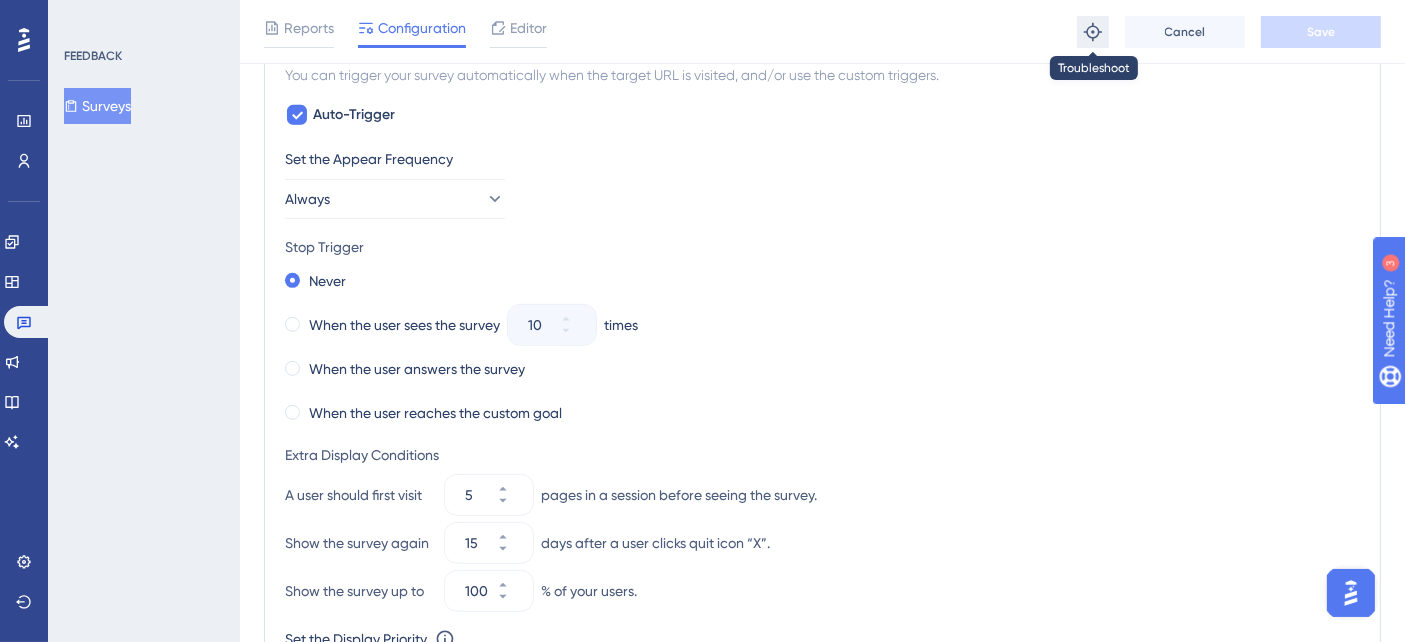click 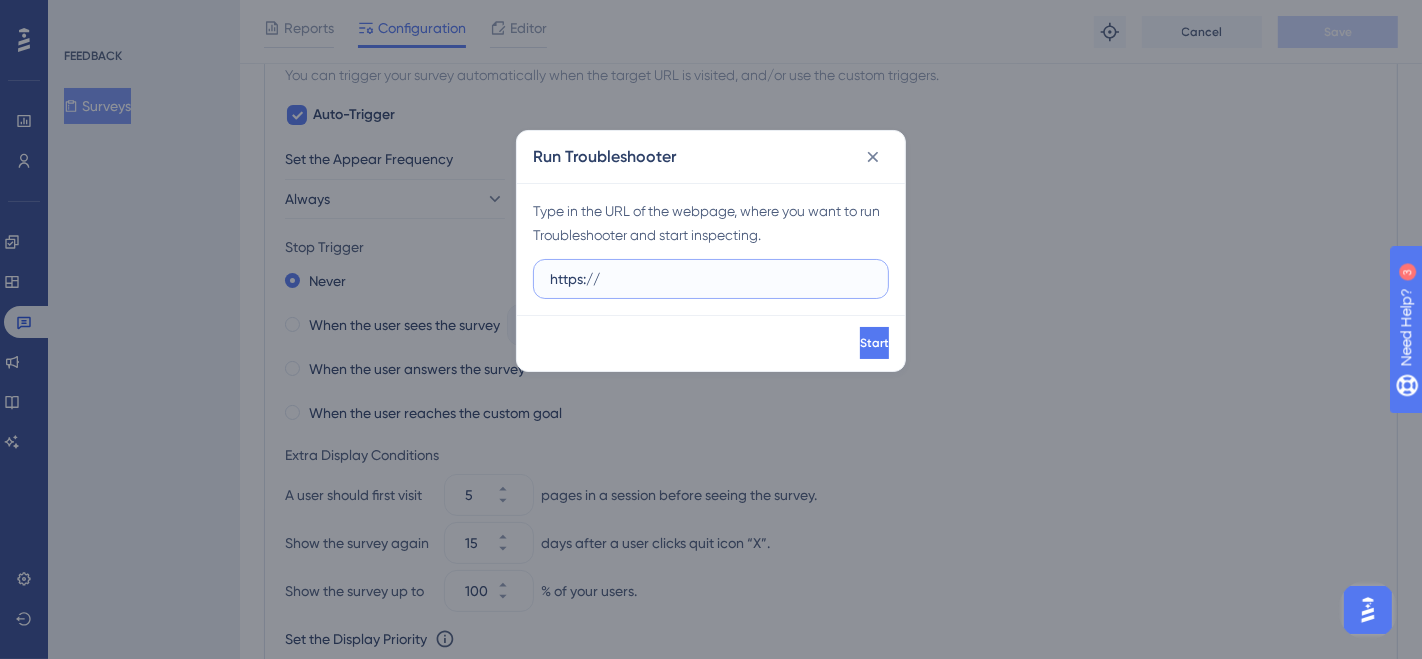 paste on "https://reshop.linx.com.br/Loyalty/Home/Indicators" 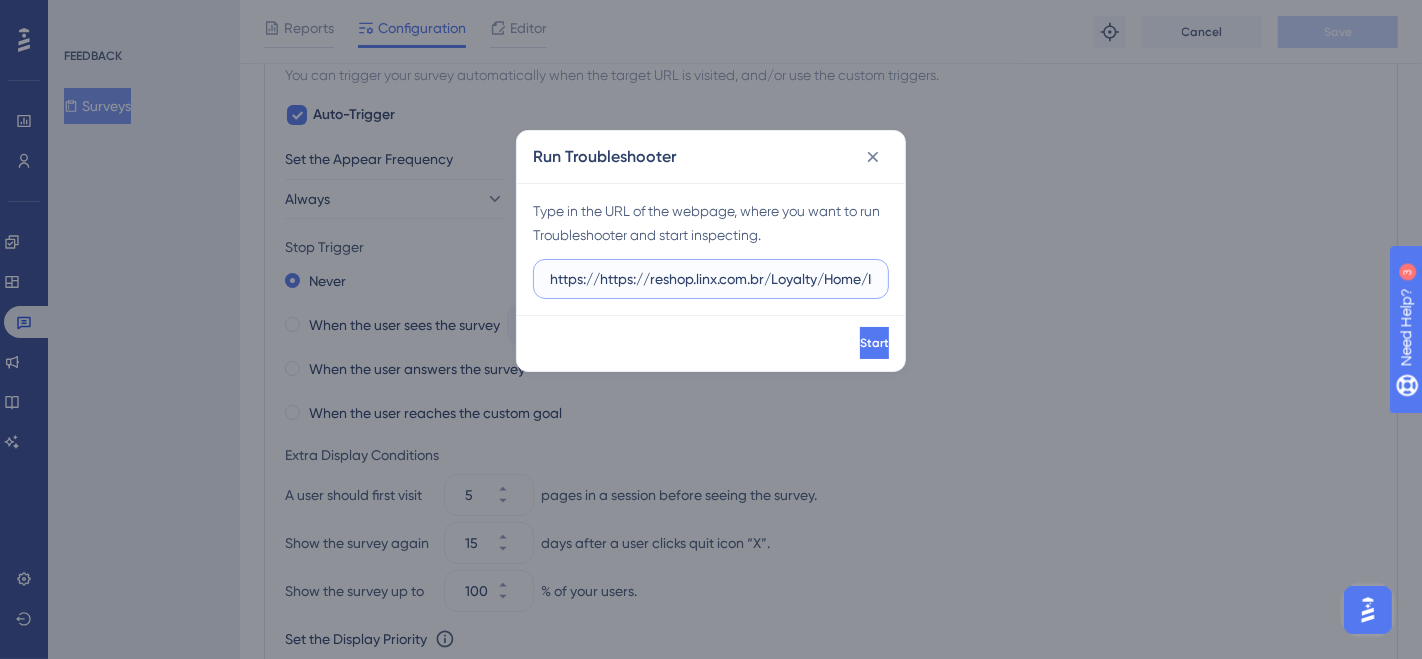 scroll, scrollTop: 0, scrollLeft: 65, axis: horizontal 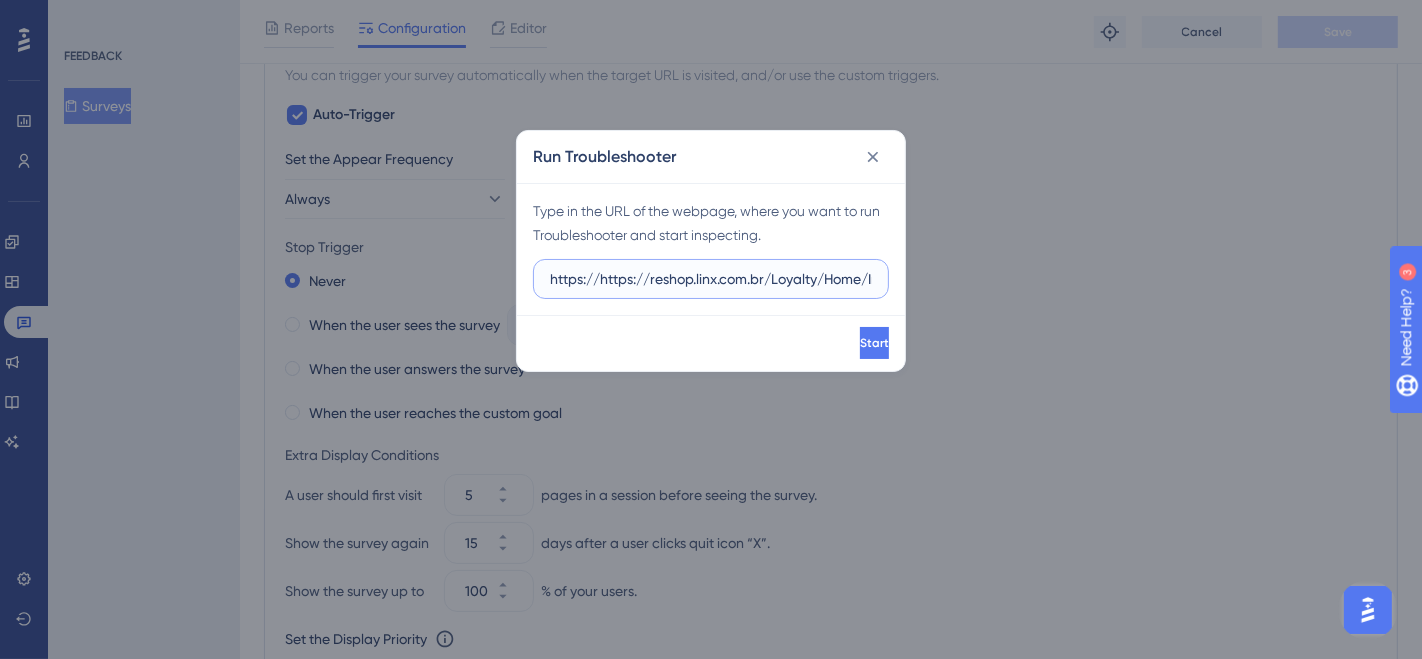 drag, startPoint x: 629, startPoint y: 276, endPoint x: 492, endPoint y: 282, distance: 137.13132 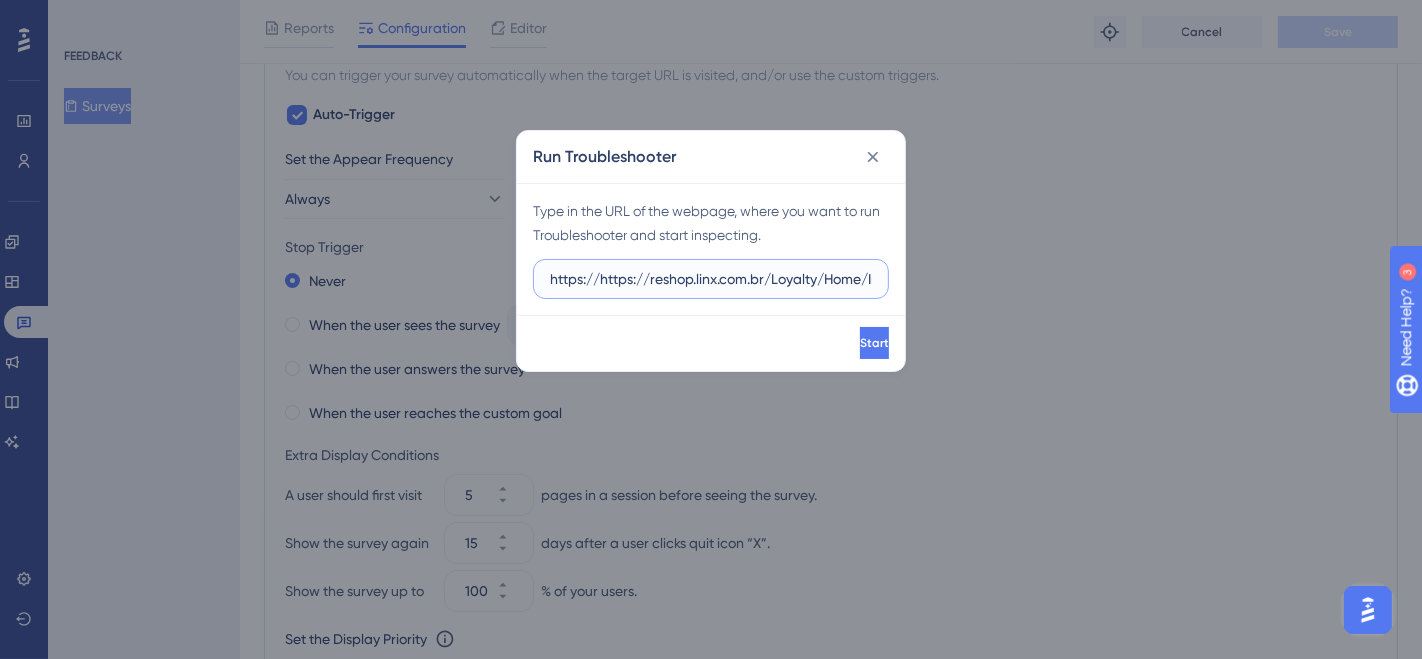 click on "Run Troubleshooter Type in the URL of the webpage, where you want to
run Troubleshooter and start inspecting.  https://https://reshop.linx.com.br/Loyalty/Home/Indicators Start" at bounding box center [711, 329] 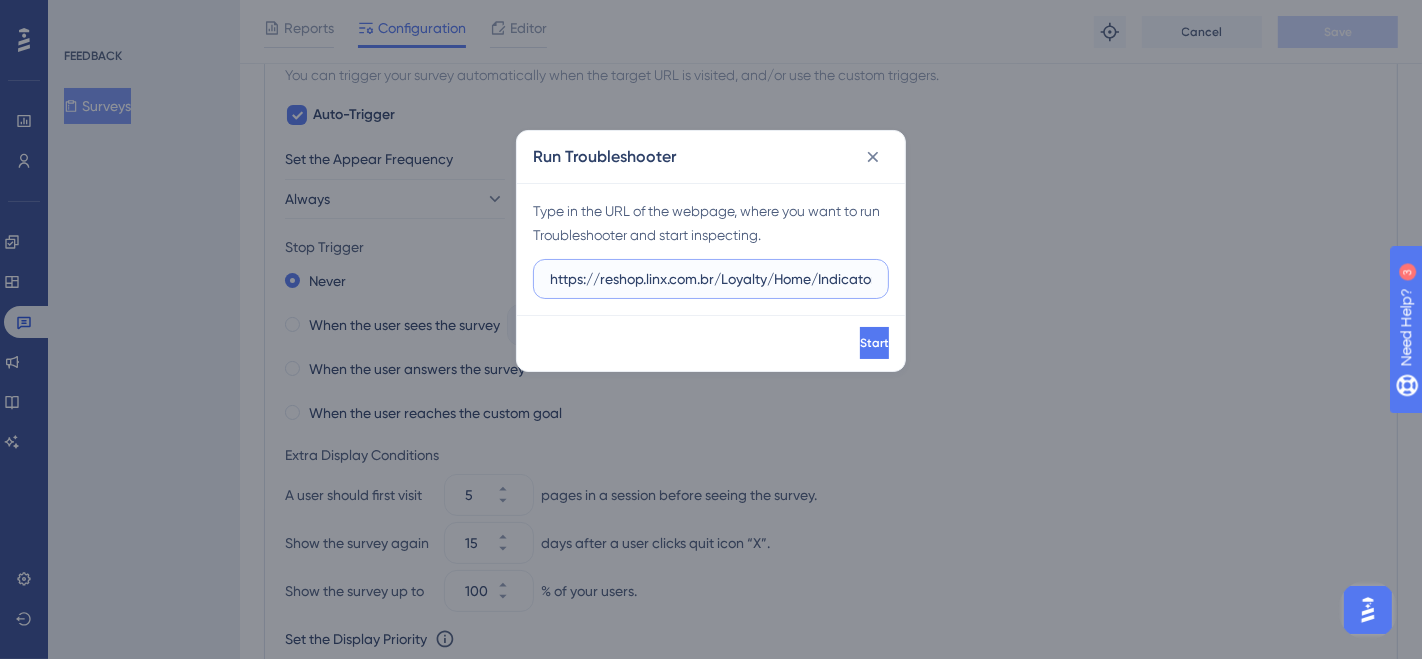 type on "https://reshop.linx.com.br/Loyalty/Home/Indicators" 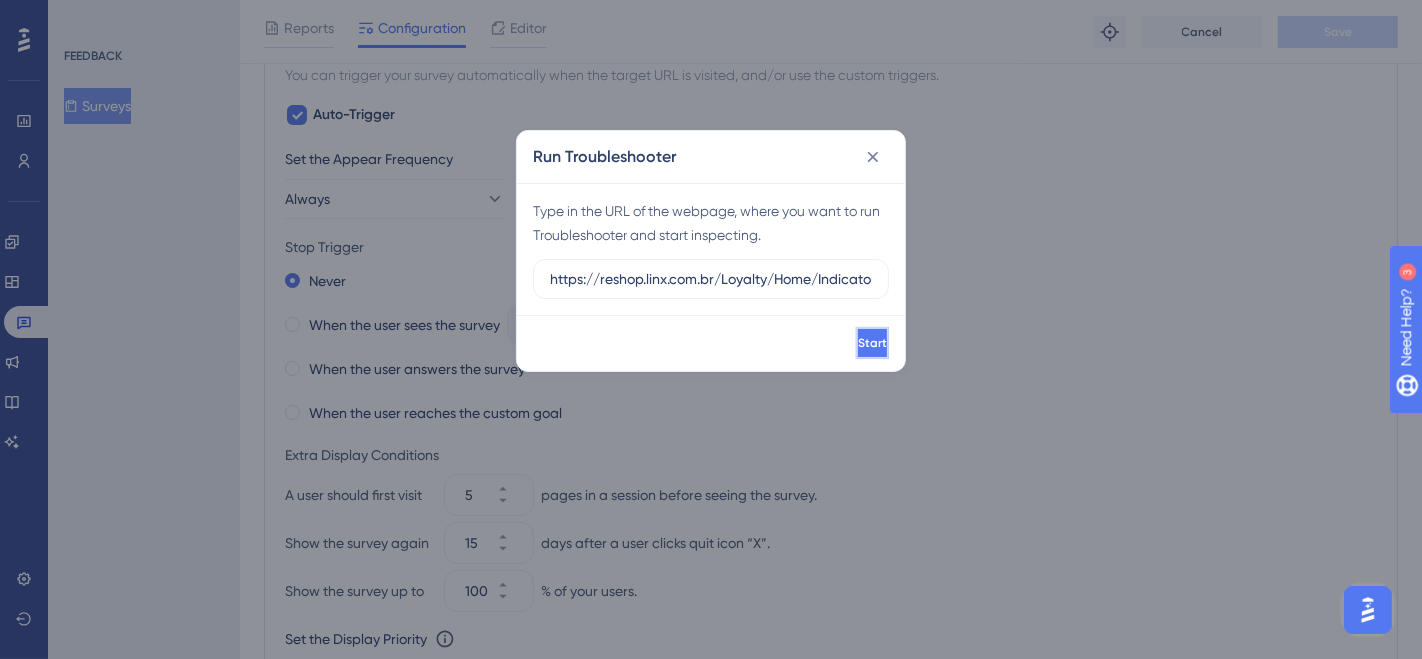 click on "Start" at bounding box center (872, 343) 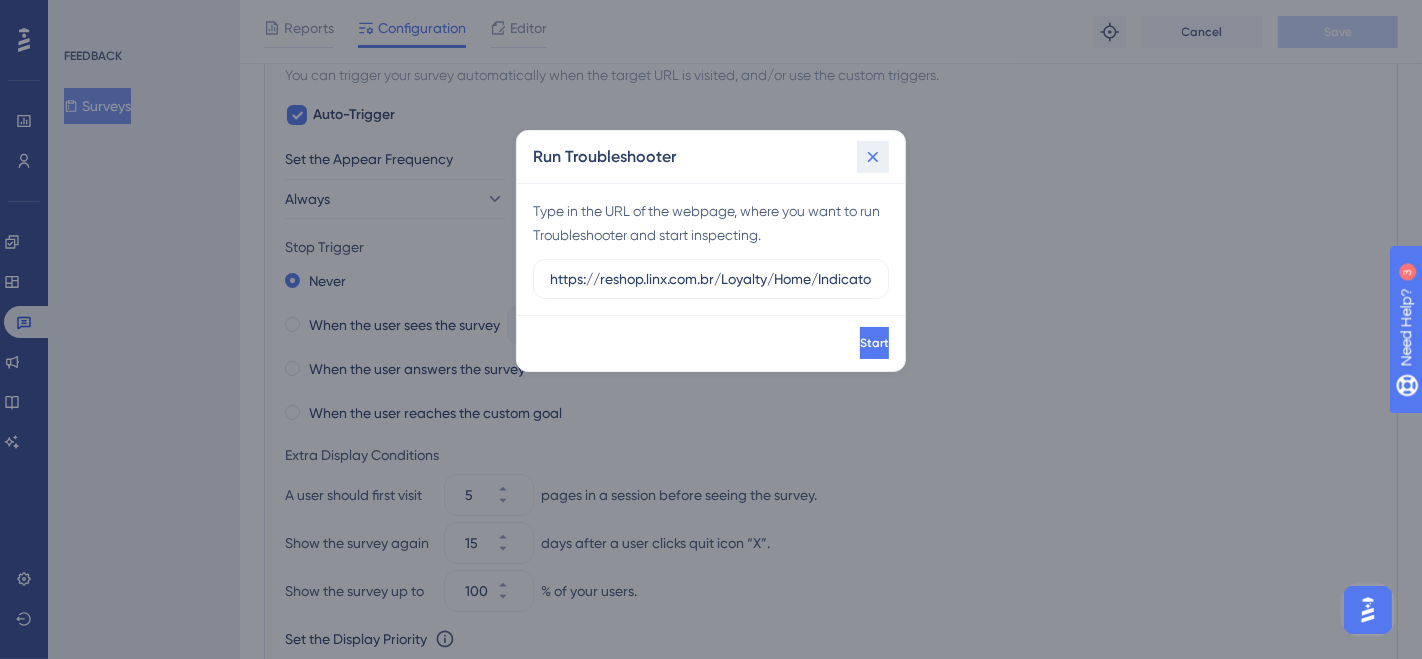 click 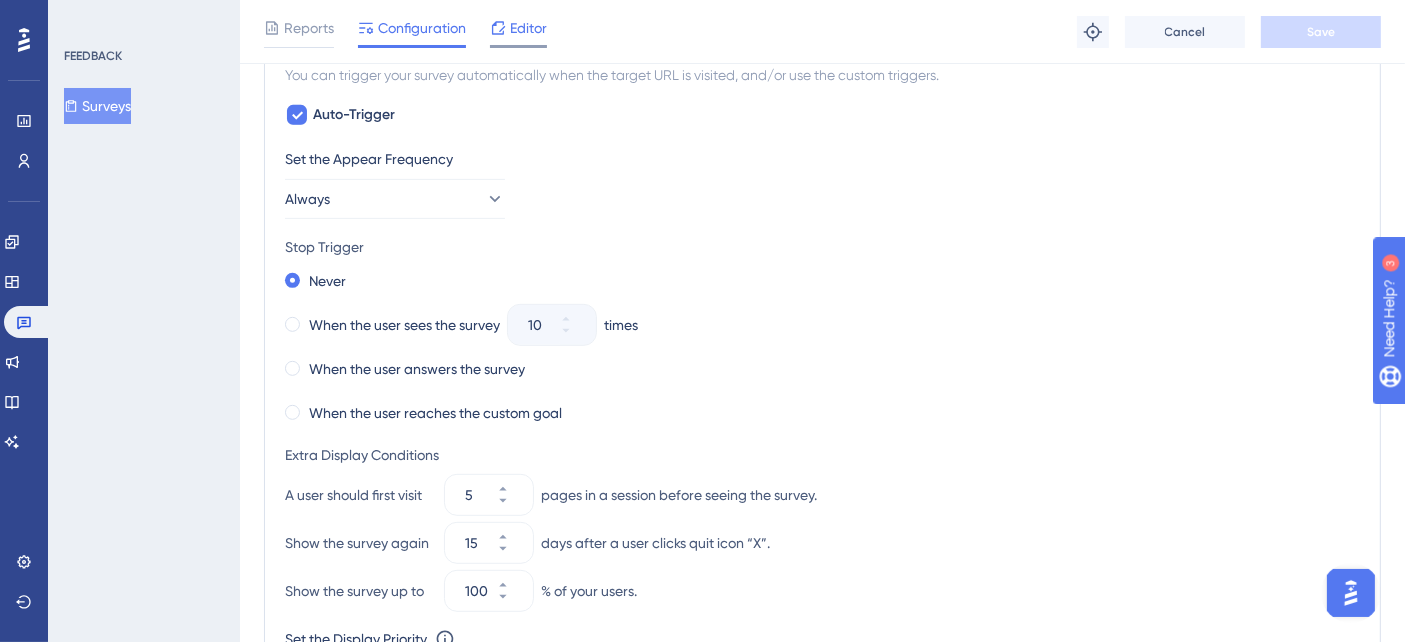 click on "Editor" at bounding box center [528, 28] 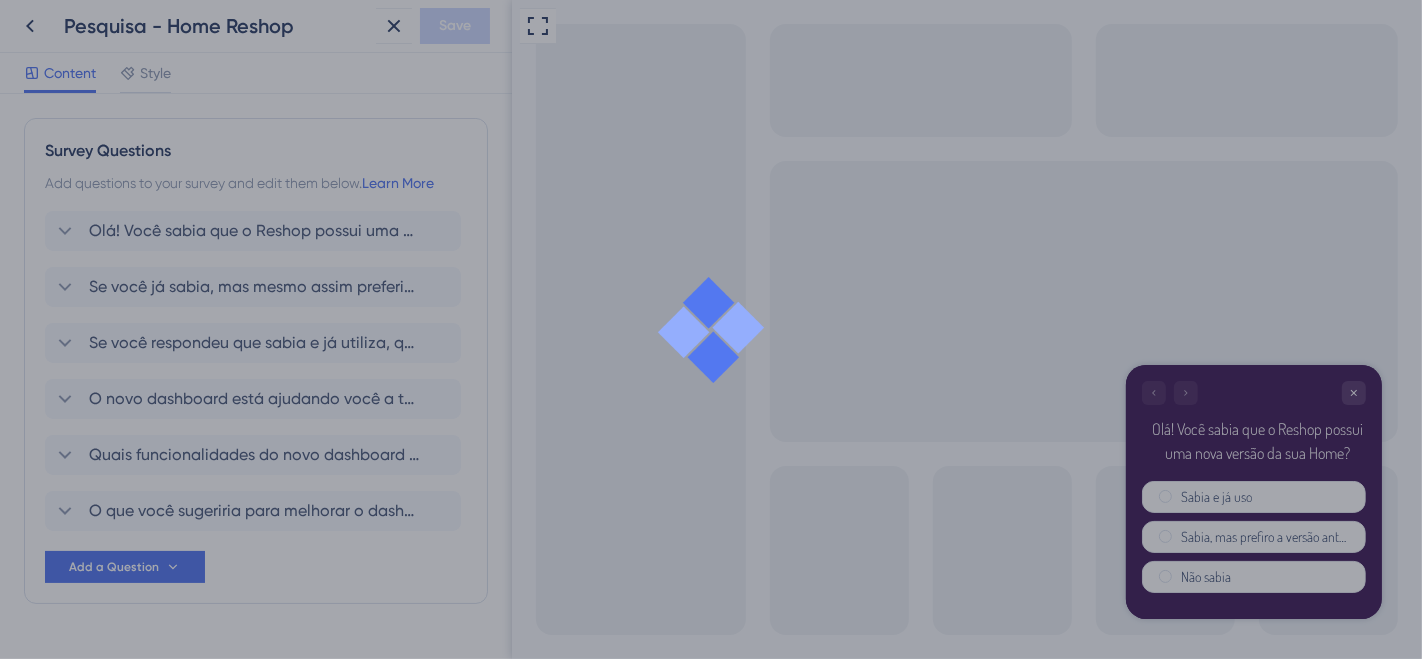 scroll, scrollTop: 0, scrollLeft: 0, axis: both 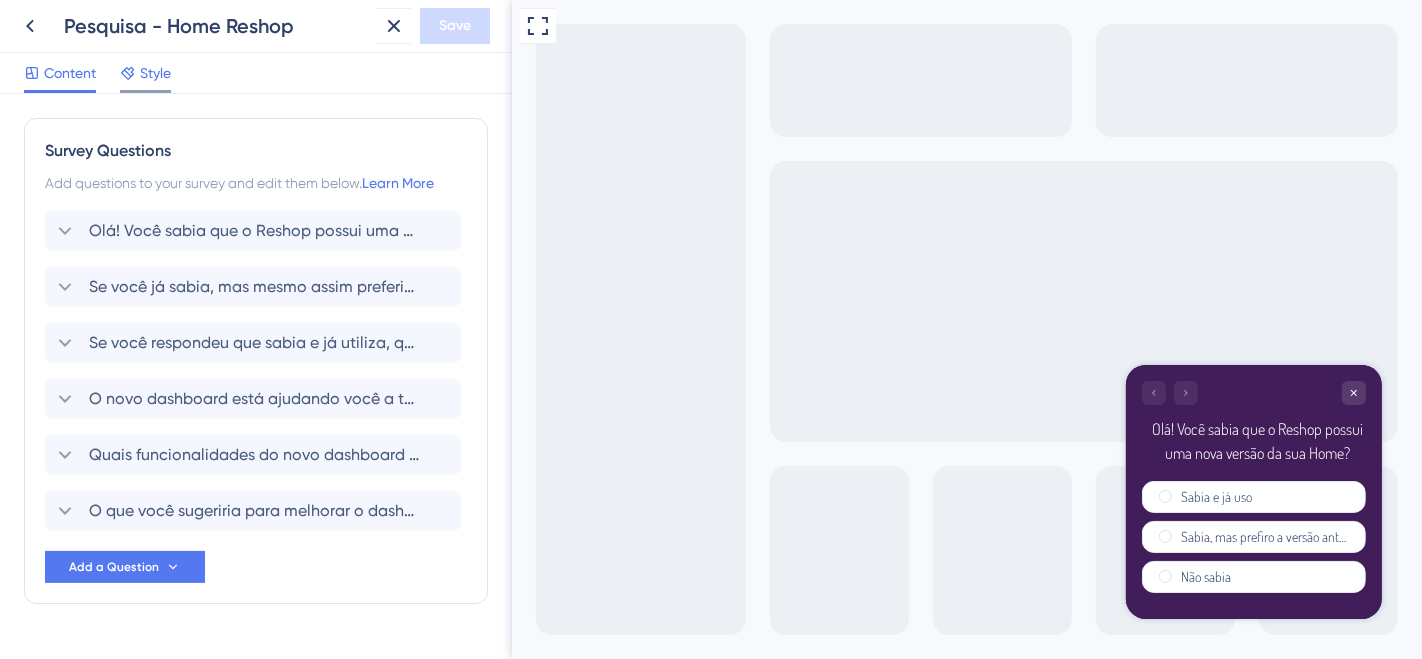 click on "Style" at bounding box center [155, 73] 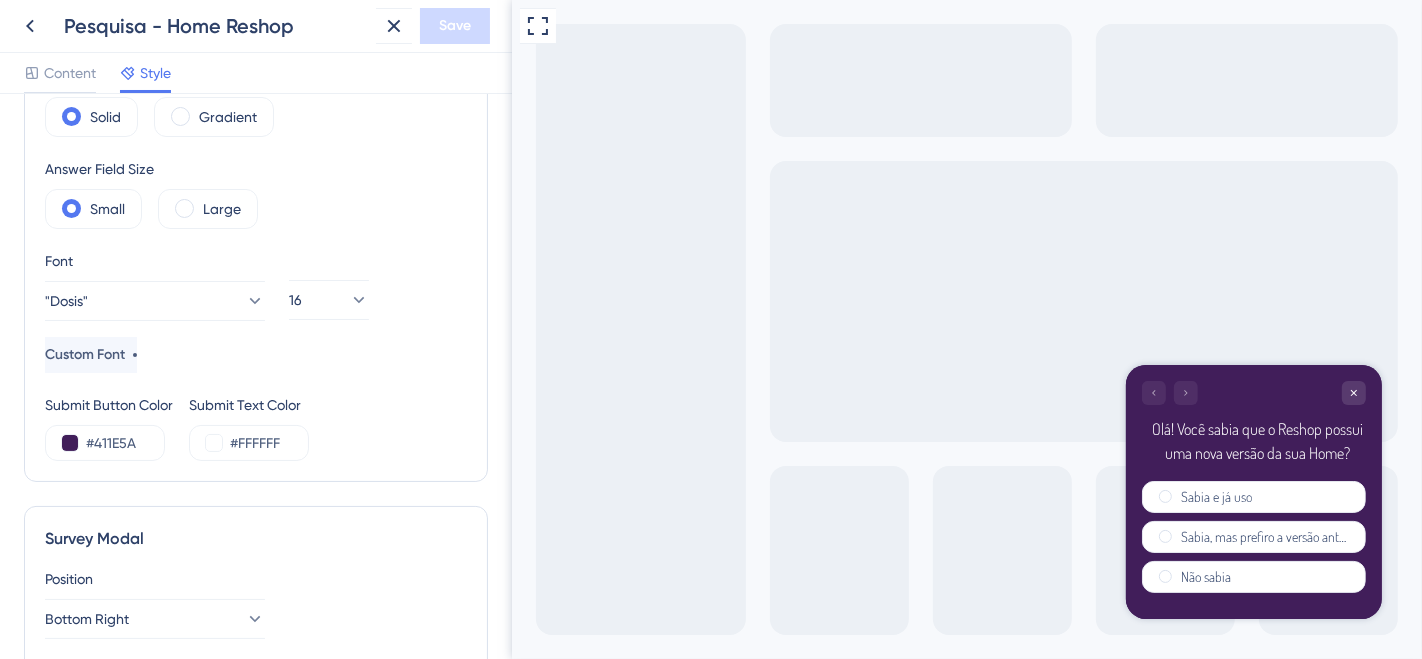 scroll, scrollTop: 0, scrollLeft: 0, axis: both 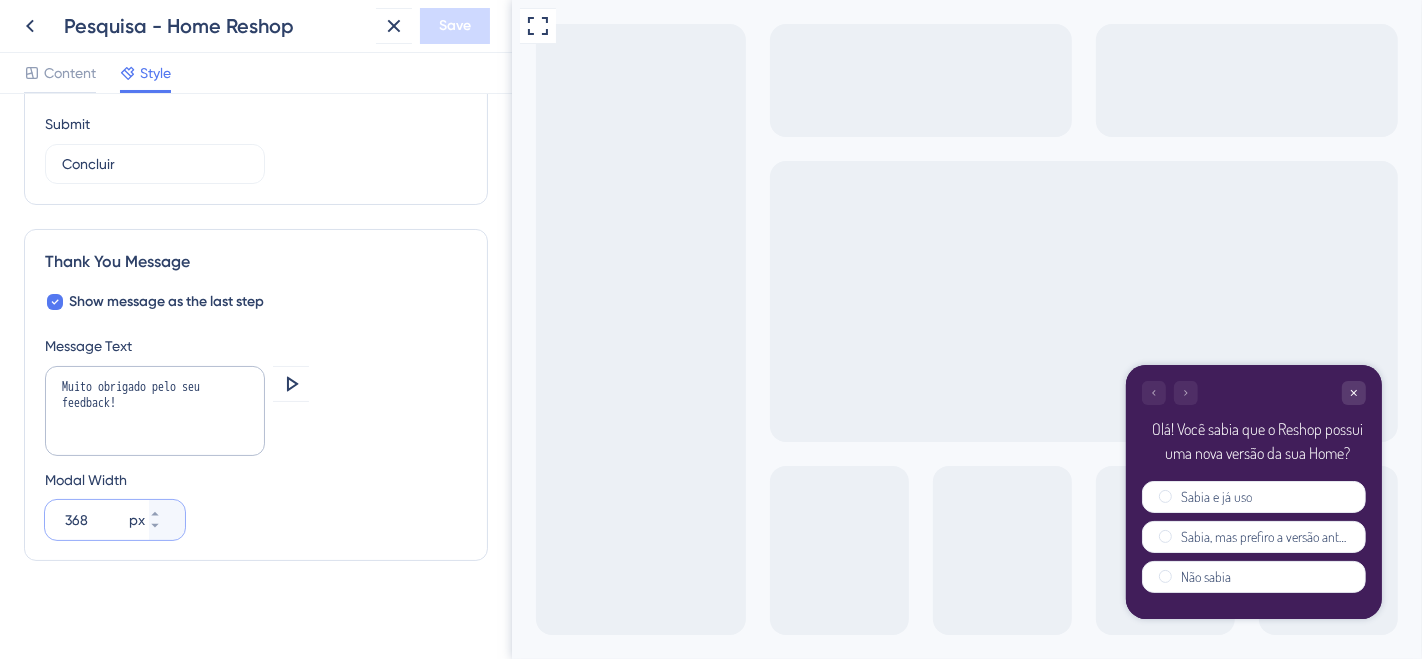 click on "368" at bounding box center (95, 520) 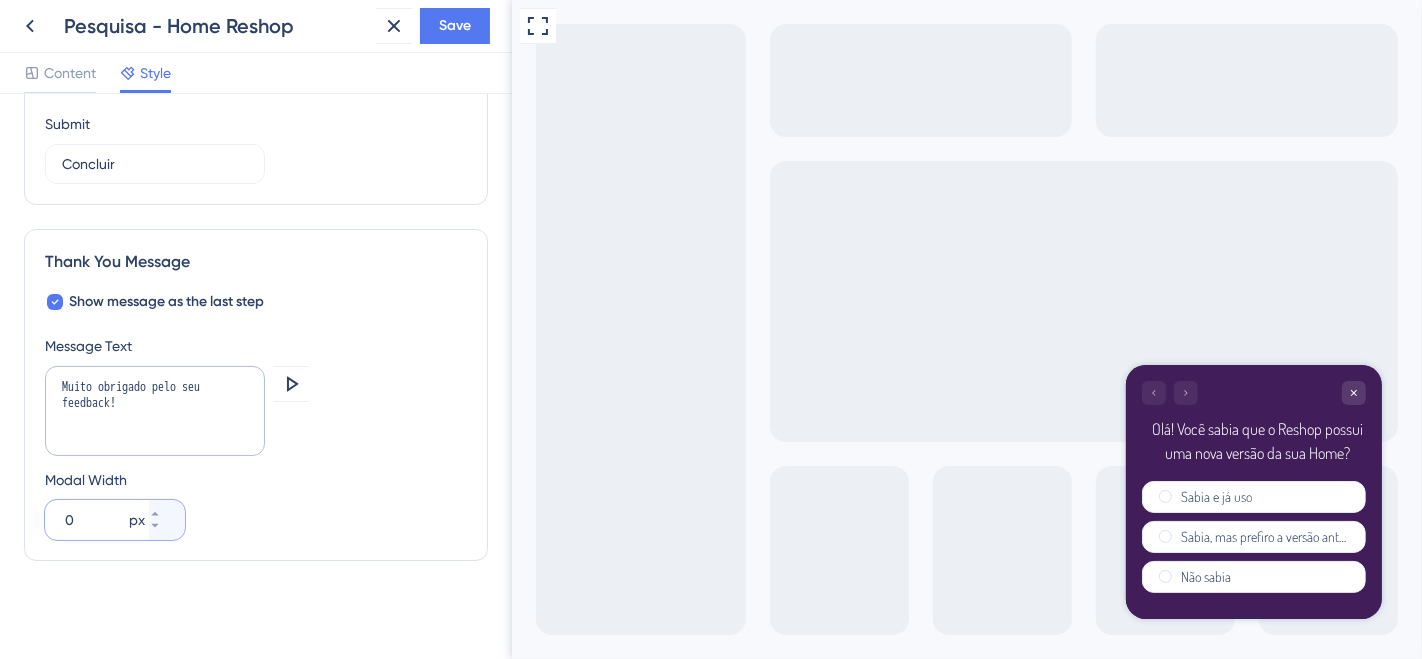 drag, startPoint x: 72, startPoint y: 510, endPoint x: 55, endPoint y: 514, distance: 17.464249 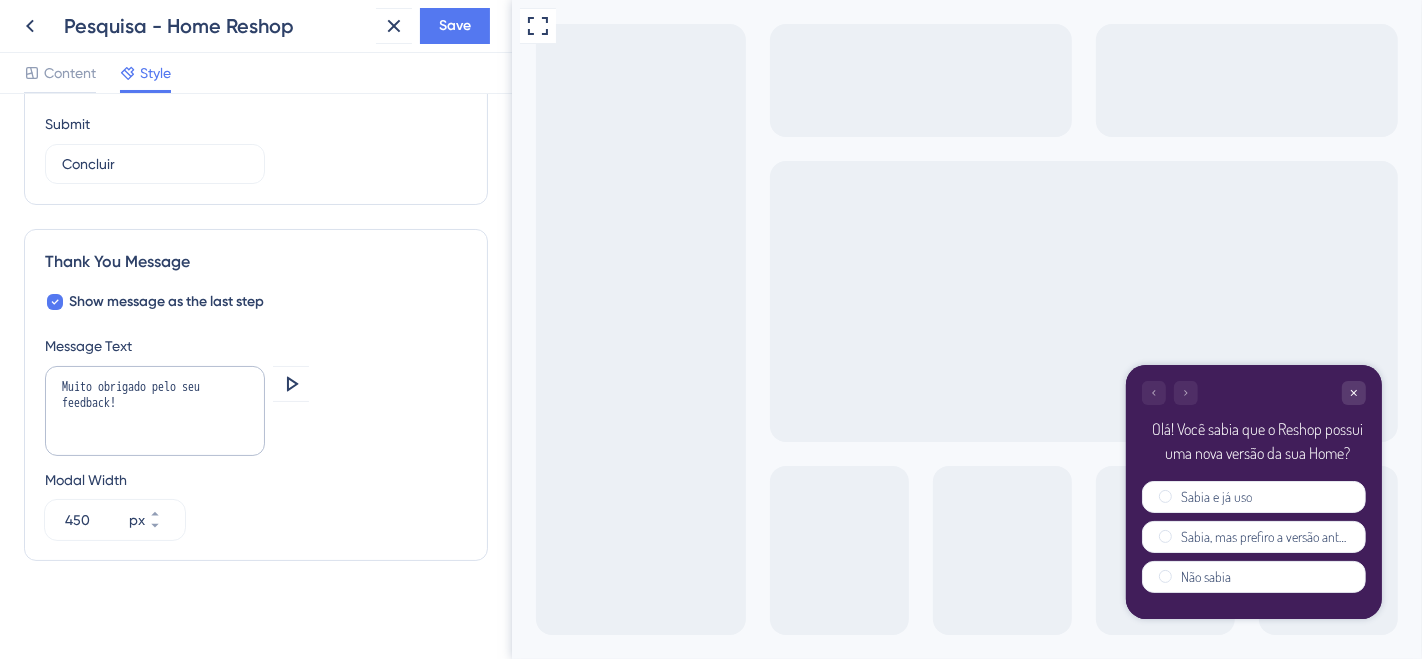 click on "Modal Width 450 px" at bounding box center [256, 504] 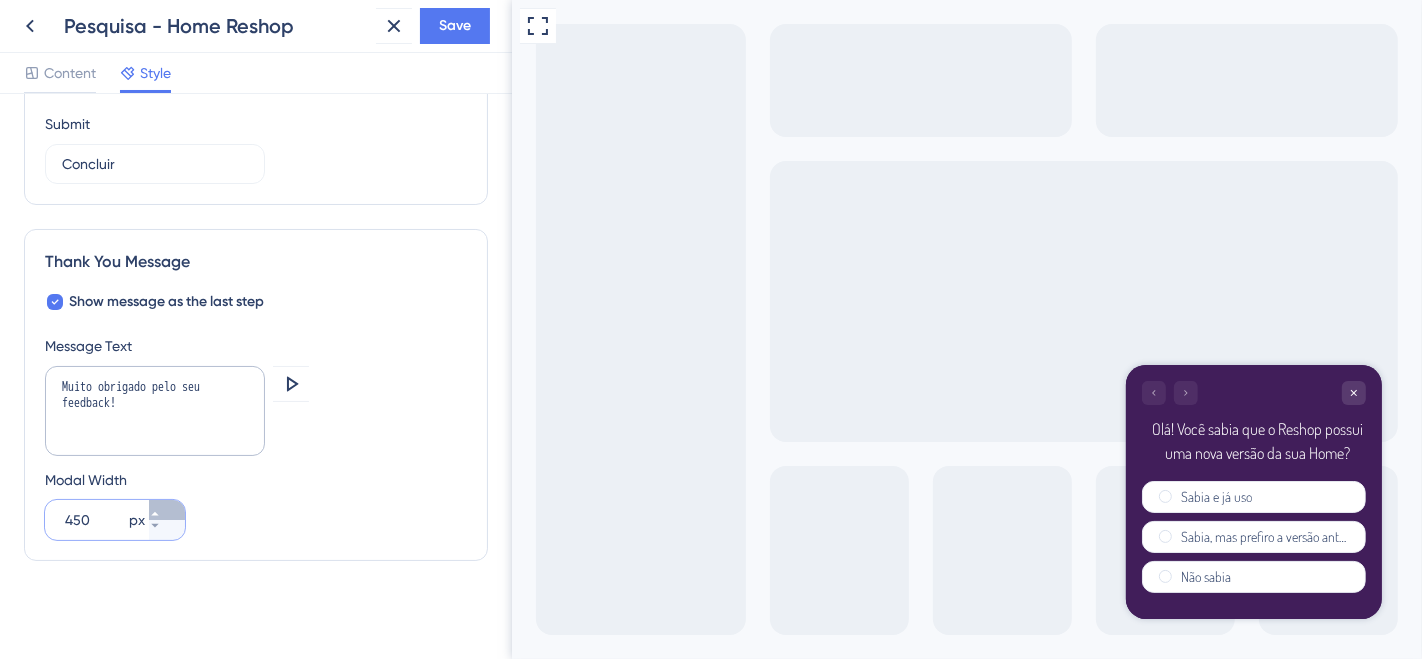 click on "450 px" at bounding box center [167, 510] 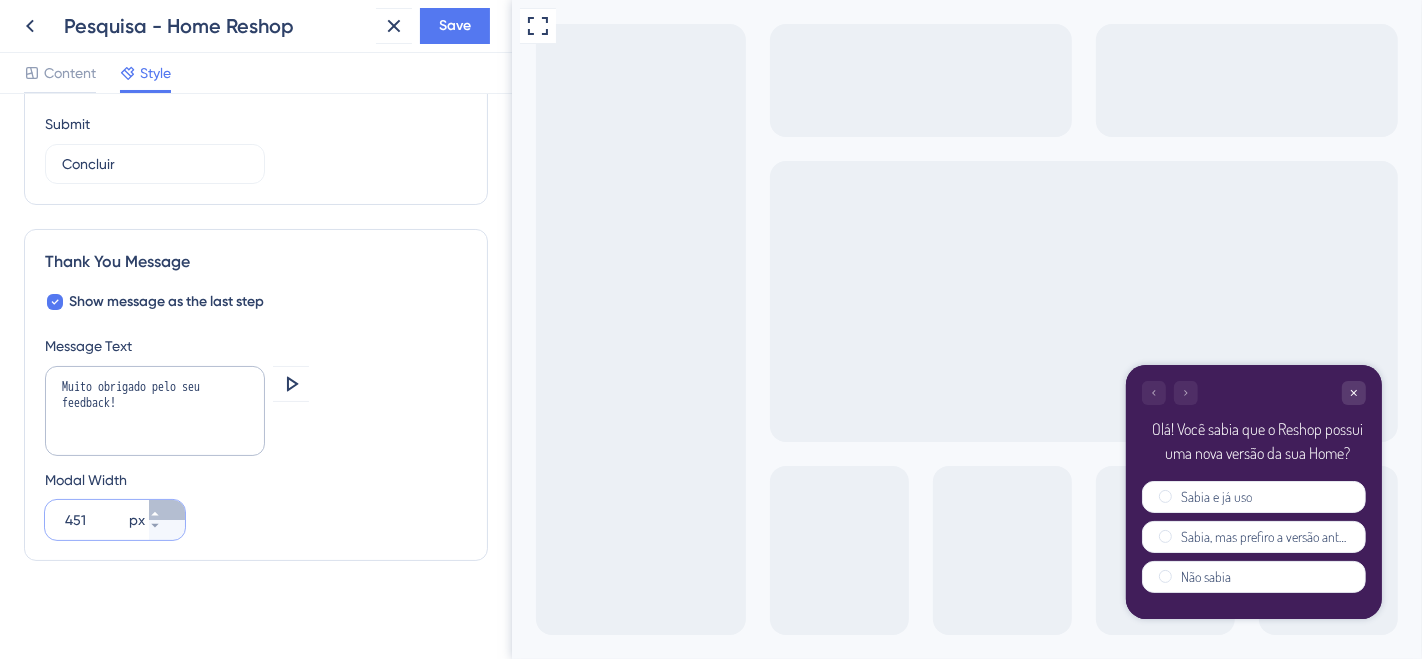 click on "451 px" at bounding box center [167, 510] 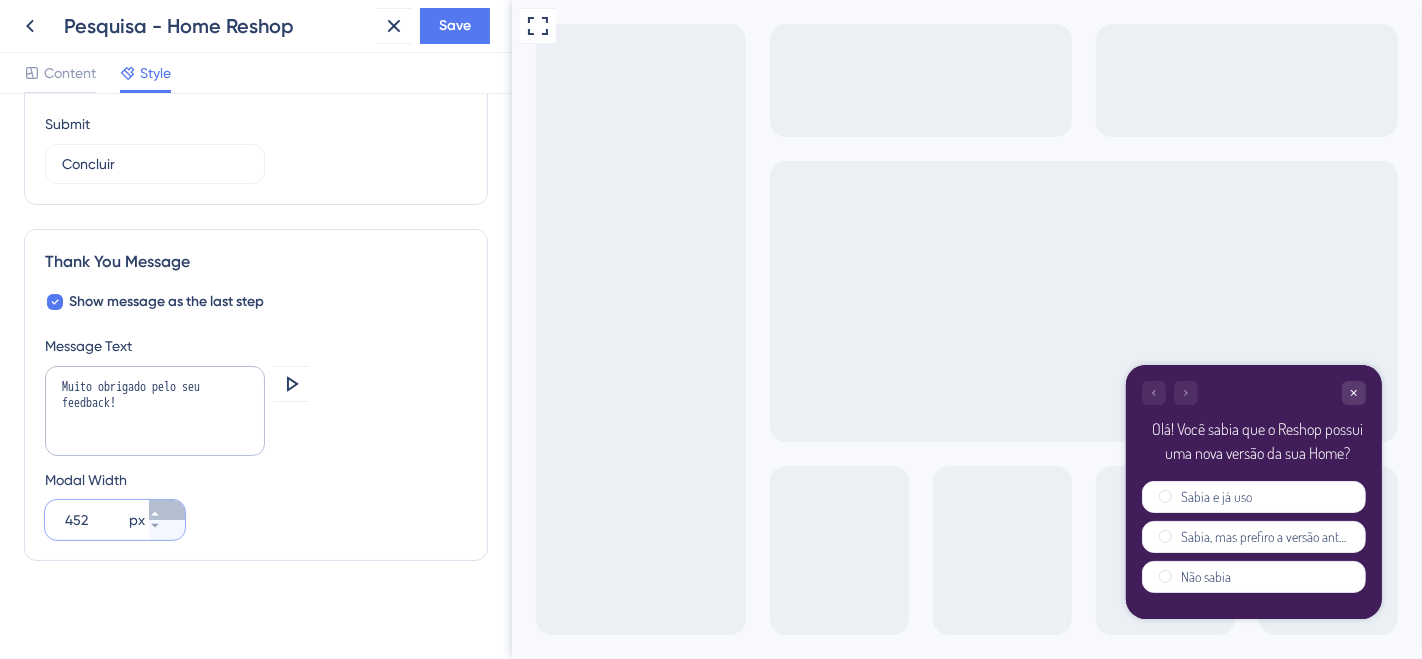 click on "452 px" at bounding box center (167, 510) 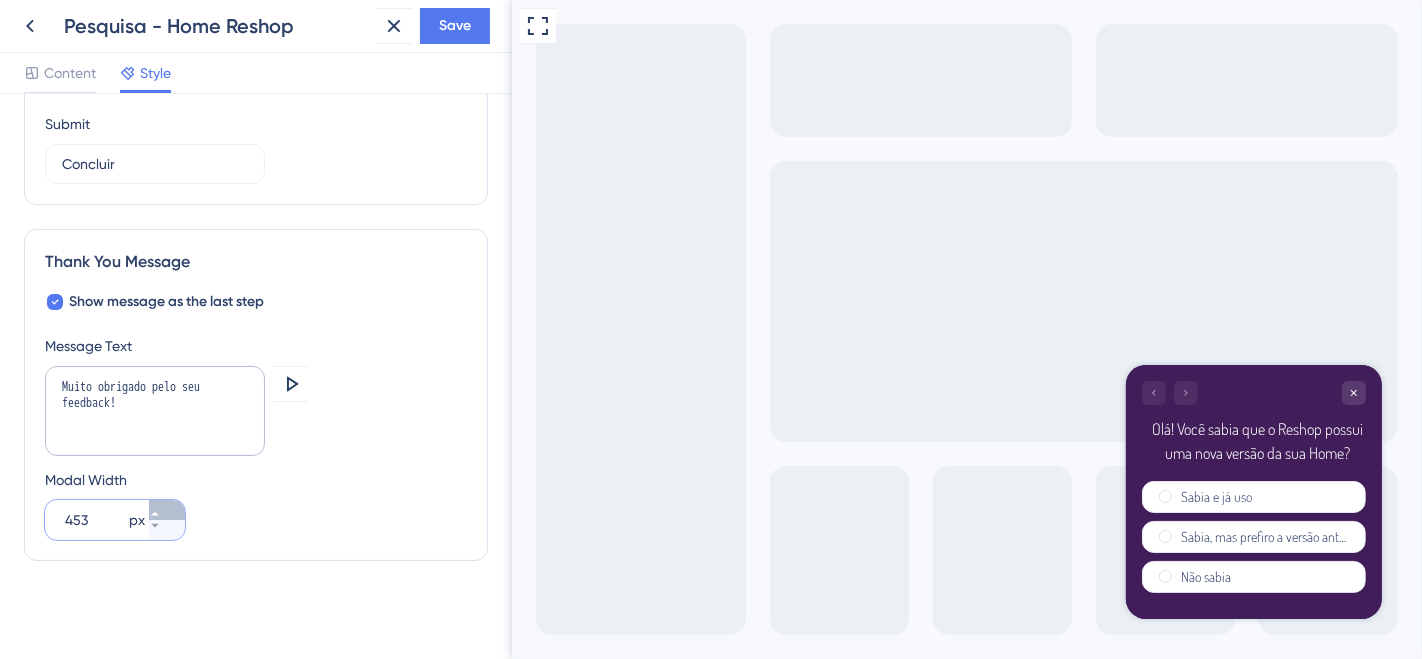 click on "453 px" at bounding box center (167, 510) 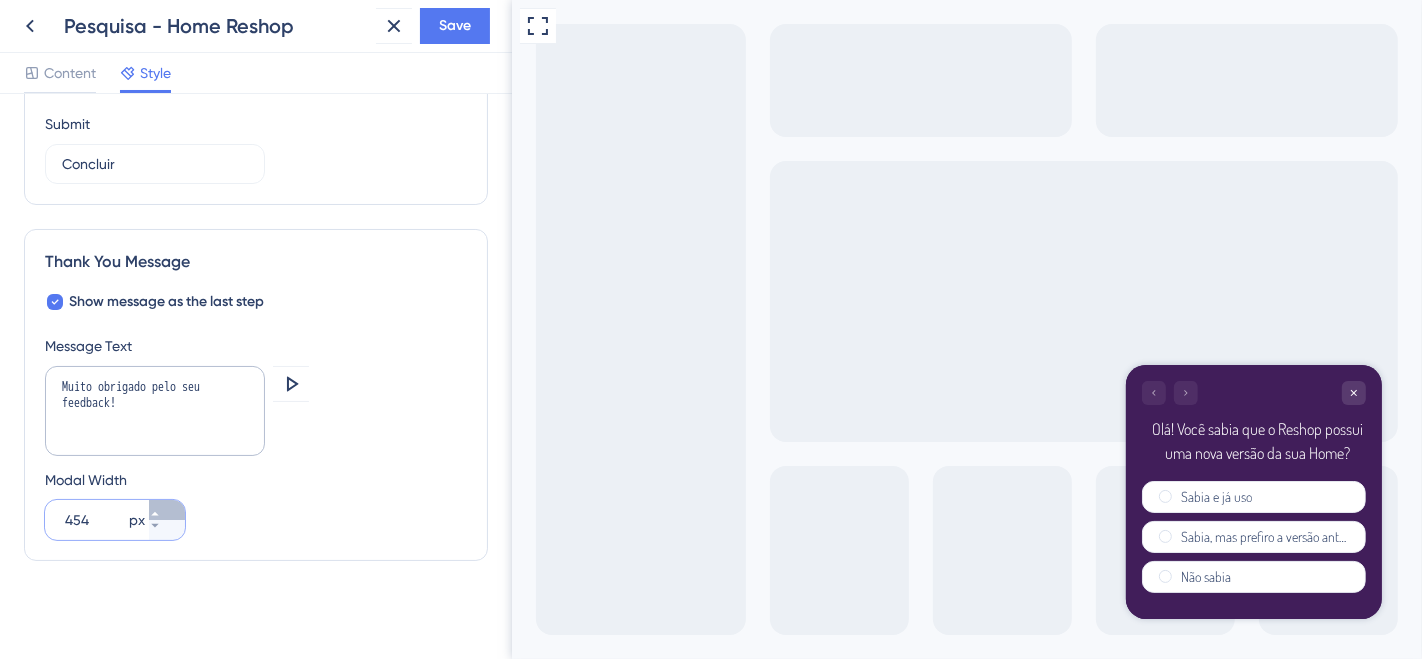 click on "454 px" at bounding box center (167, 510) 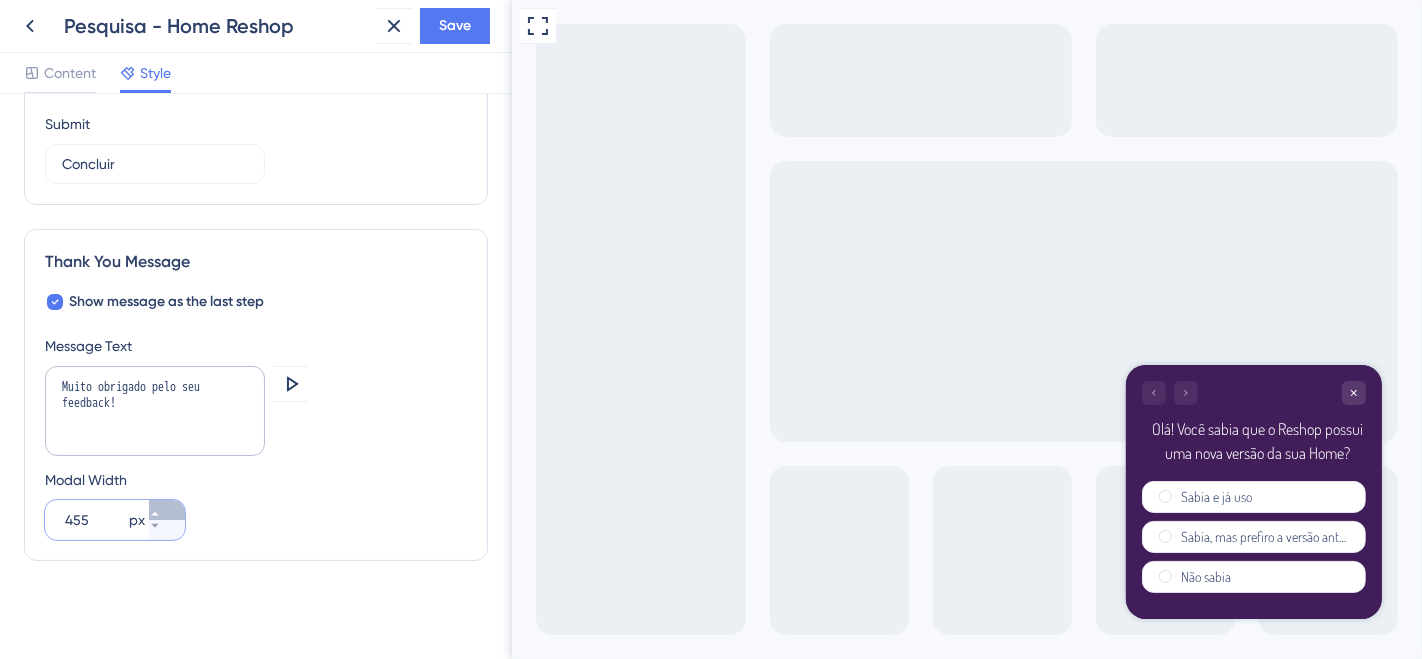 click on "455 px" at bounding box center [167, 510] 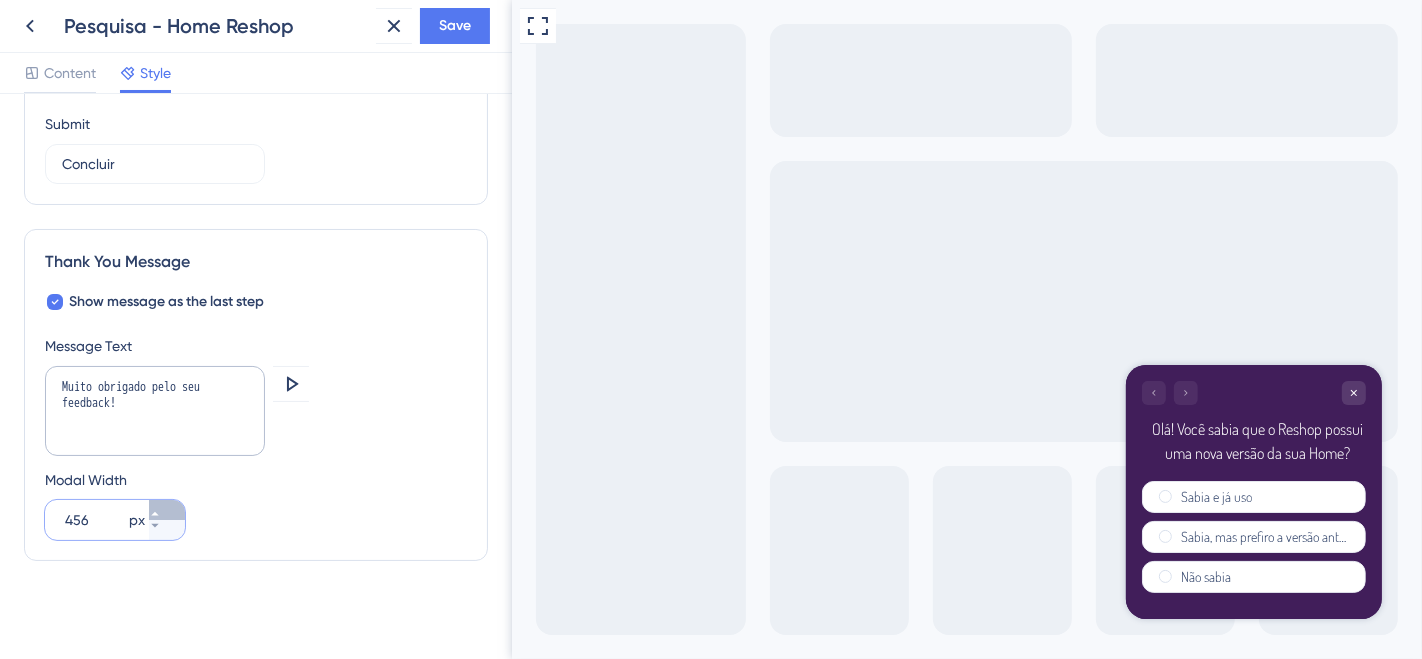 click on "456 px" at bounding box center (167, 510) 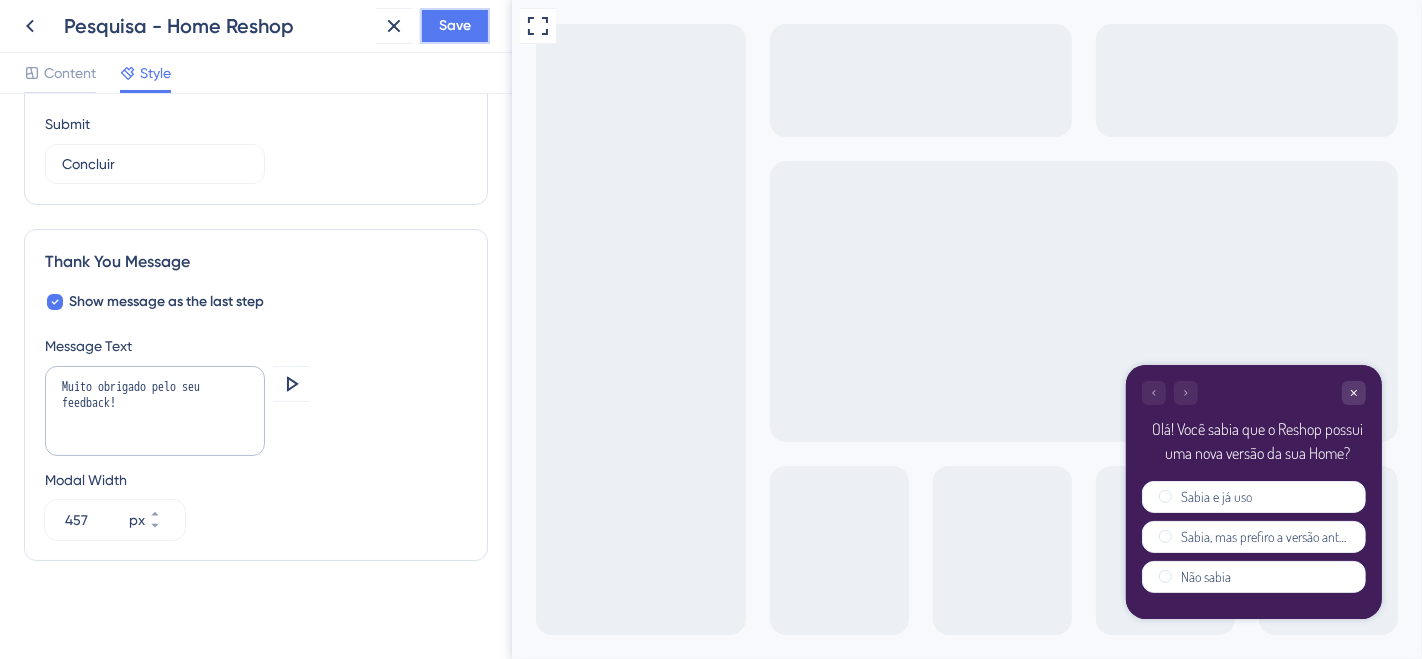 click on "Save" at bounding box center (455, 26) 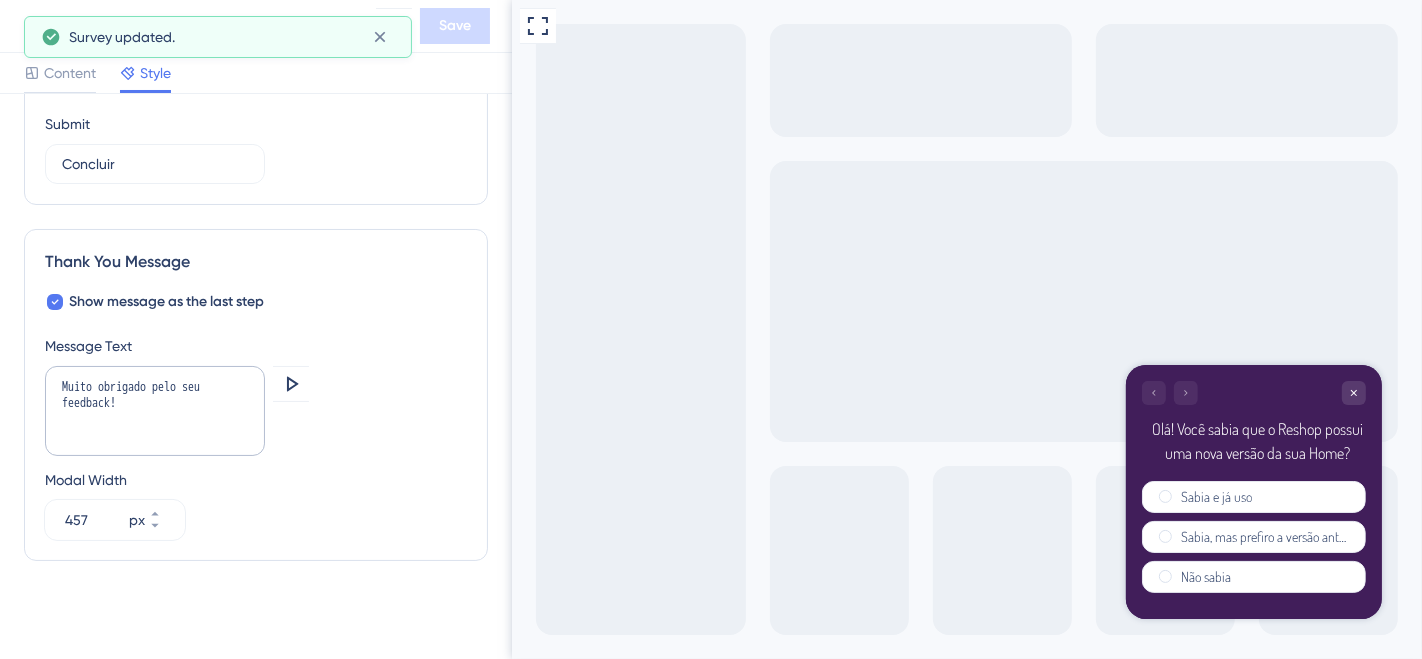 scroll, scrollTop: 0, scrollLeft: 0, axis: both 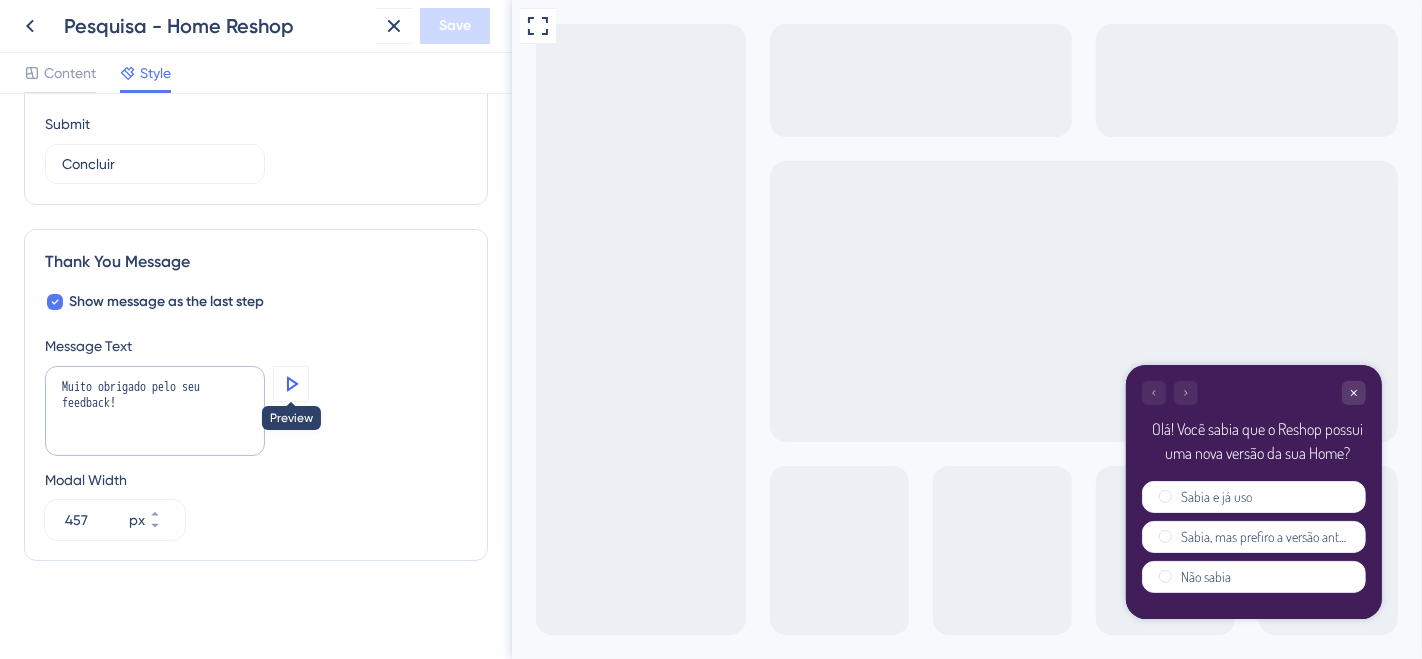 click 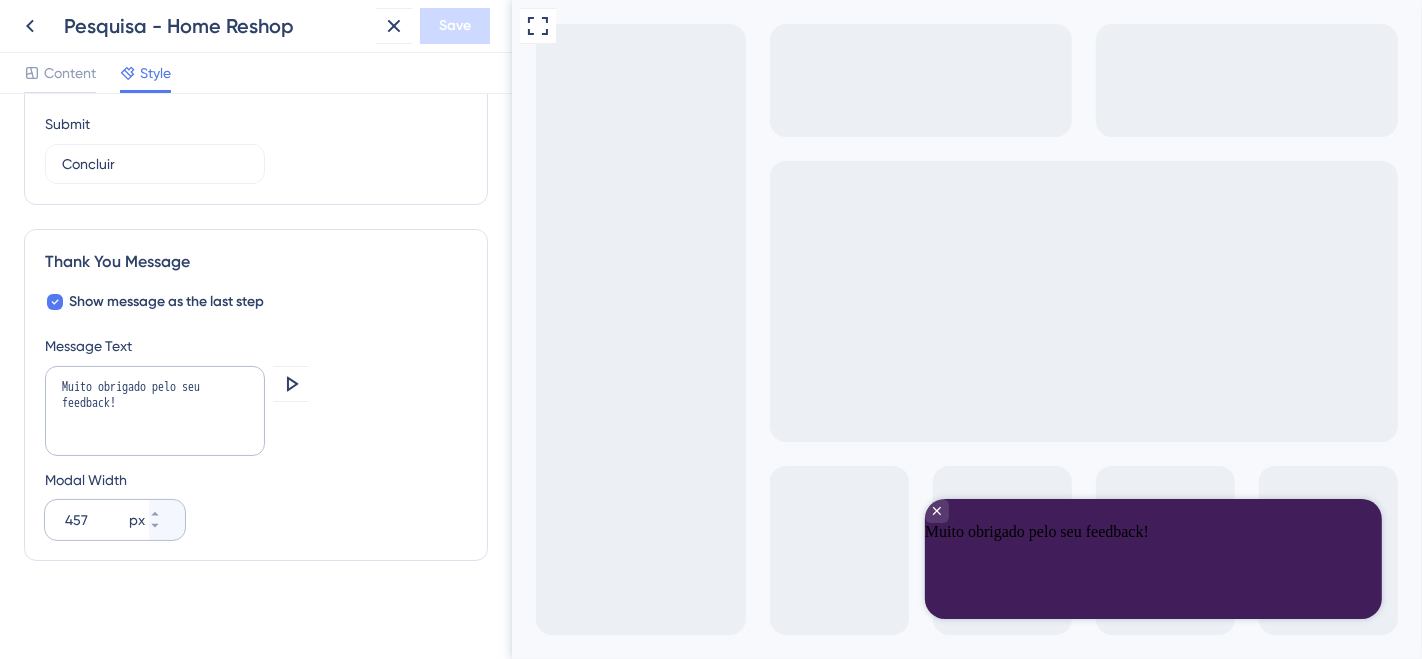 click on "457 px" at bounding box center [97, 520] 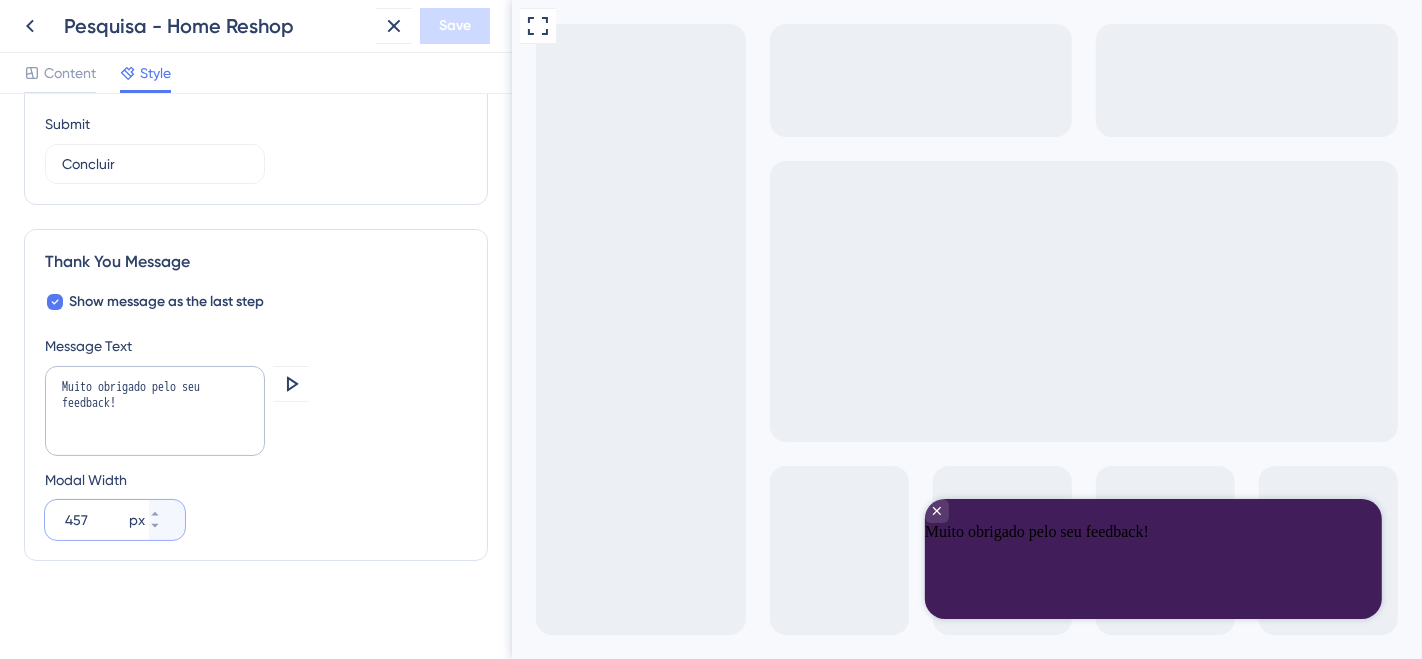 click on "457" at bounding box center (95, 520) 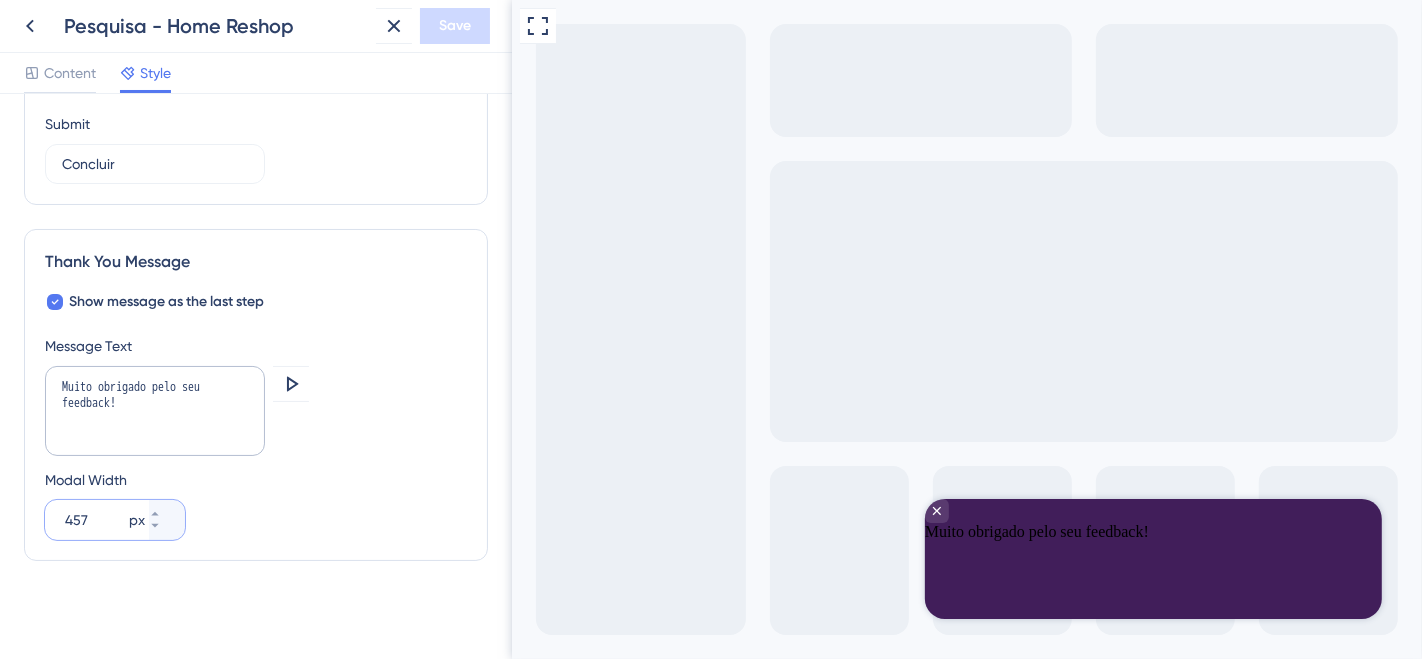 drag, startPoint x: 91, startPoint y: 506, endPoint x: 57, endPoint y: 511, distance: 34.36568 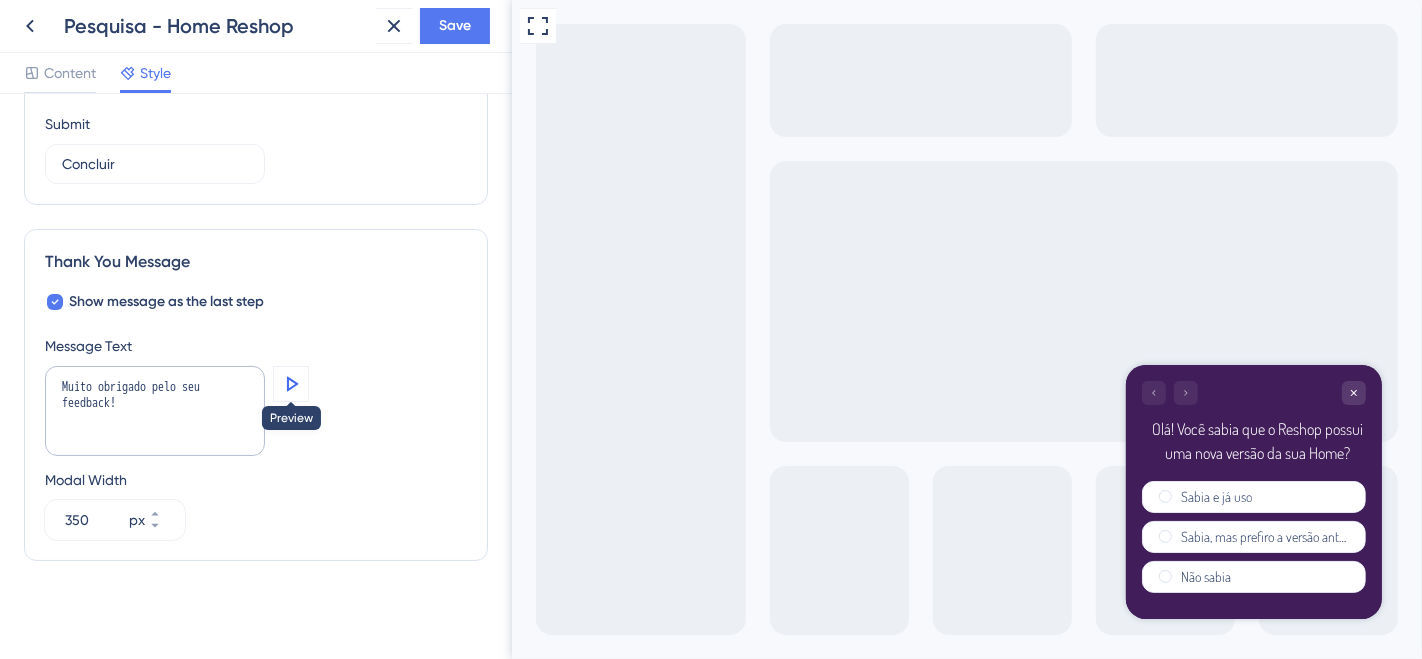 click 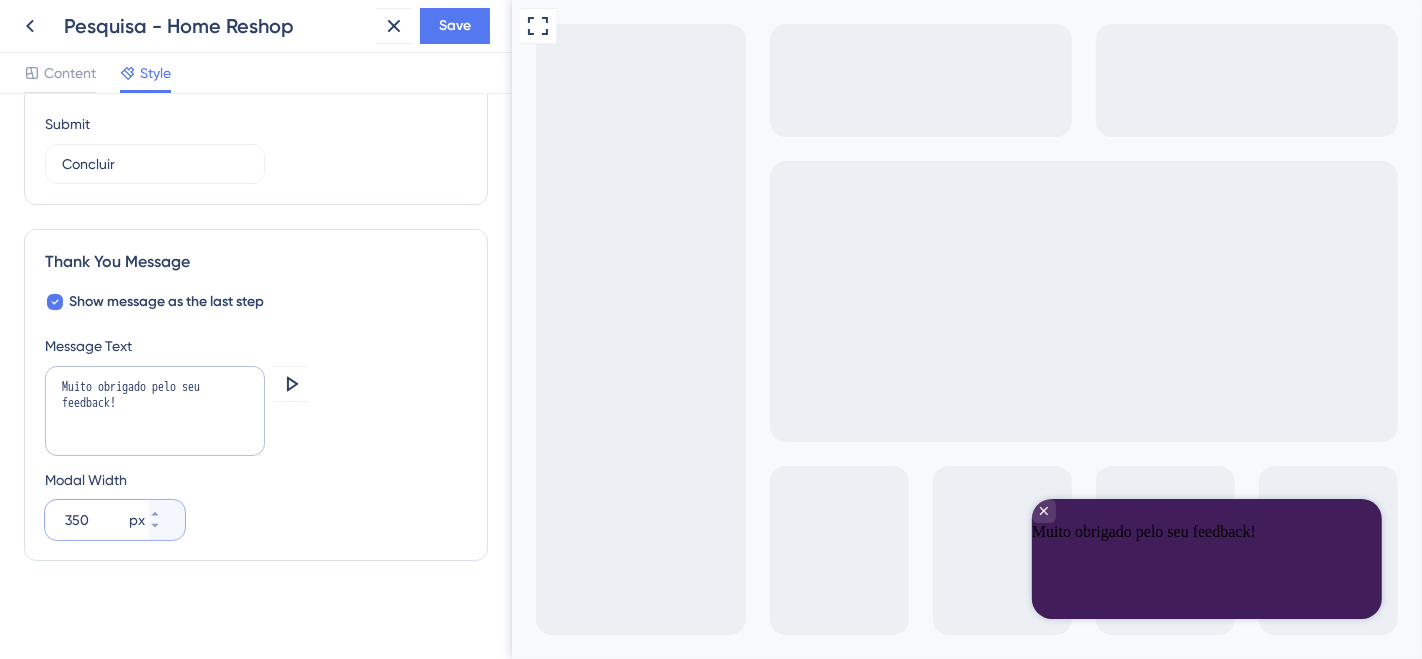 click on "350" at bounding box center (95, 520) 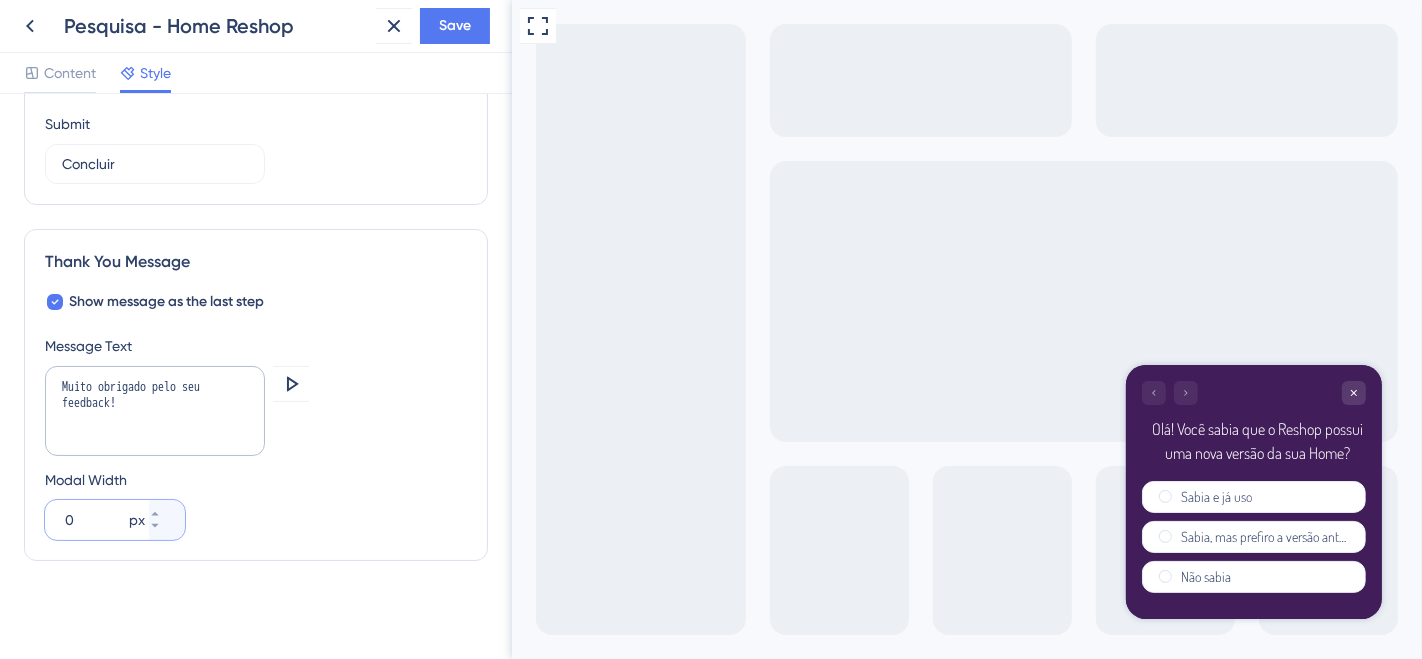 drag, startPoint x: 92, startPoint y: 503, endPoint x: 50, endPoint y: 515, distance: 43.68066 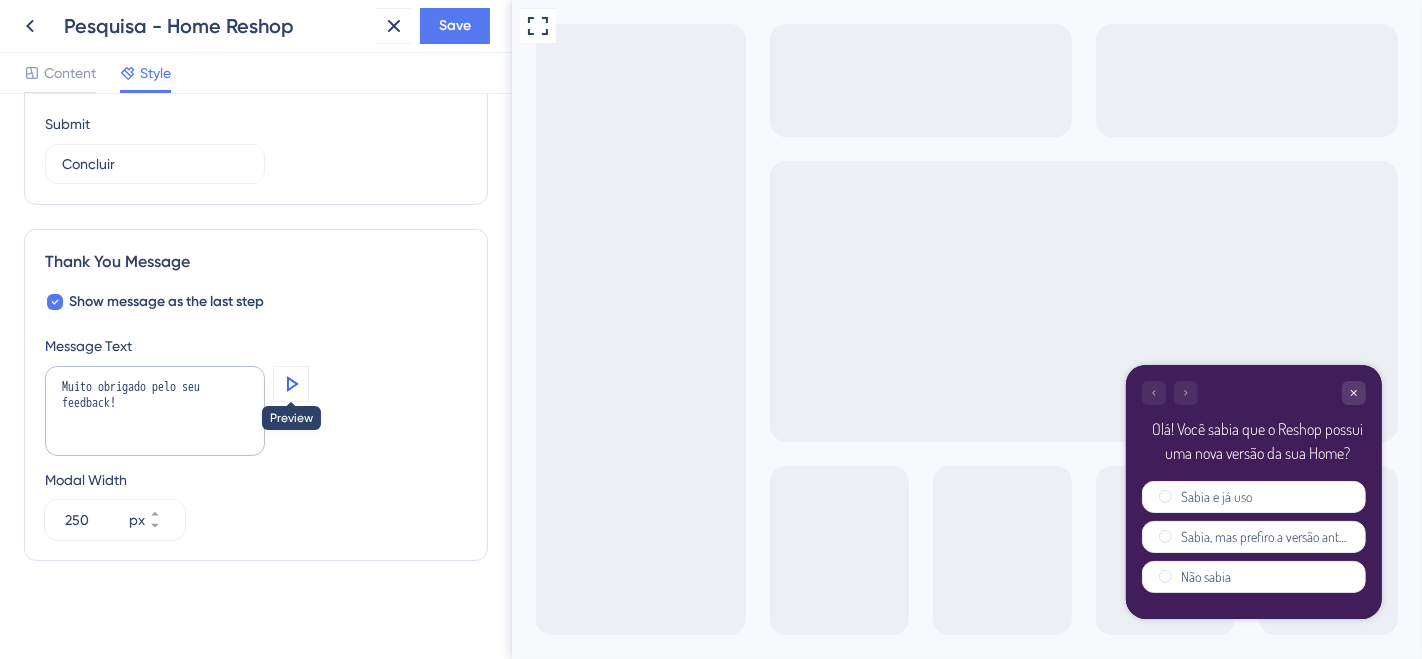 click 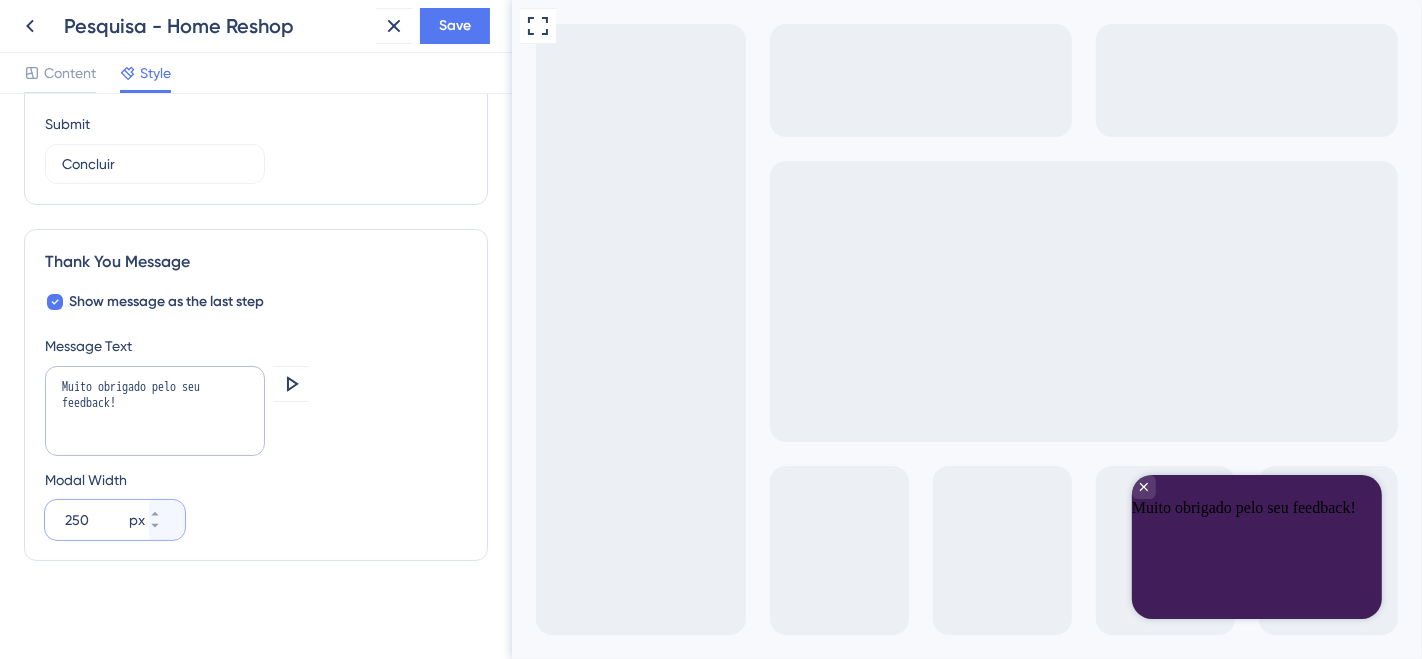 click on "250" at bounding box center [95, 520] 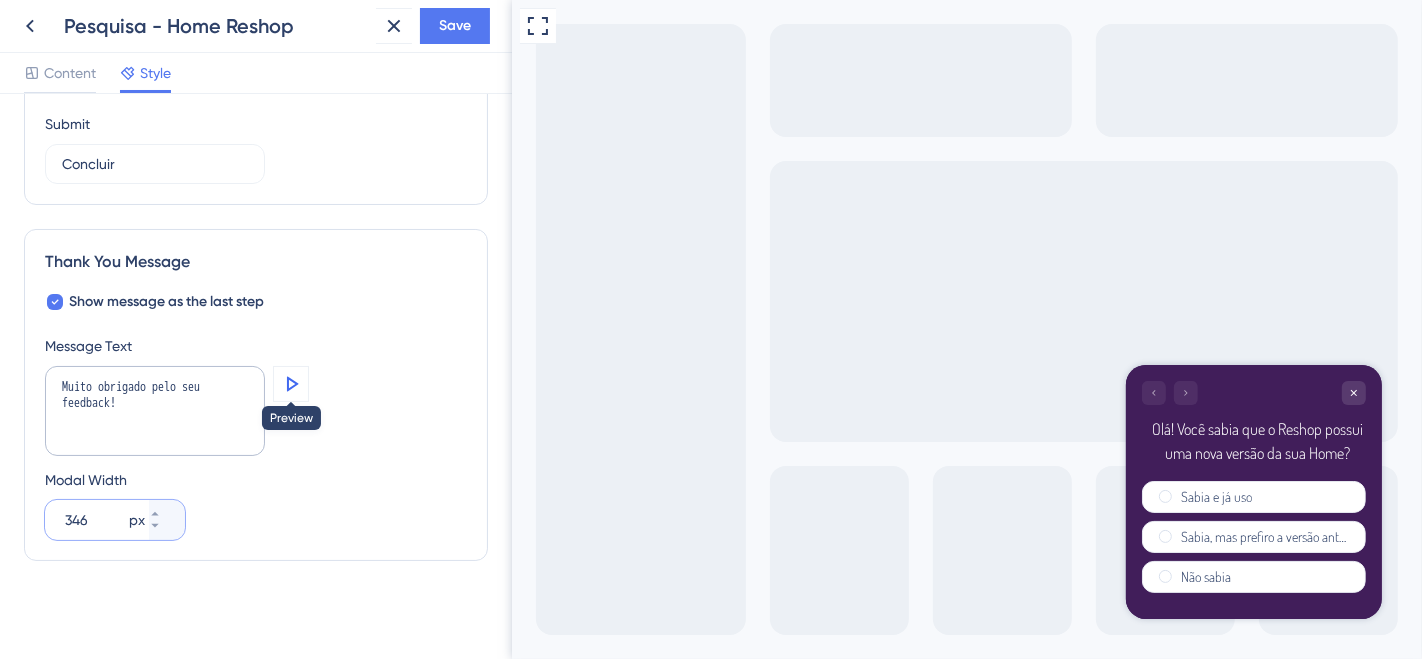 type on "346" 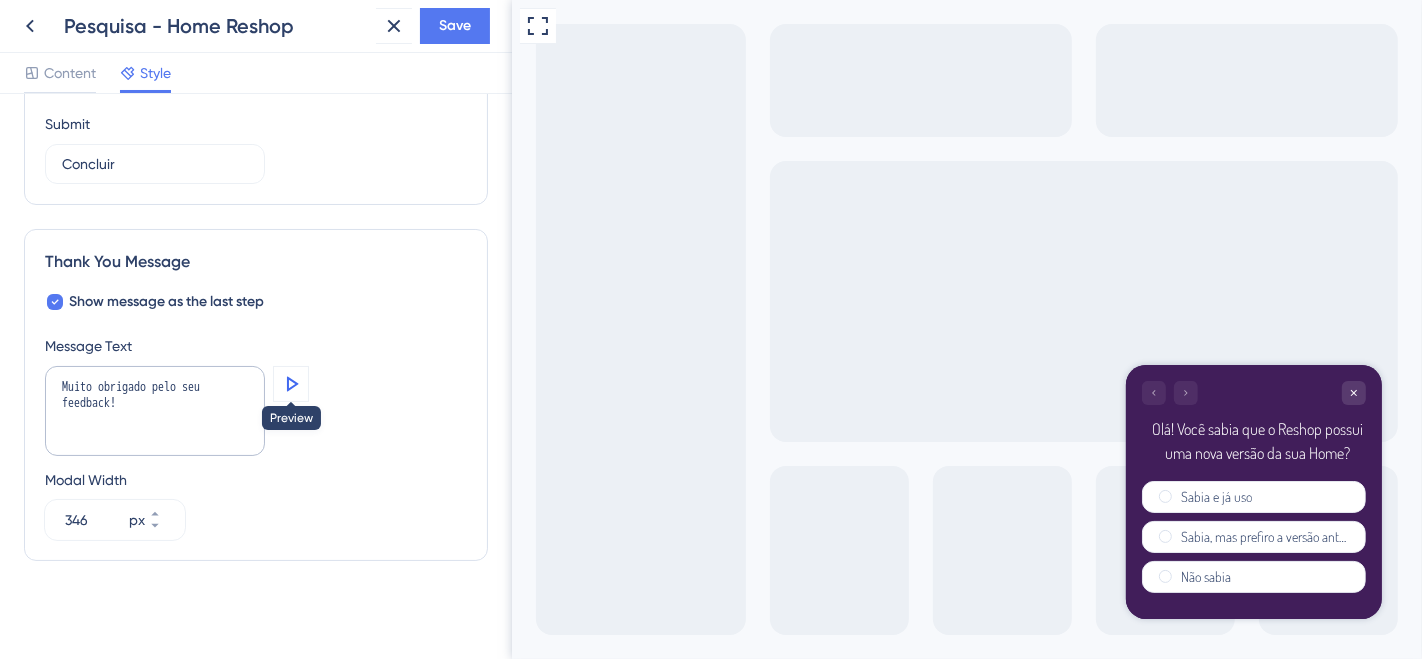 click 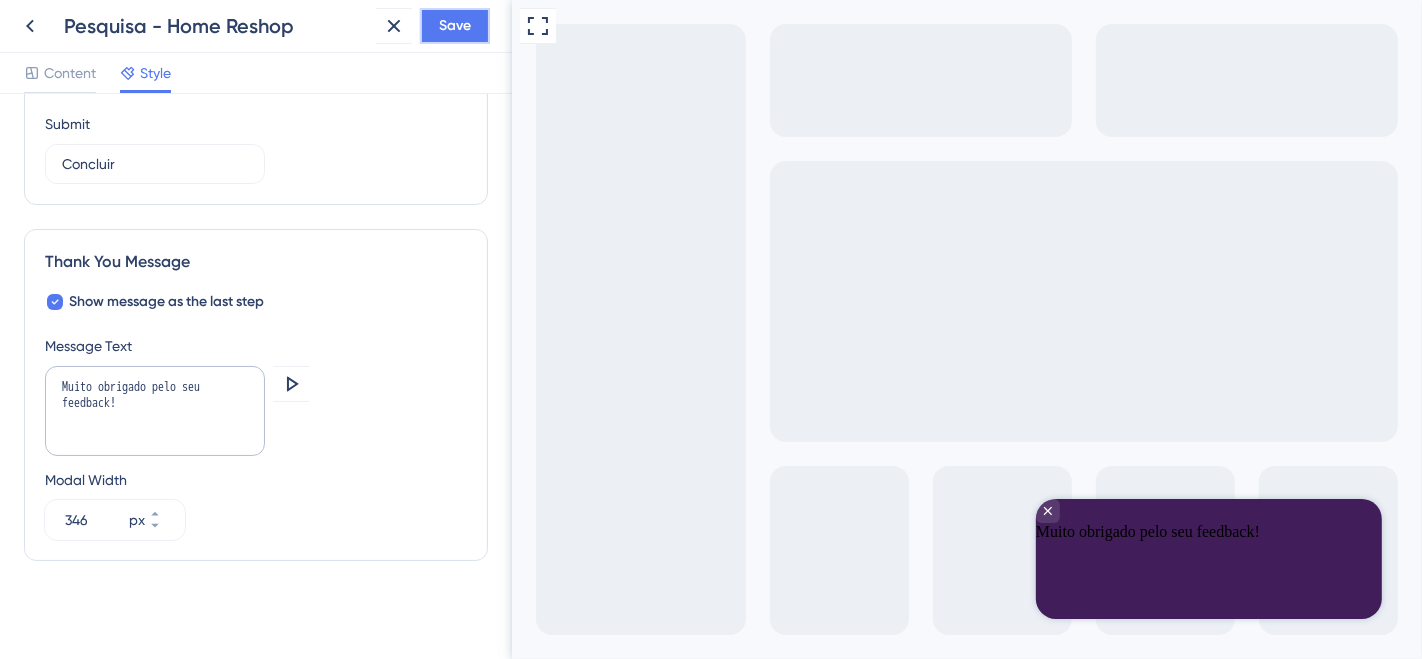 click on "Save" at bounding box center (455, 26) 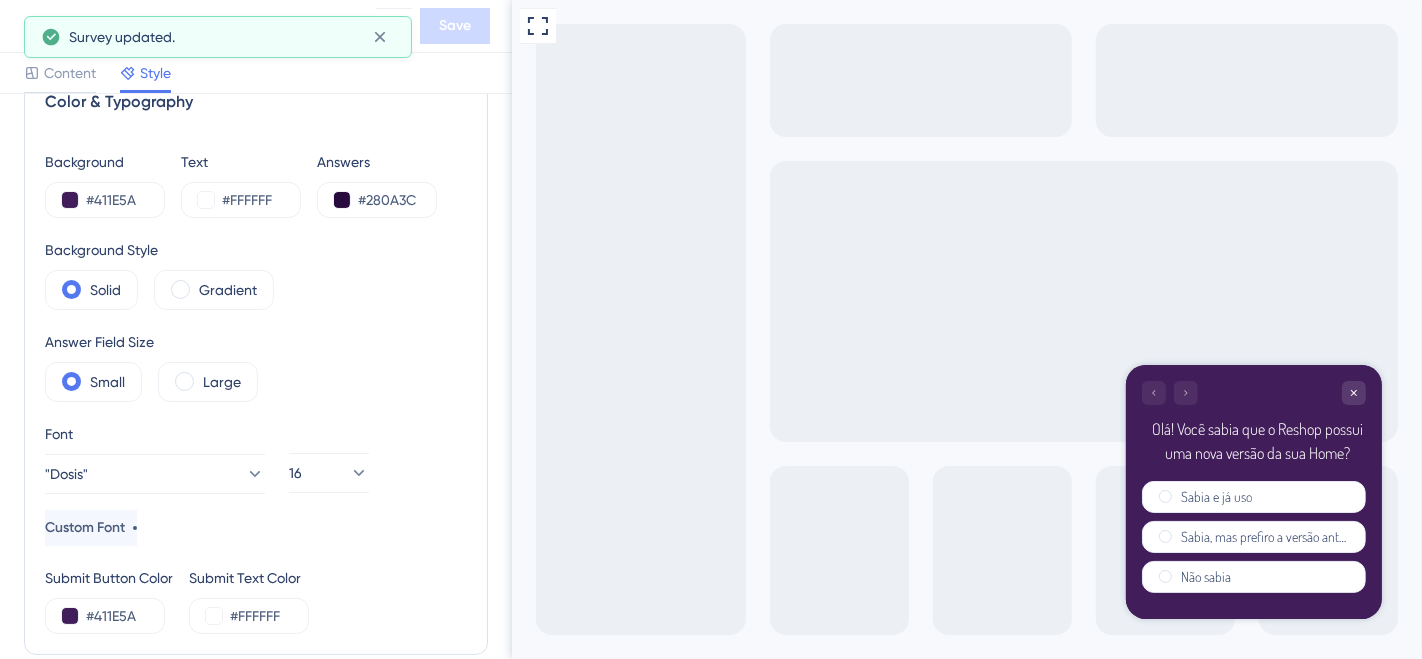 scroll, scrollTop: 0, scrollLeft: 0, axis: both 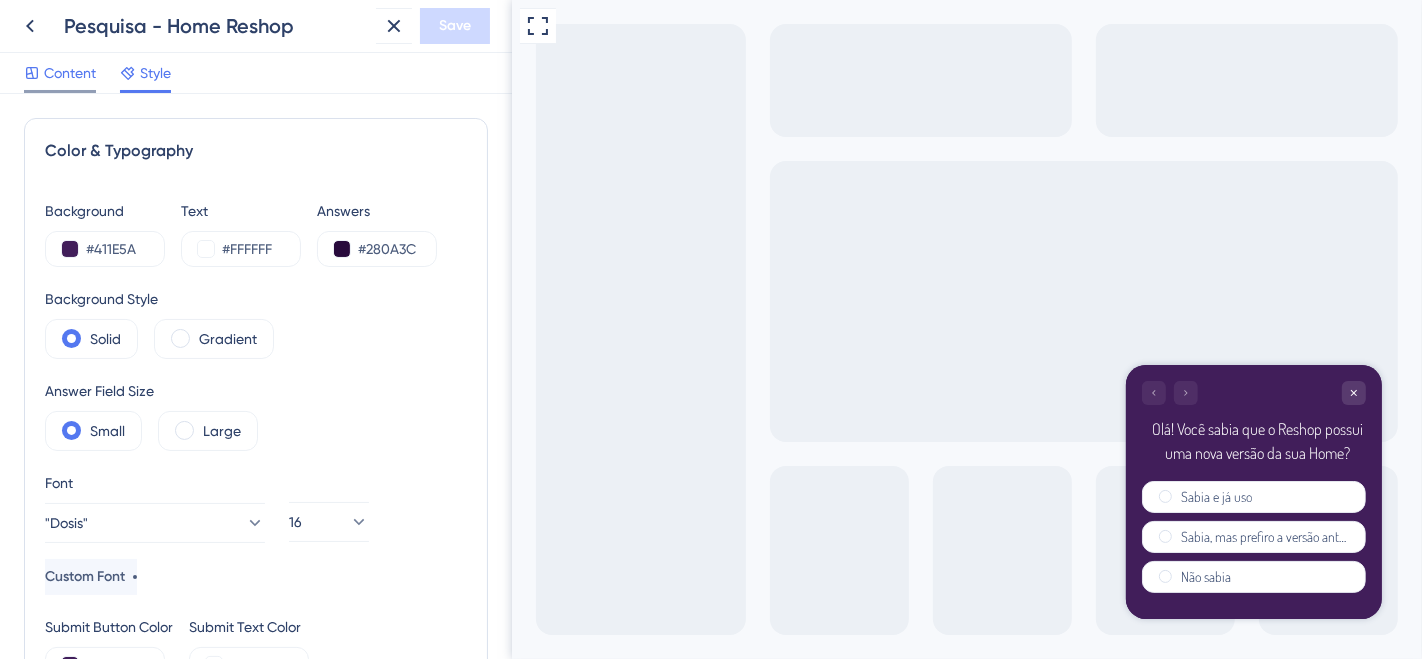 click on "Content" at bounding box center [70, 73] 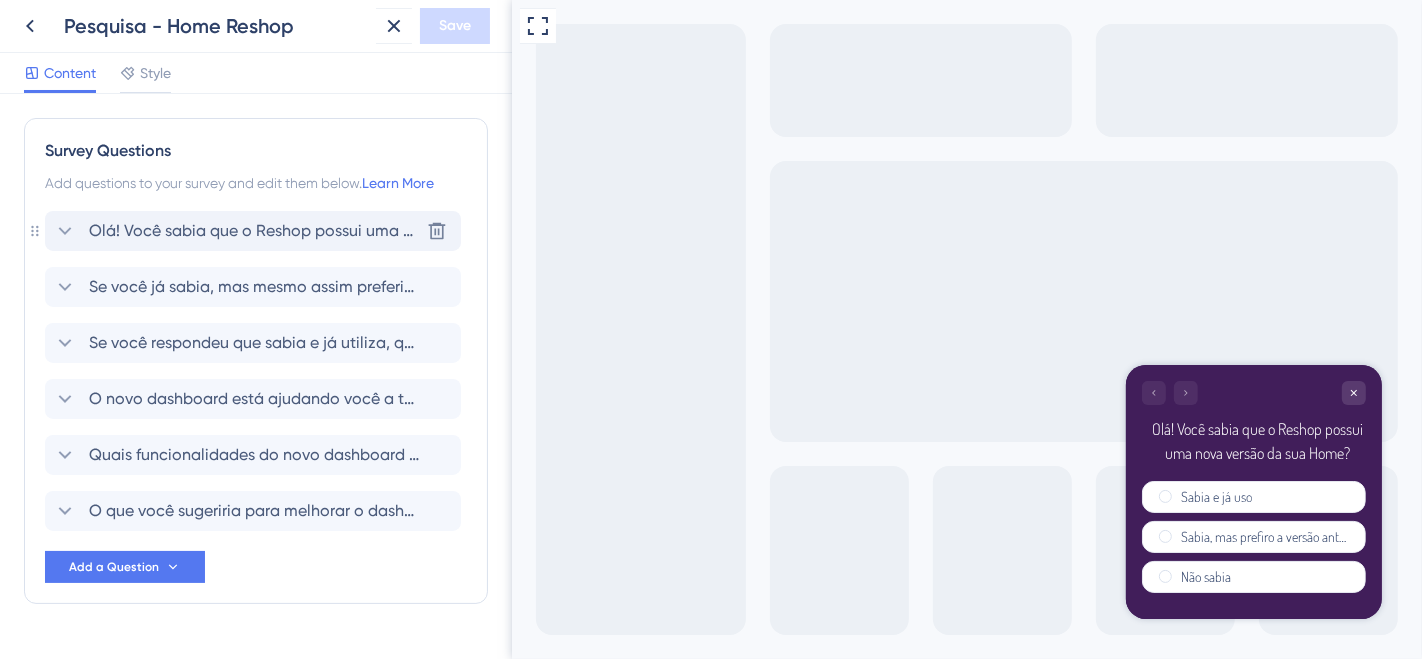 scroll, scrollTop: 0, scrollLeft: 0, axis: both 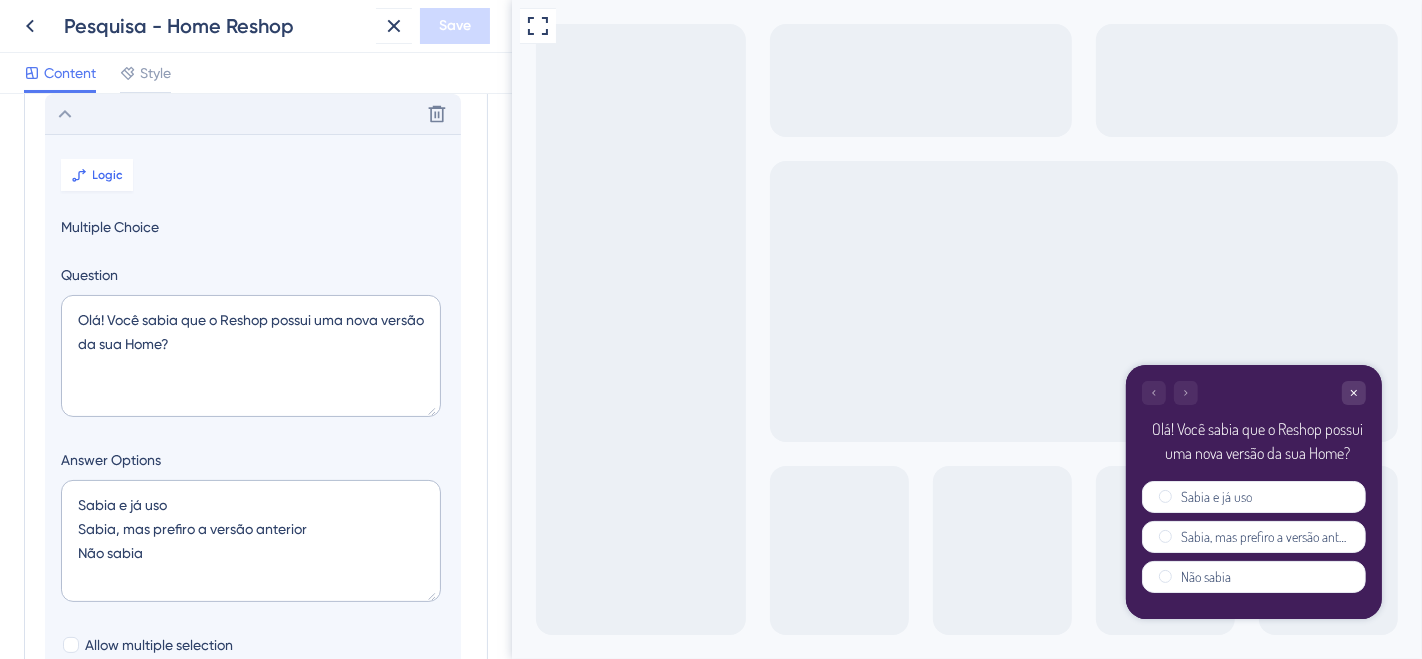 click 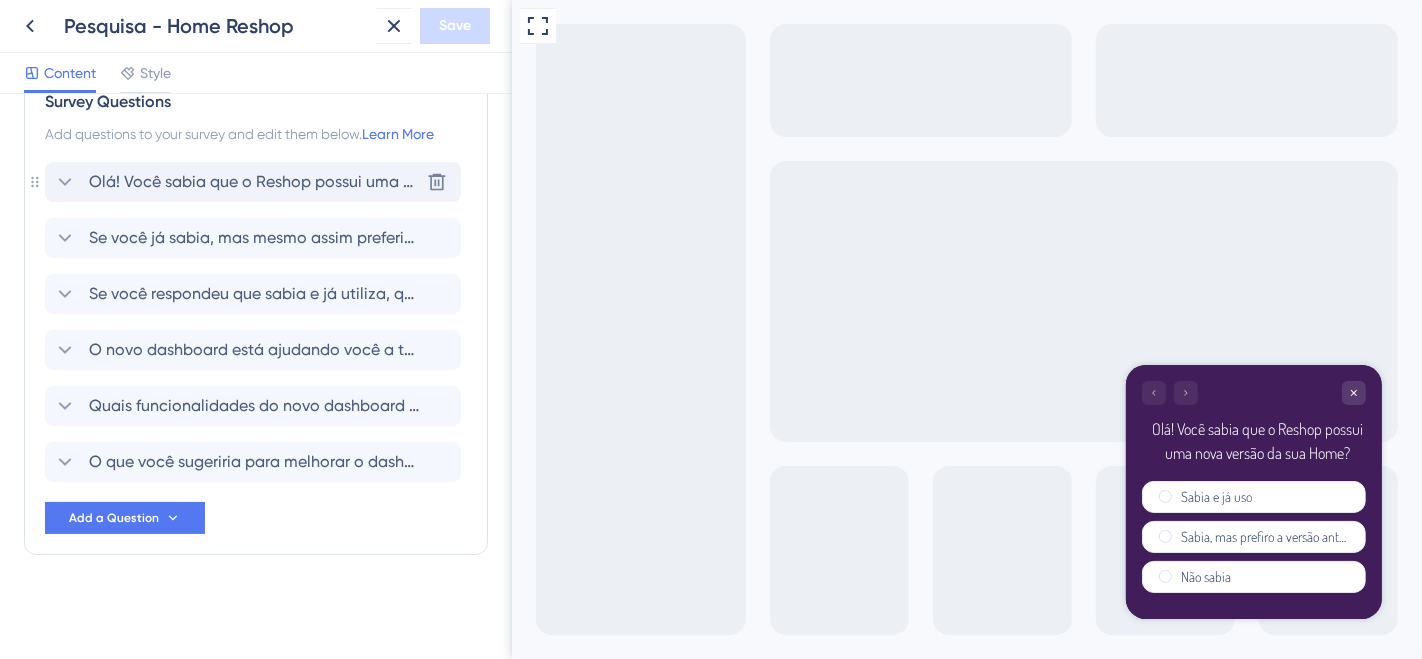 scroll, scrollTop: 48, scrollLeft: 0, axis: vertical 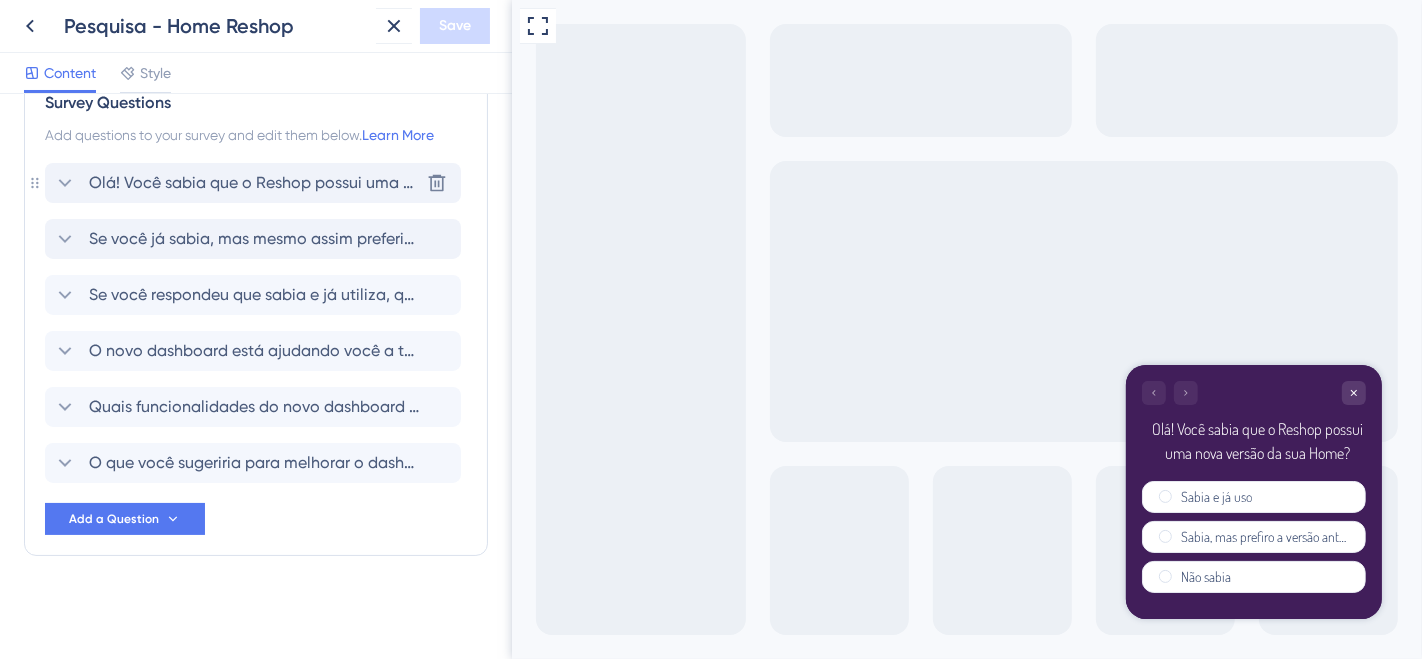 click 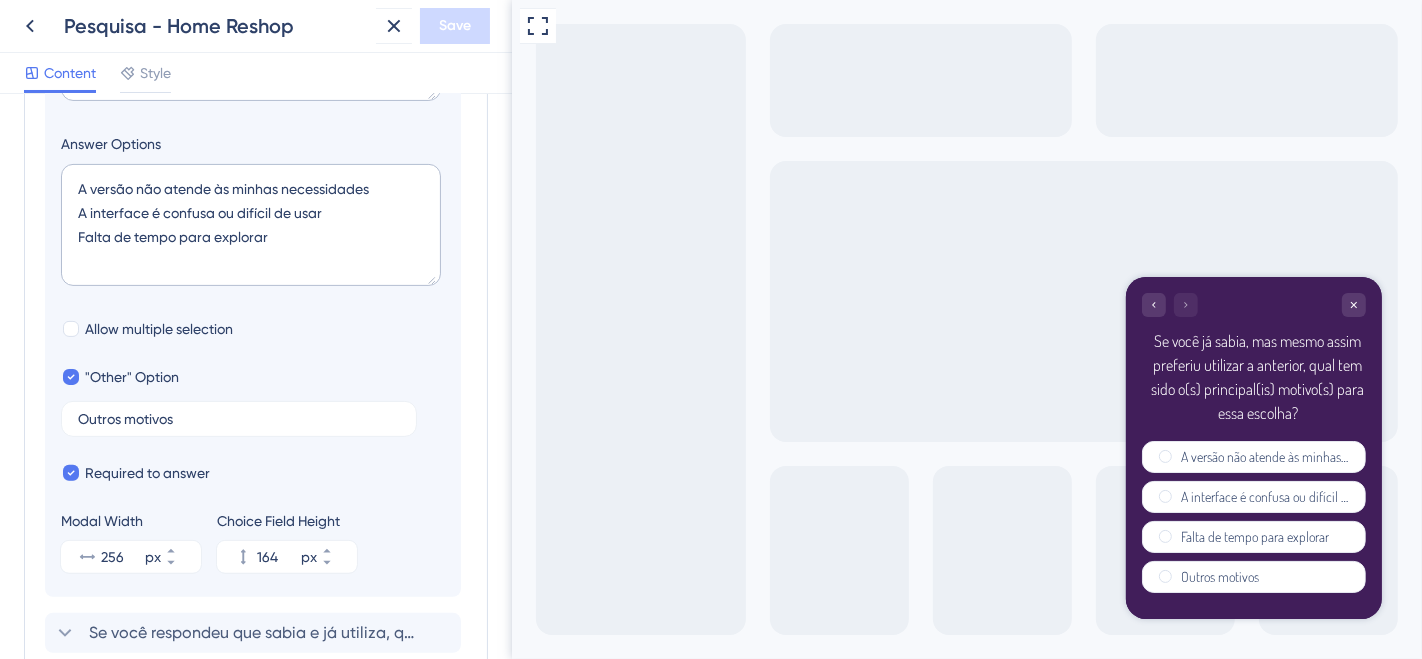 scroll, scrollTop: 617, scrollLeft: 0, axis: vertical 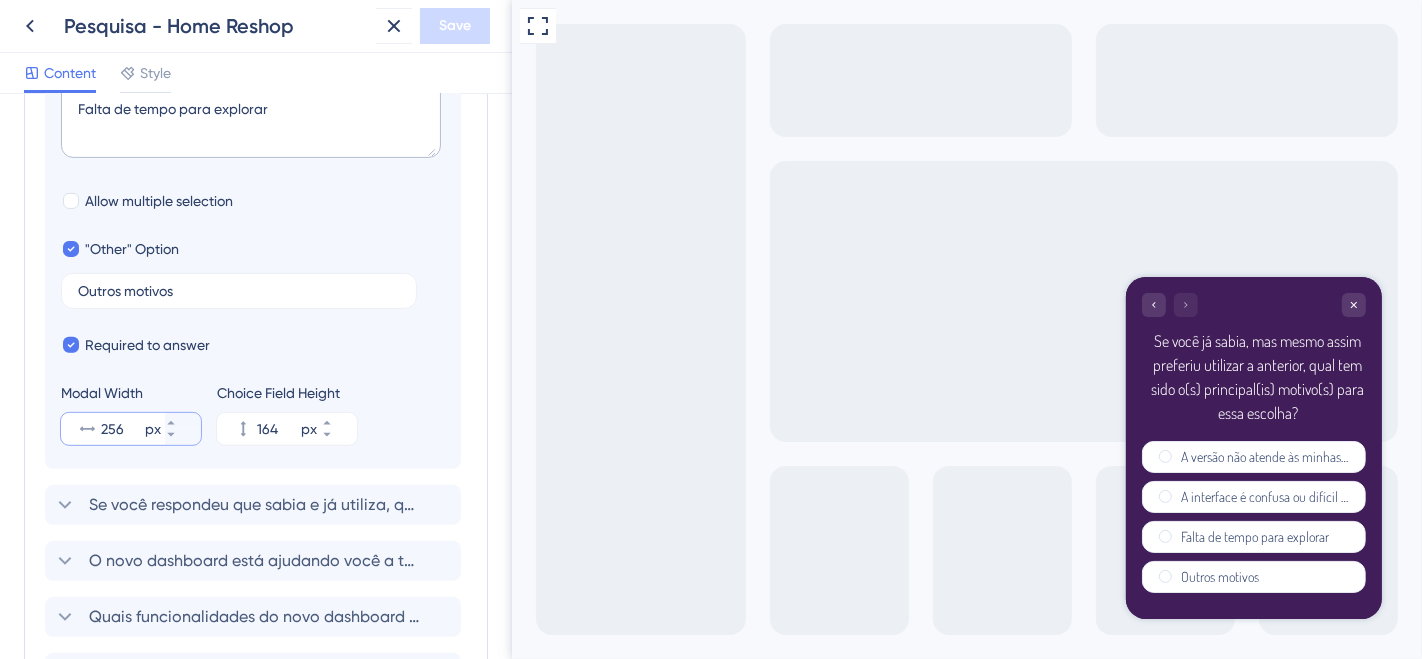 click on "256" at bounding box center [121, 429] 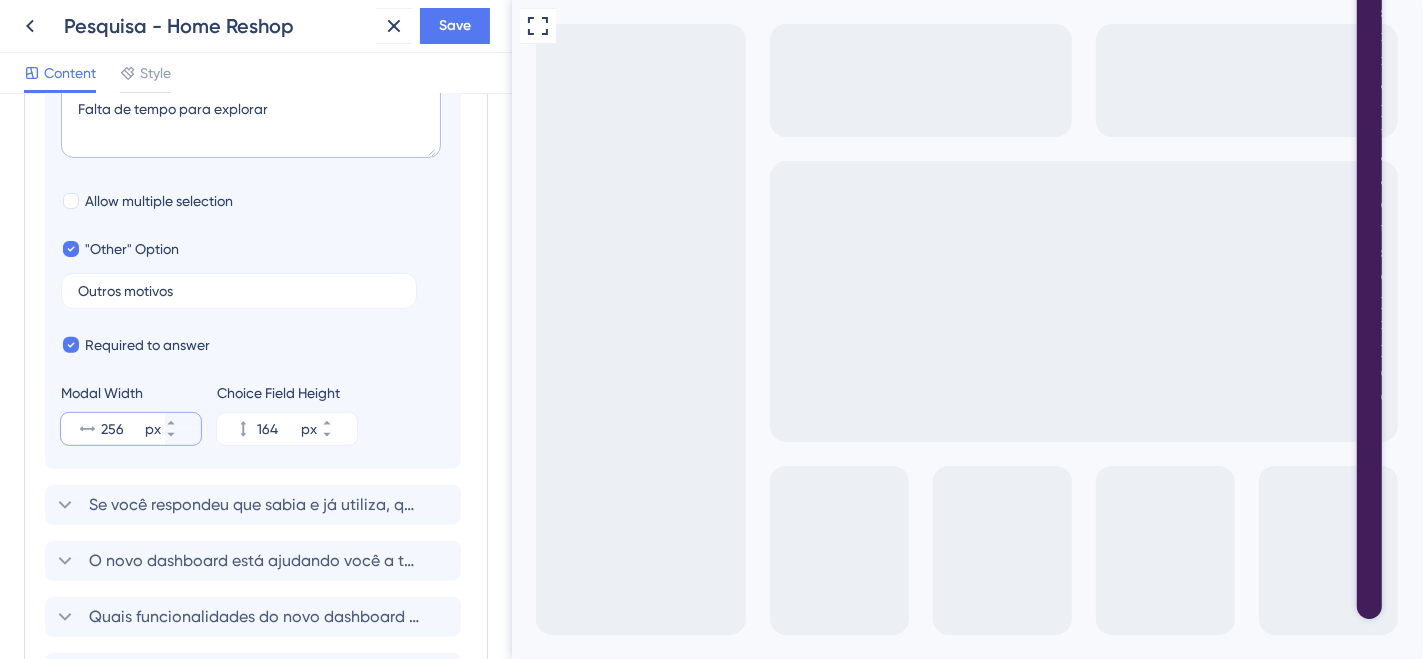 click on "256" at bounding box center (121, 429) 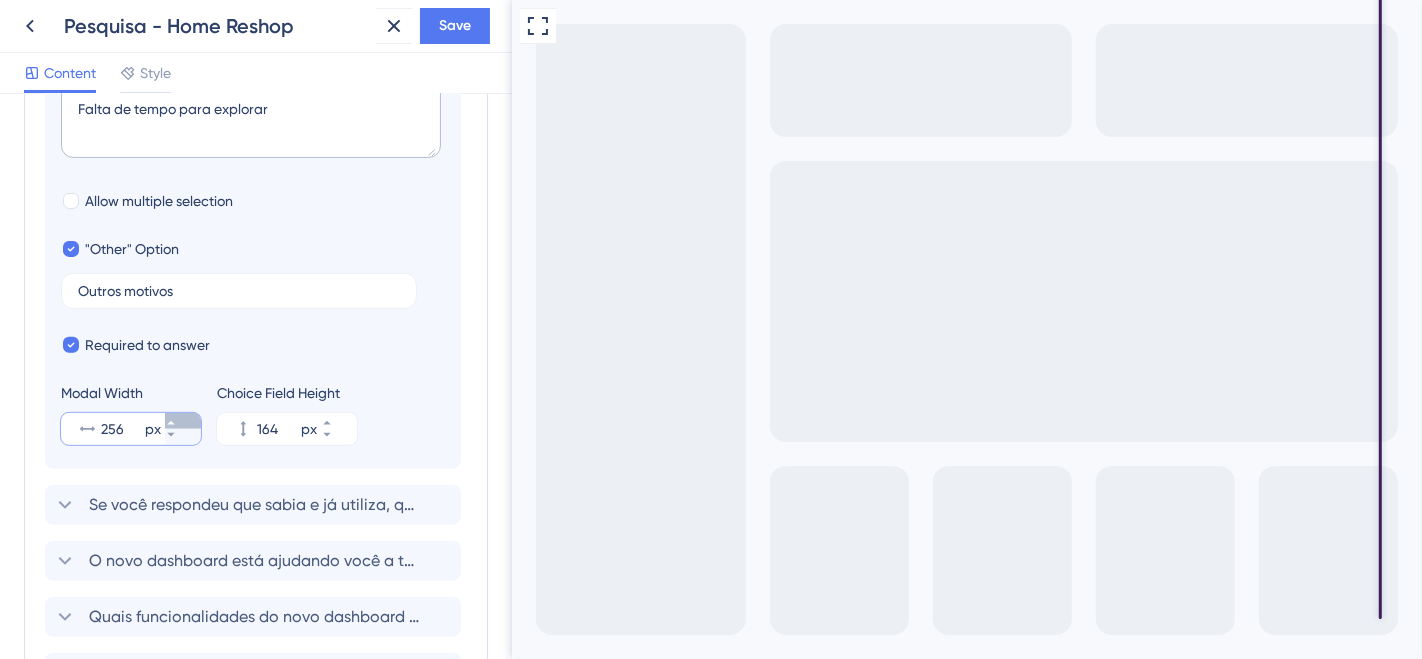click on "256 px" at bounding box center [183, 421] 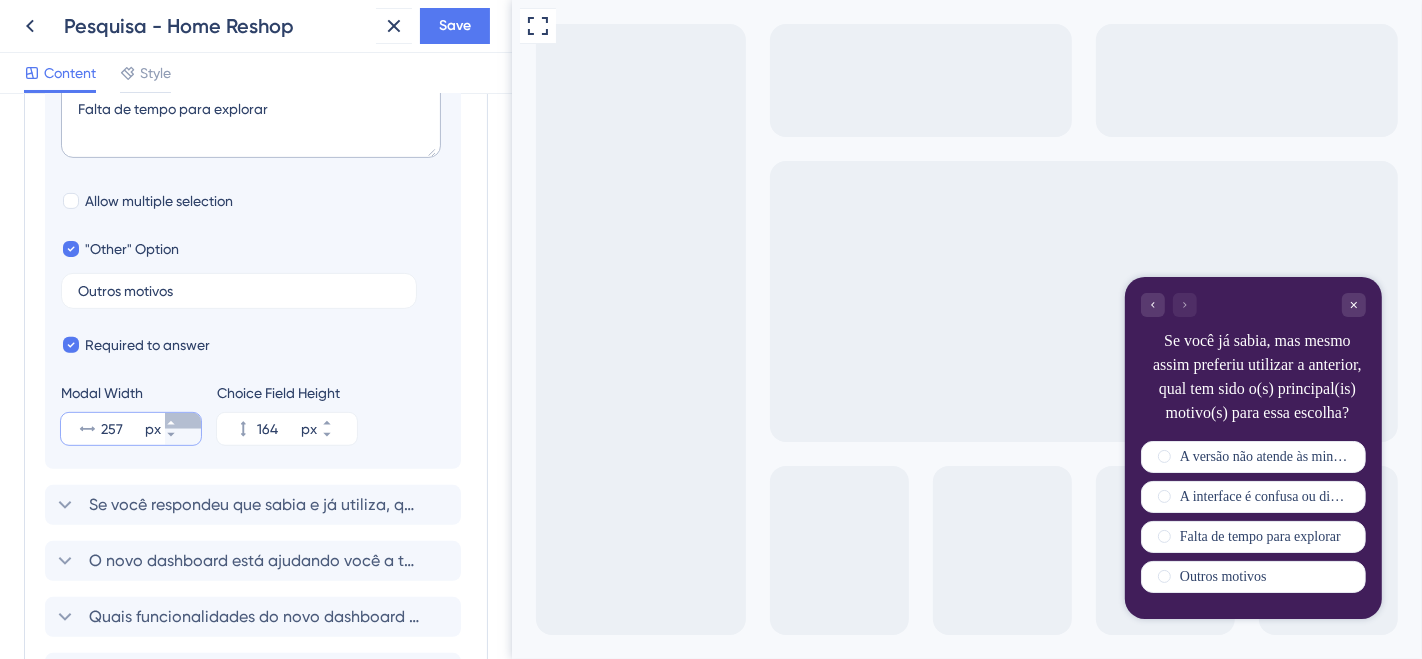click on "257 px" at bounding box center [183, 421] 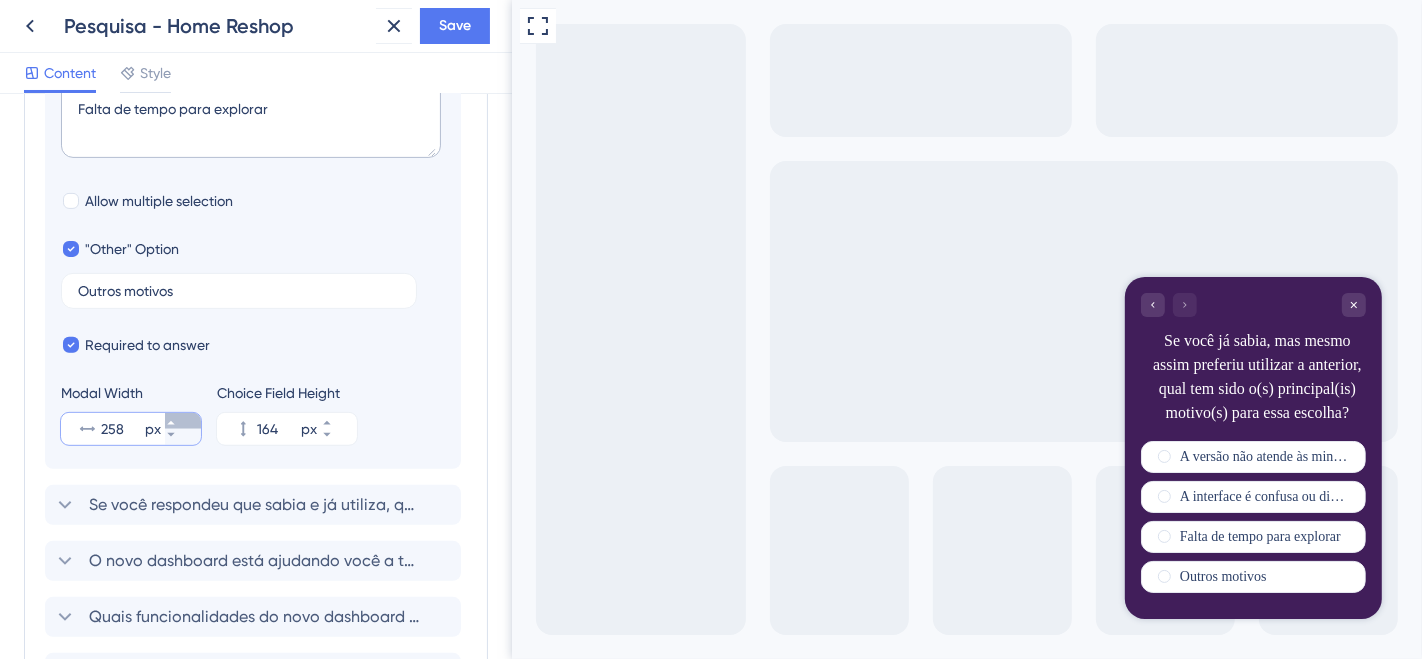 click on "258 px" at bounding box center [183, 421] 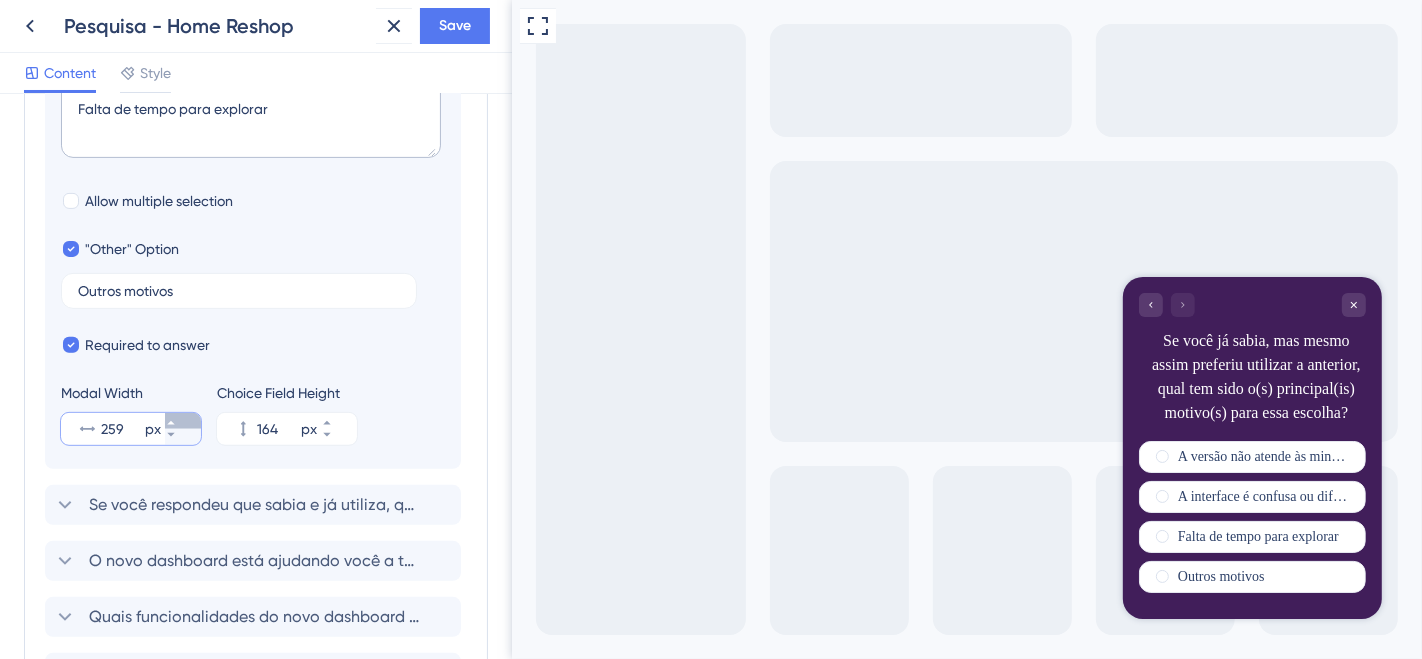 click on "259 px" at bounding box center (183, 421) 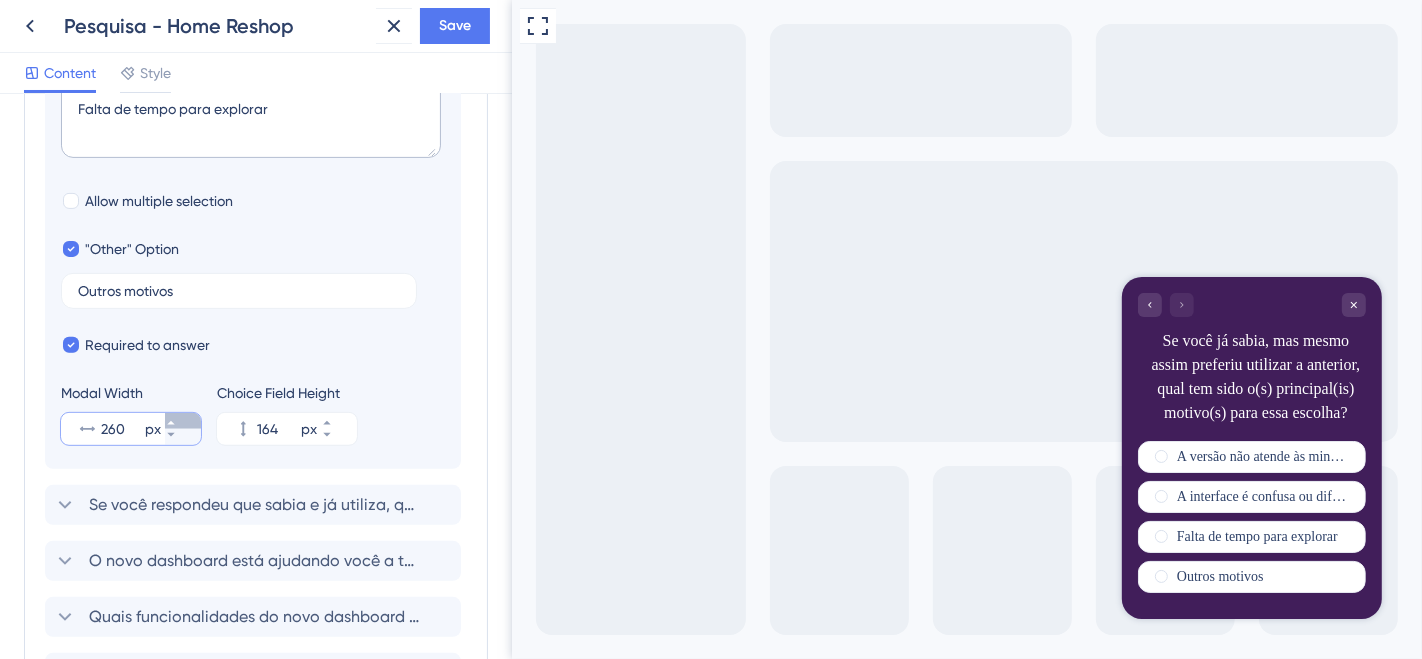 click on "260 px" at bounding box center [183, 421] 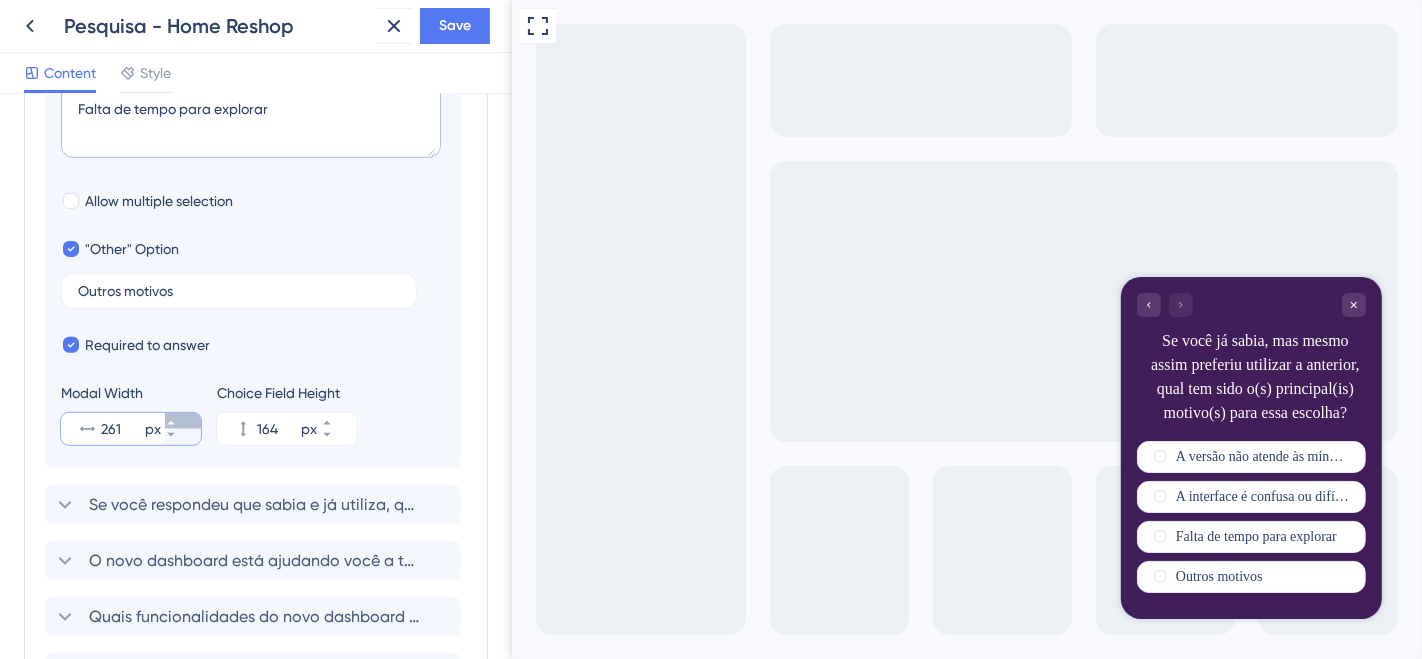 click on "261 px" at bounding box center [183, 421] 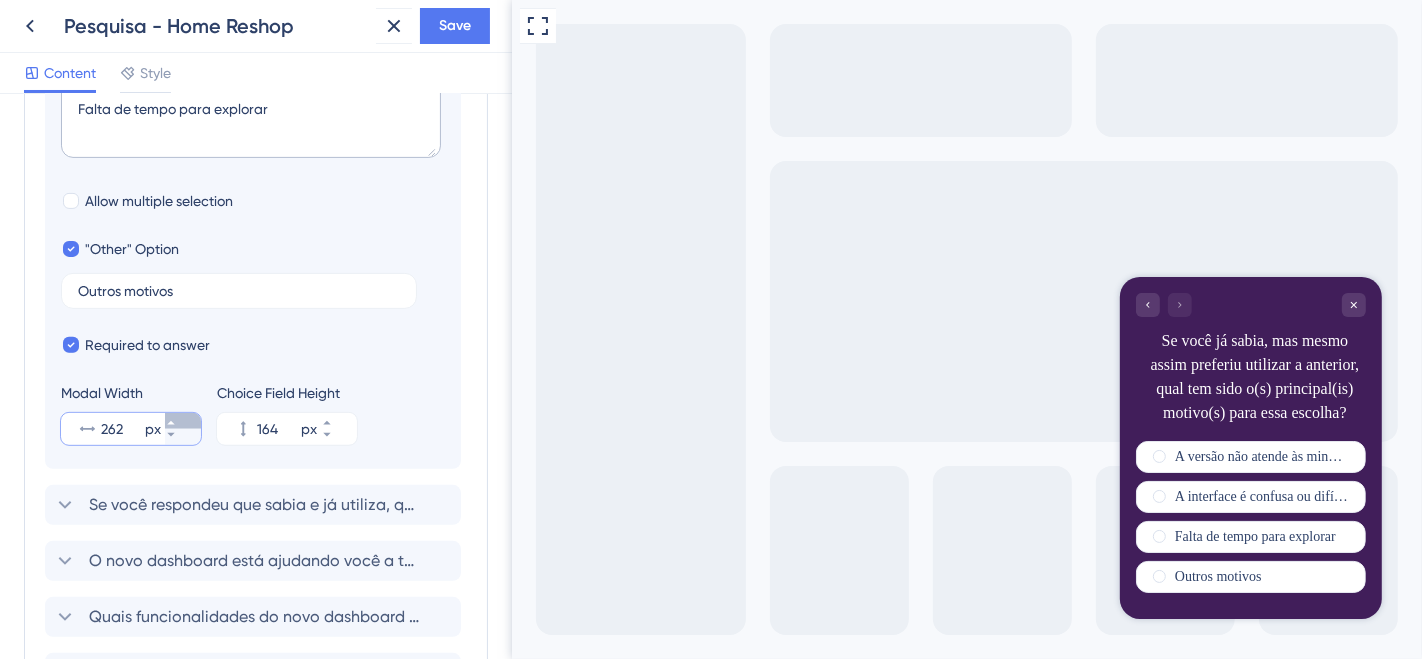 click on "262 px" at bounding box center [183, 421] 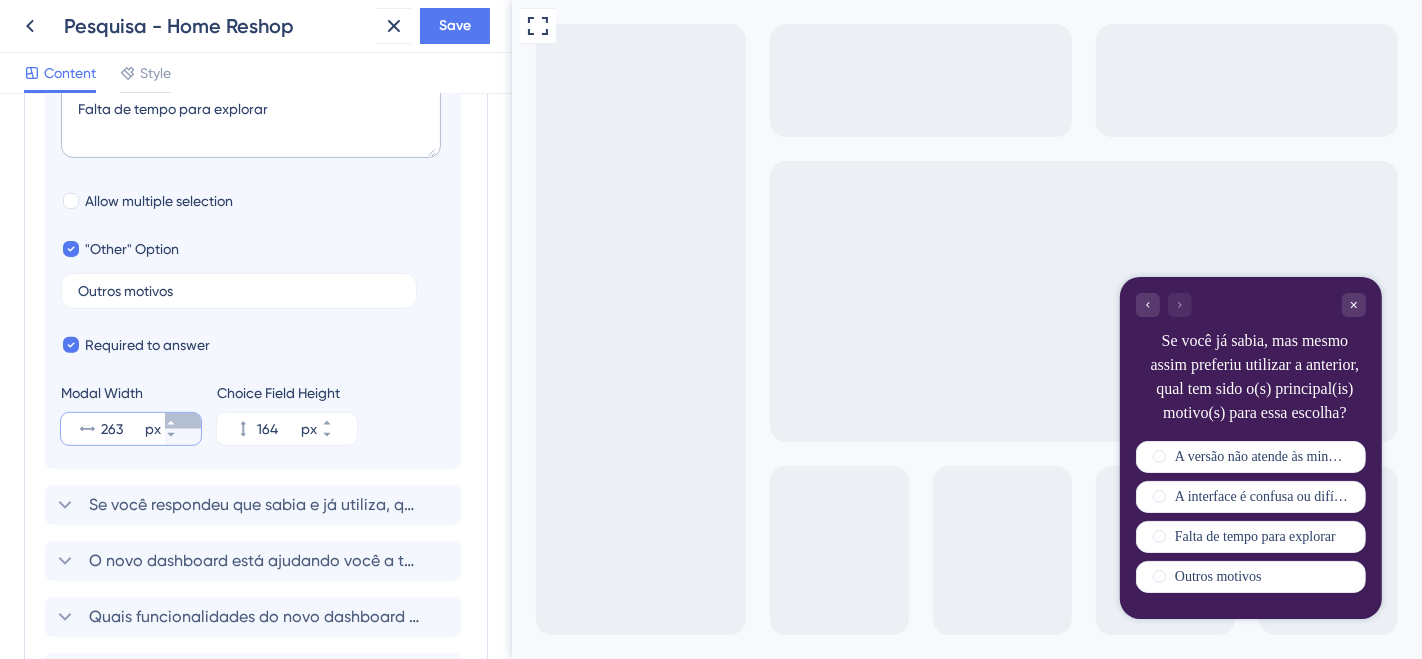click on "263 px" at bounding box center (183, 421) 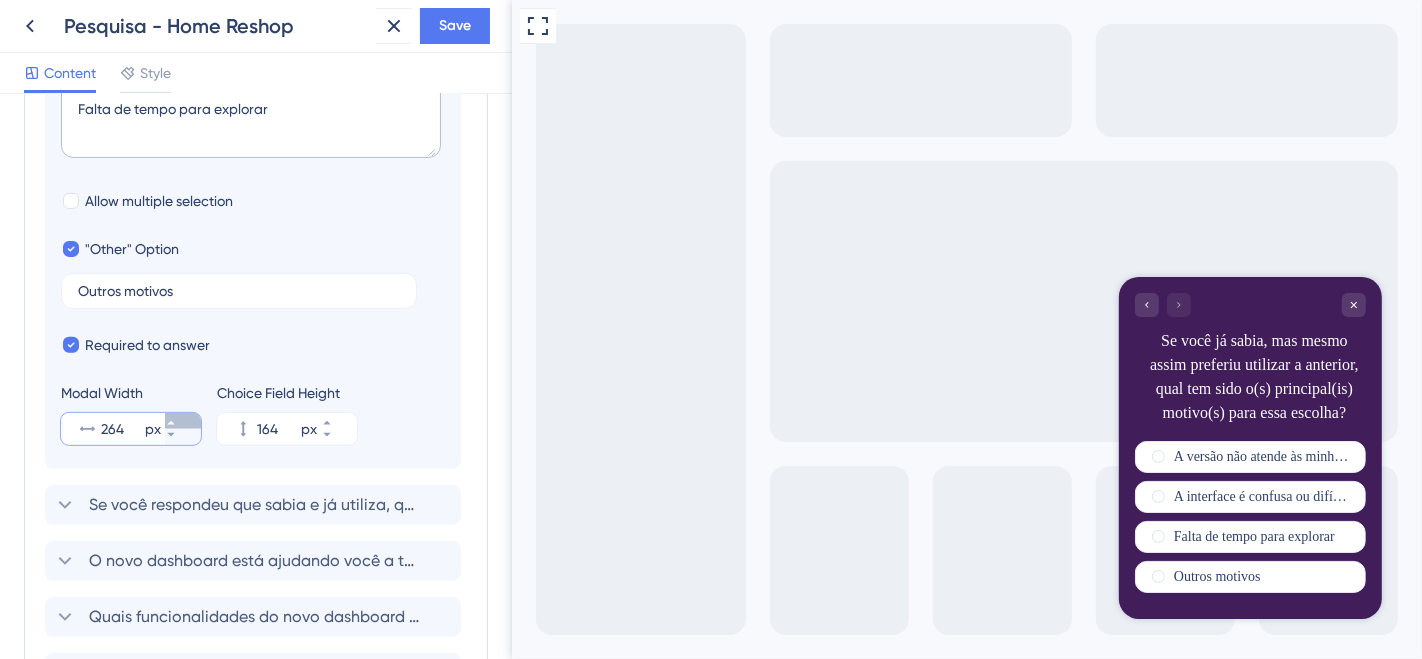 click on "264 px" at bounding box center (183, 421) 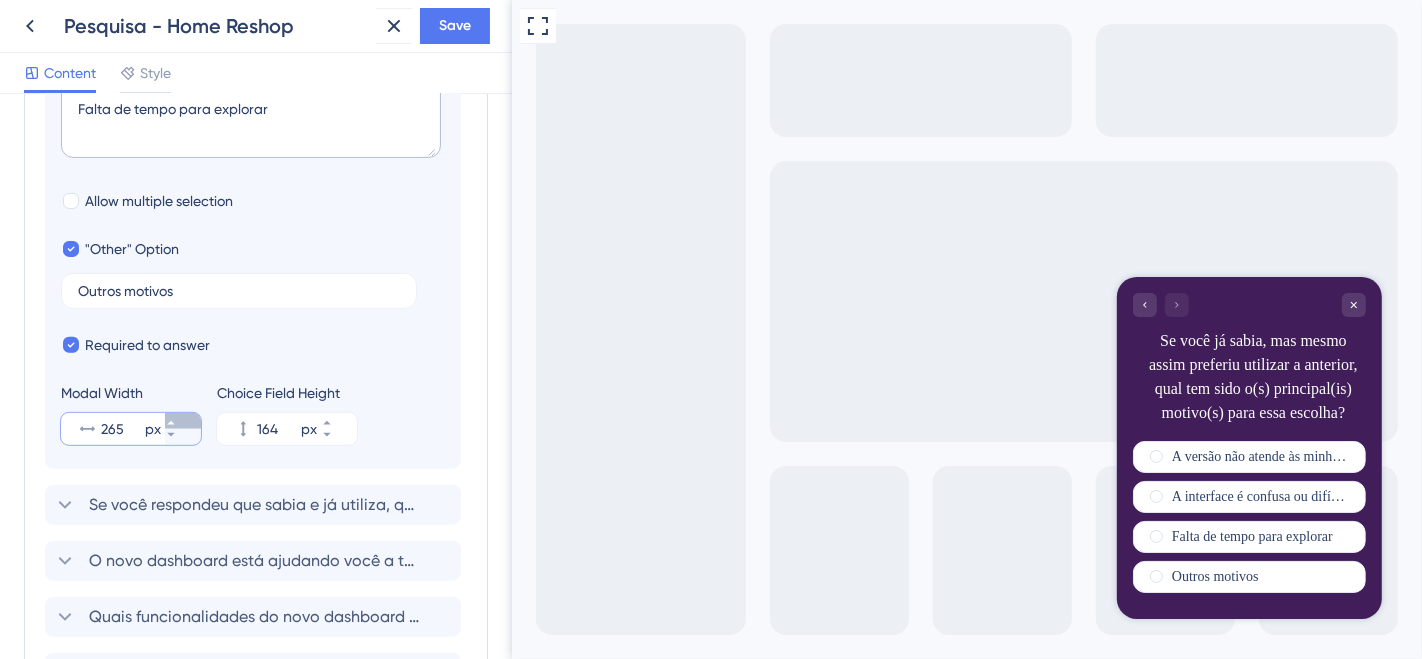 click on "265 px" at bounding box center (183, 421) 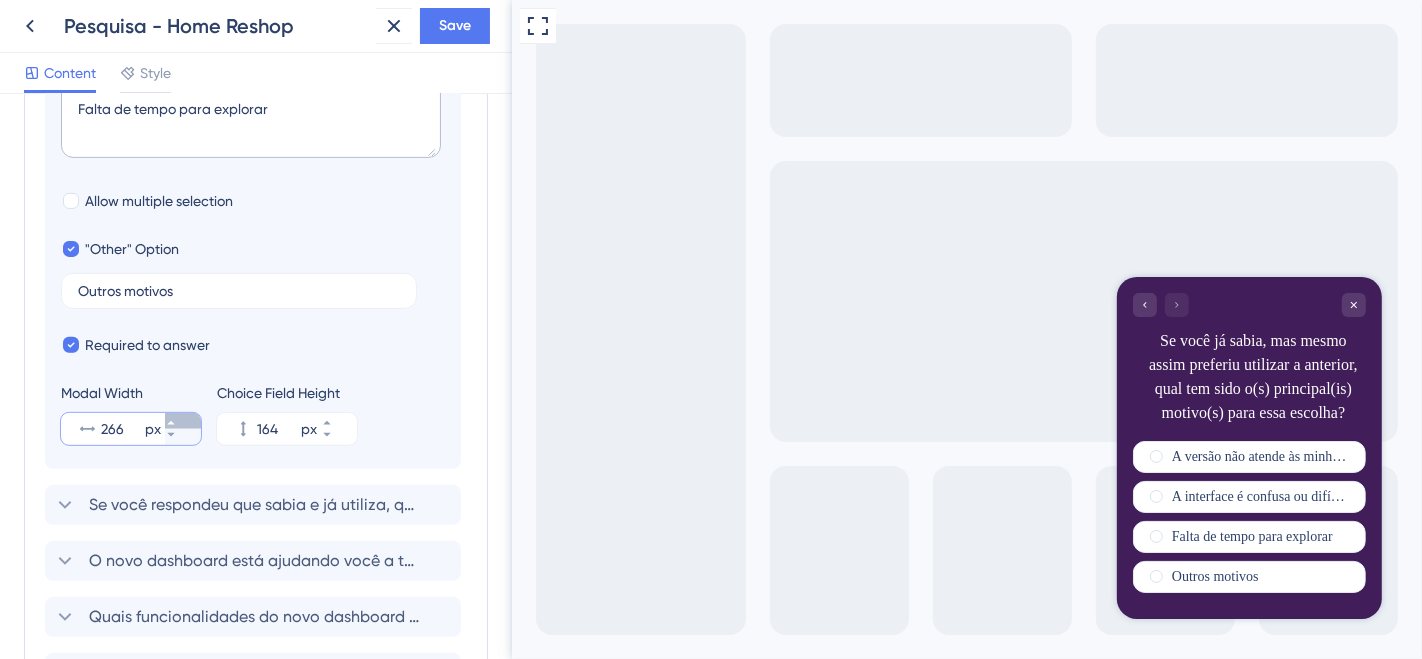 click on "266 px" at bounding box center (183, 421) 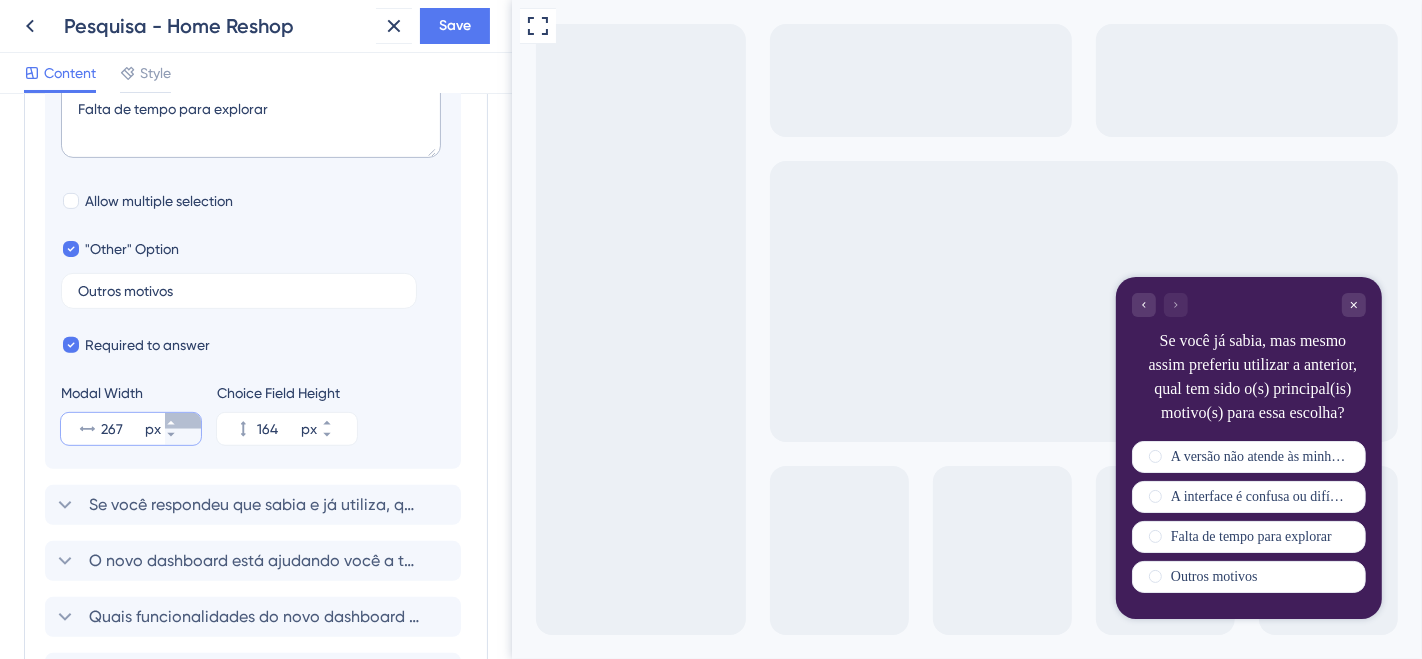 click on "267 px" at bounding box center [183, 421] 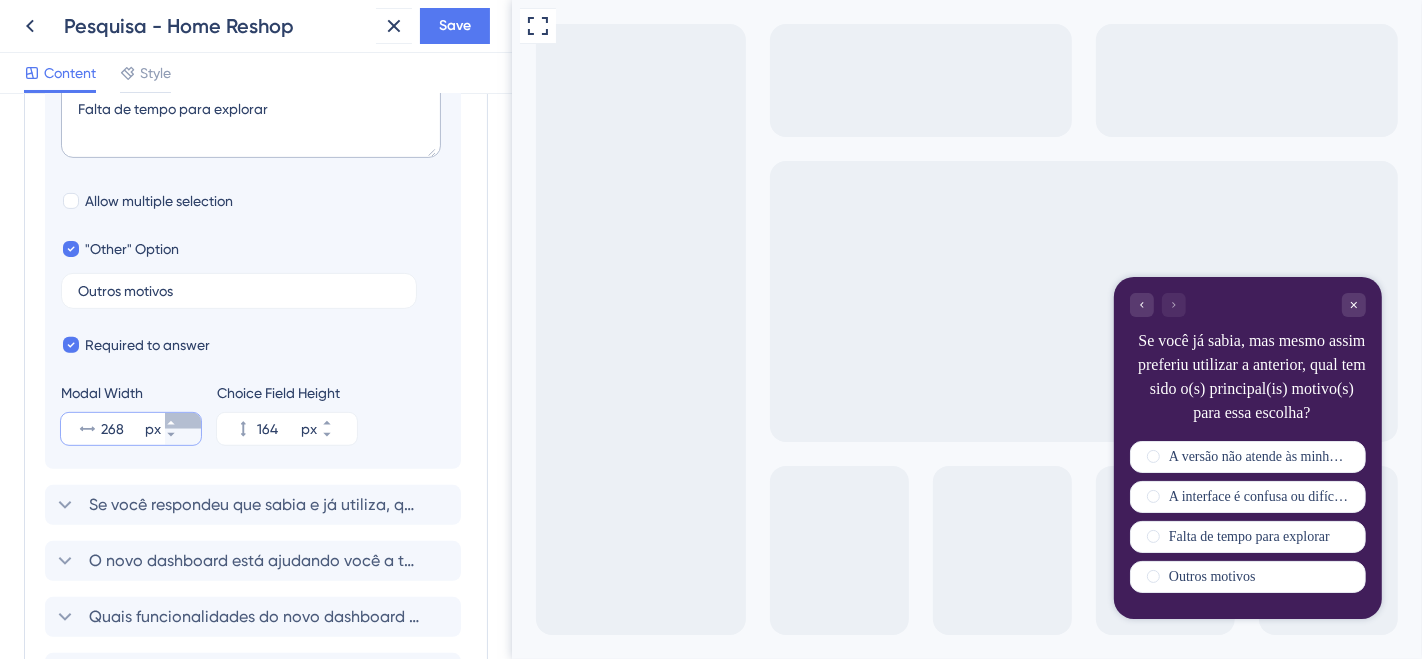 click on "268 px" at bounding box center [183, 421] 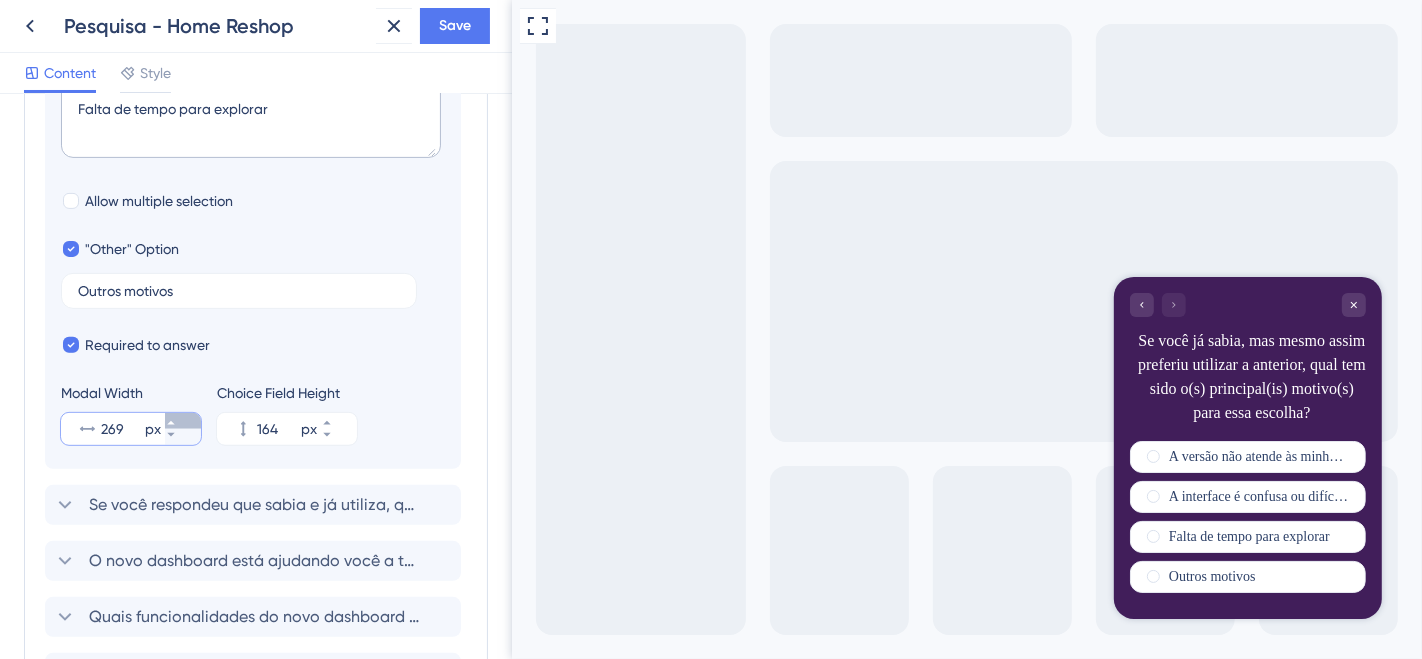 click on "269 px" at bounding box center (183, 421) 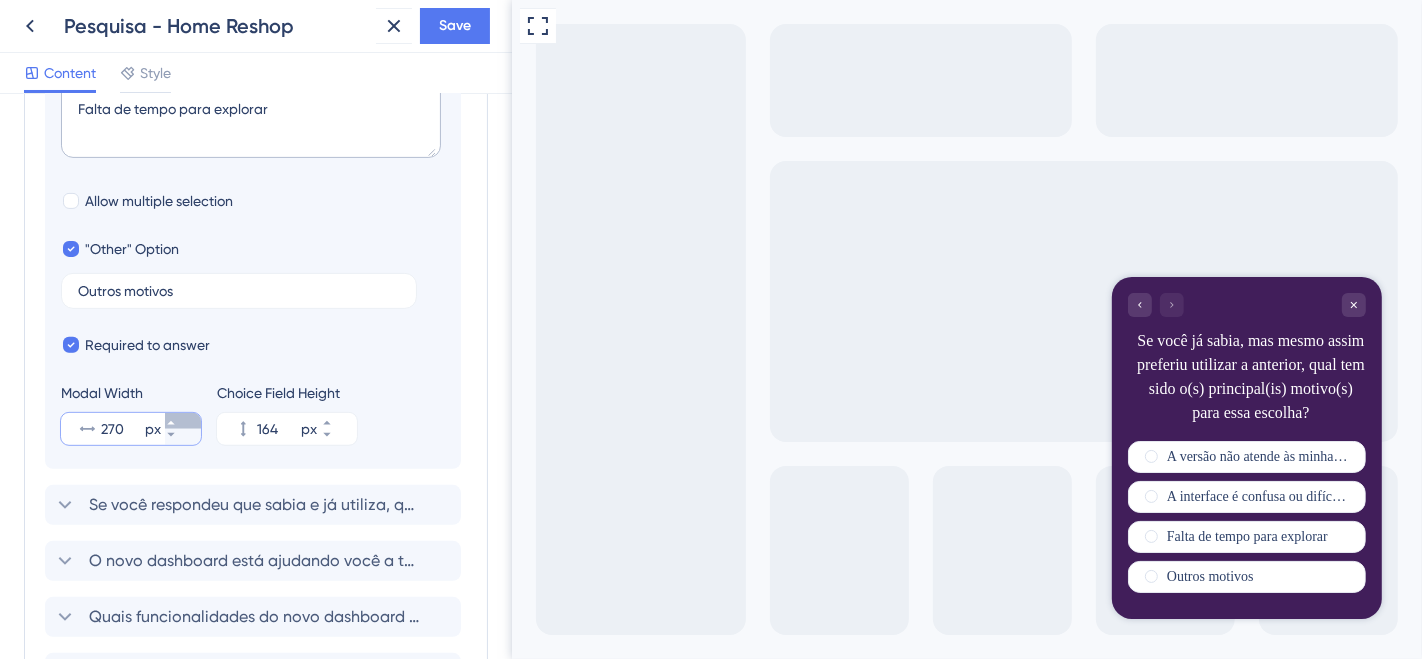 click on "270 px" at bounding box center [183, 421] 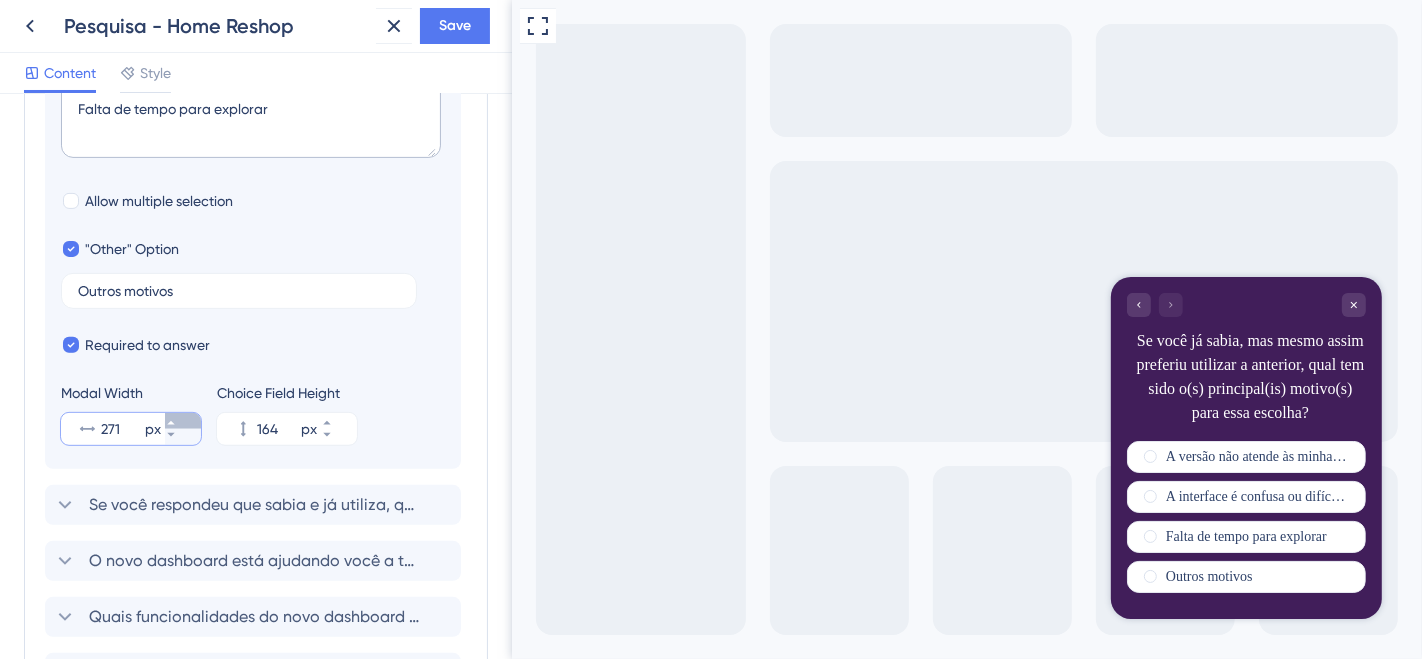 click on "271 px" at bounding box center (183, 421) 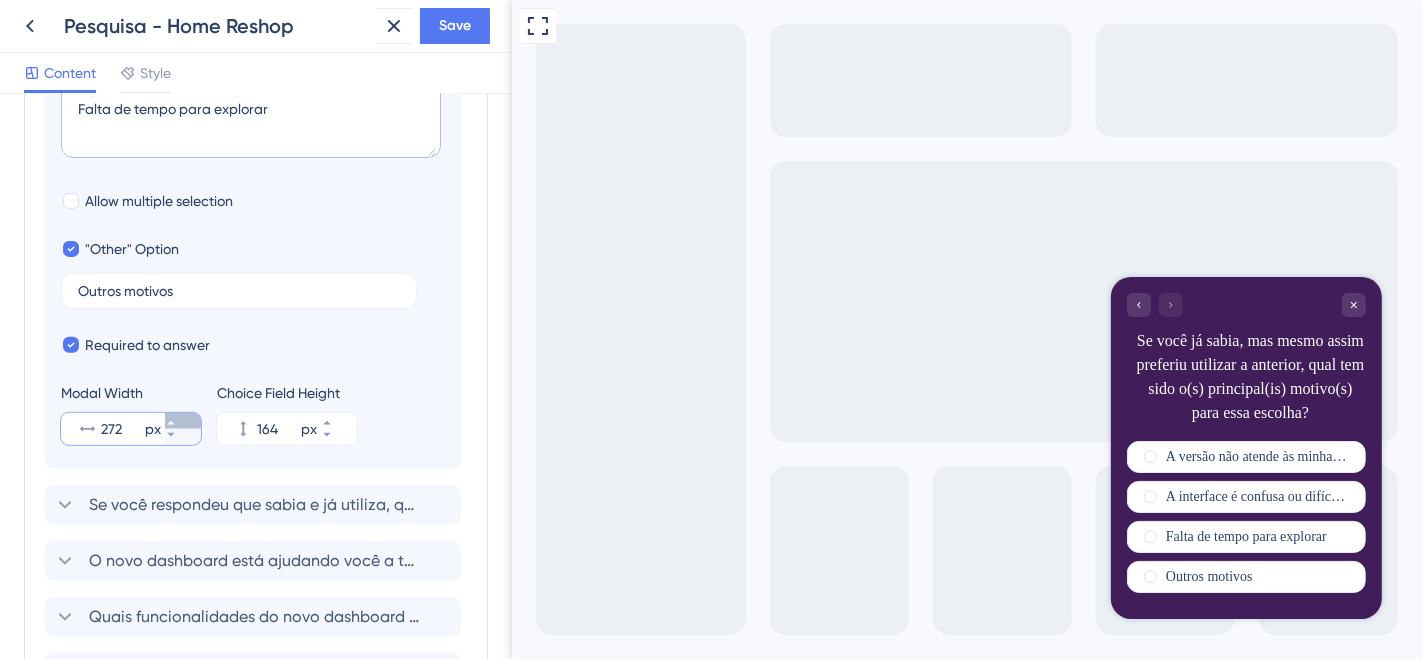 click on "272 px" at bounding box center [183, 421] 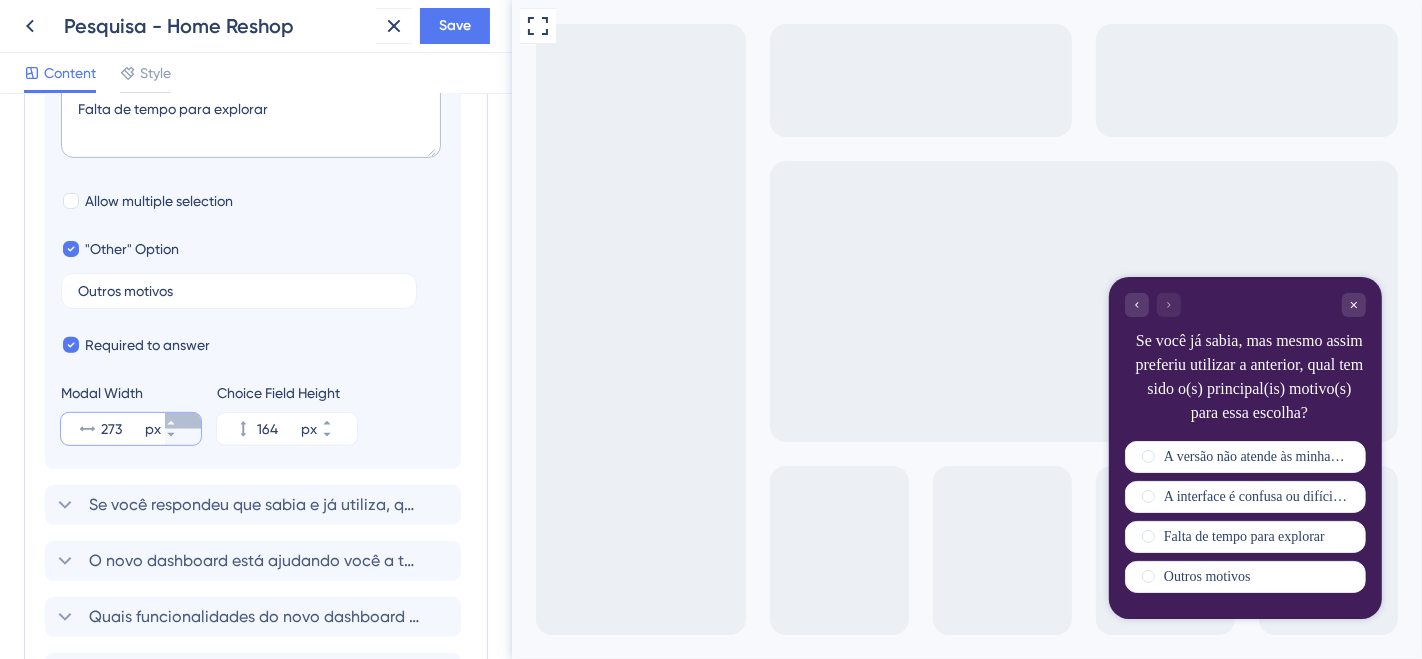 click on "273 px" at bounding box center (183, 421) 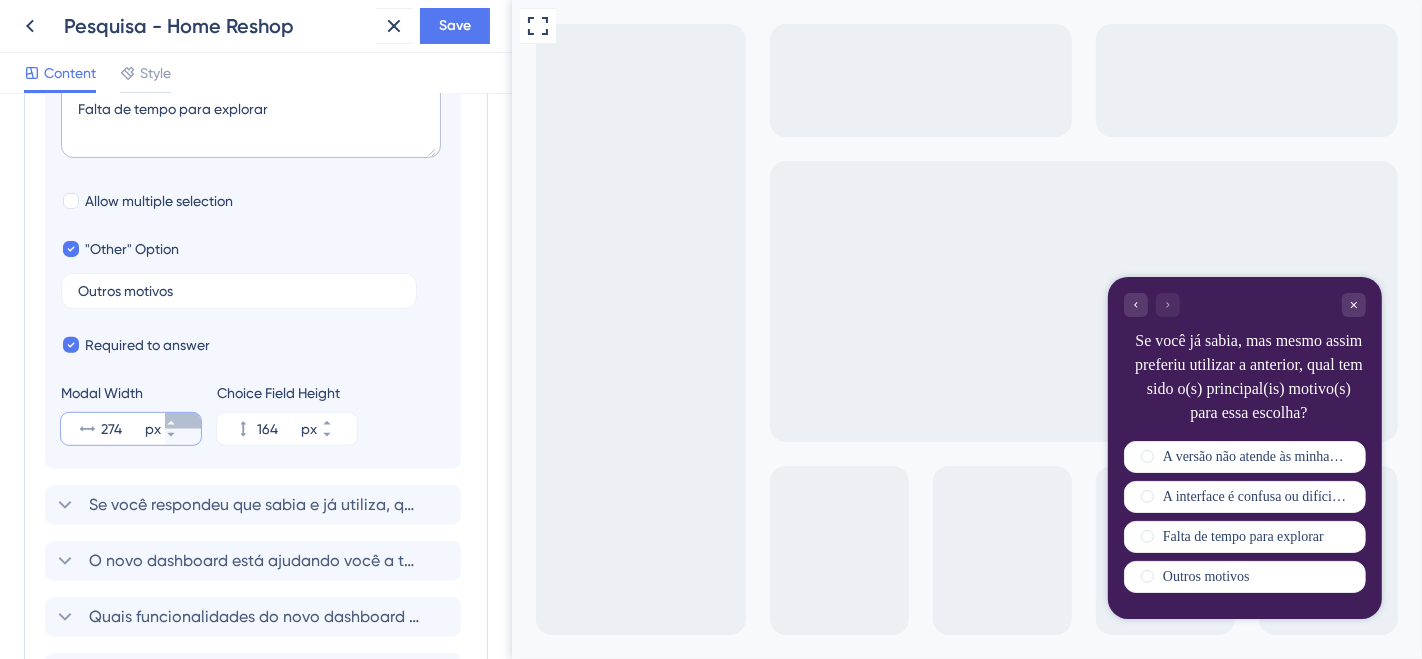 click on "274 px" at bounding box center [183, 421] 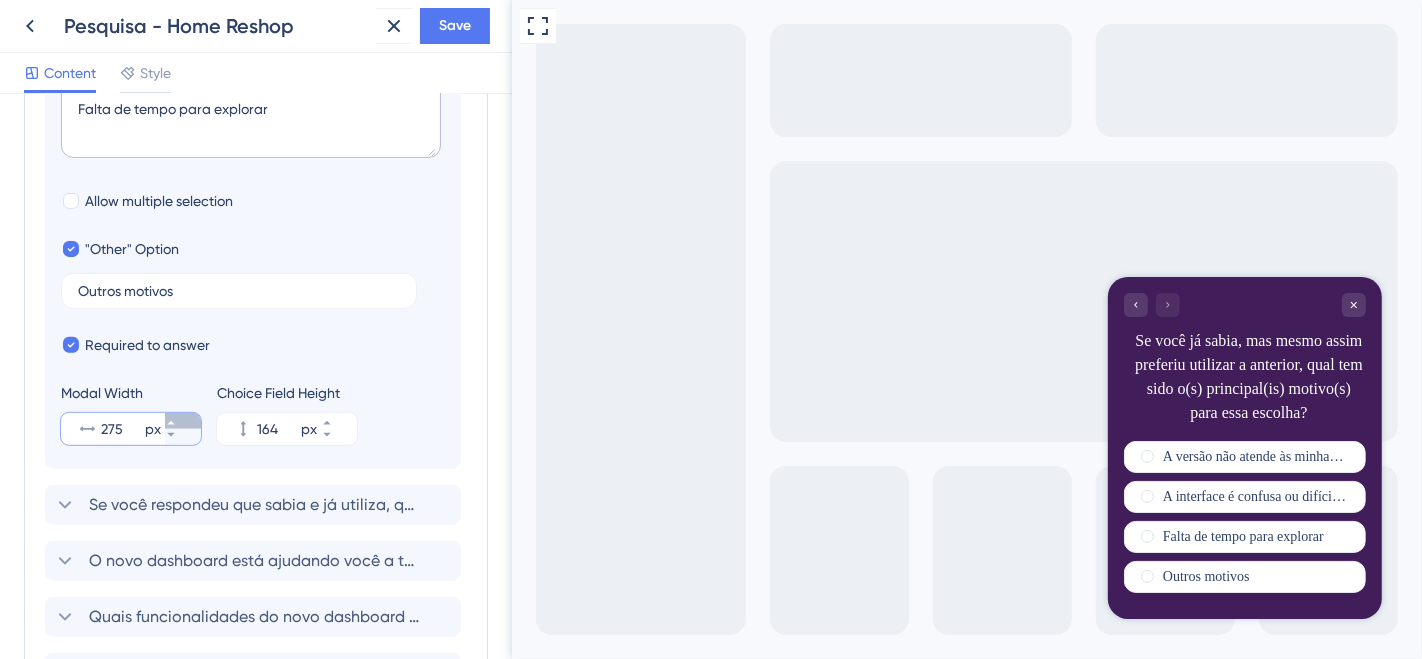 click on "275 px" at bounding box center (183, 421) 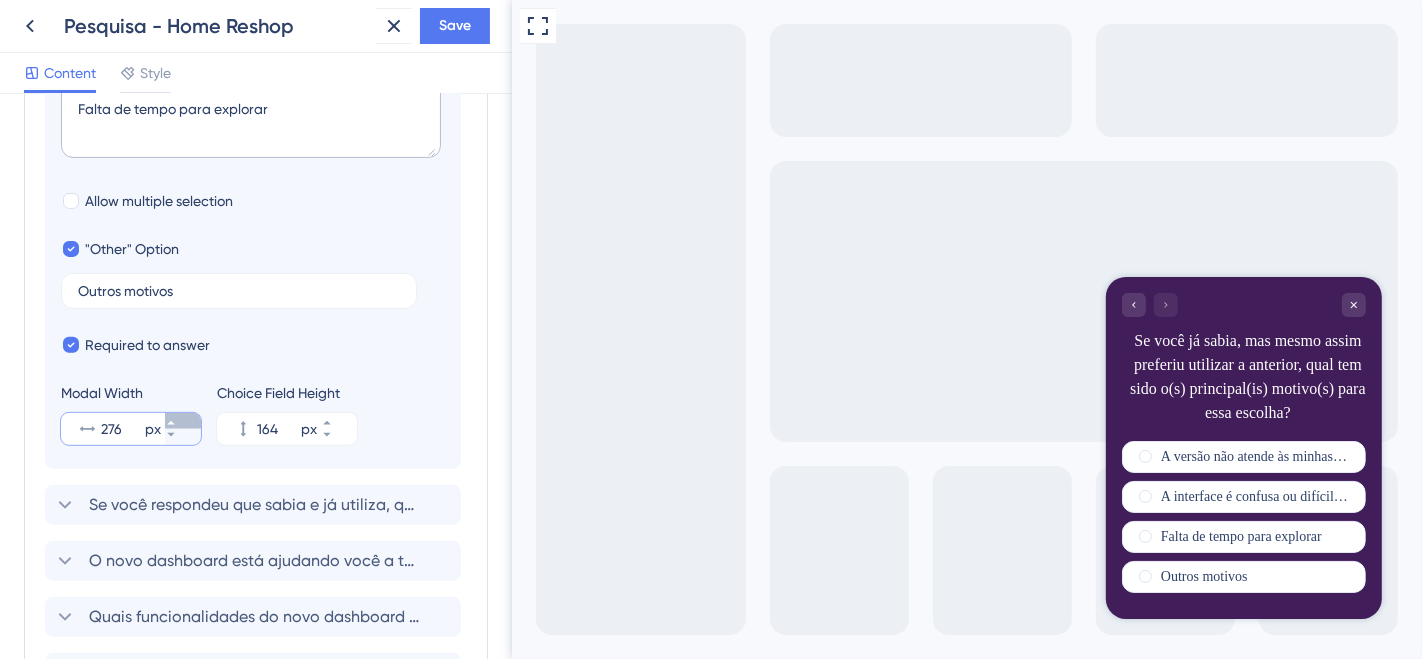 click on "276 px" at bounding box center (183, 421) 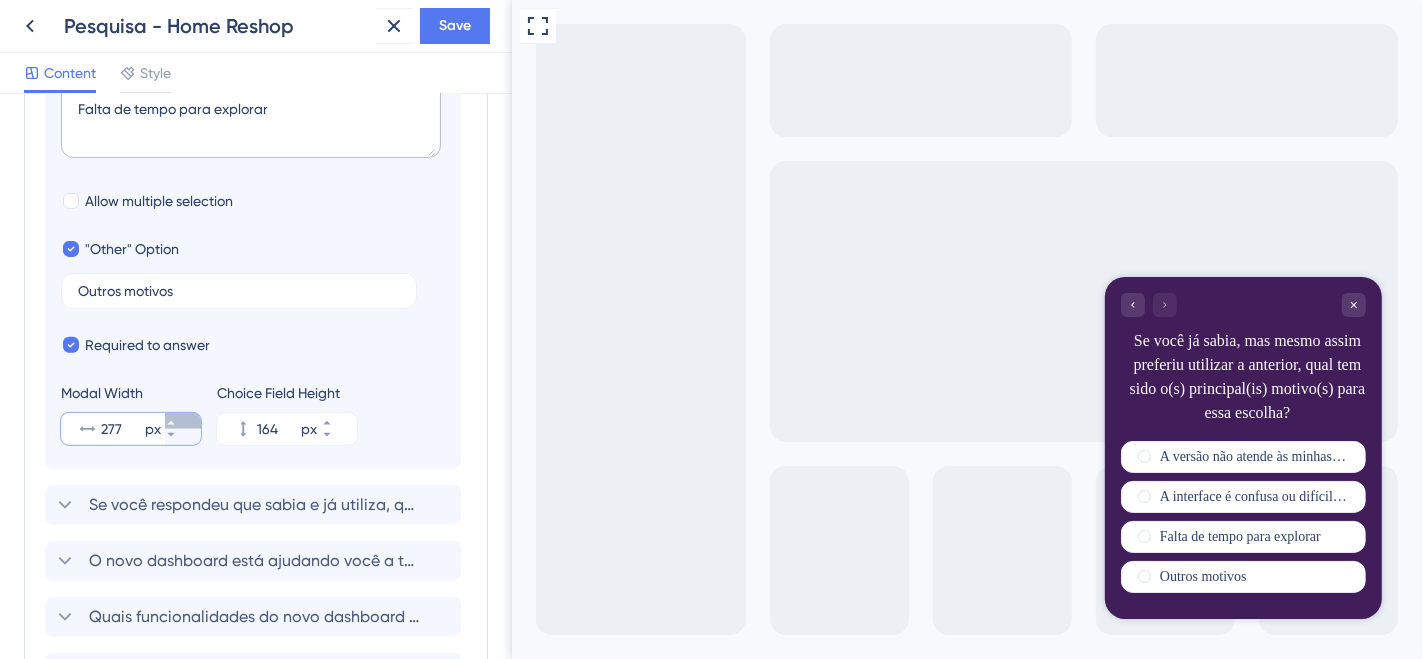 click on "277 px" at bounding box center (183, 421) 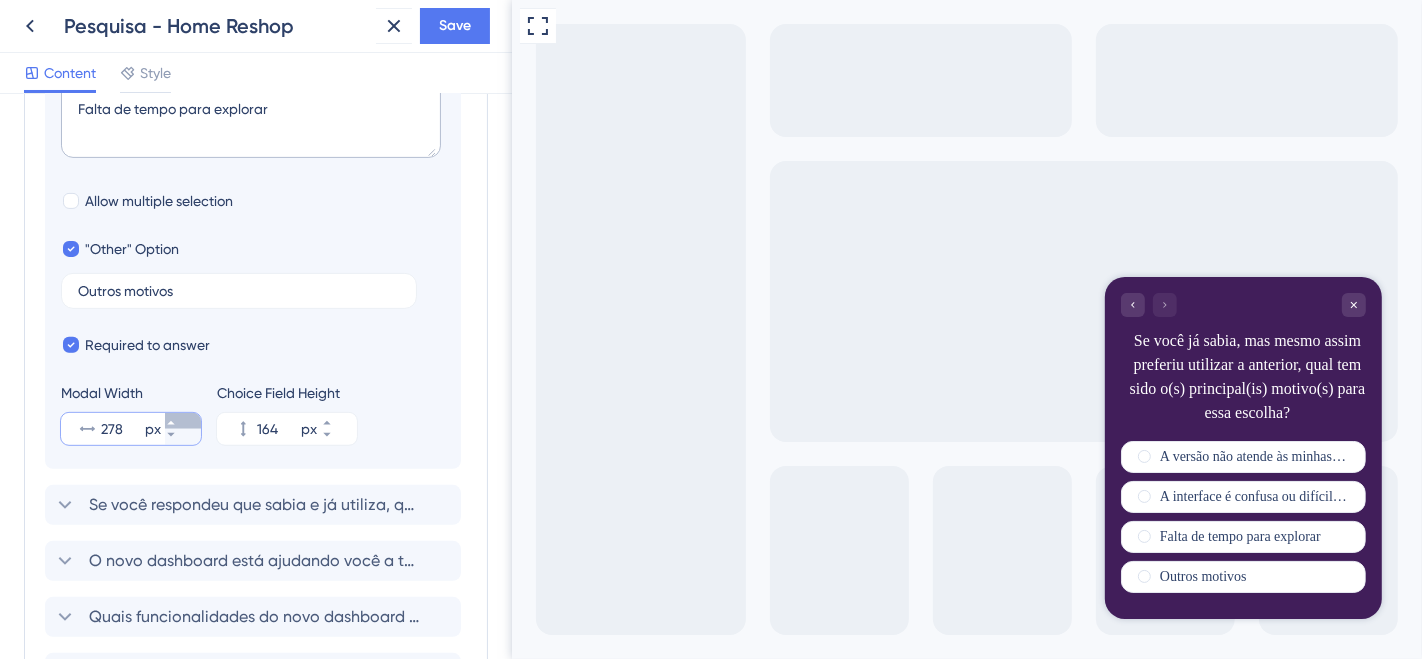 click on "278 px" at bounding box center [183, 421] 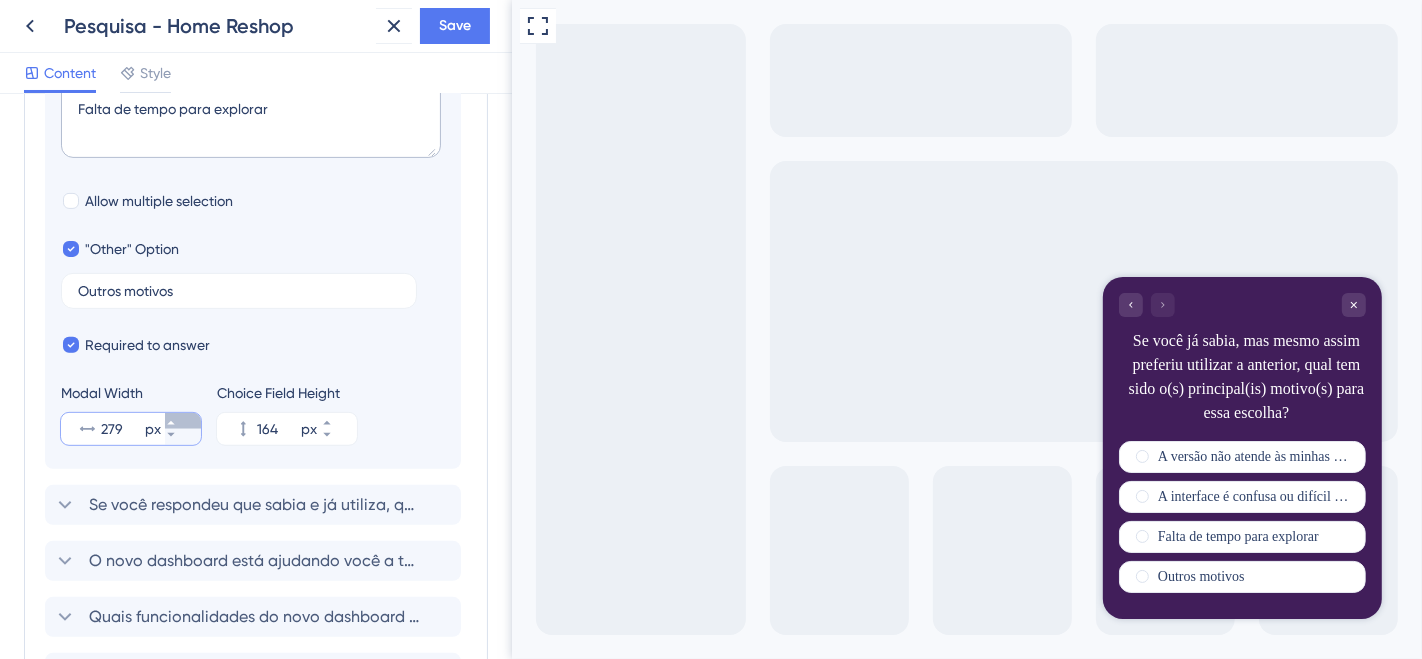 click on "279 px" at bounding box center [183, 421] 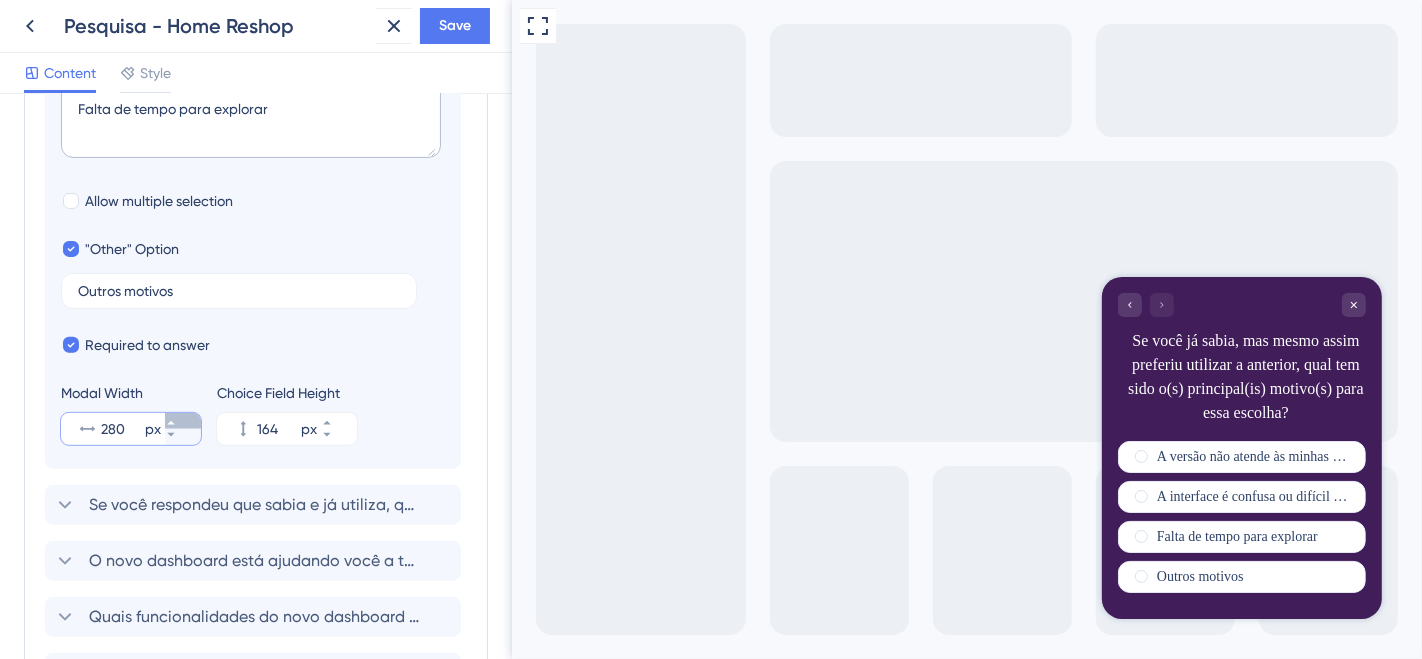 click on "280 px" at bounding box center (183, 421) 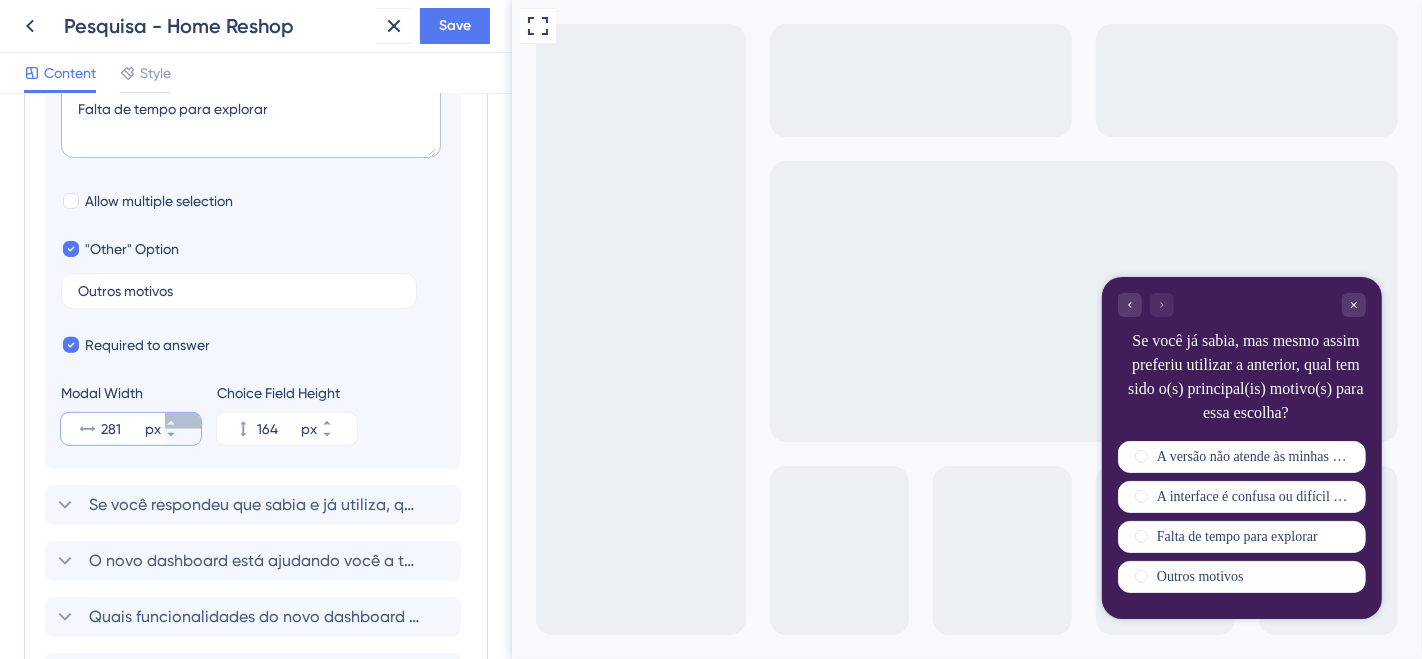 click on "281 px" at bounding box center (183, 421) 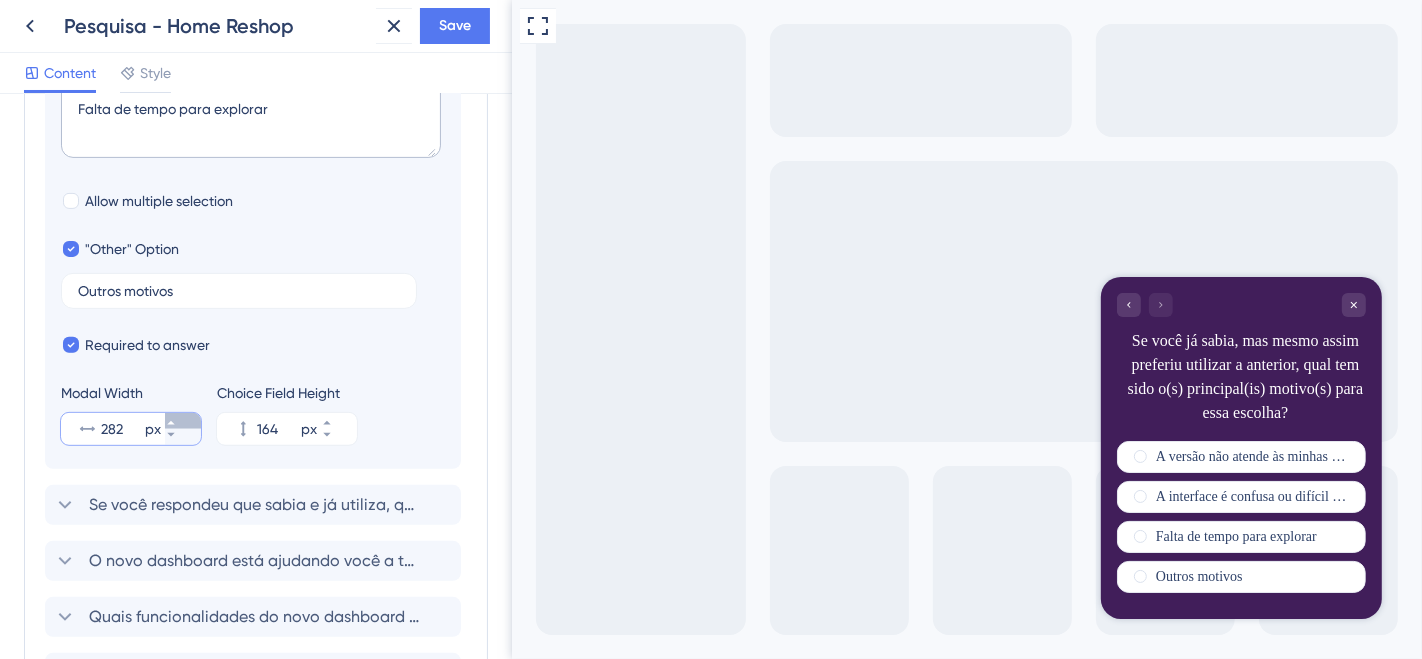click on "282 px" at bounding box center (183, 421) 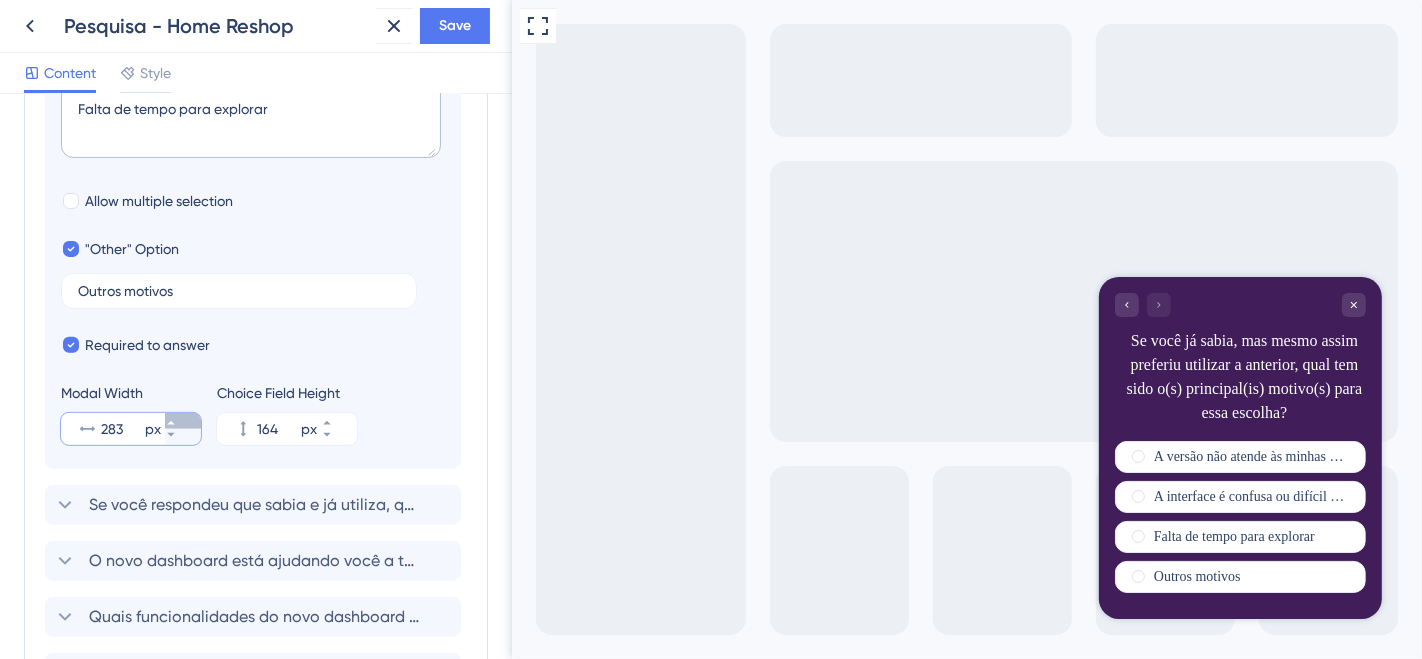 click on "283 px" at bounding box center [183, 421] 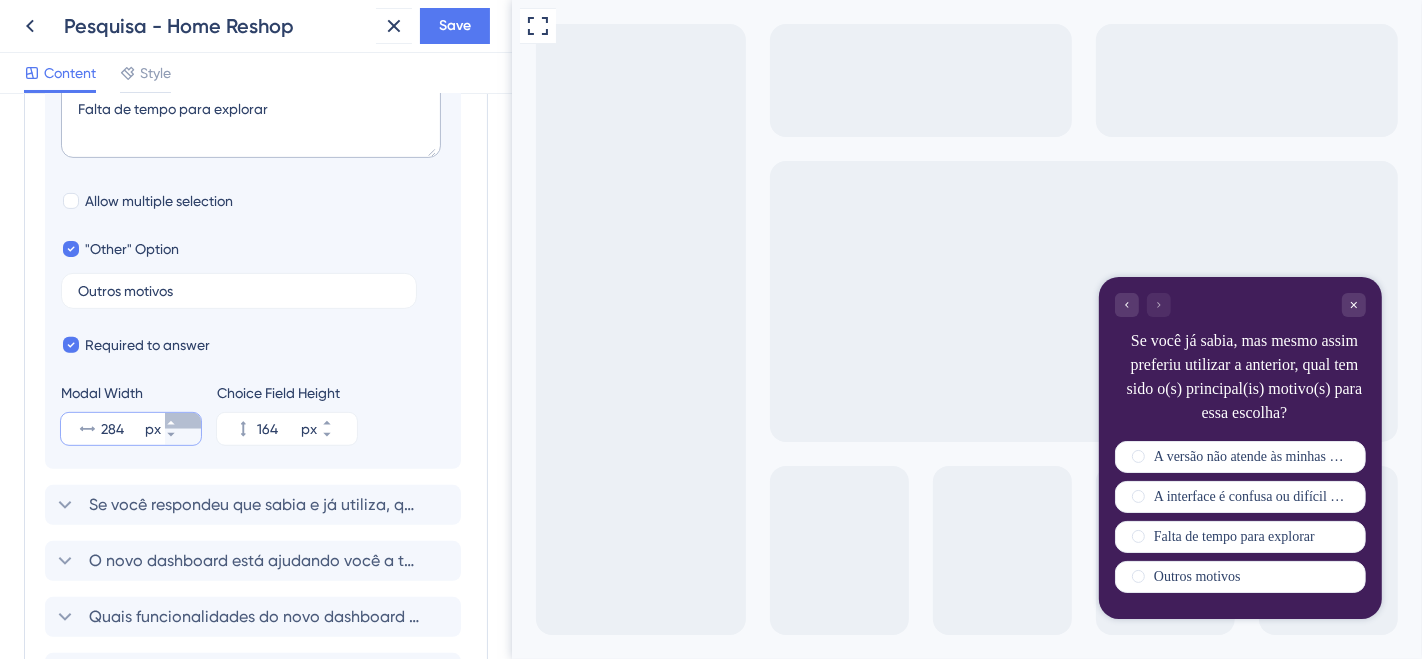click on "284 px" at bounding box center [183, 421] 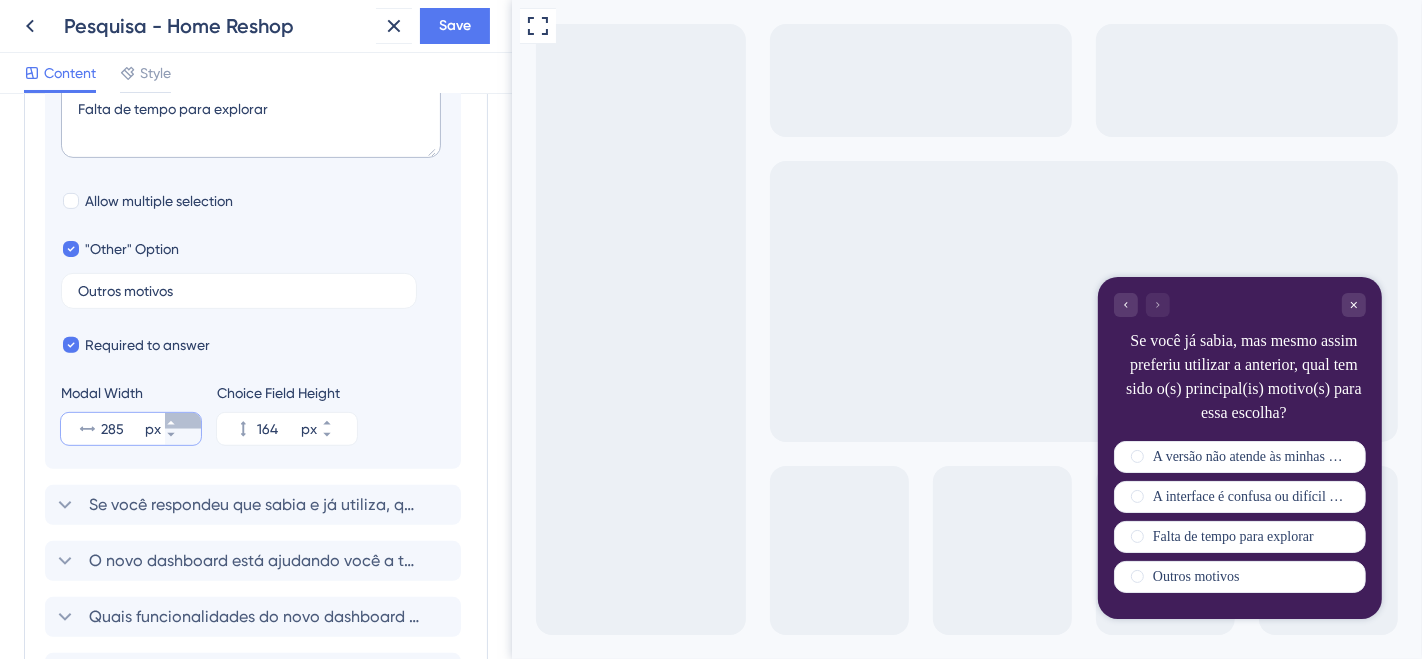 click on "285 px" at bounding box center (183, 421) 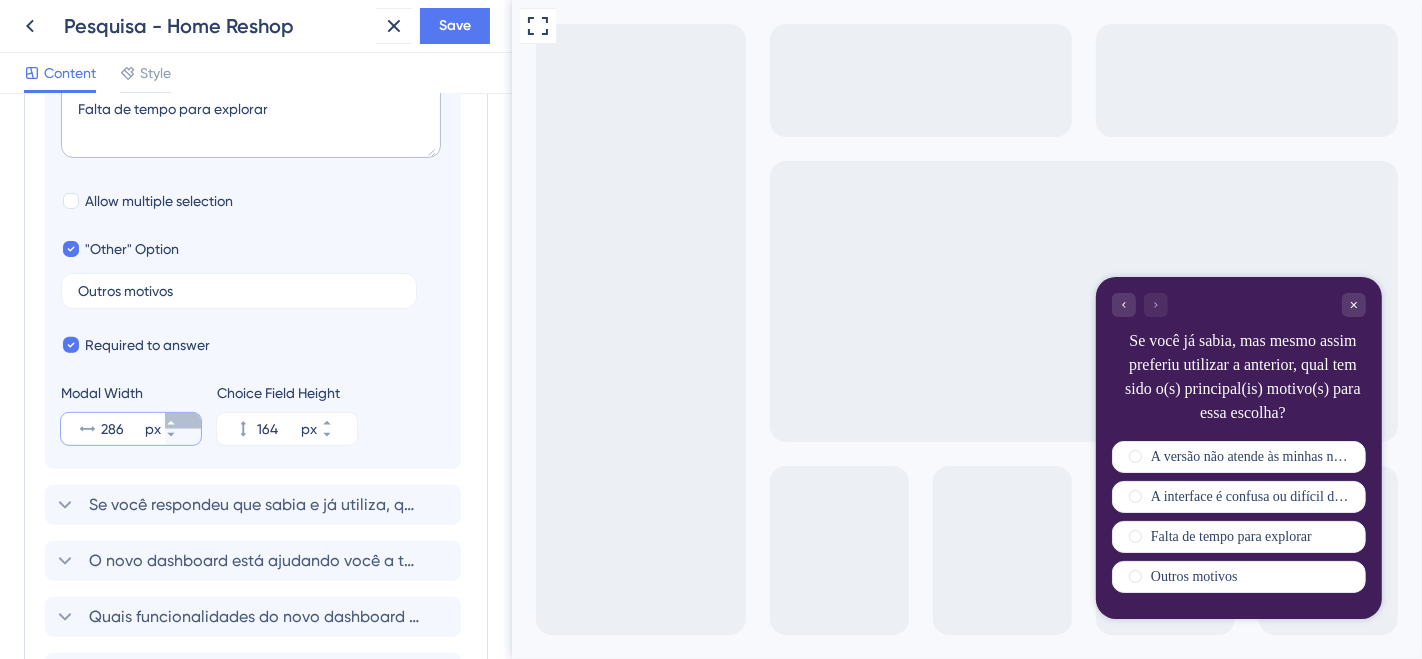 click on "286 px" at bounding box center (183, 421) 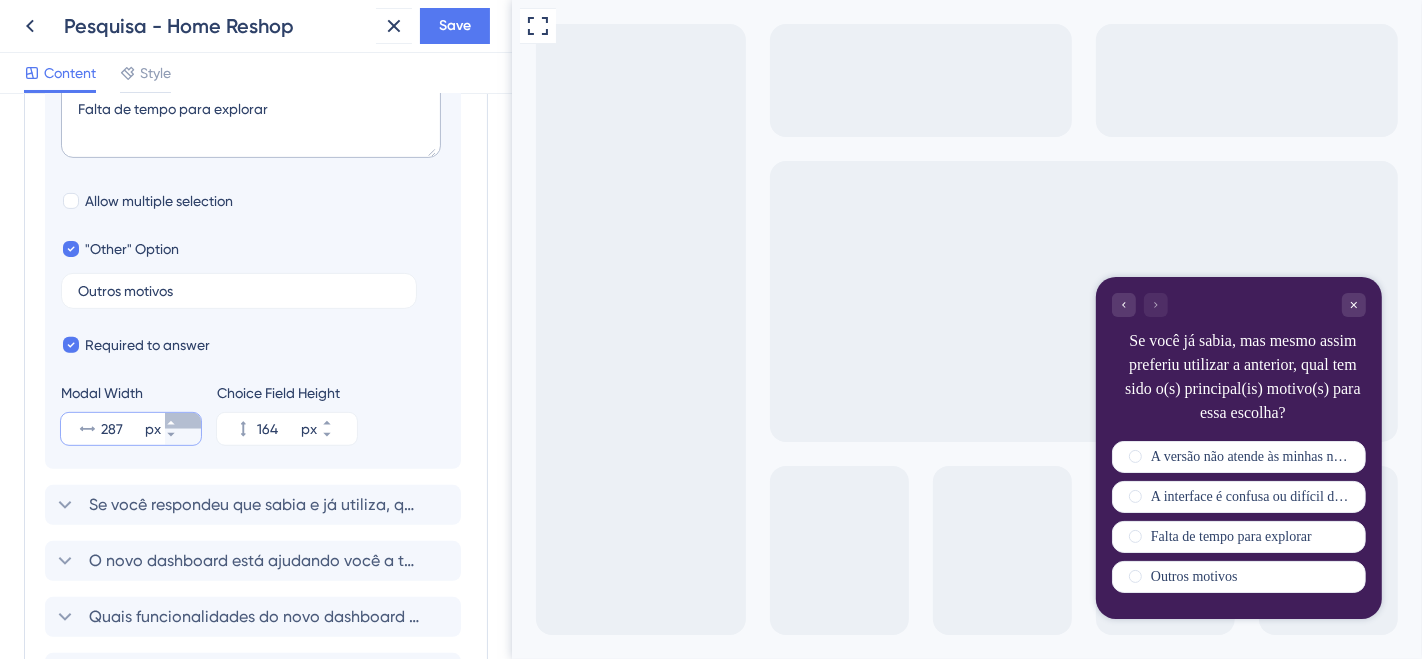 click on "287 px" at bounding box center [183, 421] 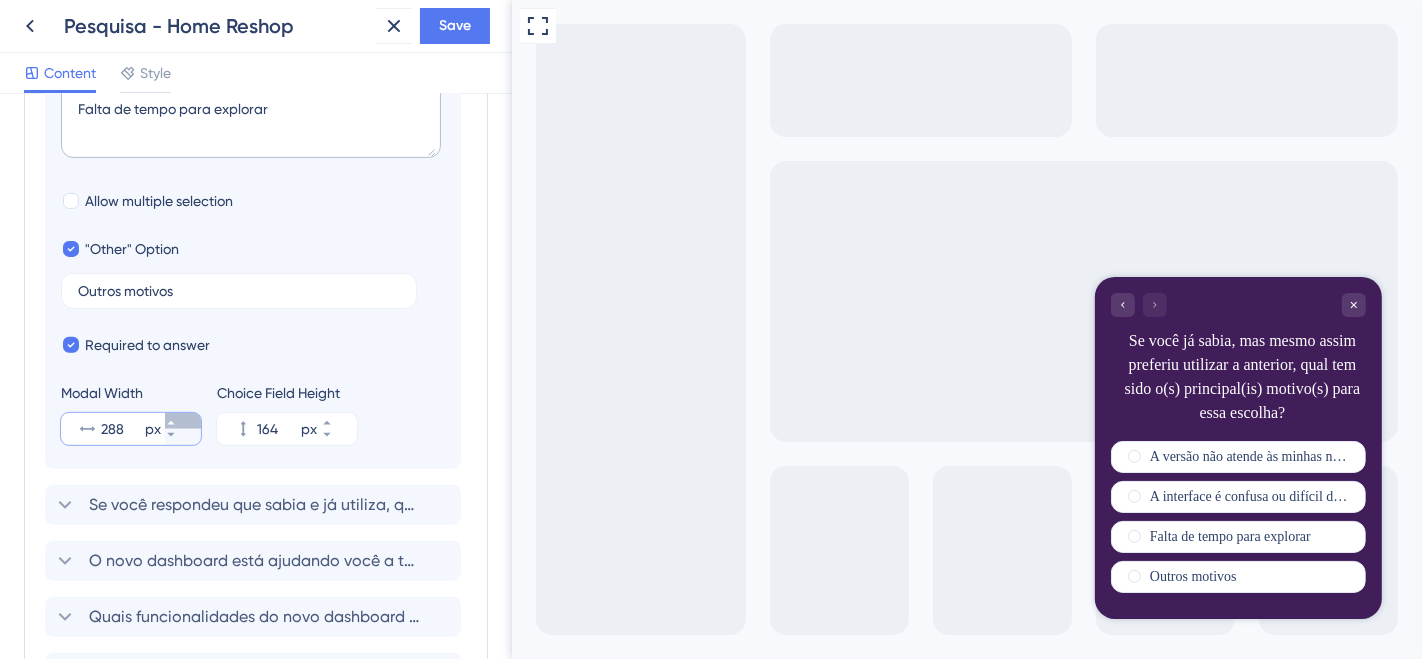 click on "288 px" at bounding box center (183, 421) 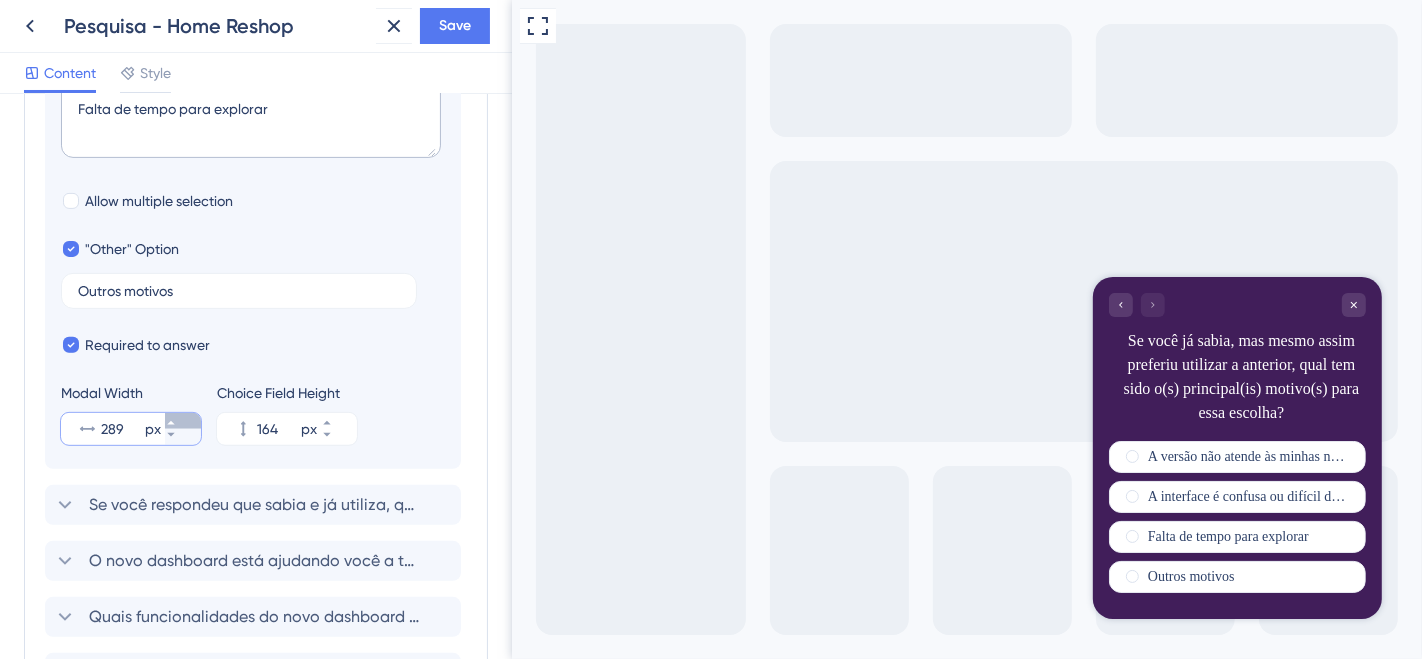 click on "289 px" at bounding box center (183, 421) 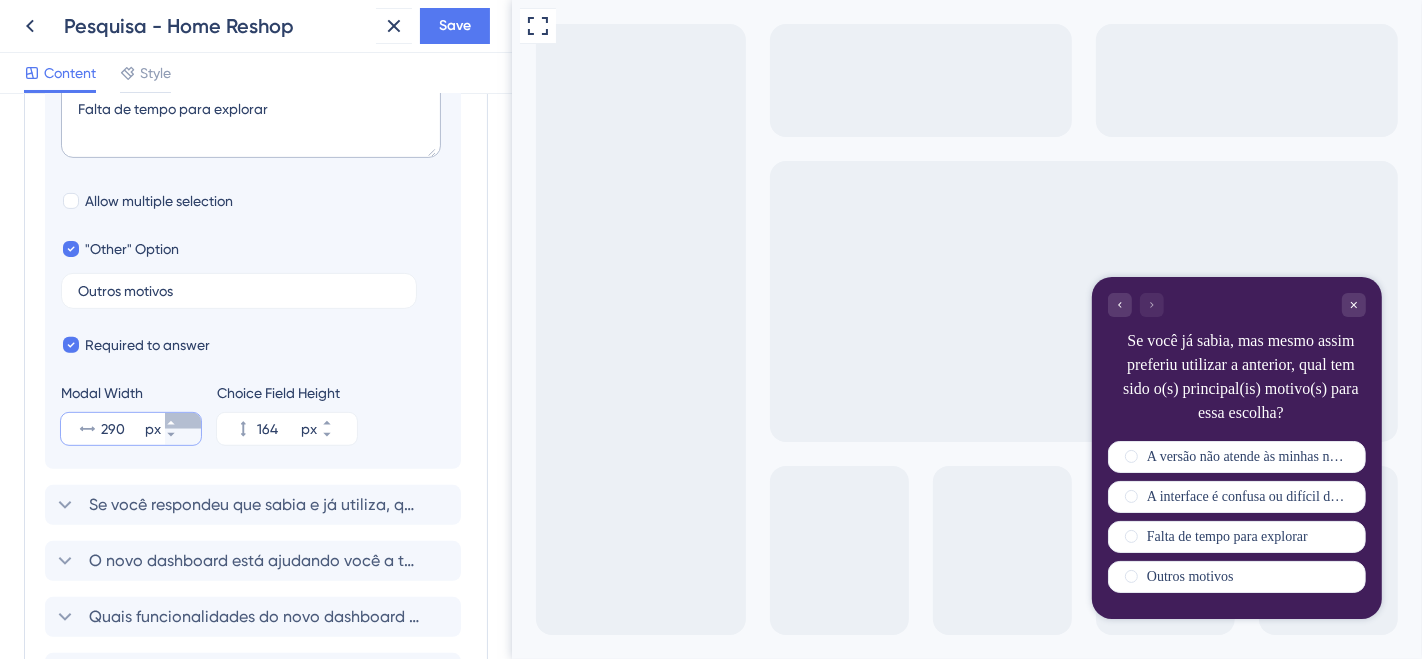 click on "290 px" at bounding box center [183, 421] 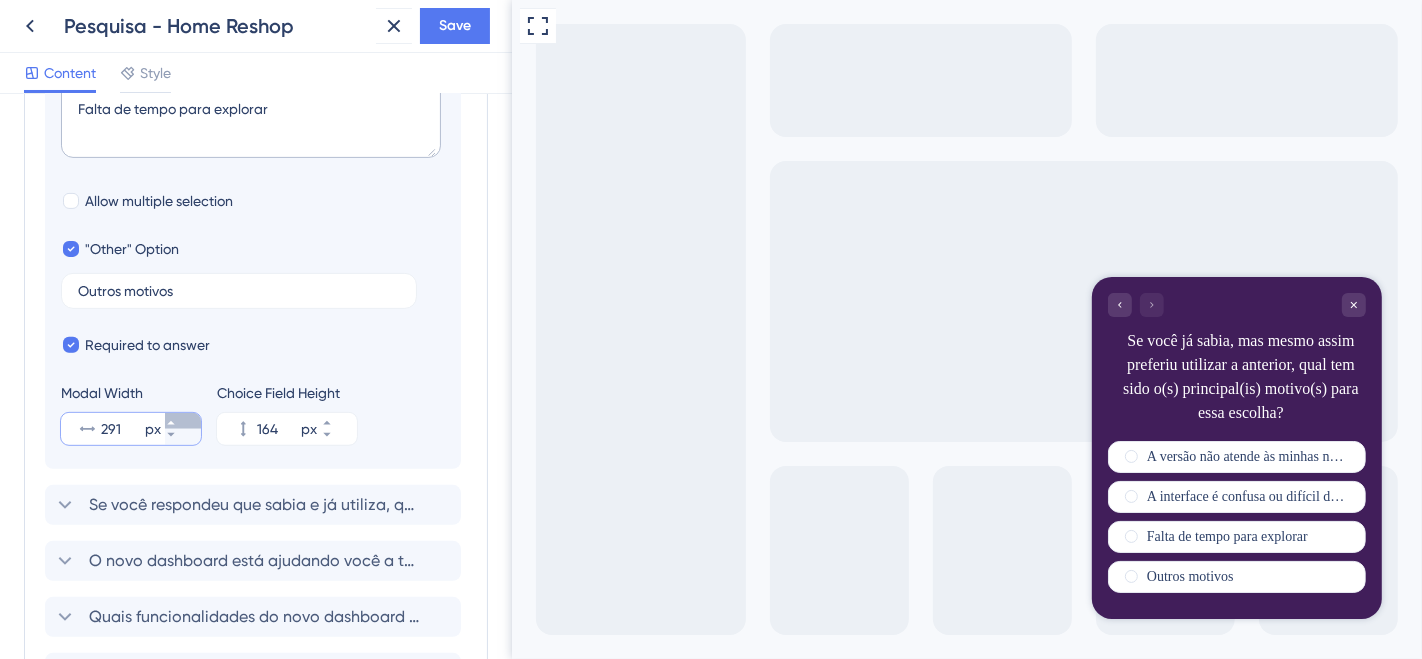 click on "291 px" at bounding box center [183, 421] 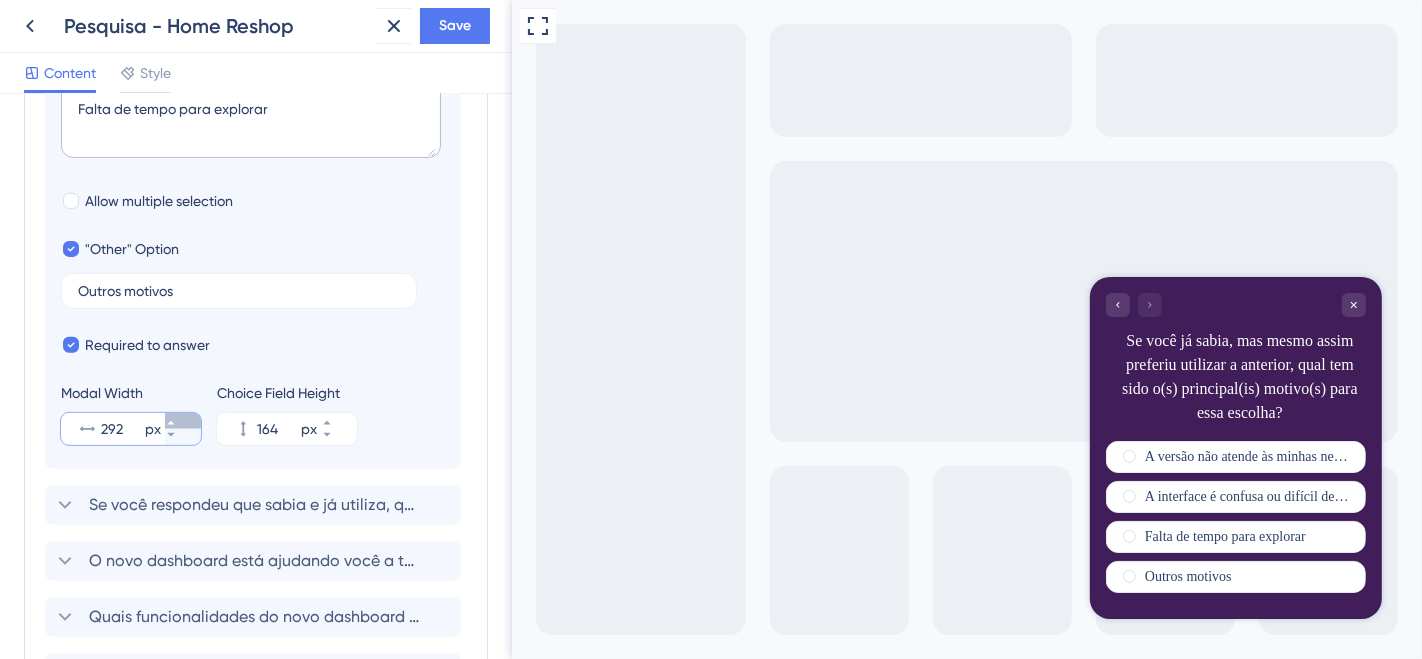 click on "292 px" at bounding box center [183, 421] 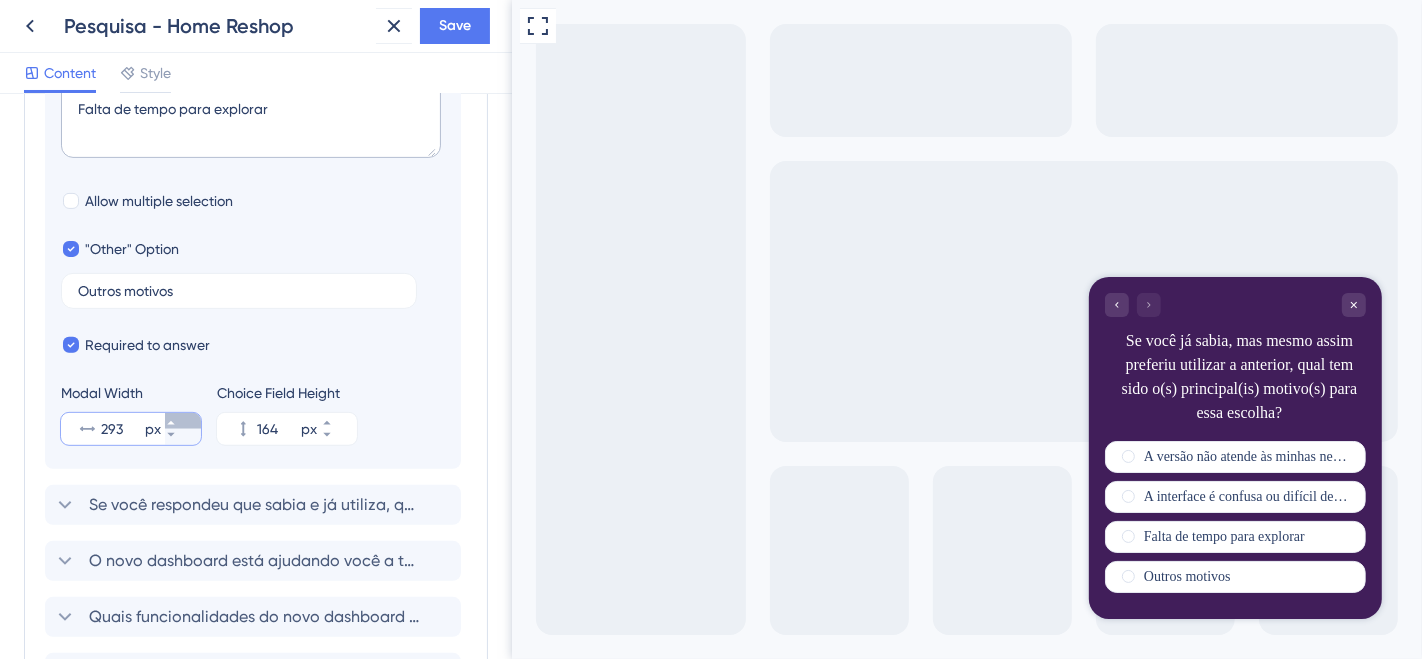 click on "293 px" at bounding box center (183, 421) 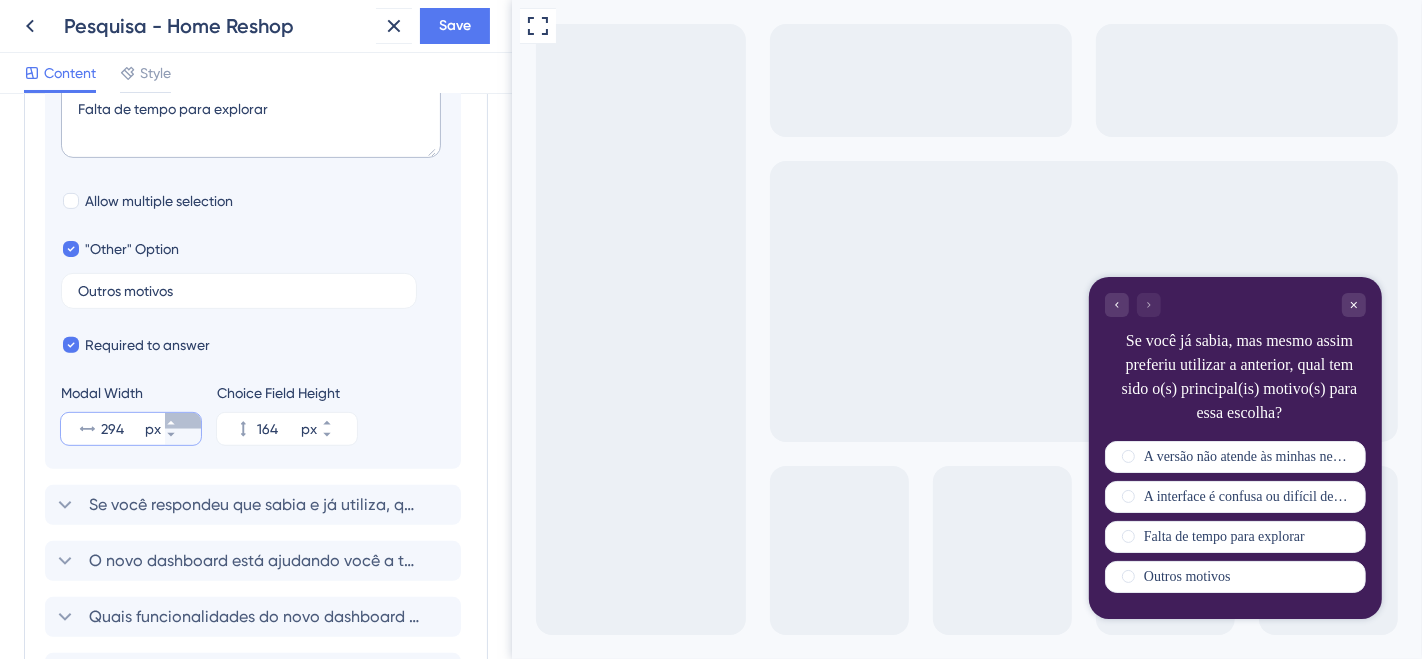 click on "294 px" at bounding box center (183, 421) 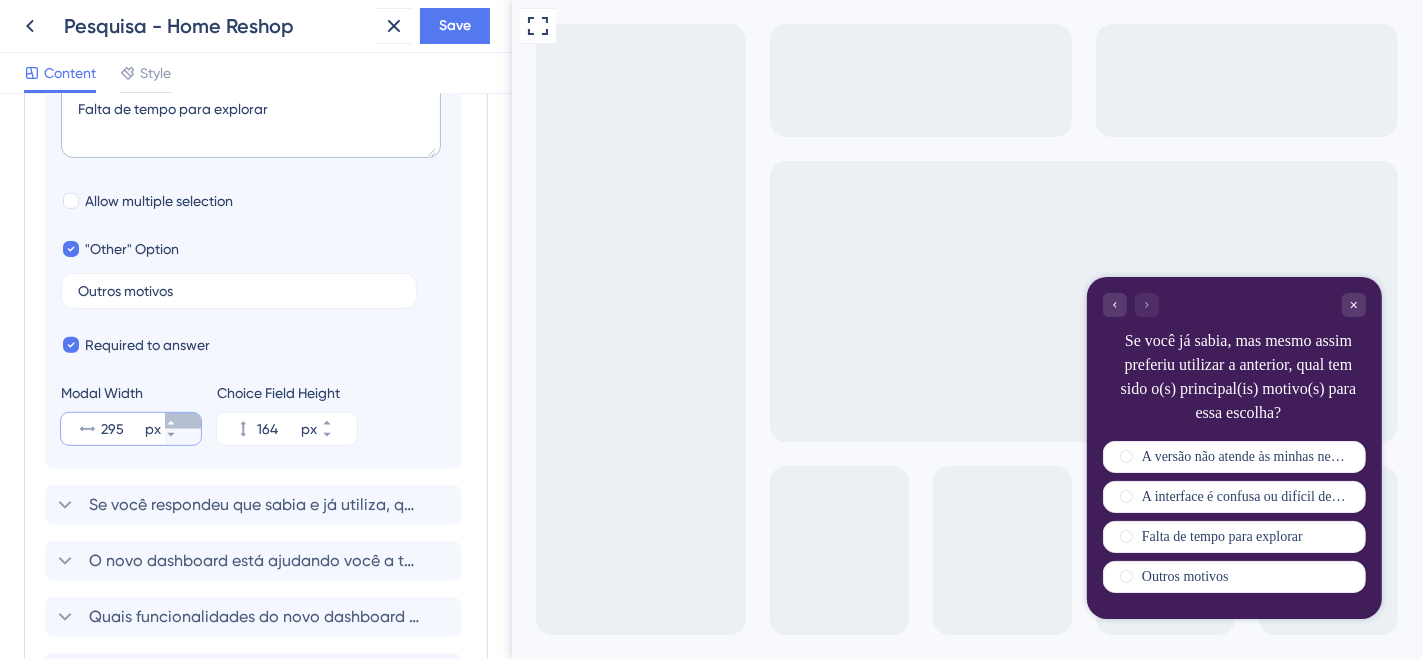 click on "295 px" at bounding box center [183, 421] 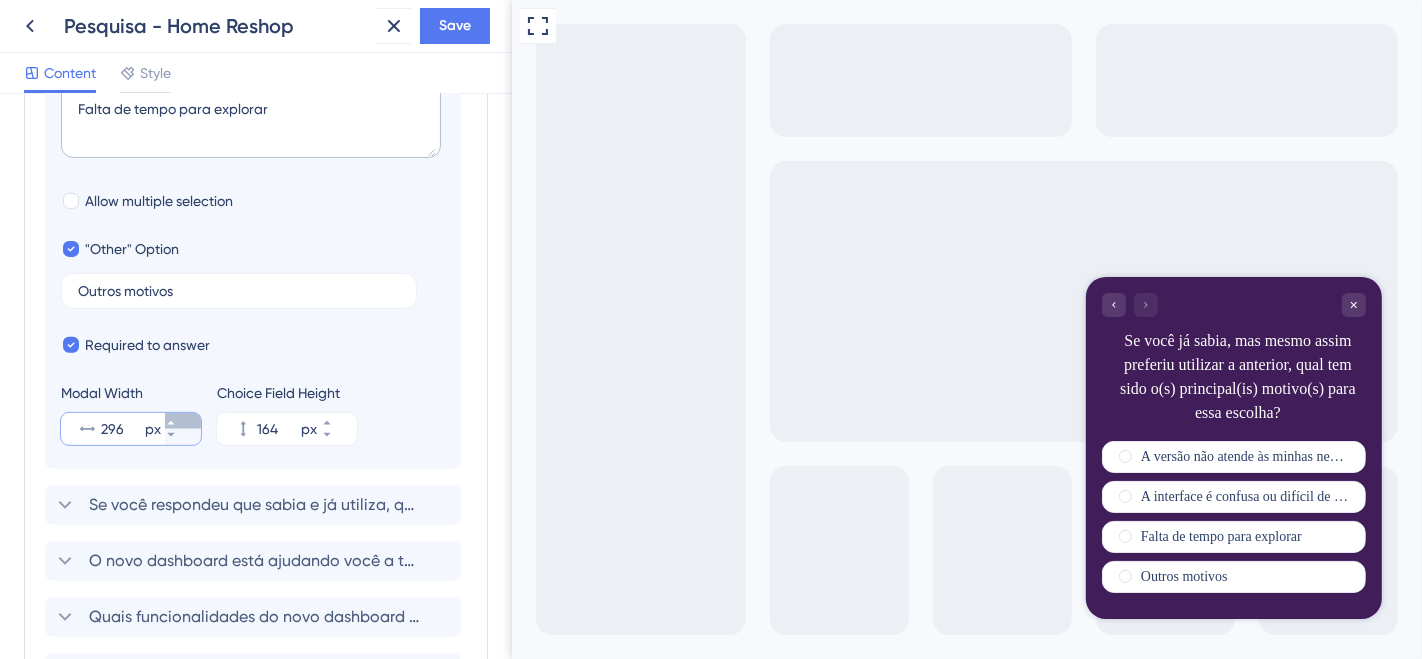 click on "296 px" at bounding box center [183, 421] 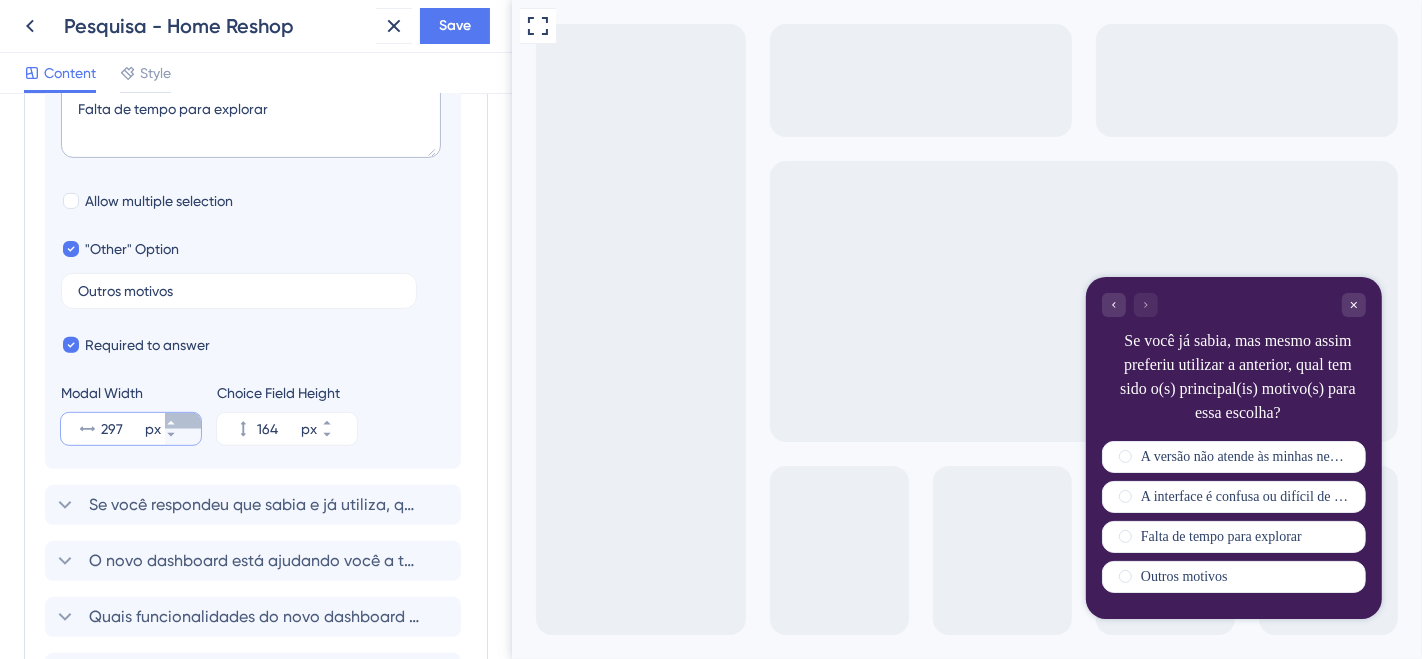 click on "297 px" at bounding box center [183, 421] 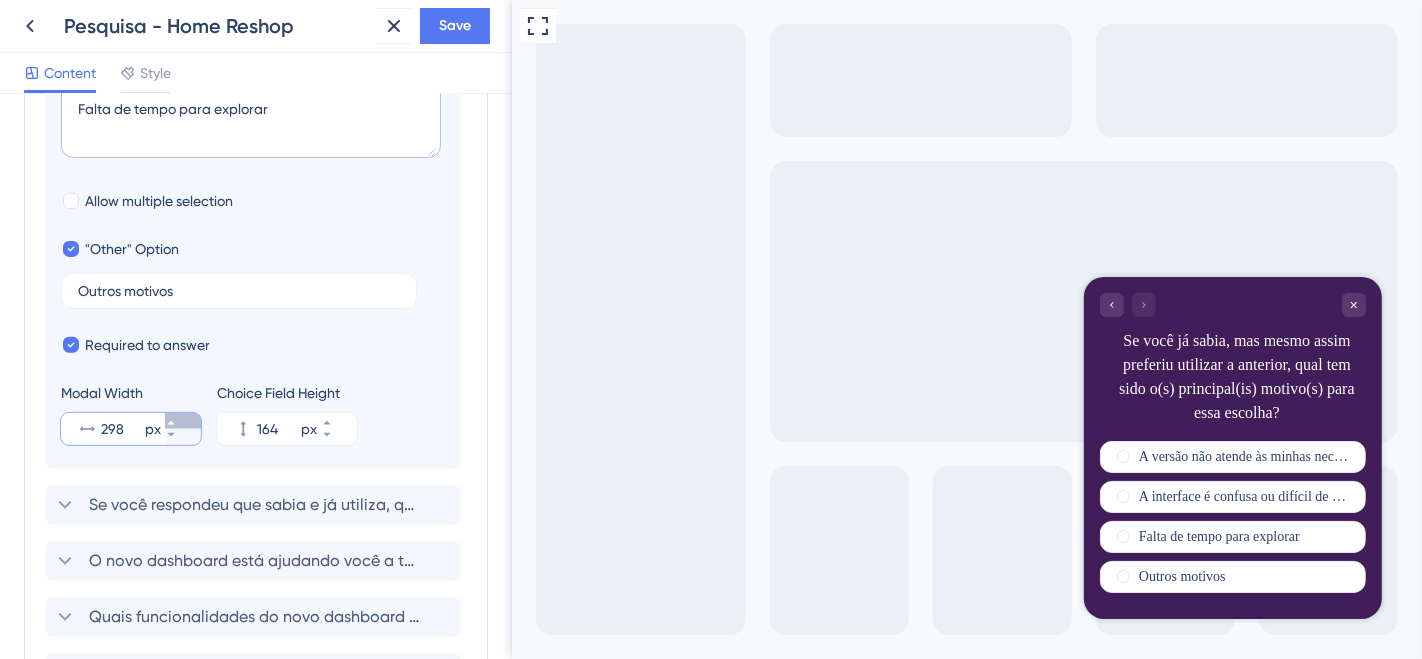 click on "298 px" at bounding box center [183, 421] 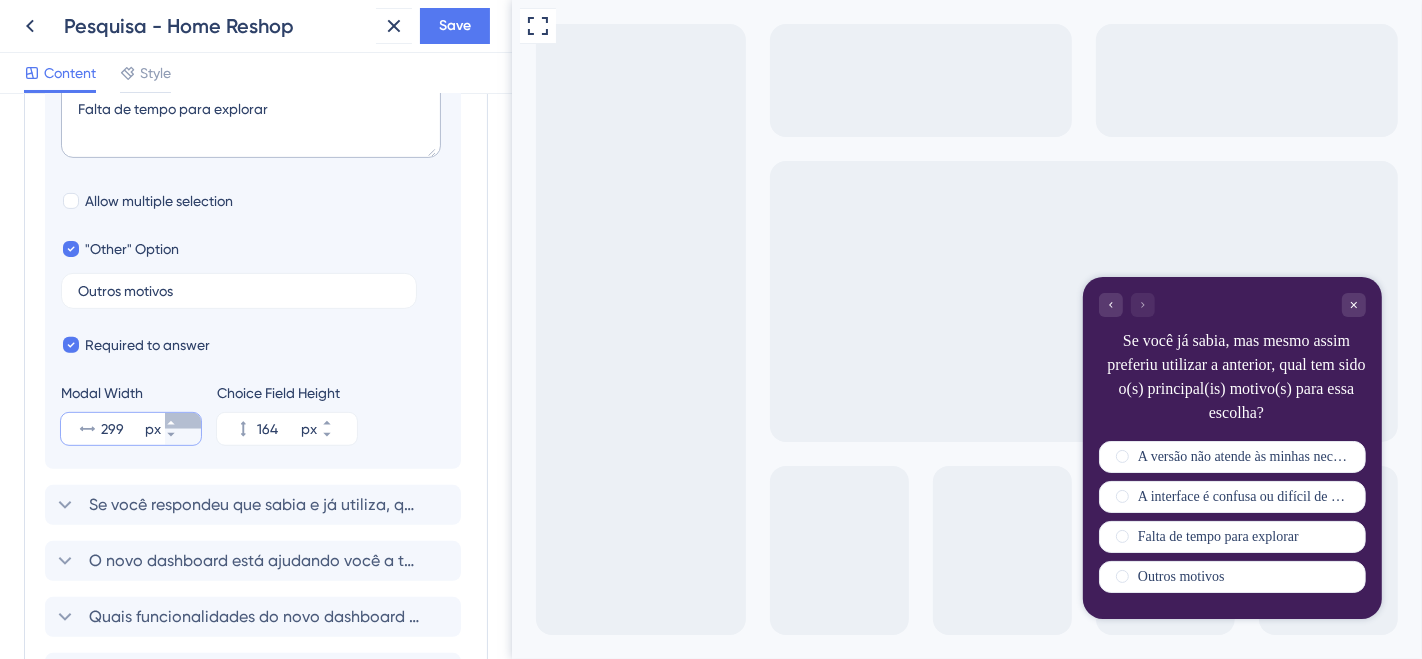 click on "299 px" at bounding box center [183, 421] 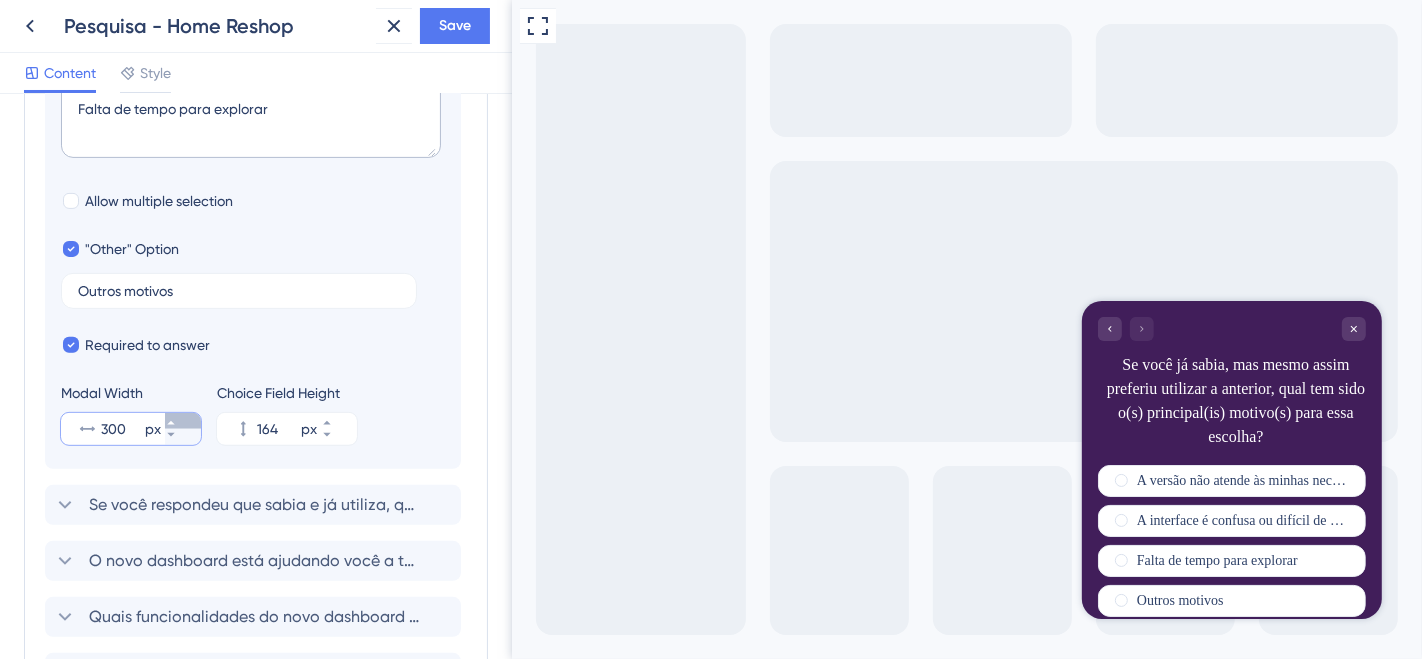 click on "300 px" at bounding box center (183, 421) 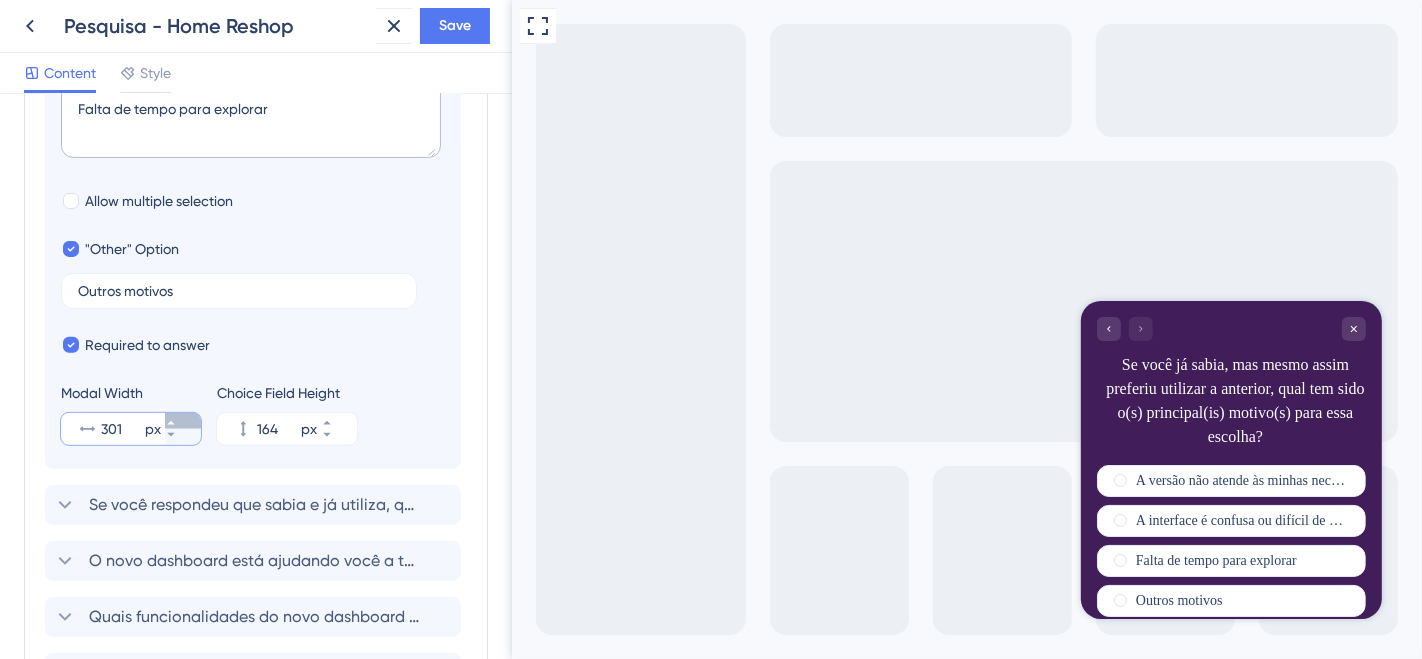 click on "301 px" at bounding box center (183, 421) 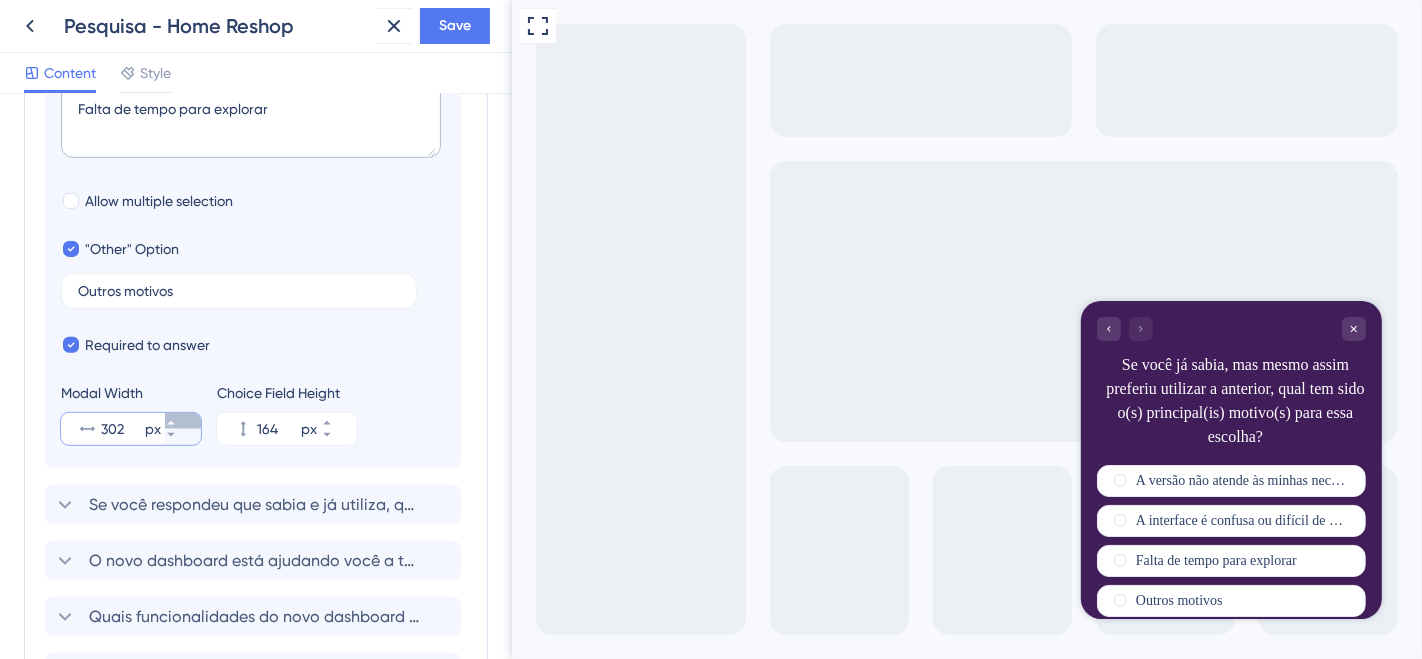 click on "302 px" at bounding box center [183, 421] 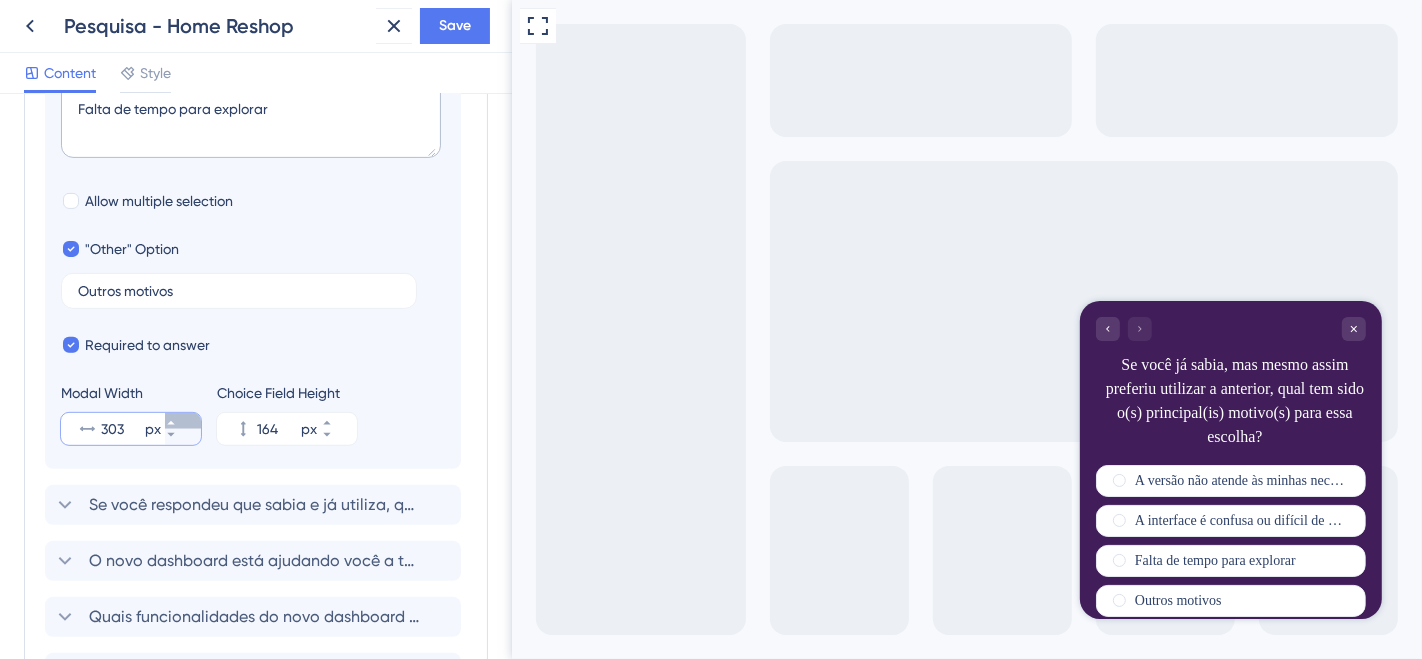 click on "303 px" at bounding box center [183, 421] 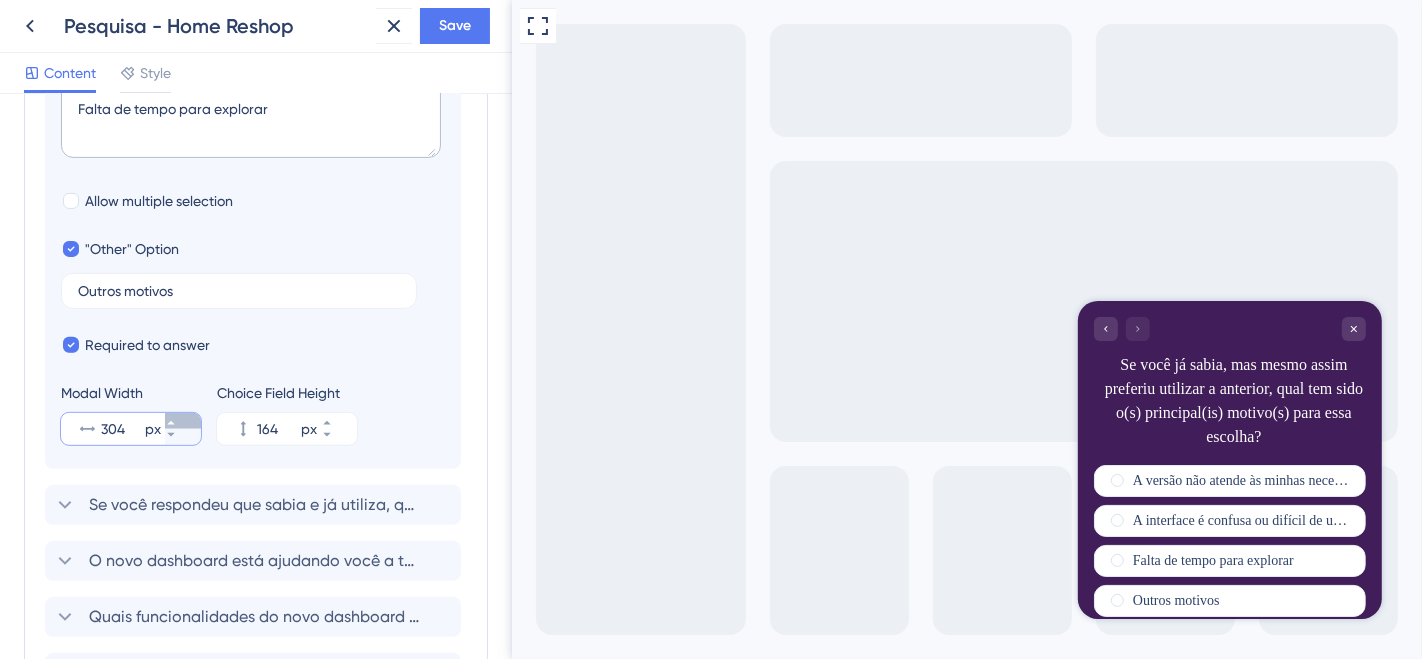 click on "304 px" at bounding box center (183, 421) 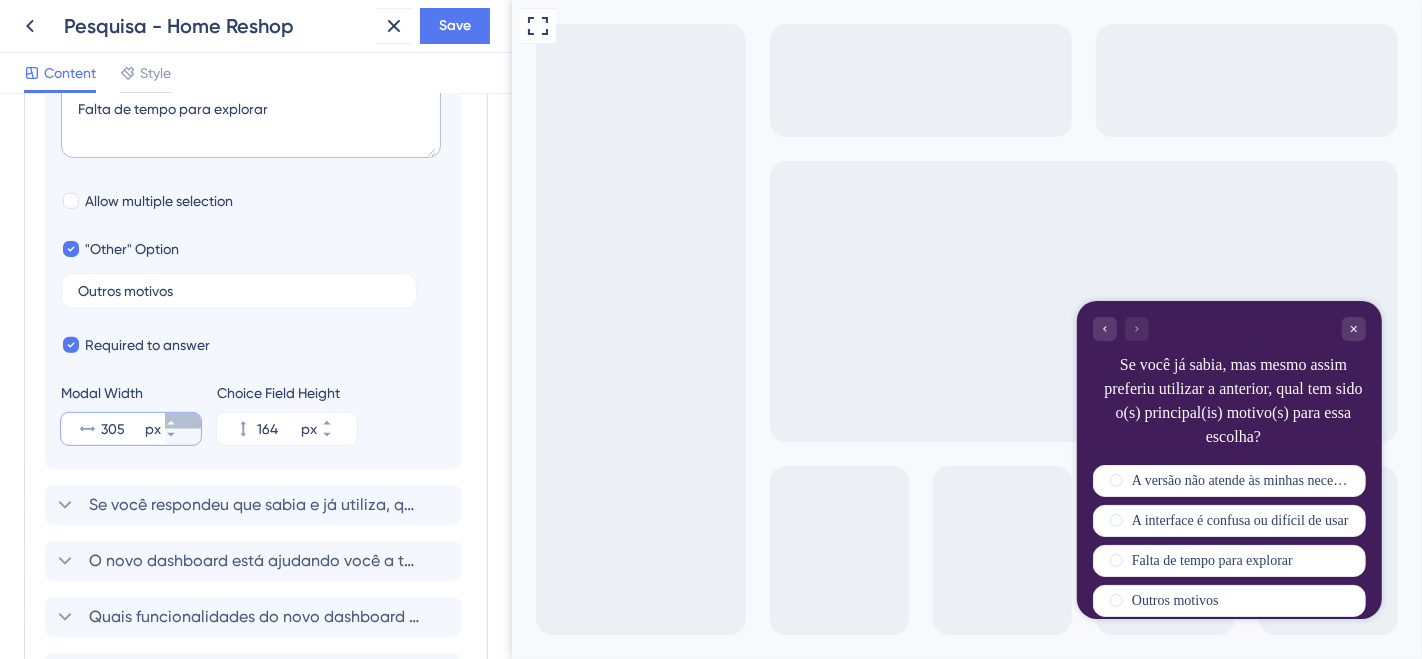 click on "305 px" at bounding box center (183, 421) 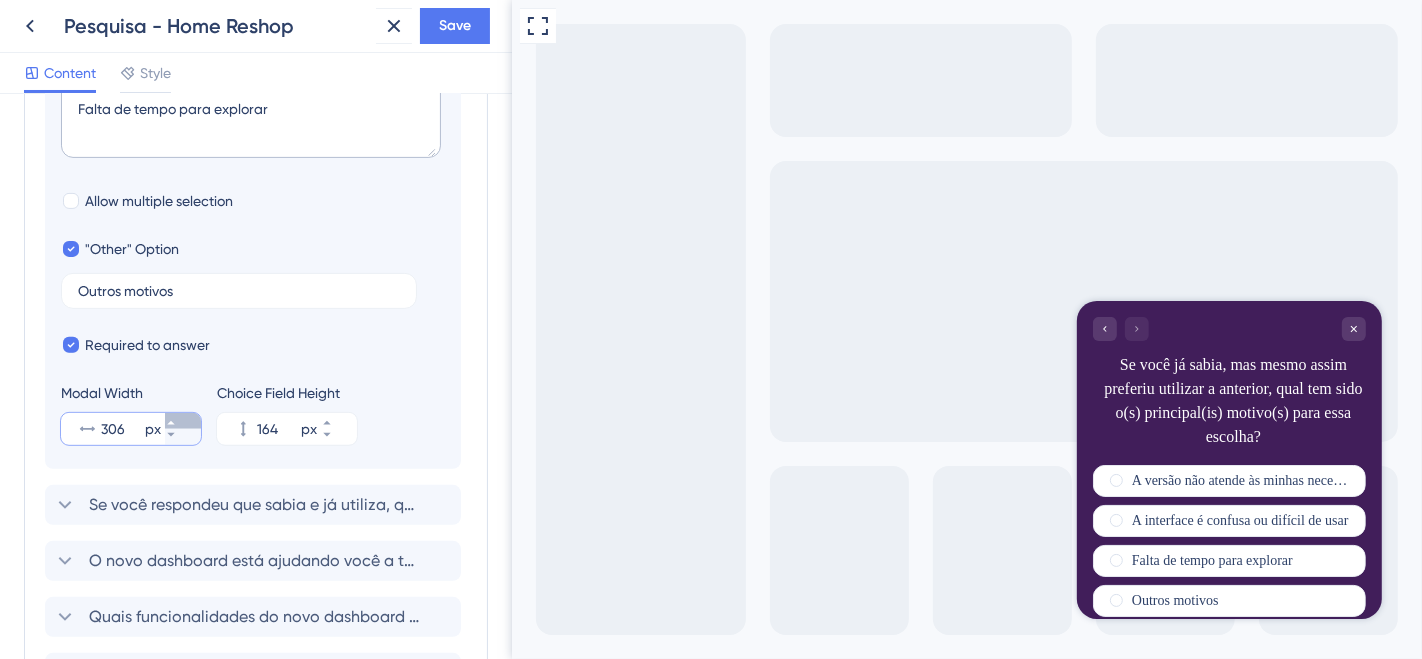 click on "306 px" at bounding box center (183, 421) 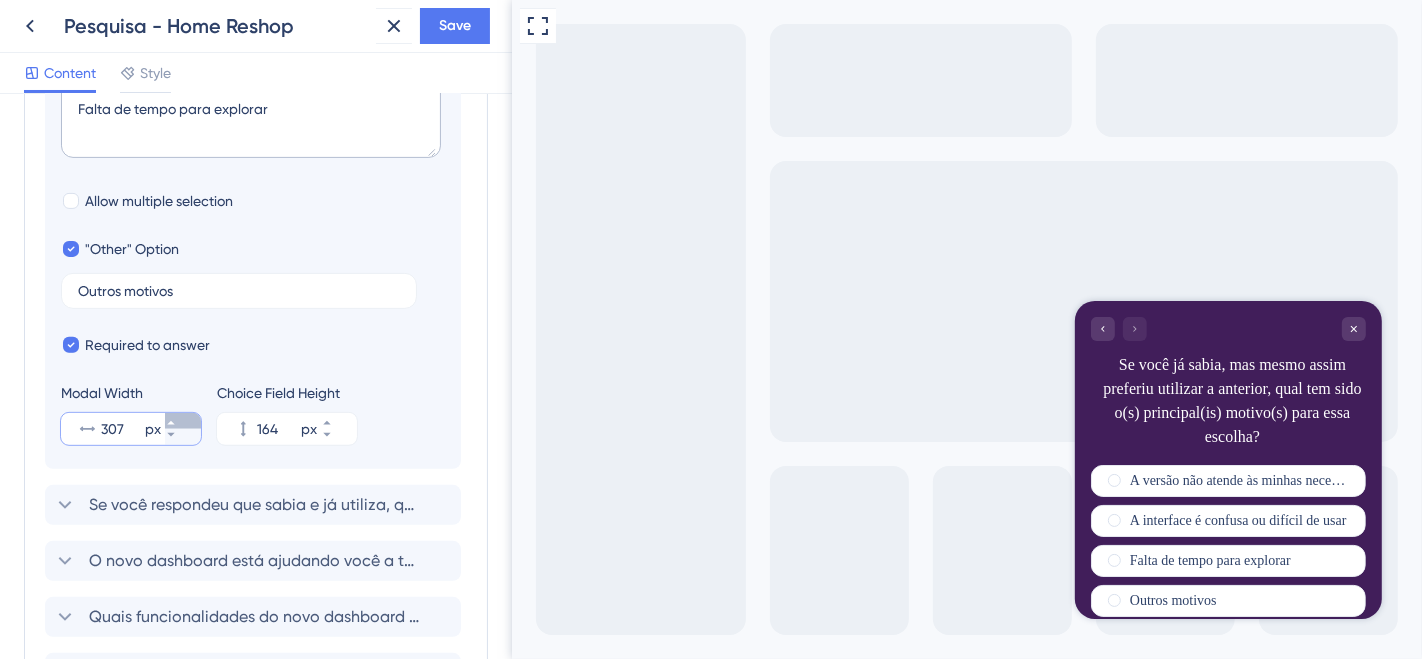 click on "307 px" at bounding box center (183, 421) 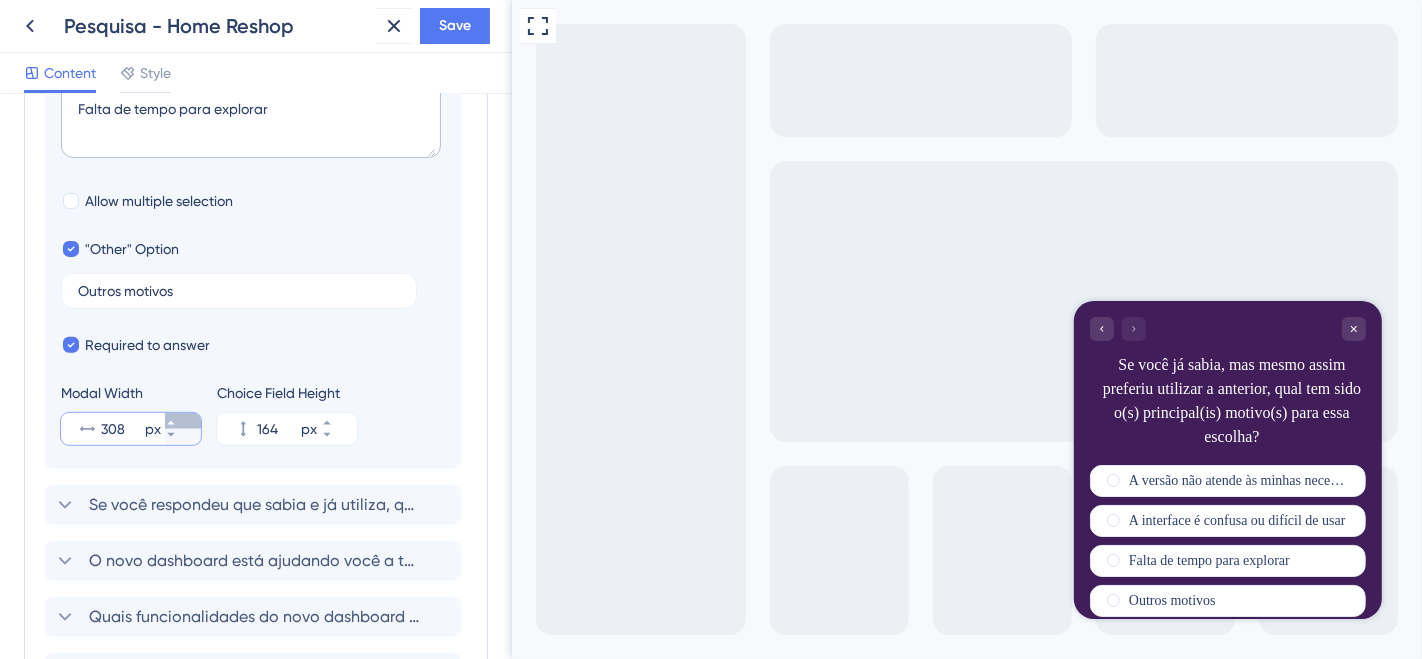 click on "308 px" at bounding box center [183, 421] 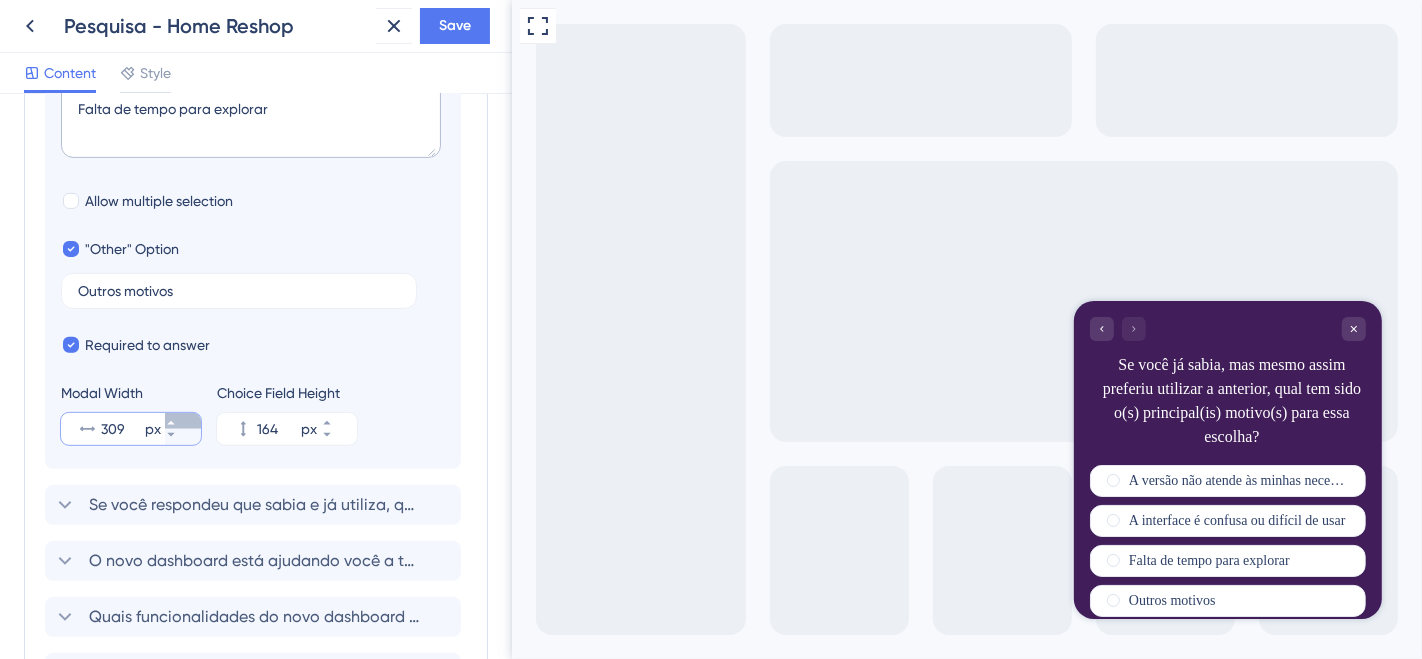 click on "309 px" at bounding box center [183, 421] 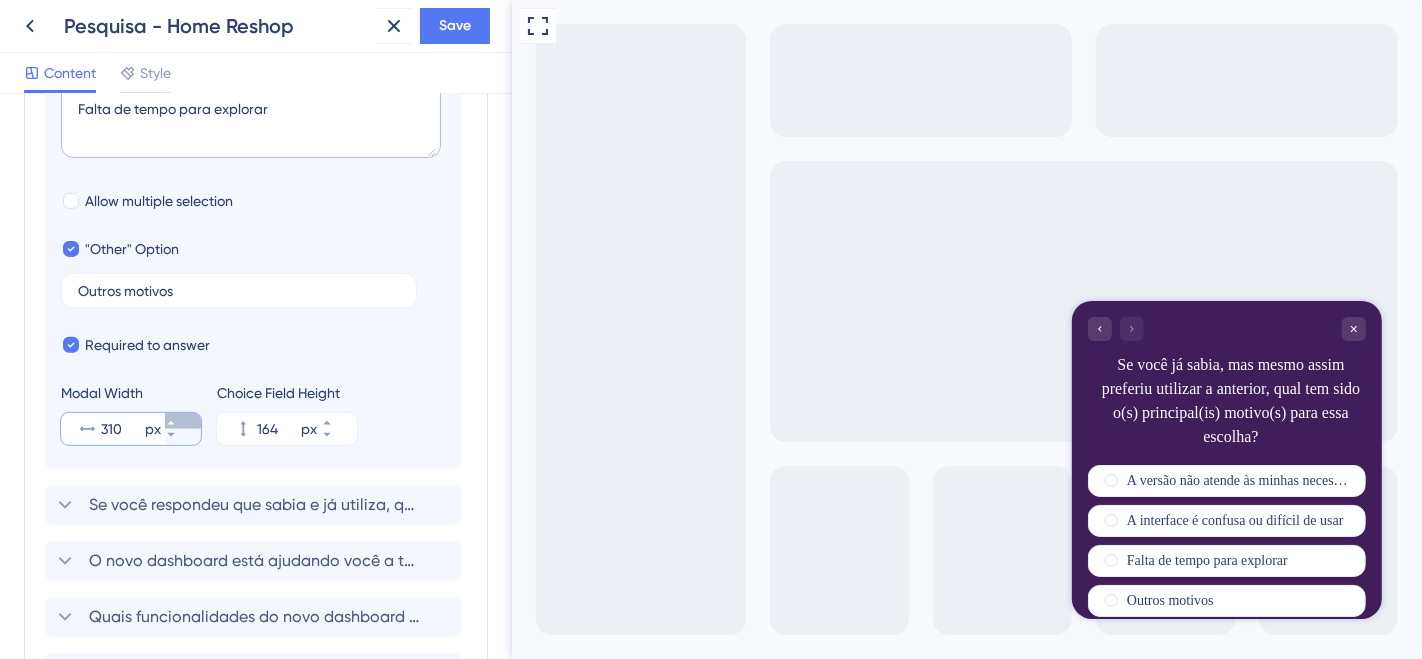 click on "310 px" at bounding box center (183, 421) 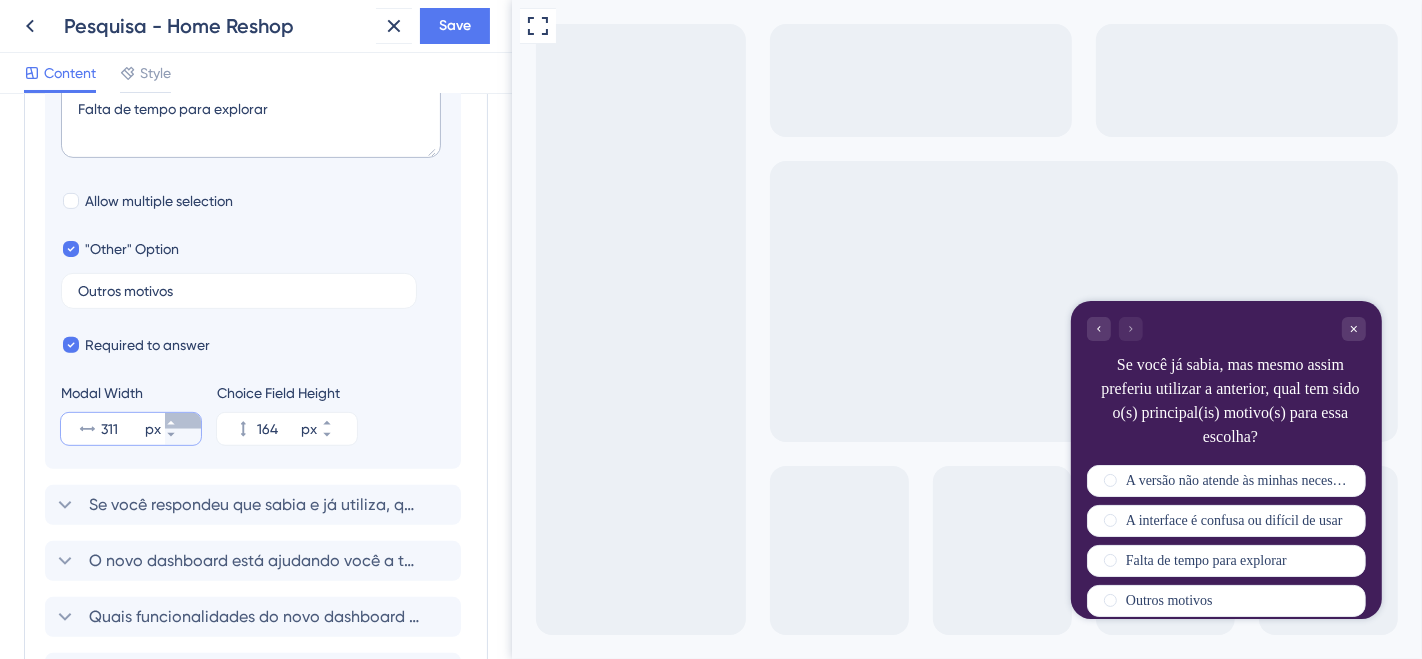 click on "311 px" at bounding box center [183, 421] 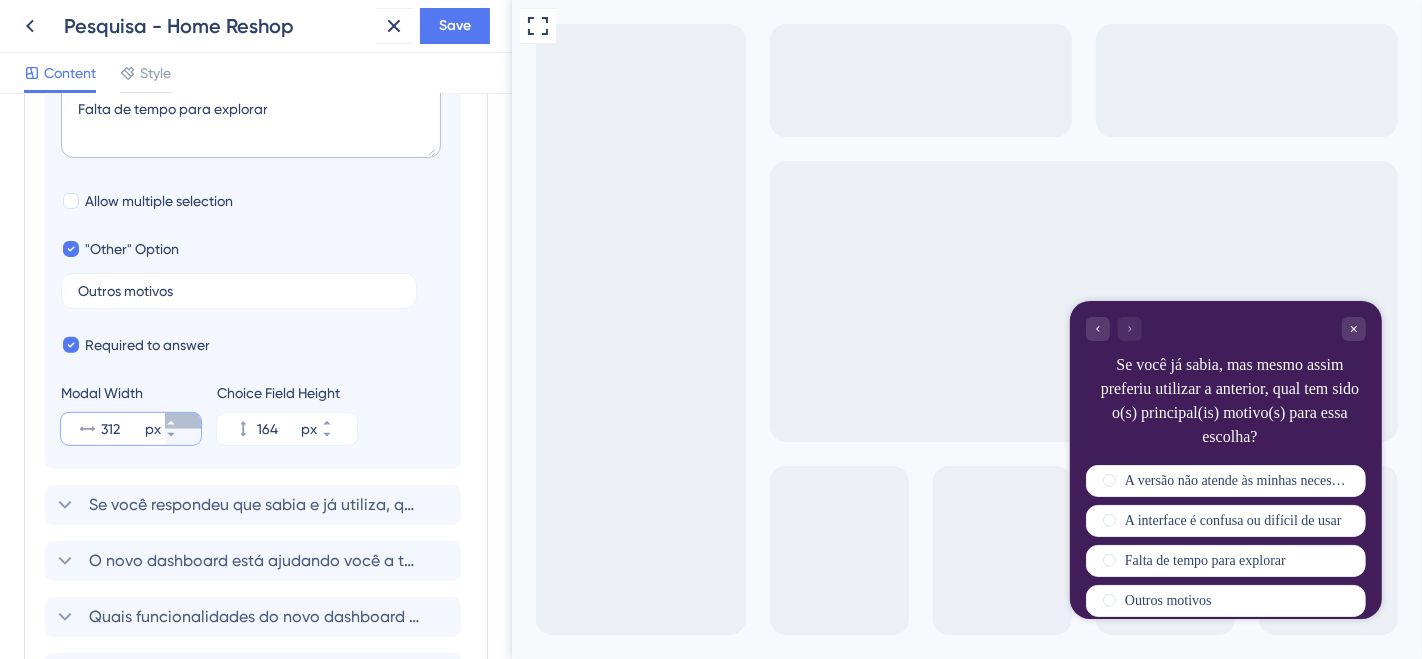 click on "312 px" at bounding box center (183, 421) 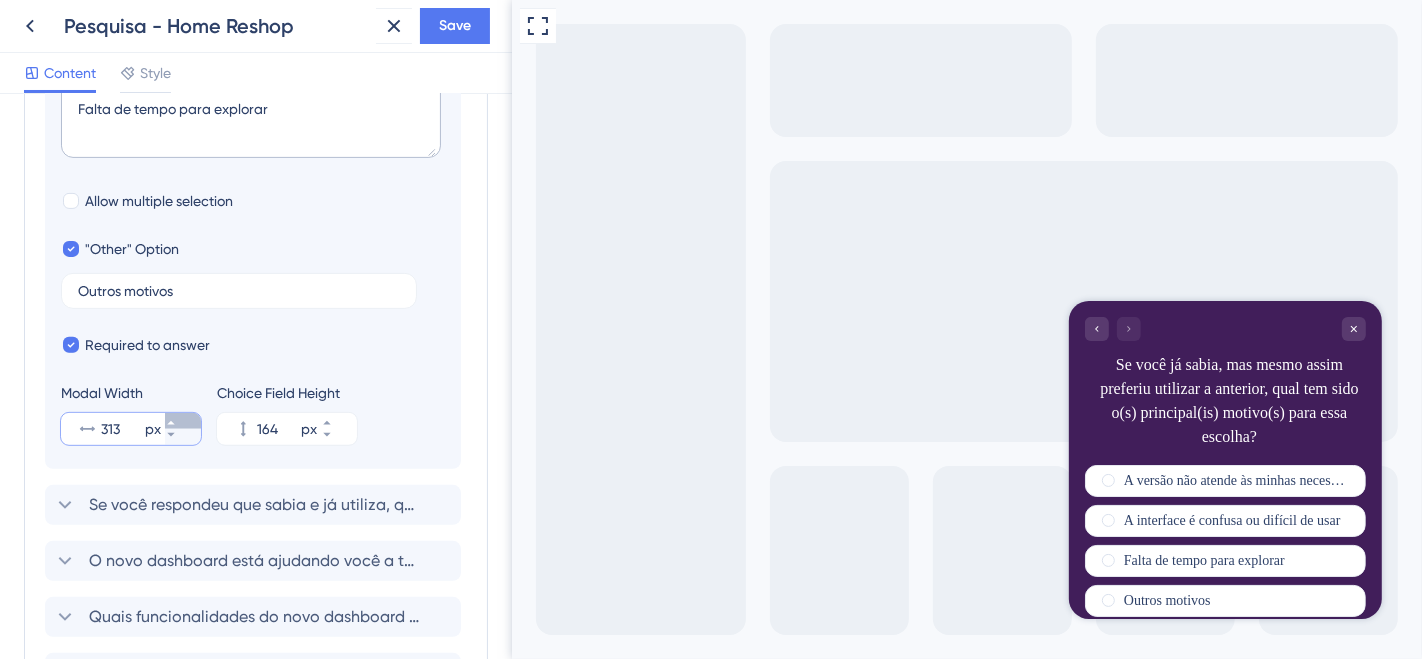 click on "313 px" at bounding box center [183, 421] 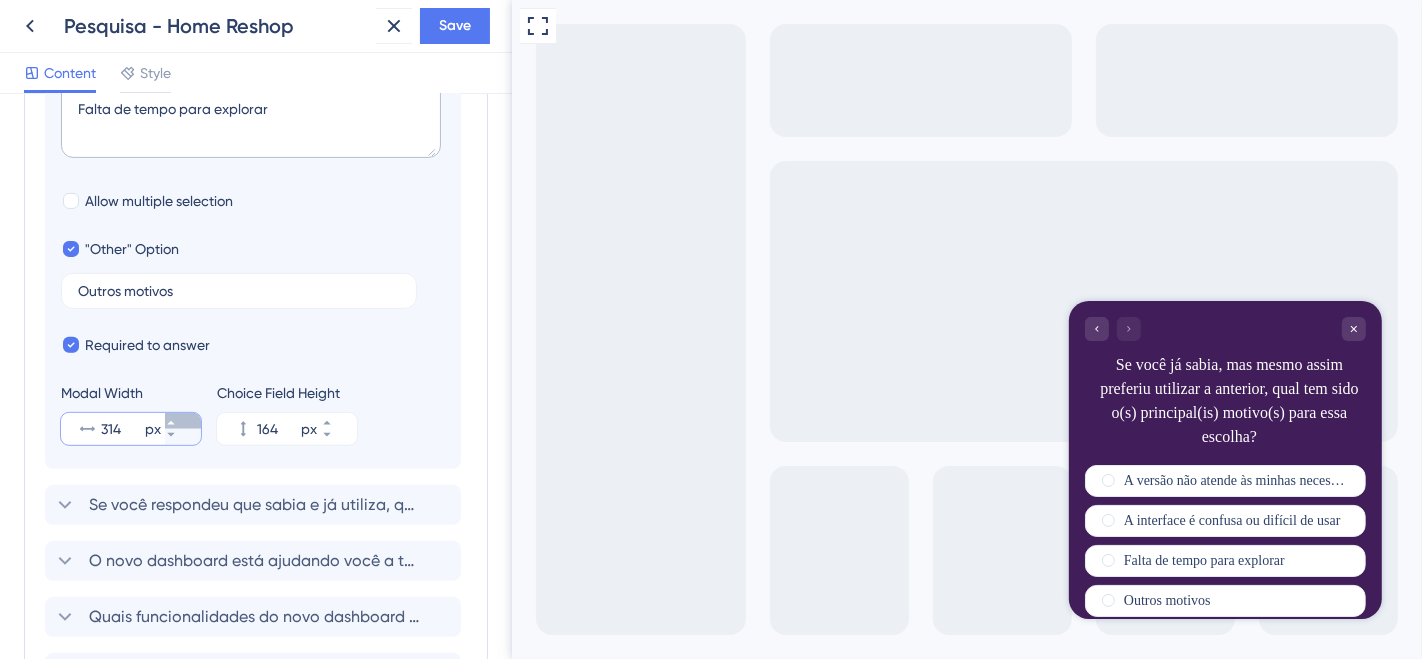 click on "314 px" at bounding box center [183, 421] 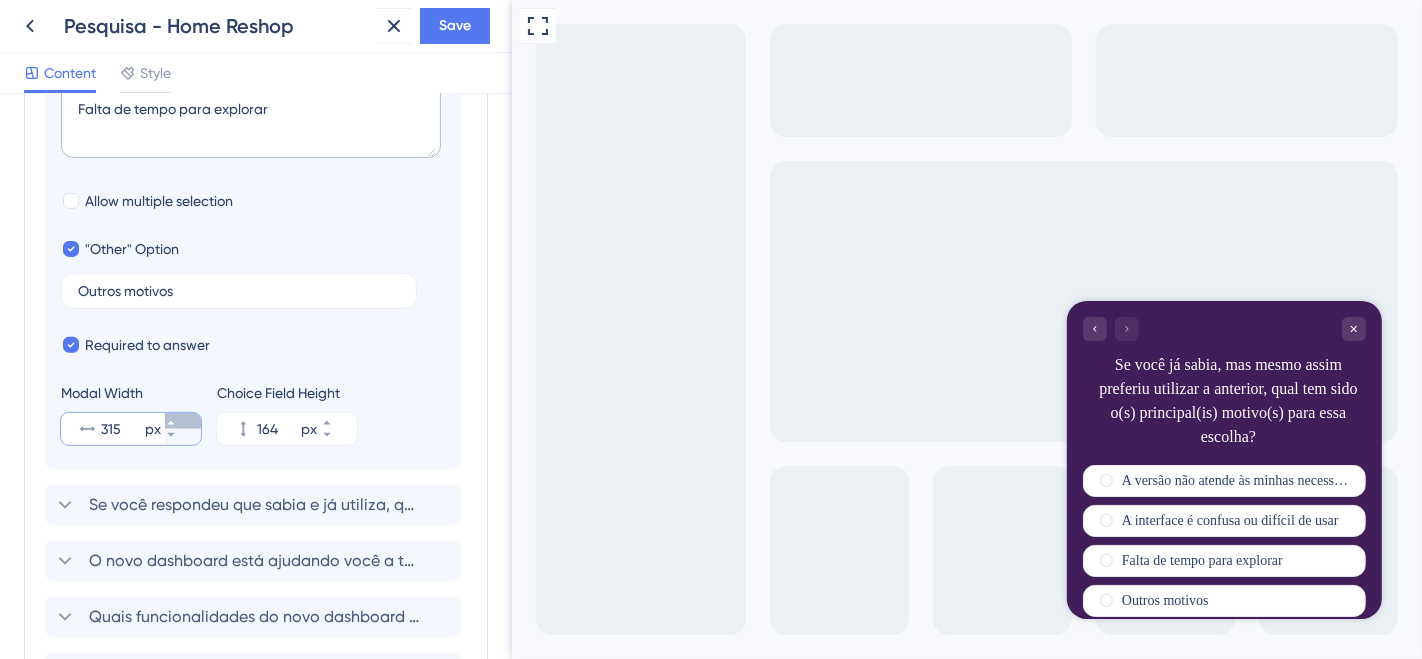 click on "315 px" at bounding box center (183, 421) 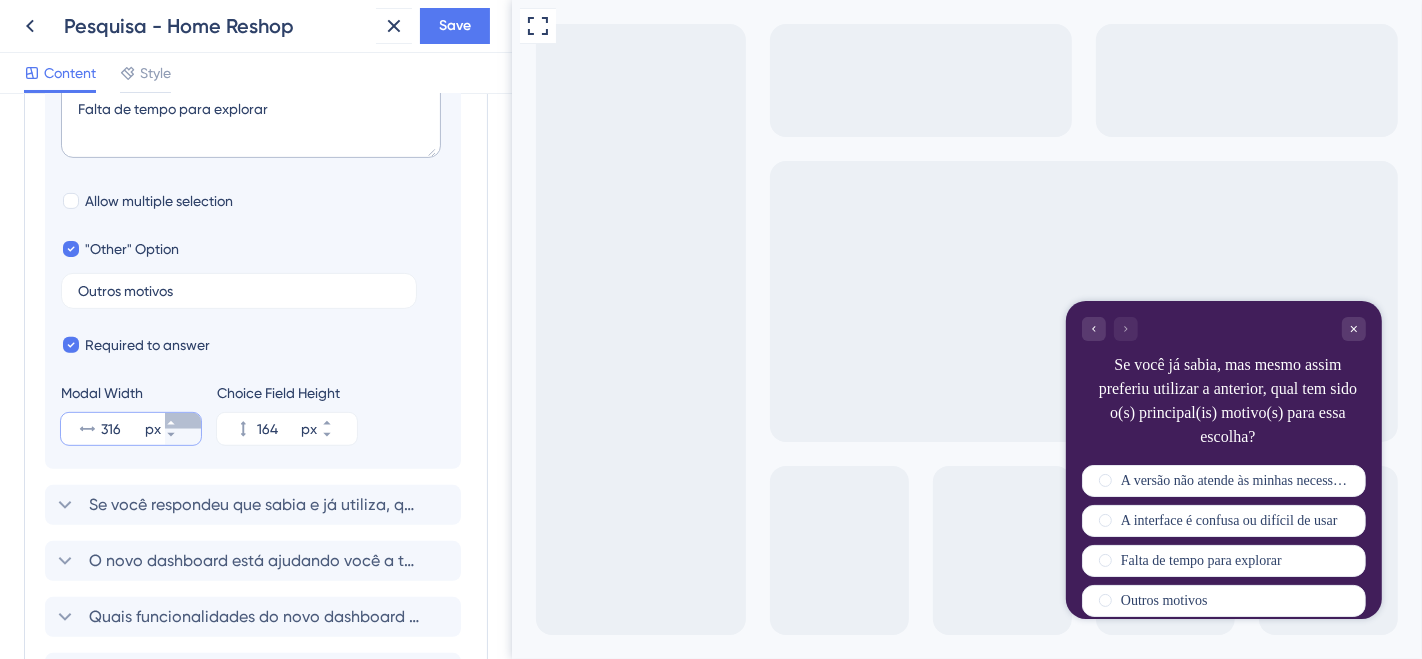 click on "316 px" at bounding box center (183, 421) 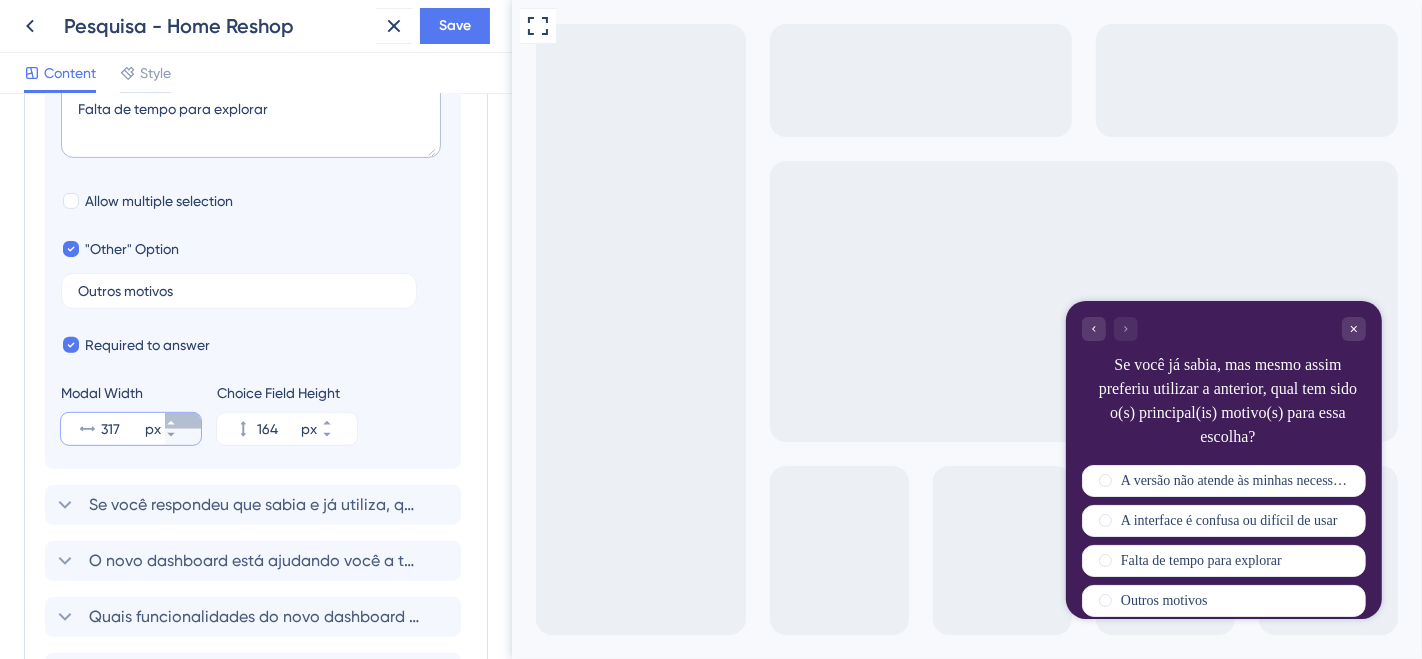 click on "317 px" at bounding box center (183, 421) 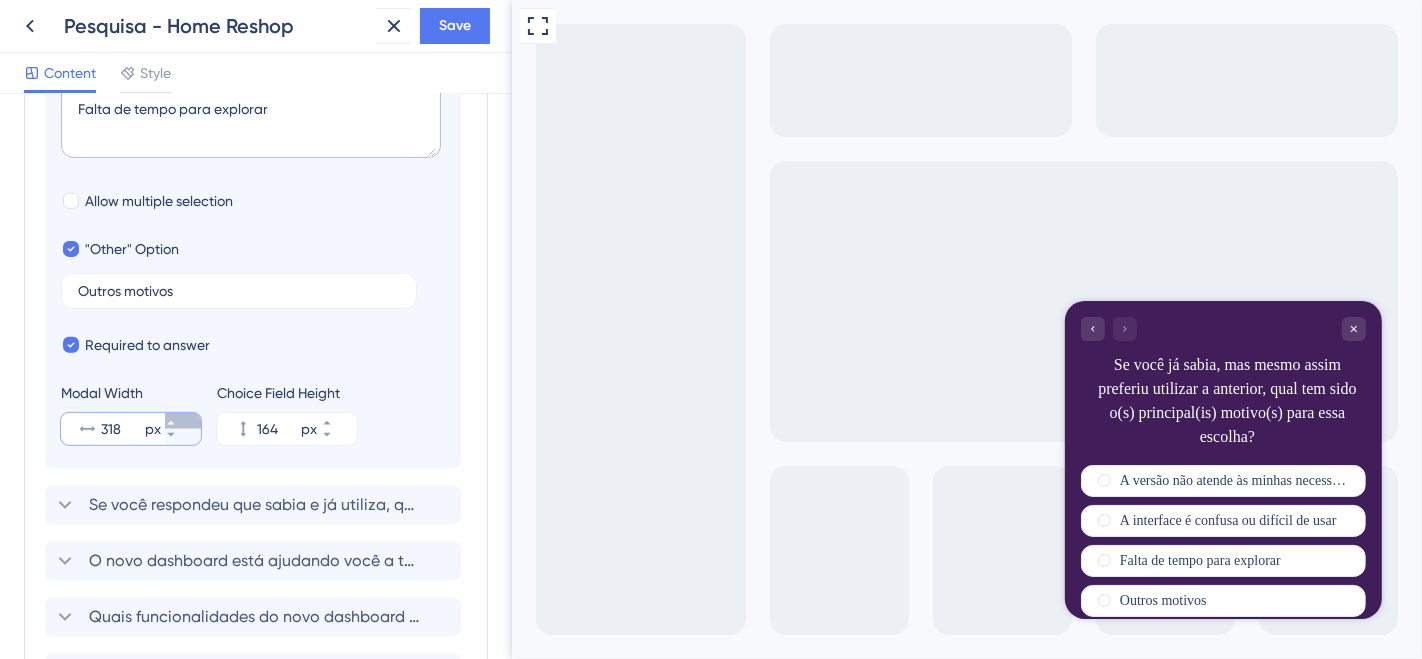 click on "318 px" at bounding box center [183, 421] 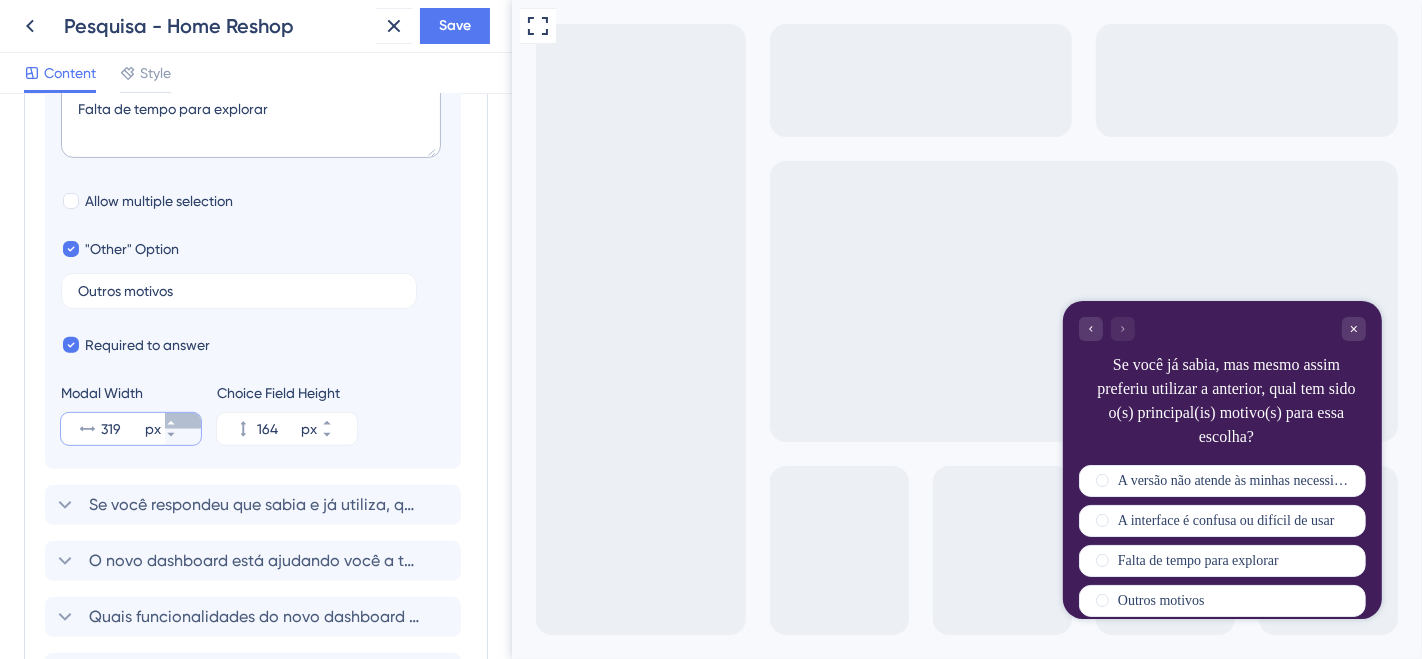 click on "319 px" at bounding box center [183, 421] 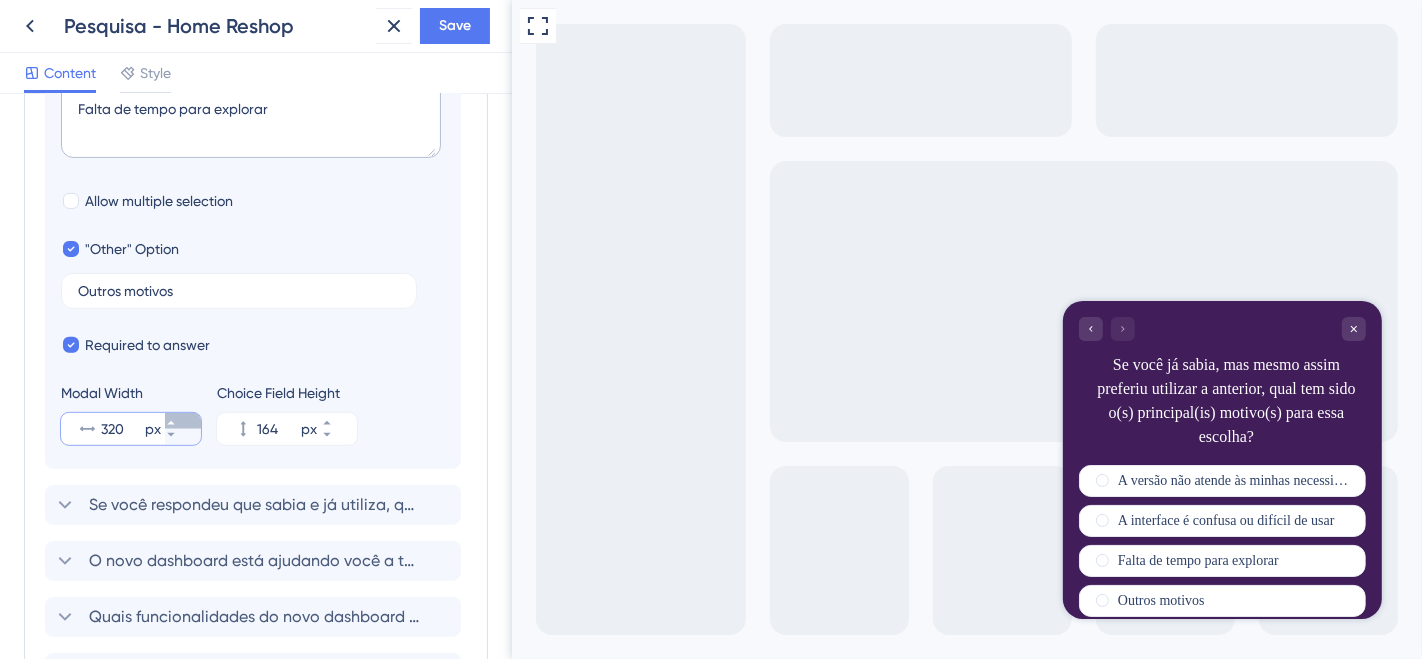 click on "320 px" at bounding box center [183, 421] 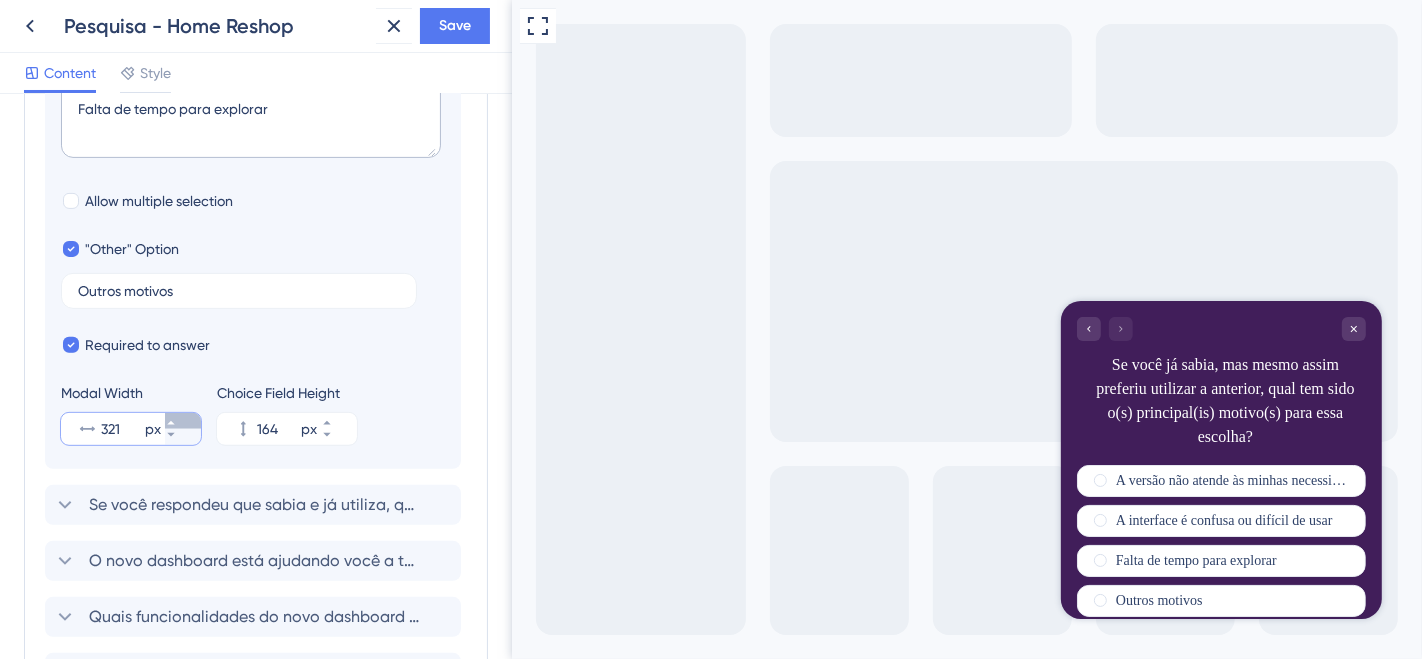 click on "321 px" at bounding box center [183, 421] 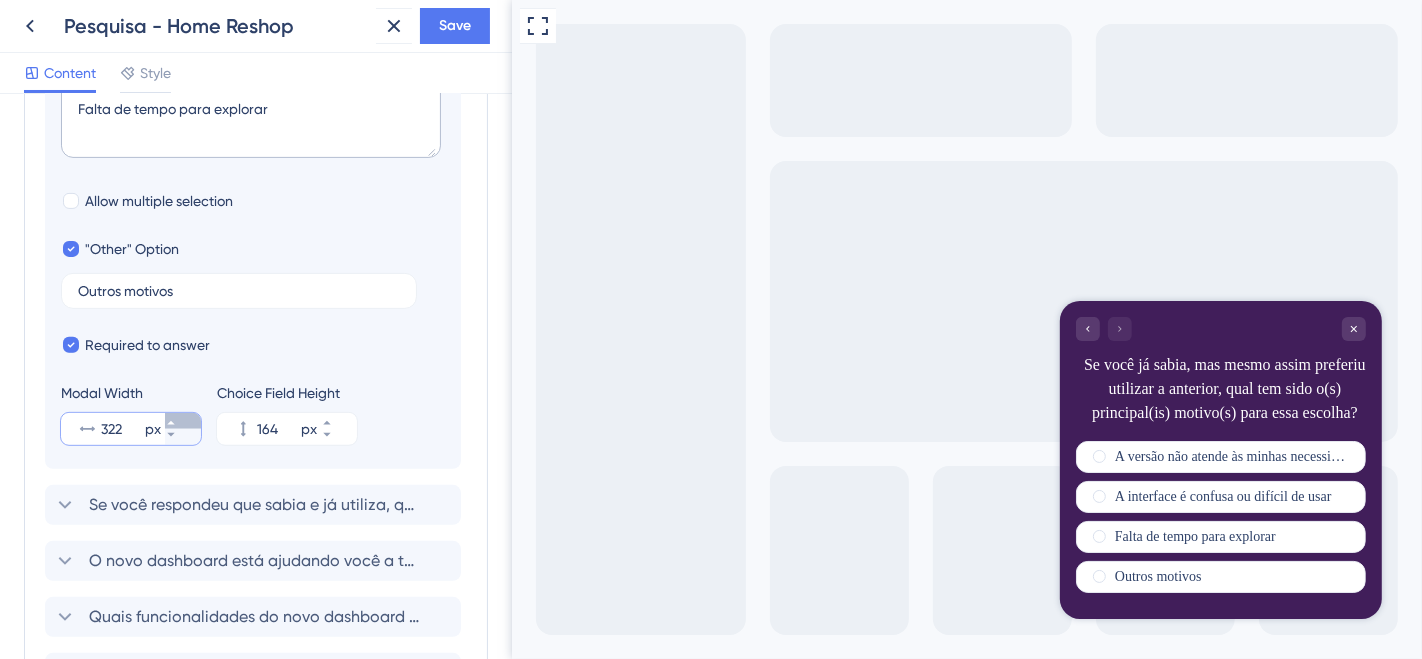 click on "322 px" at bounding box center (183, 421) 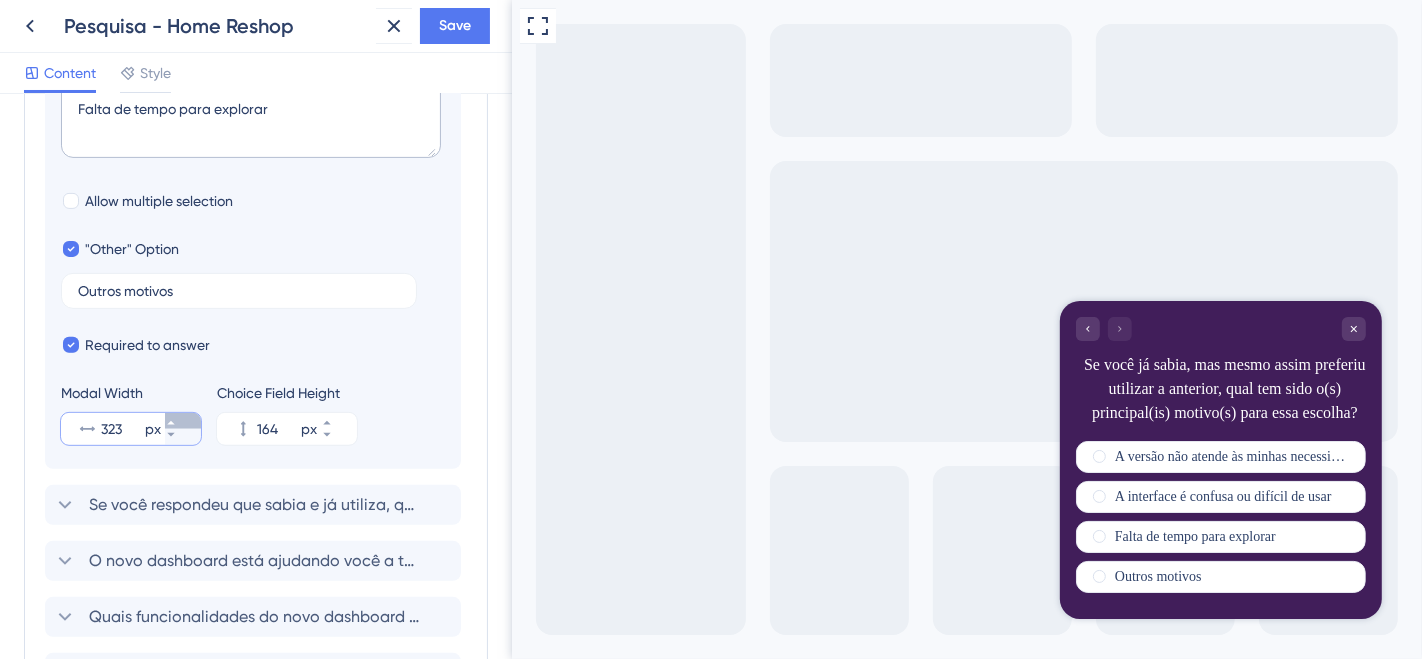 click on "323 px" at bounding box center [183, 421] 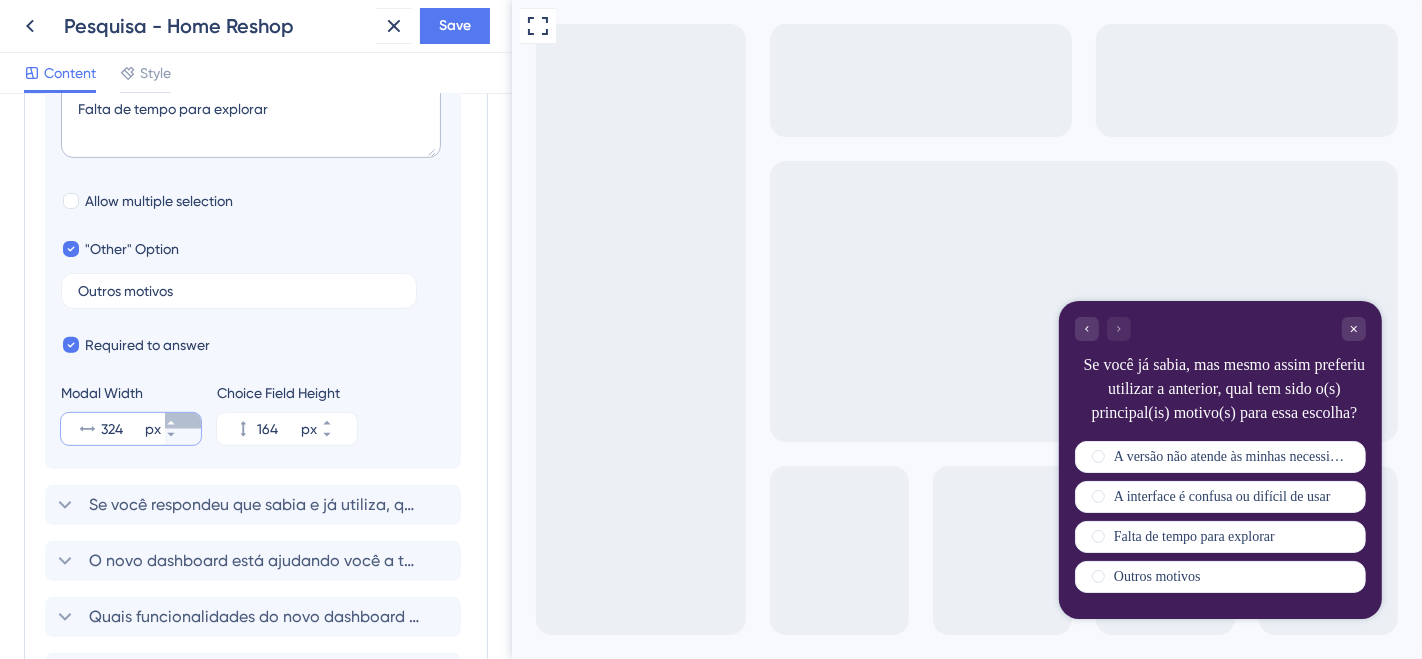 click on "324 px" at bounding box center (183, 421) 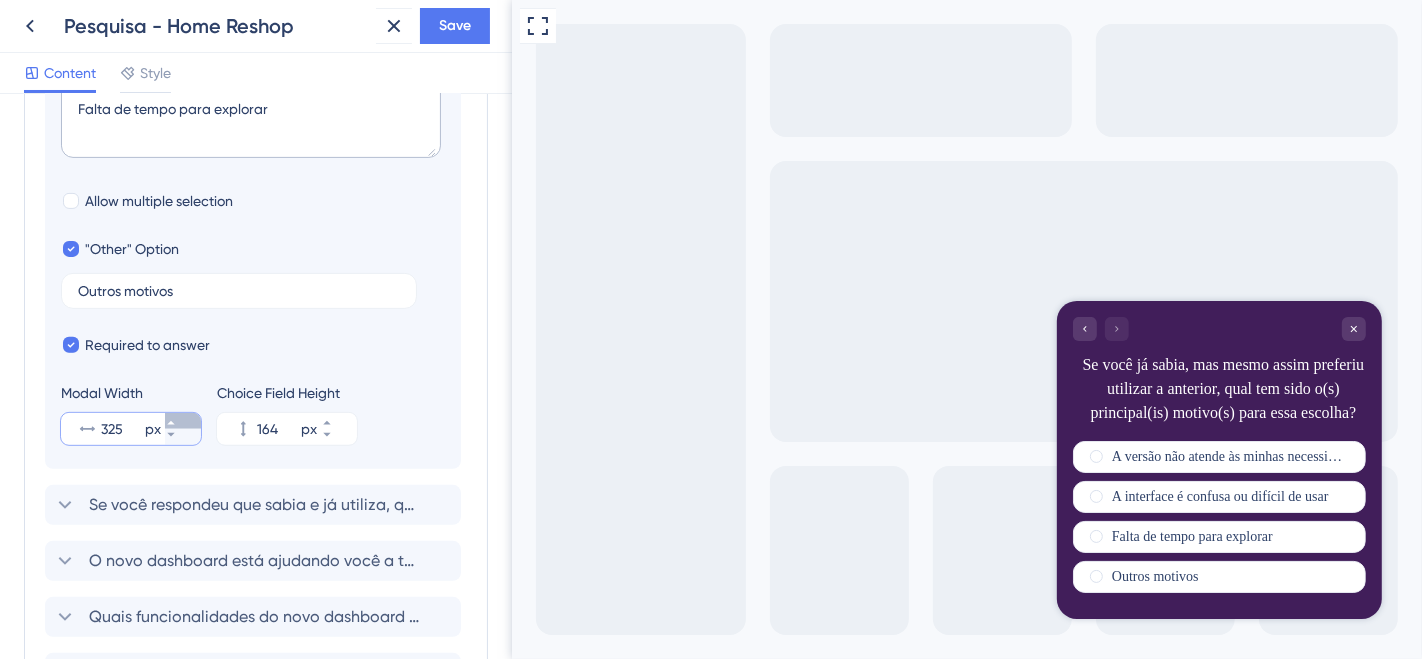 click on "325 px" at bounding box center (183, 421) 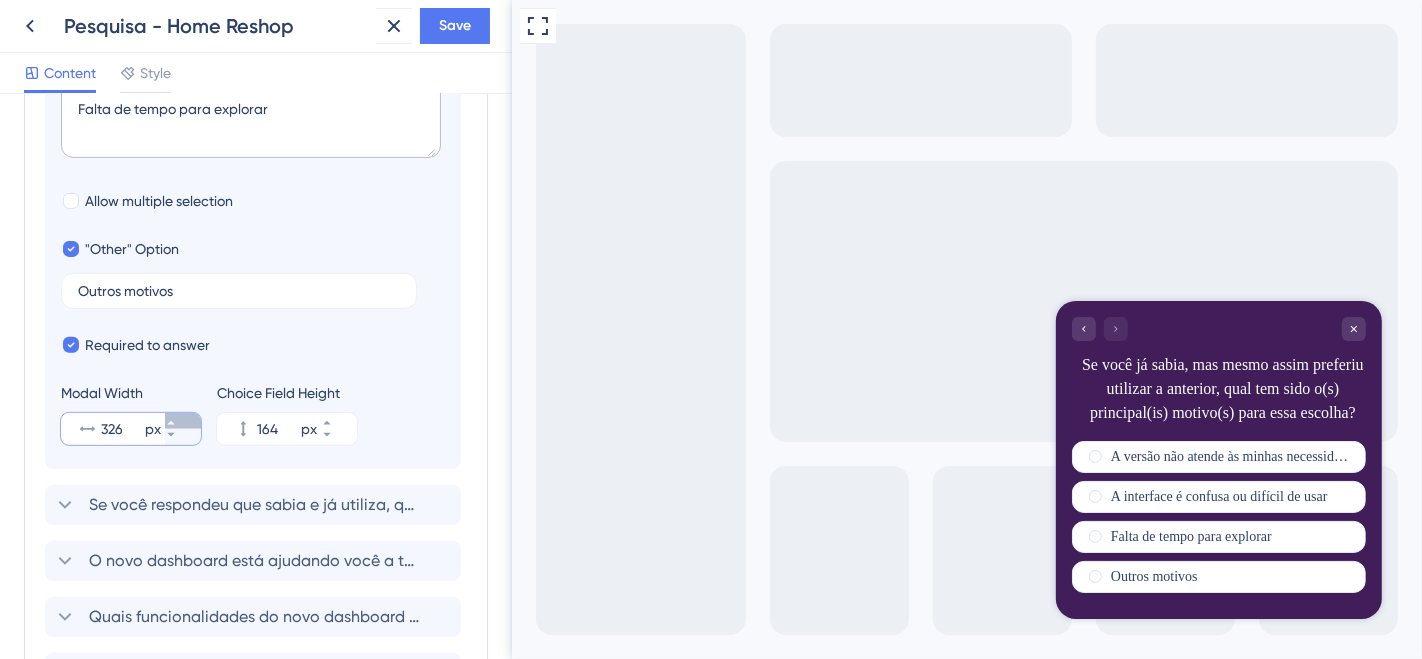 click on "326 px" at bounding box center (183, 421) 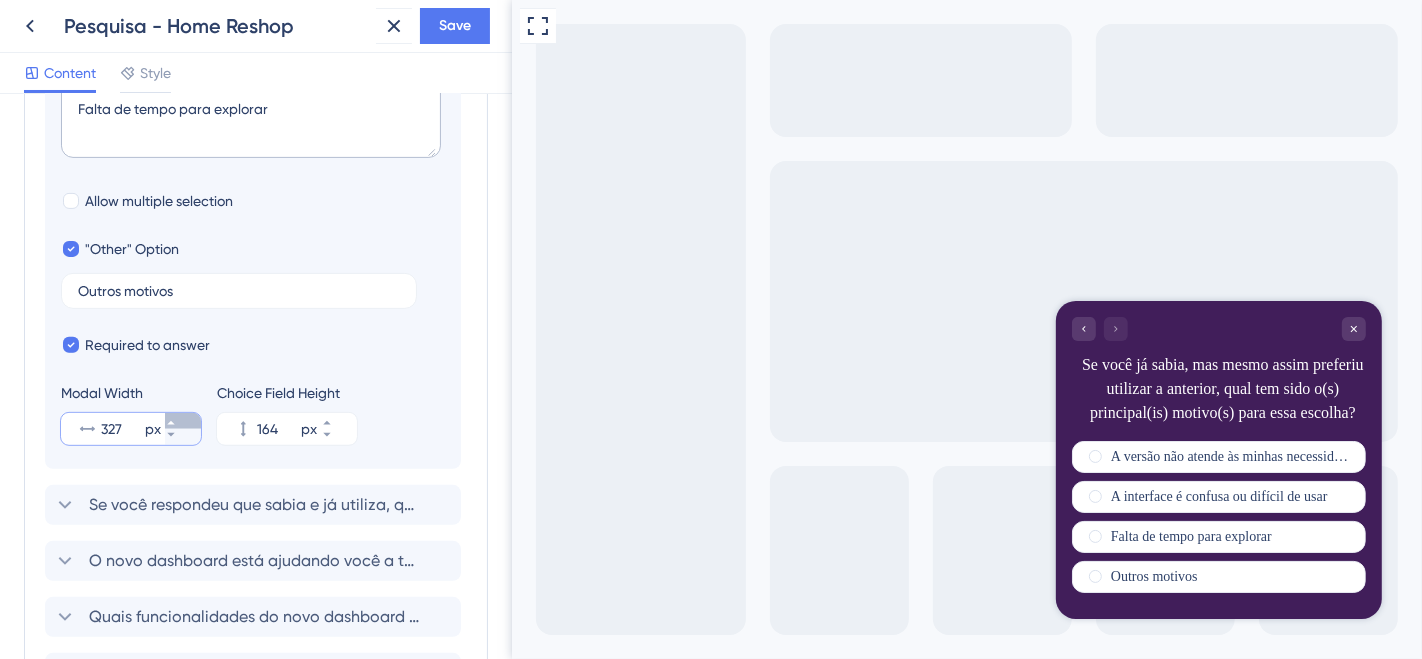 click on "327 px" at bounding box center [183, 421] 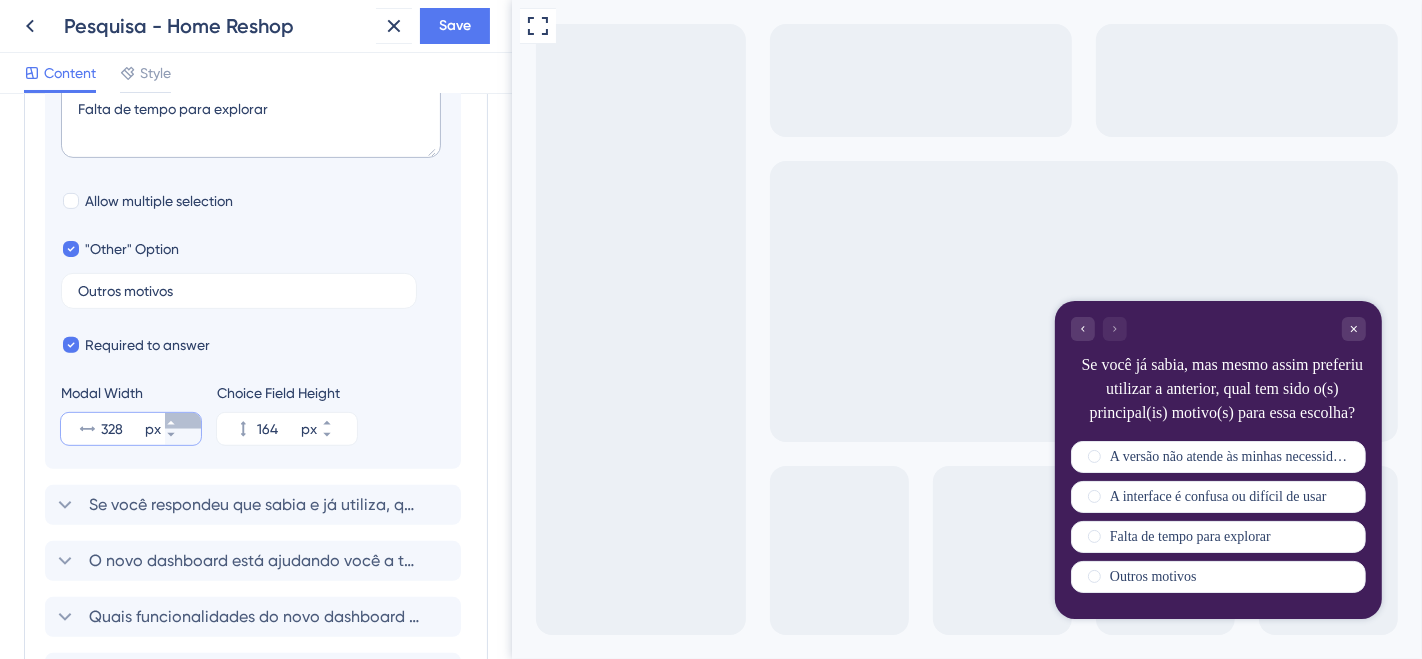 click on "328 px" at bounding box center (183, 421) 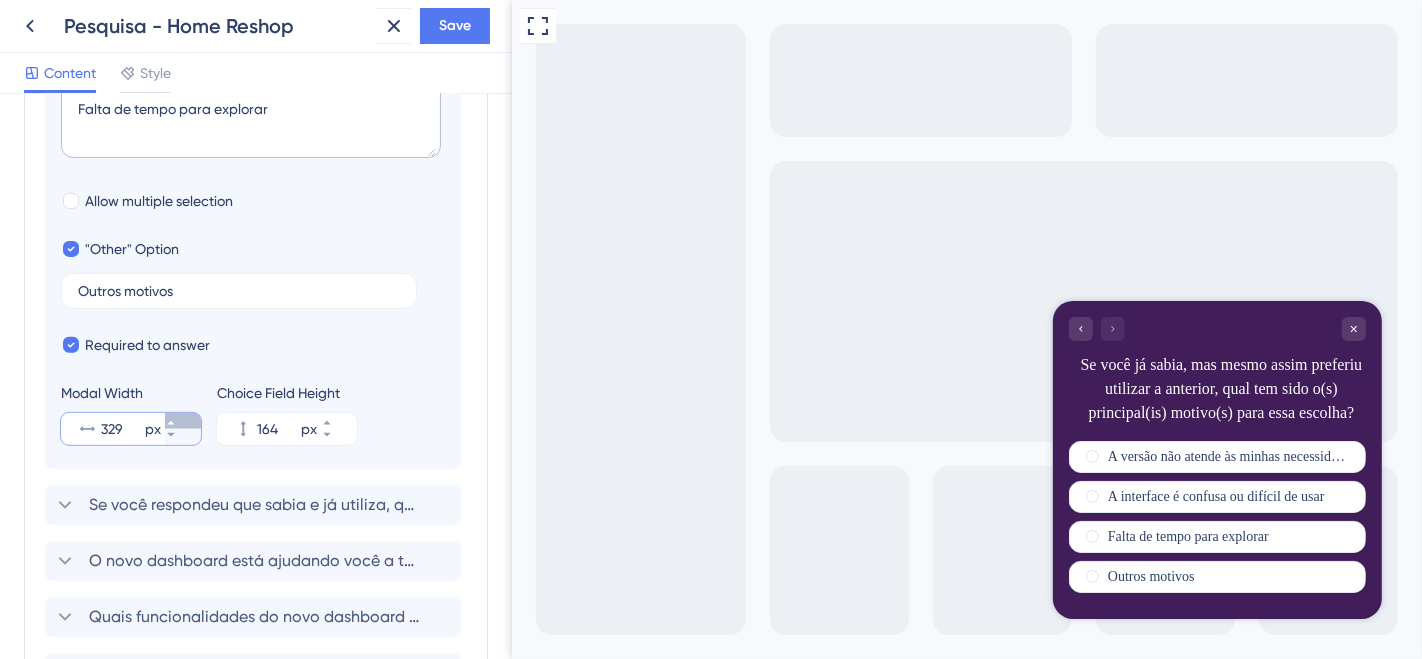 click on "329 px" at bounding box center (183, 421) 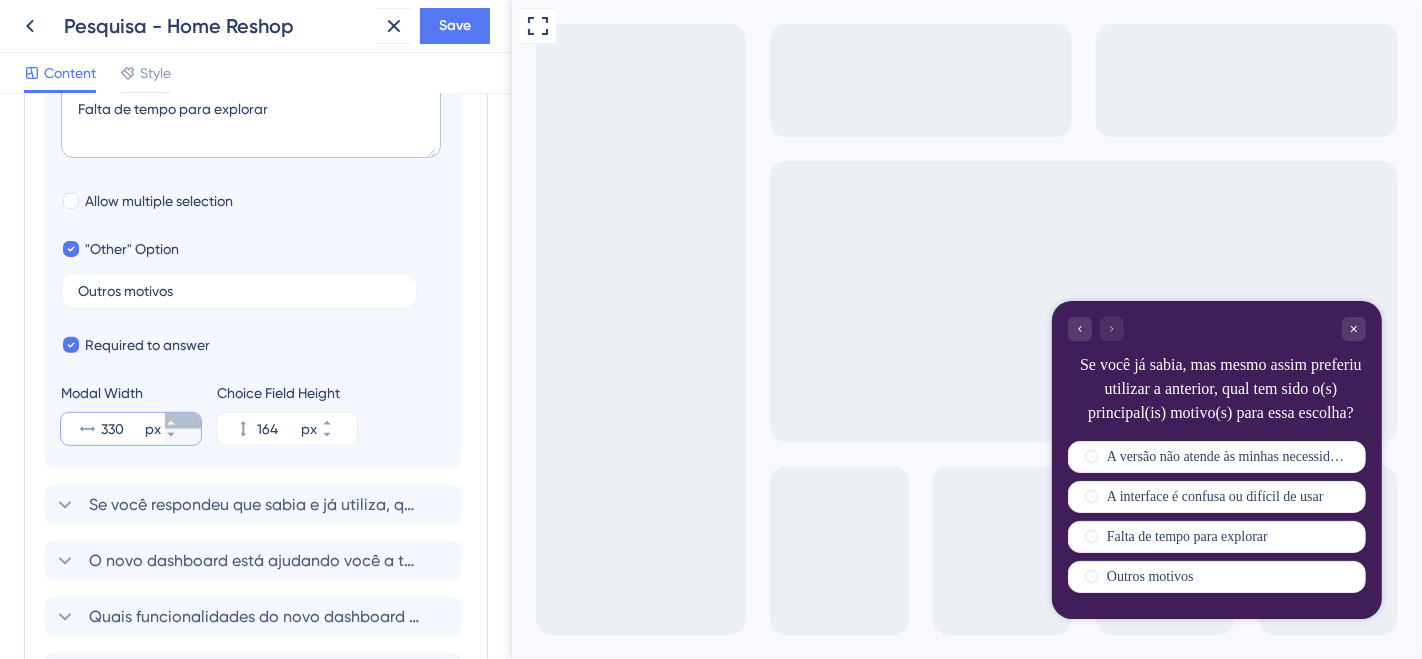 click on "330 px" at bounding box center (183, 421) 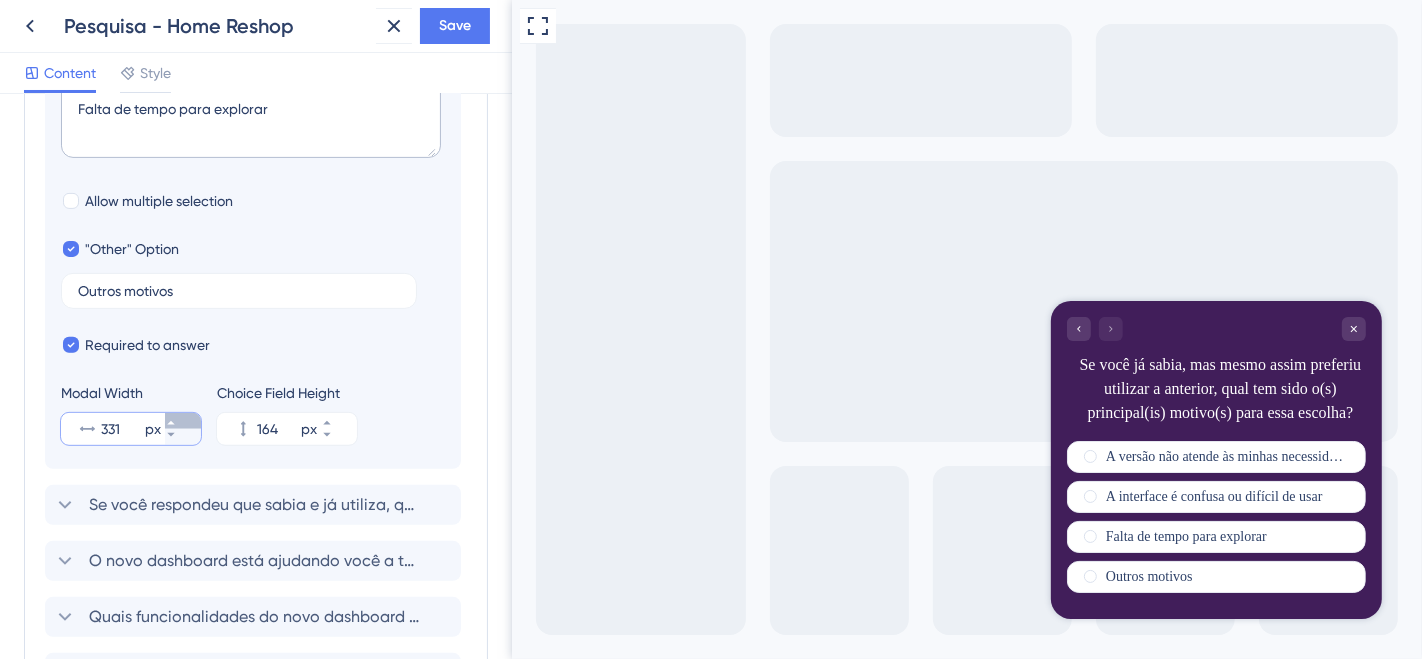 click on "331 px" at bounding box center (183, 421) 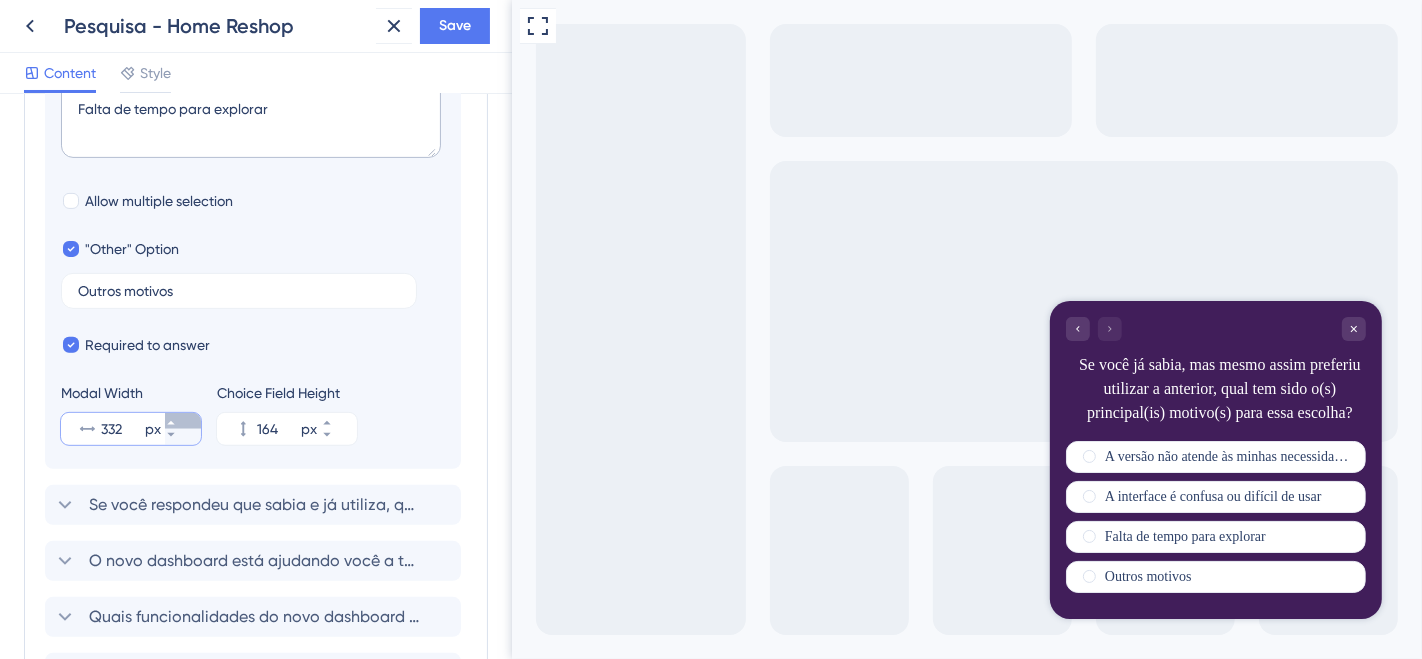 click on "332 px" at bounding box center [183, 421] 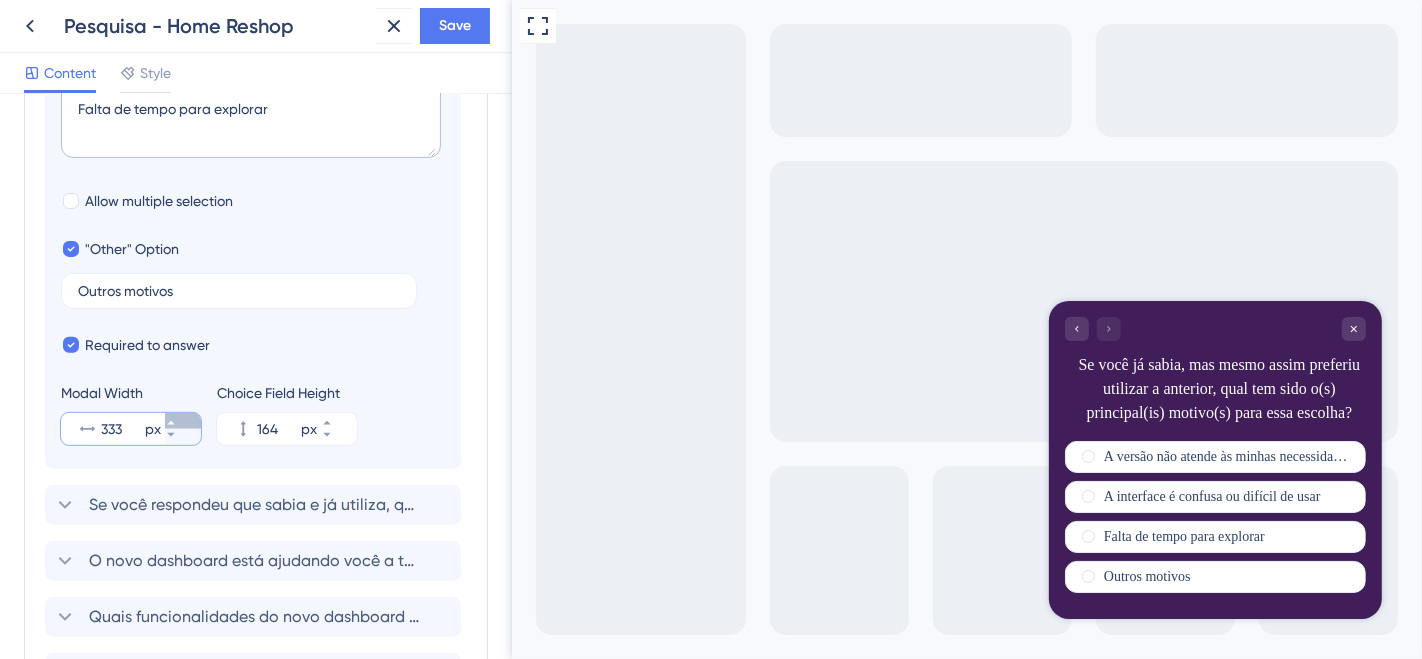 click on "333 px" at bounding box center (183, 421) 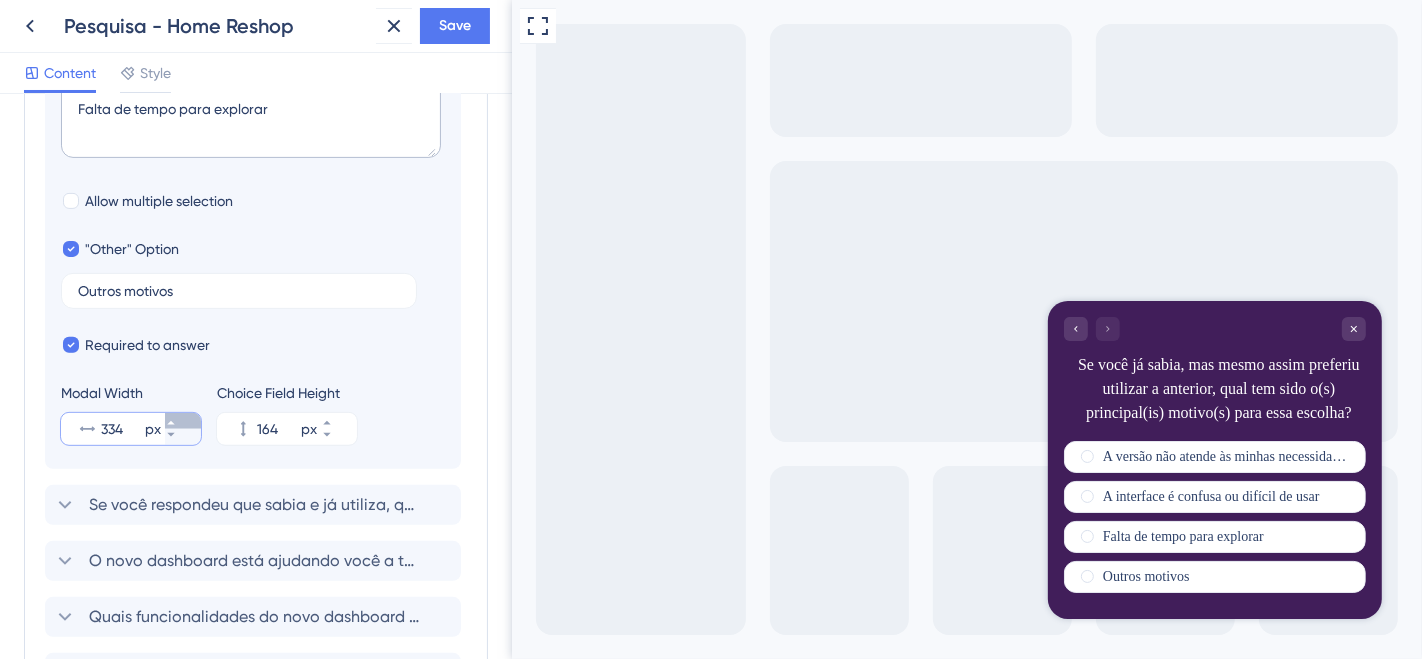click on "334 px" at bounding box center [183, 421] 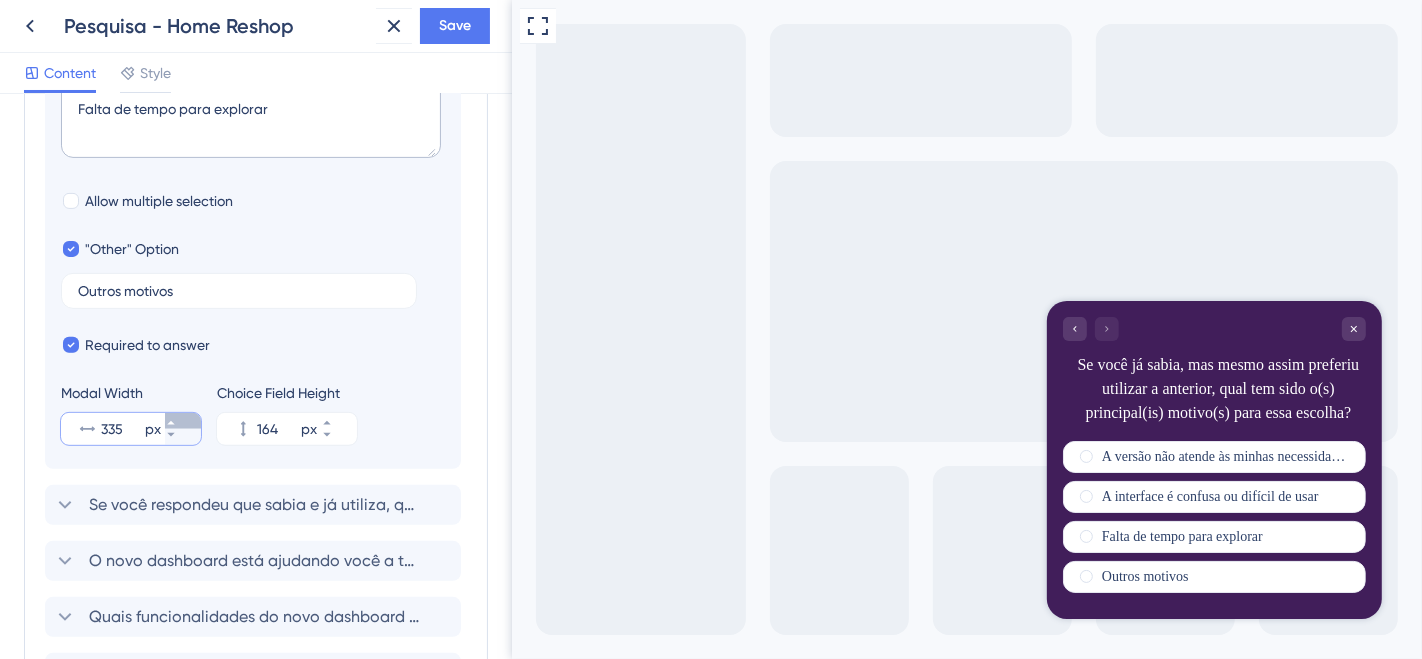 click on "335 px" at bounding box center (183, 421) 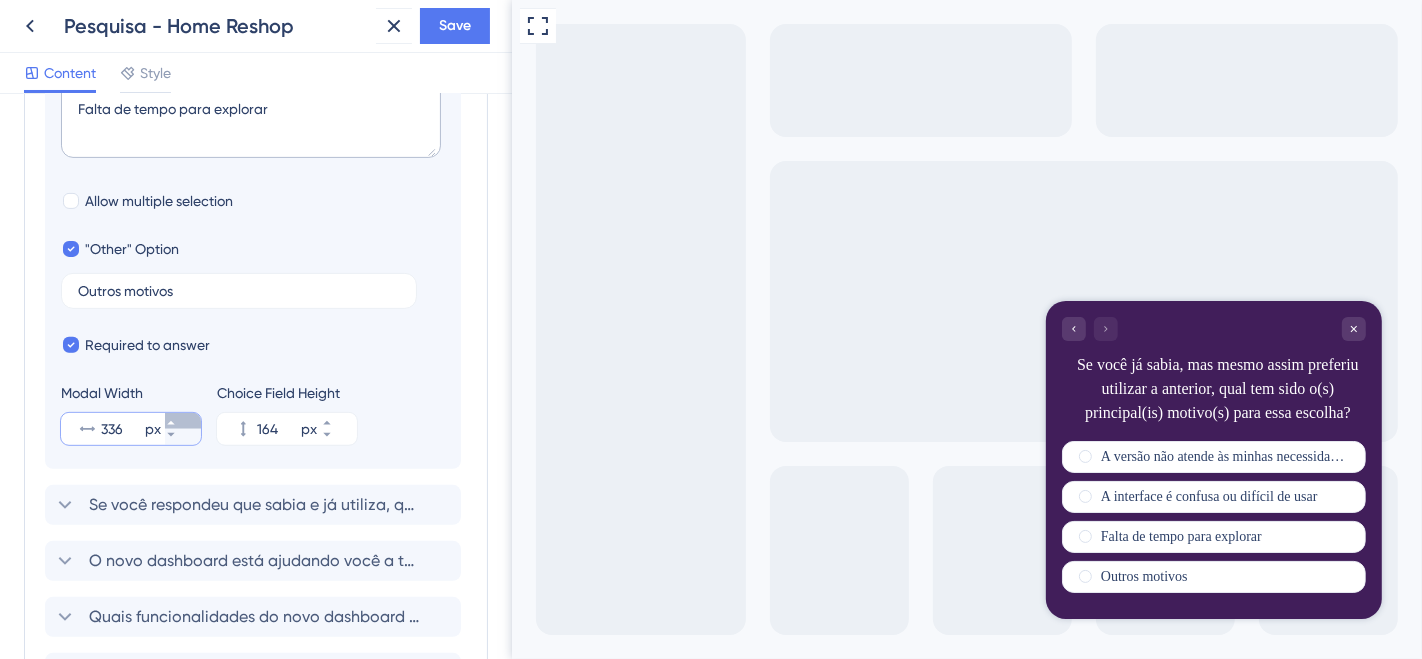 click on "336 px" at bounding box center (183, 421) 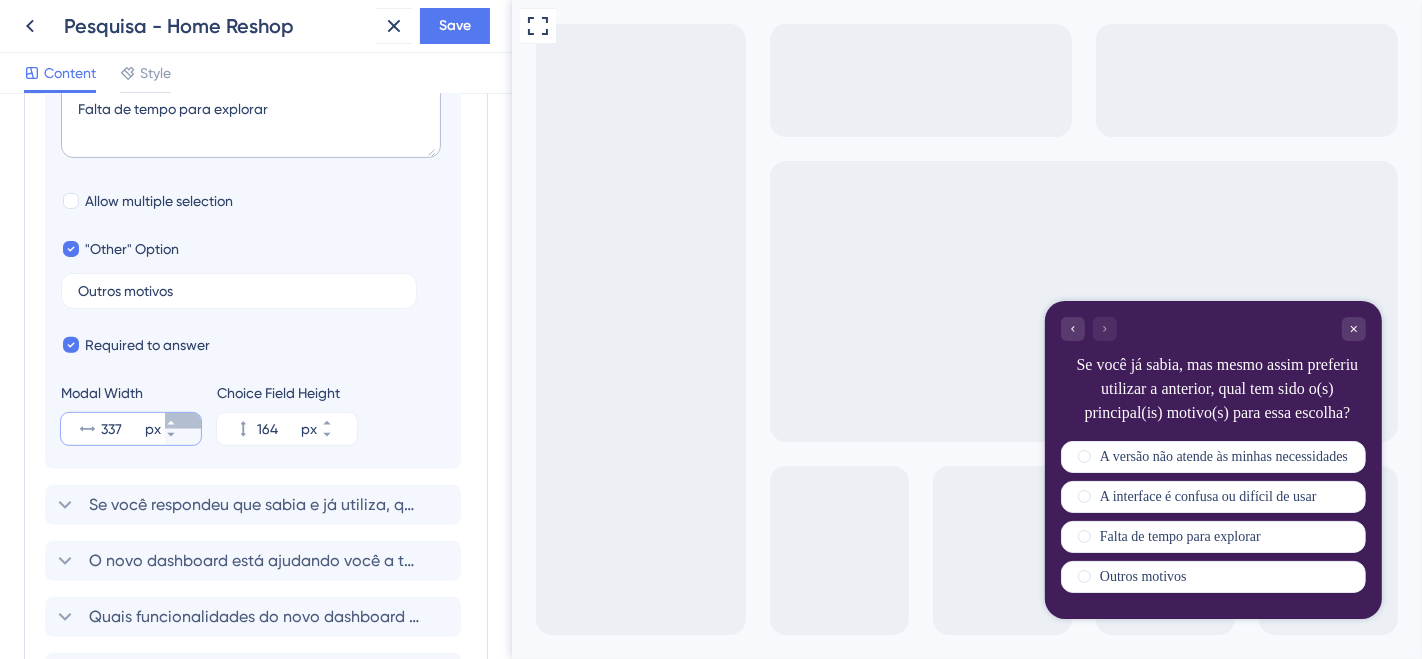 click on "337 px" at bounding box center (183, 421) 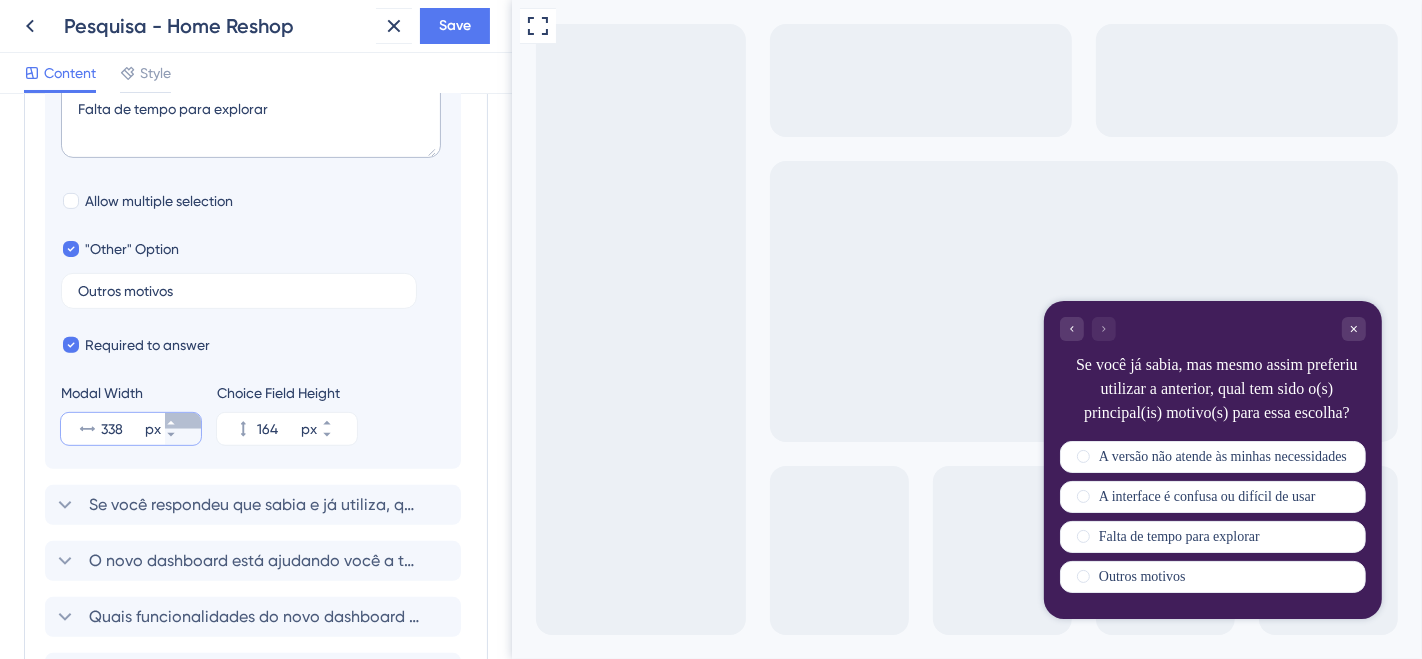 click on "338 px" at bounding box center [183, 421] 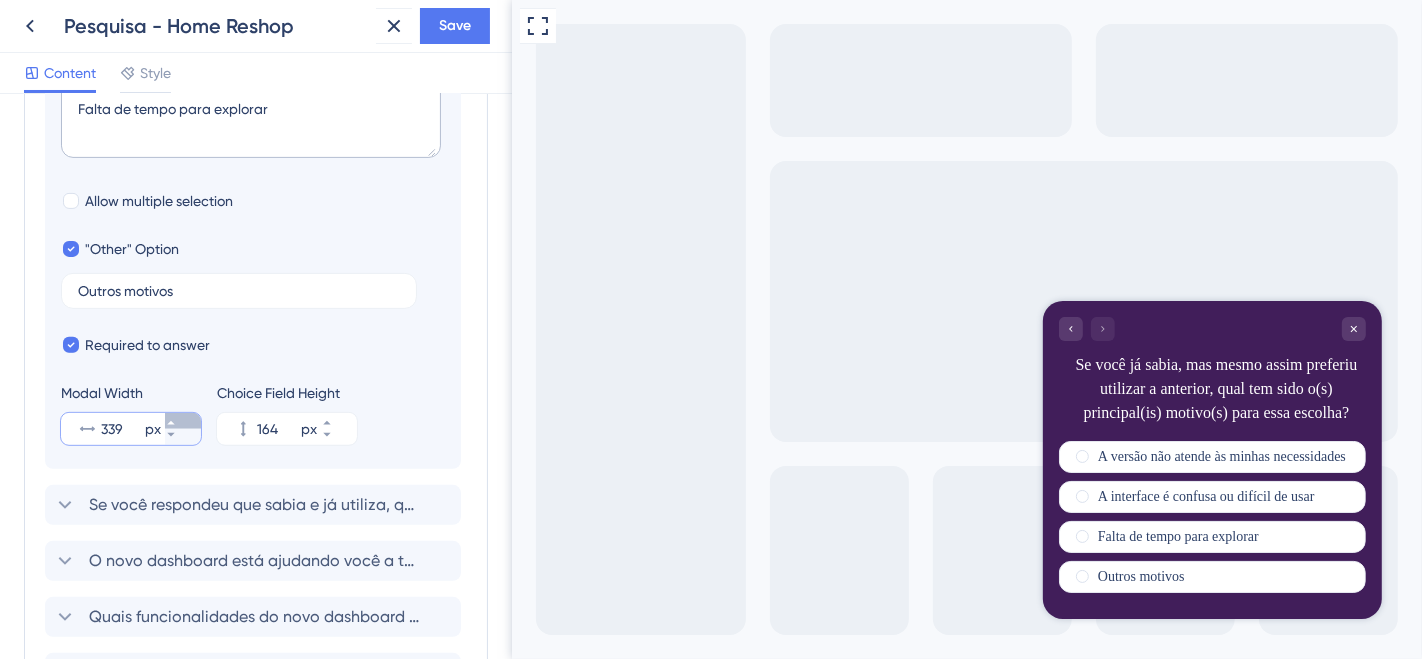 click on "339 px" at bounding box center (183, 421) 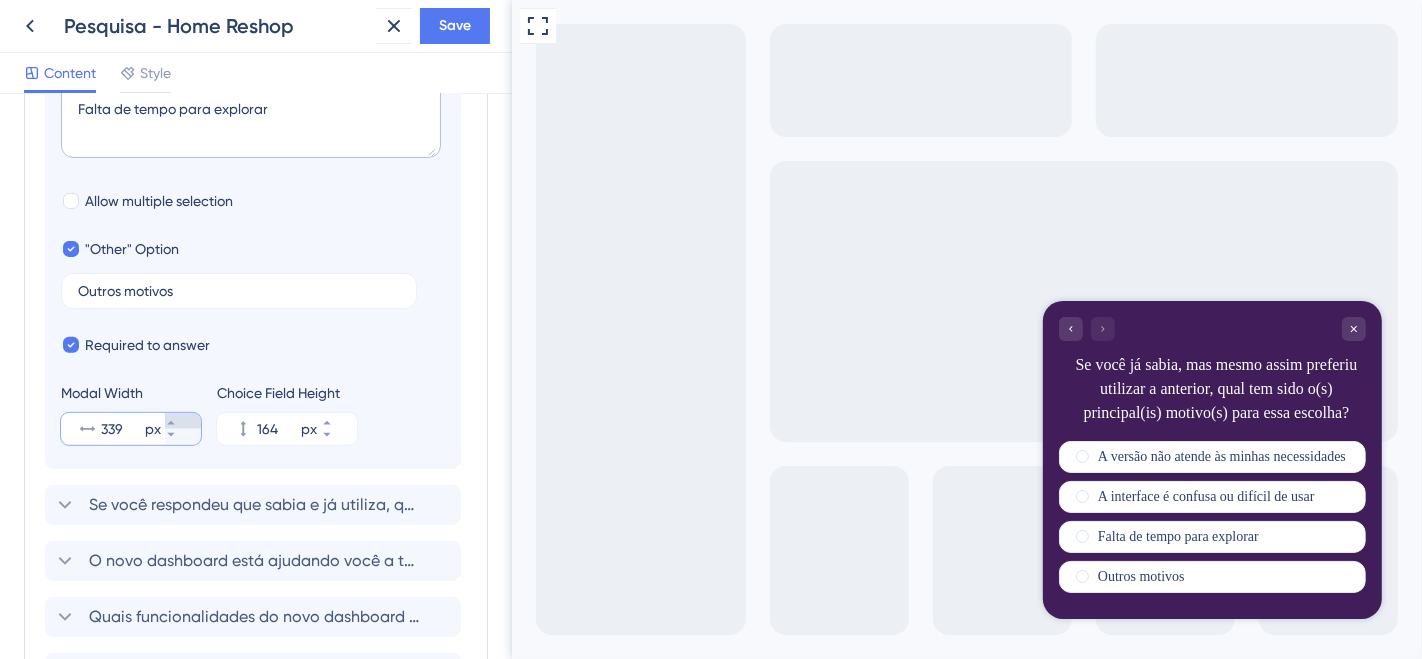 type on "340" 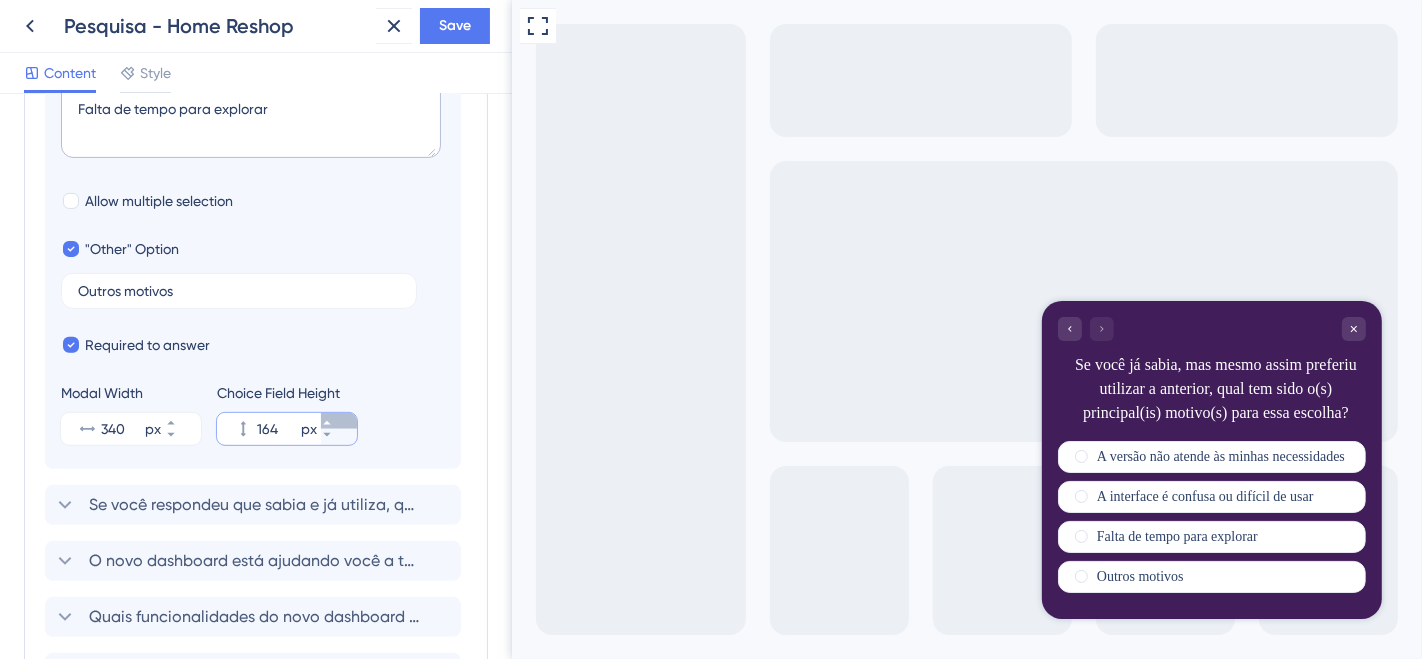 click 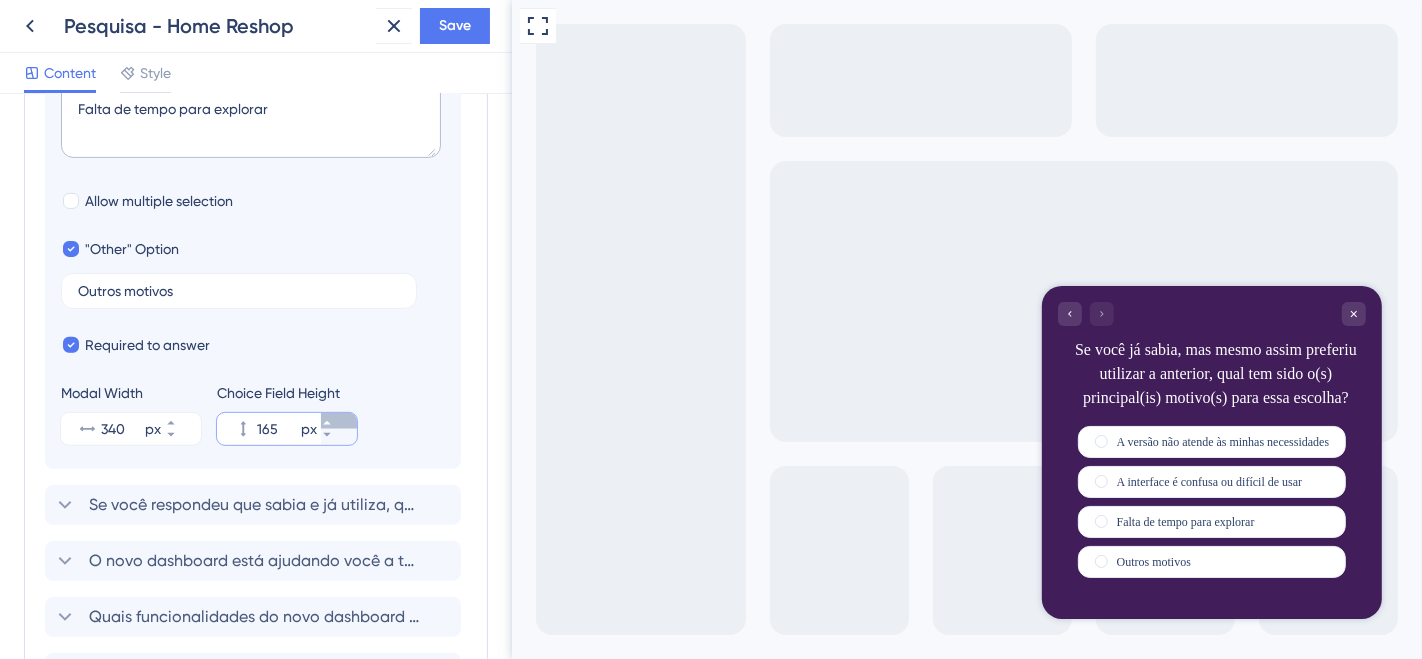 click 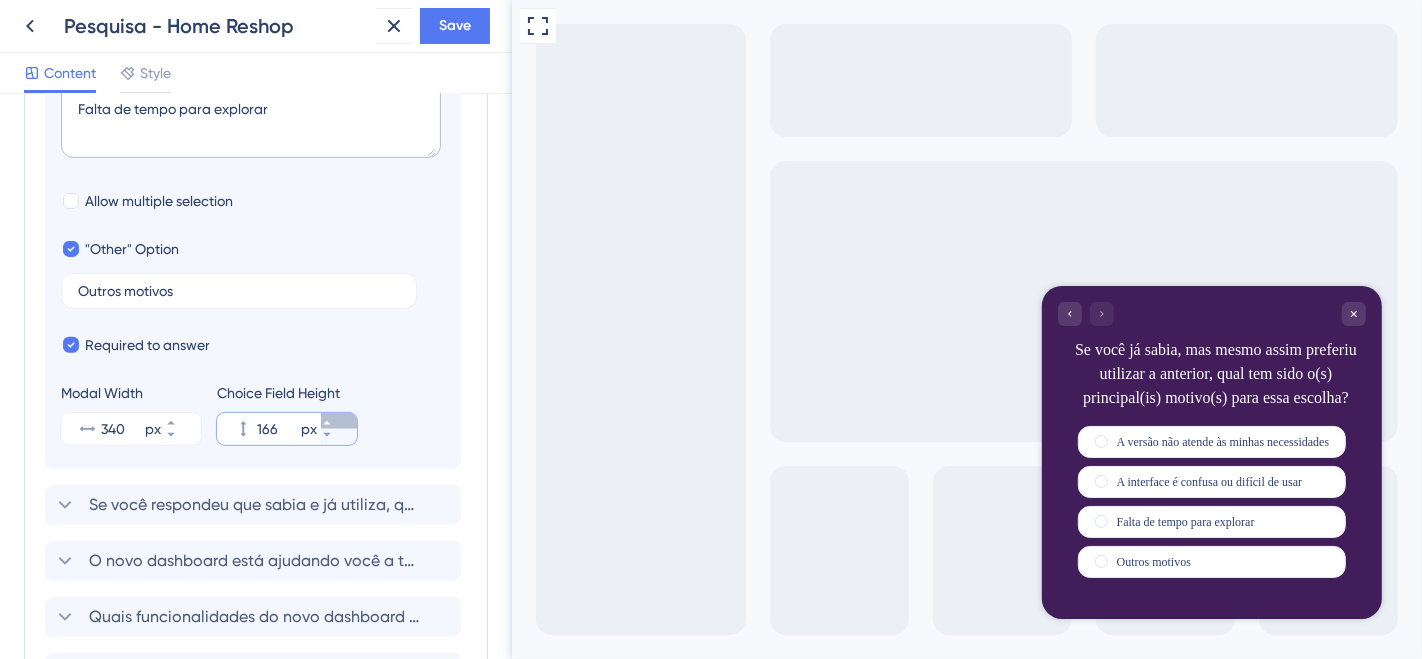 click 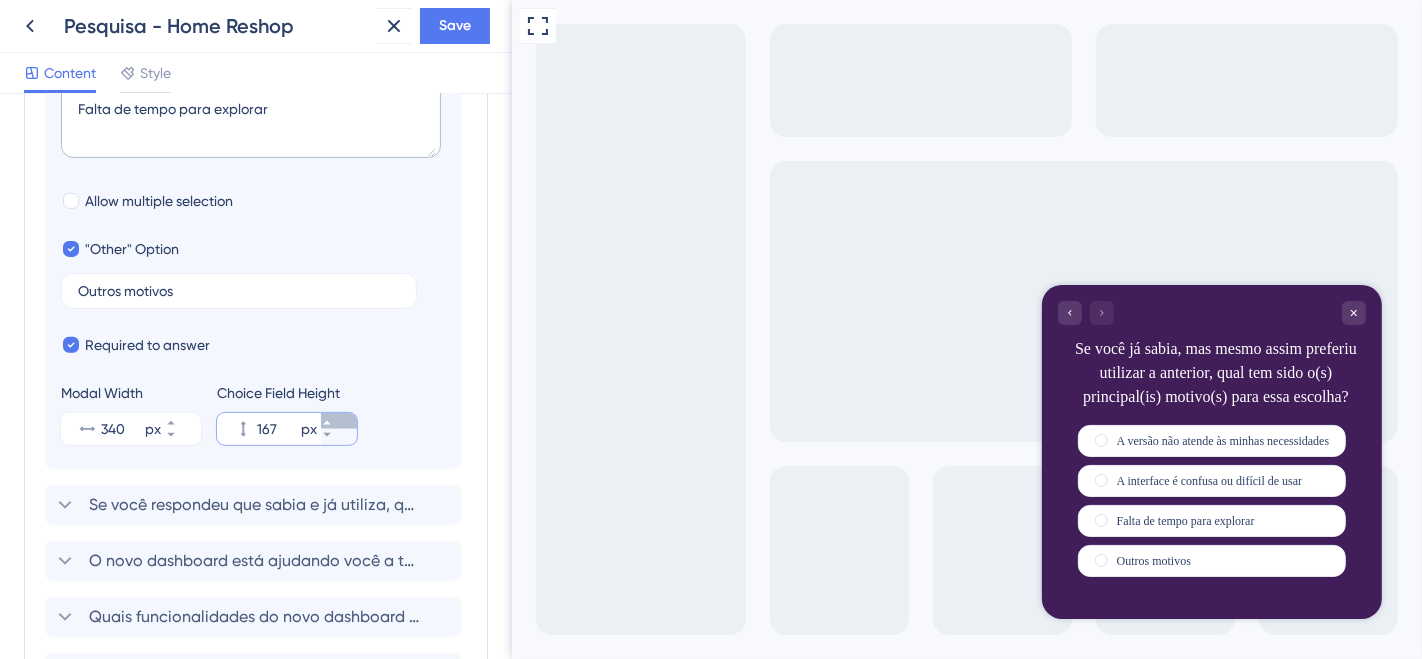 click 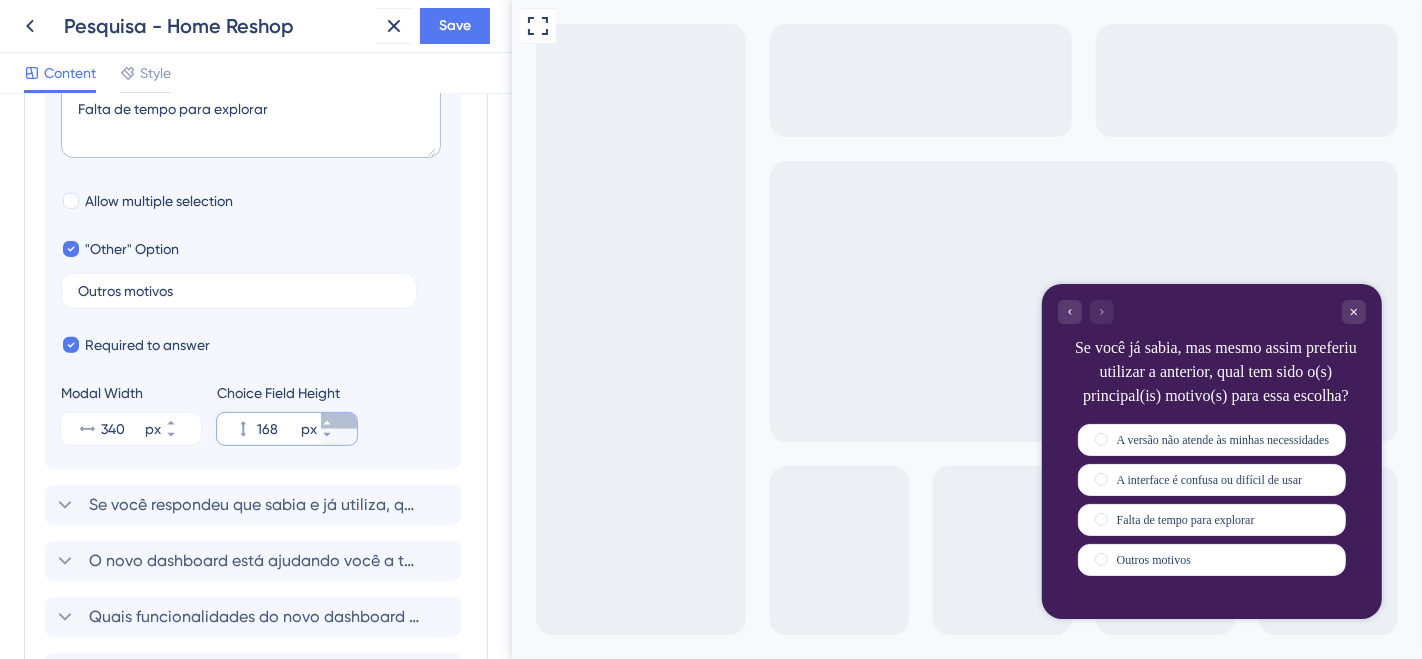 click 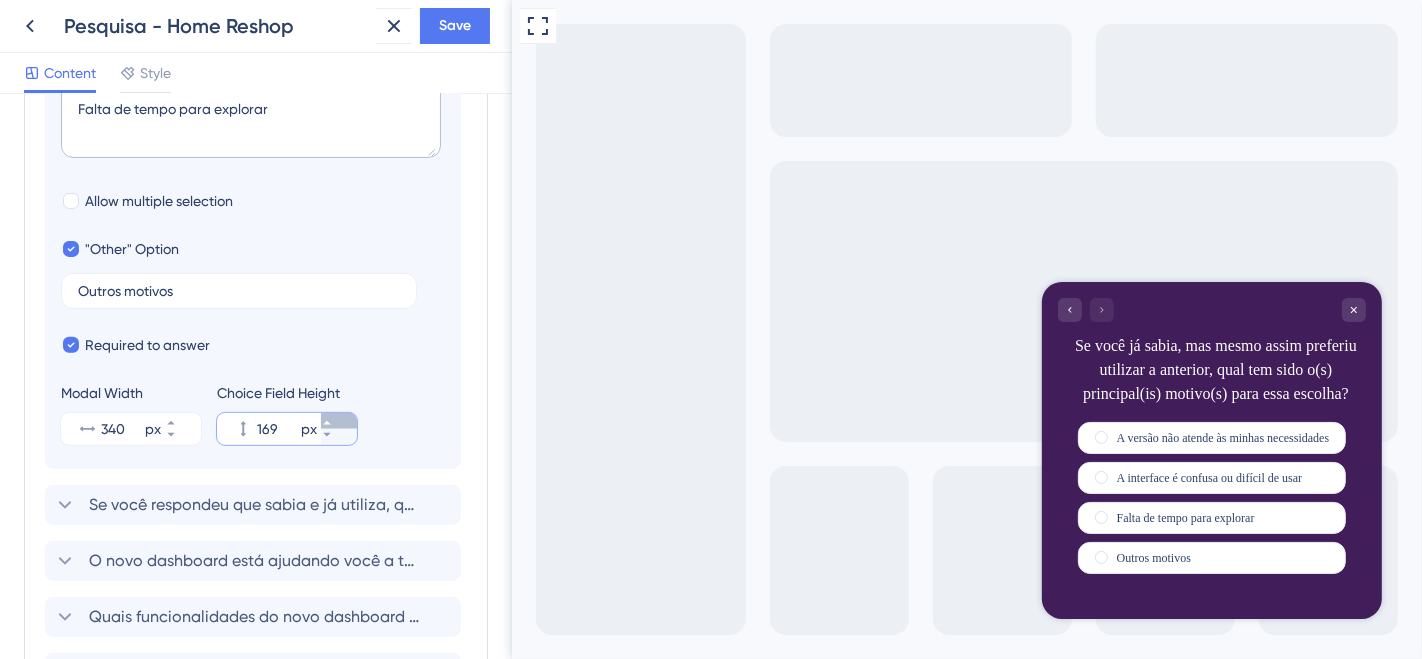 click 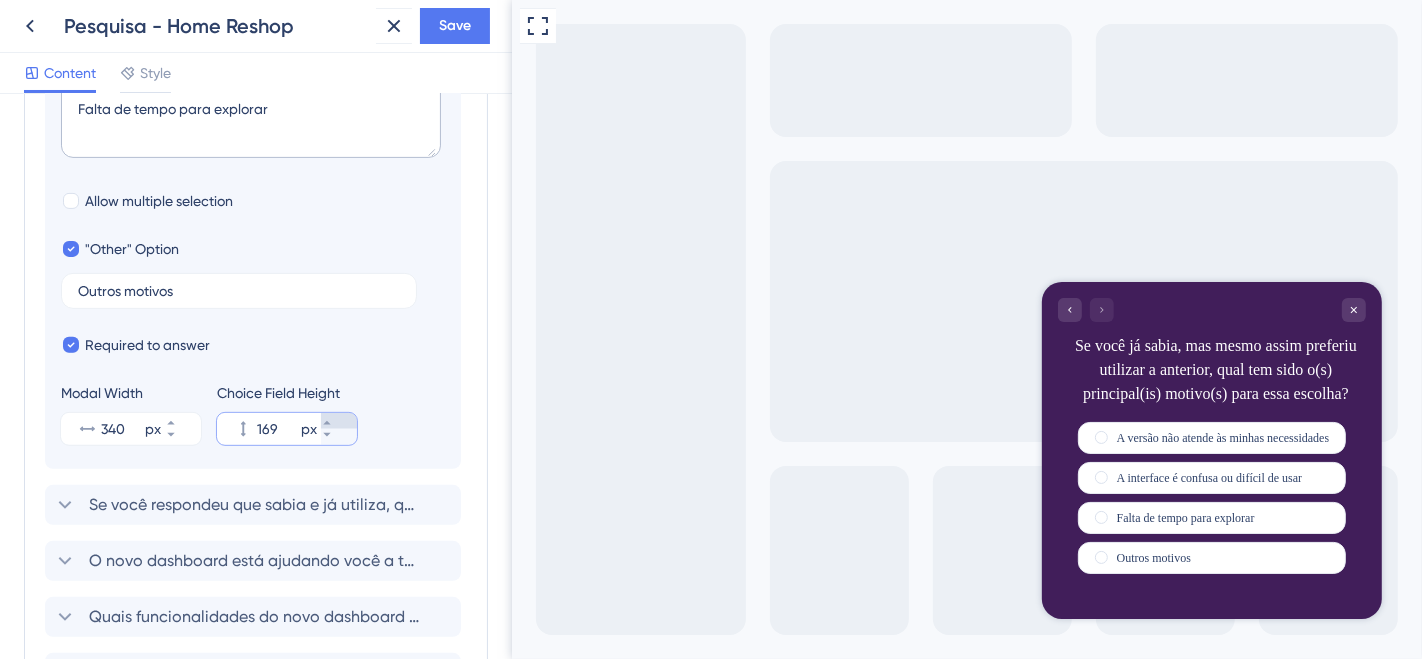 type on "170" 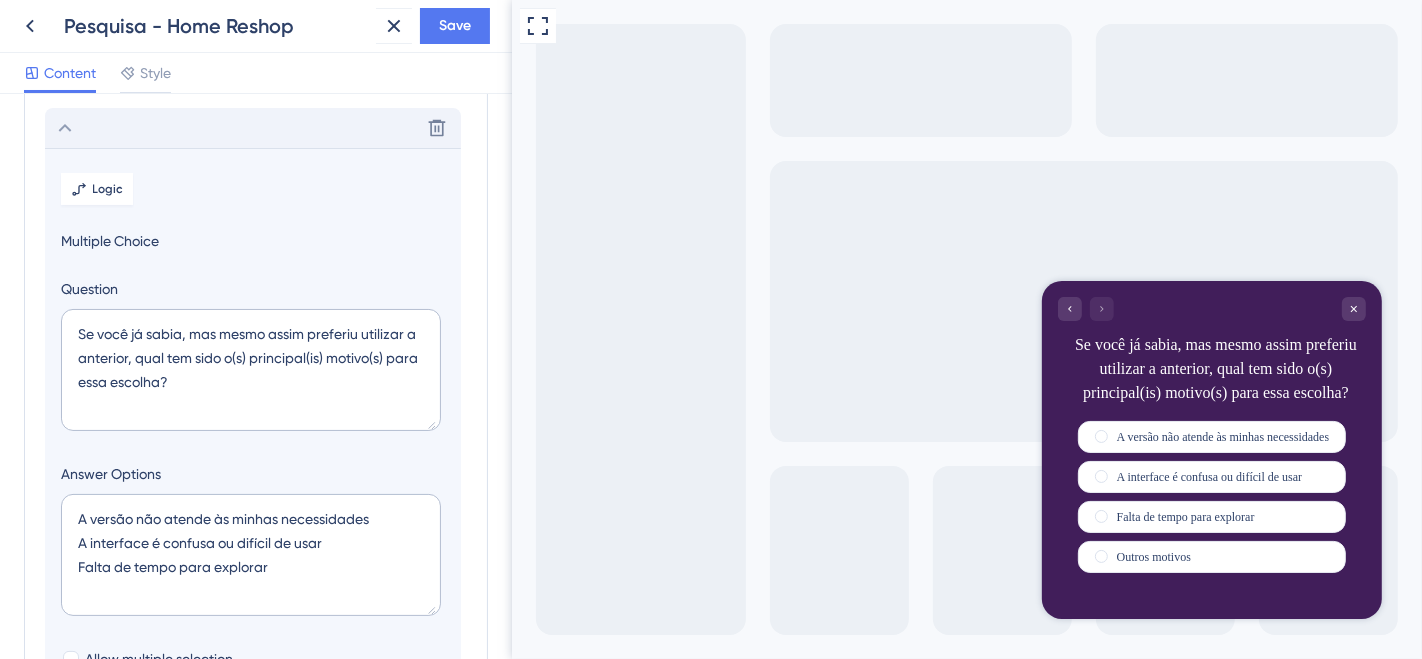 scroll, scrollTop: 0, scrollLeft: 0, axis: both 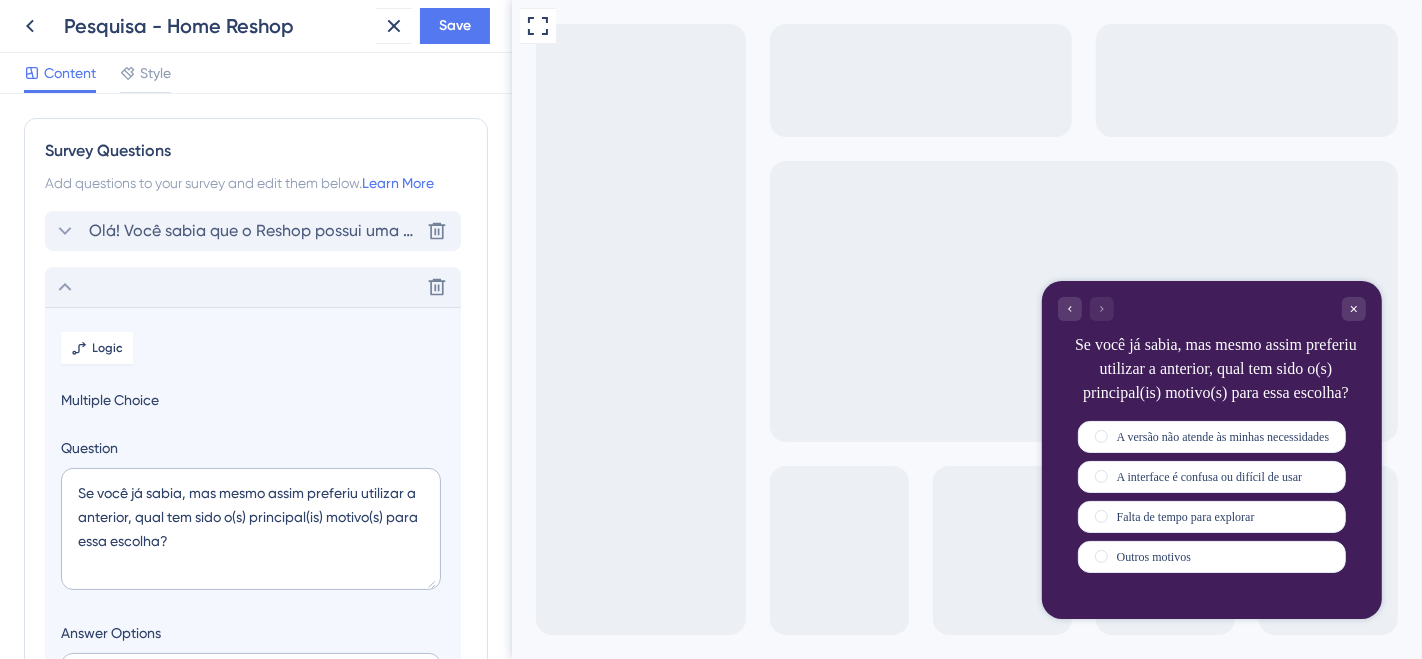 click 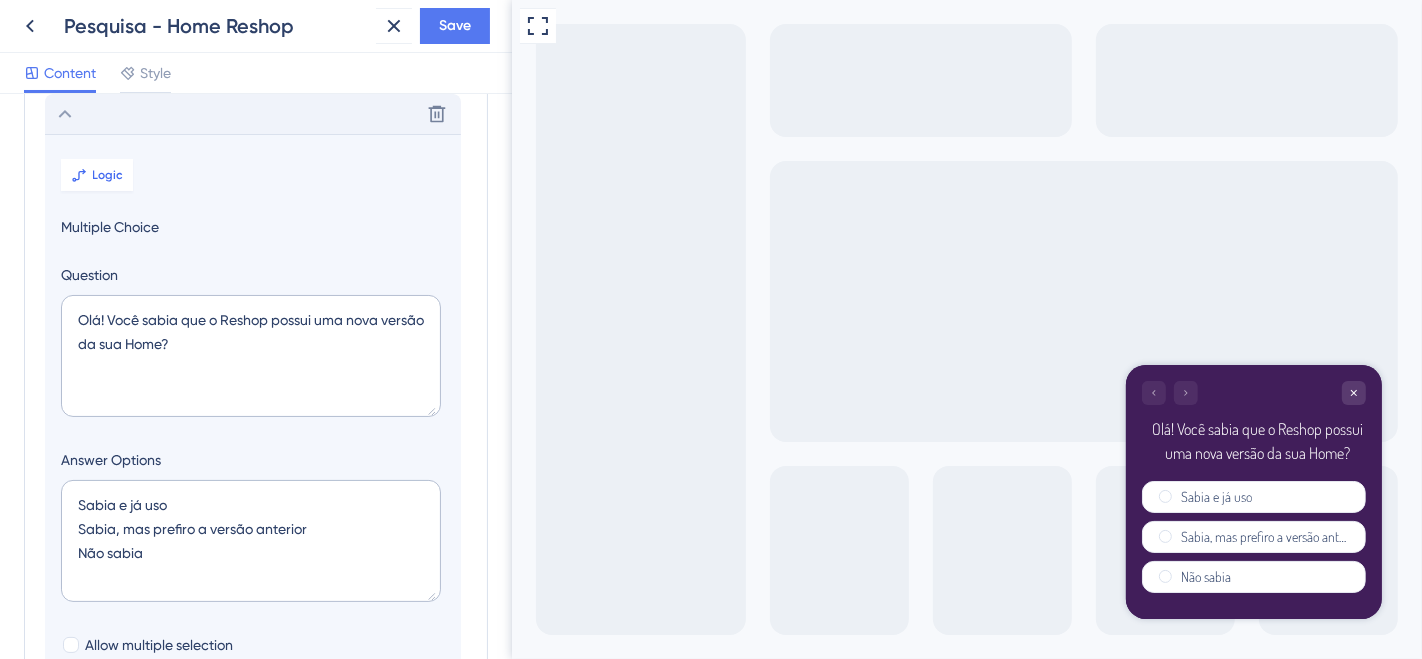 scroll, scrollTop: 339, scrollLeft: 0, axis: vertical 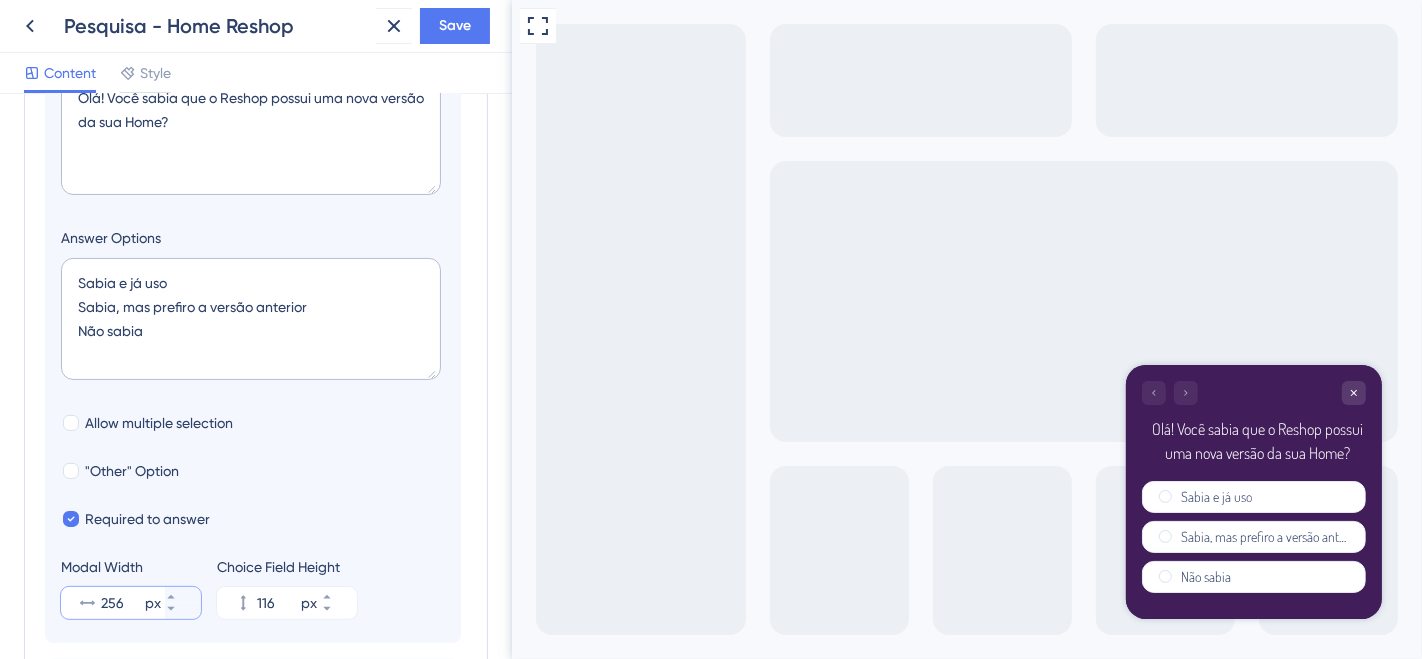 click on "256" at bounding box center [121, 603] 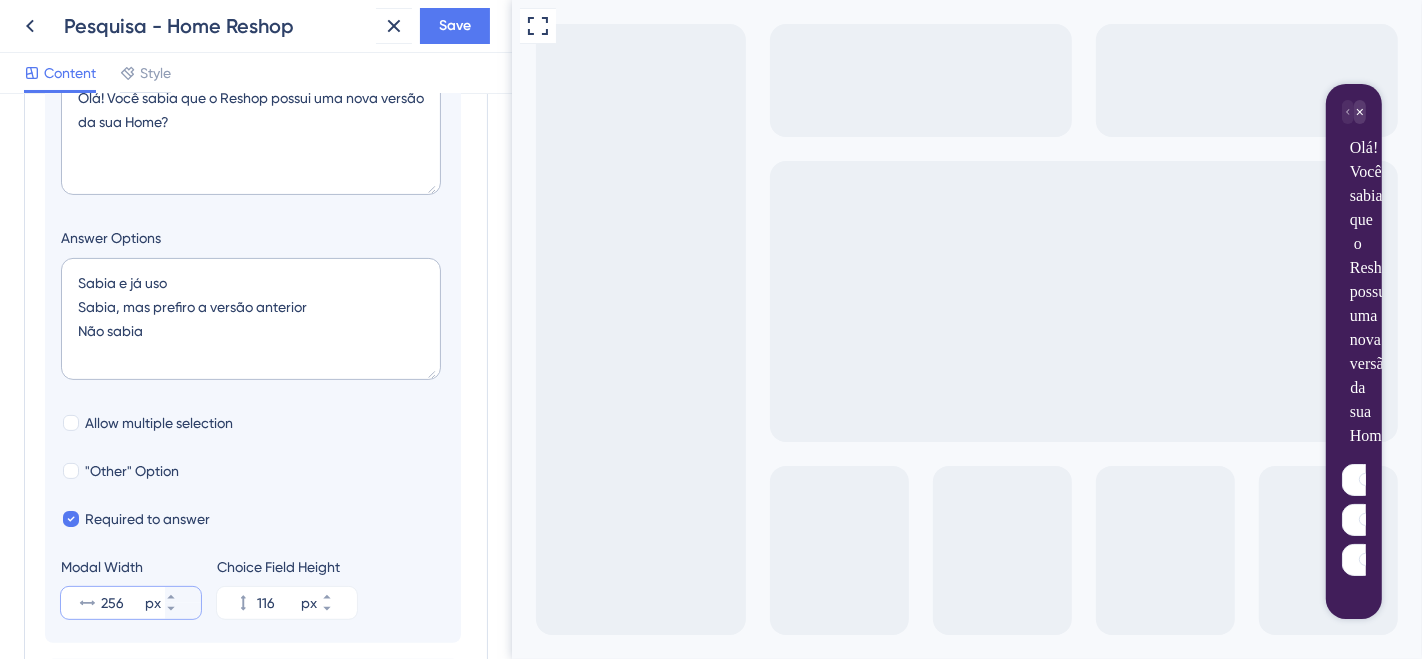 click on "256" at bounding box center (121, 603) 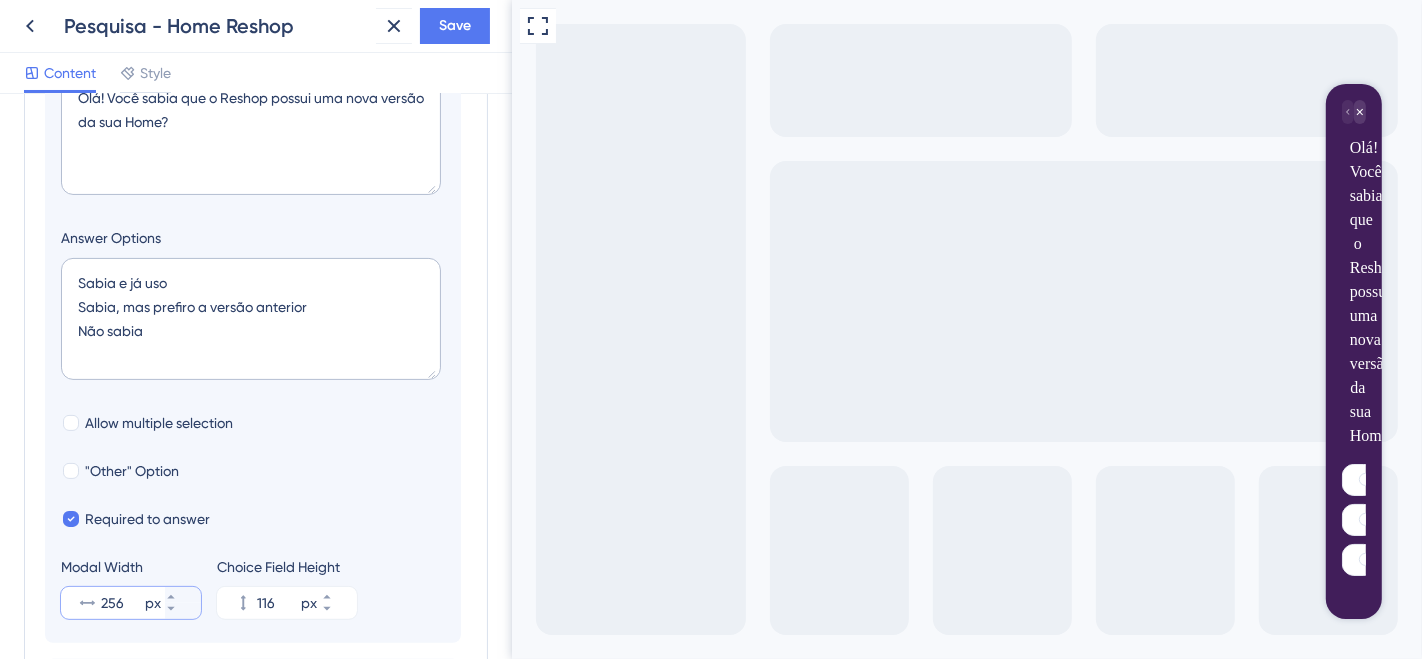 click on "256" at bounding box center (121, 603) 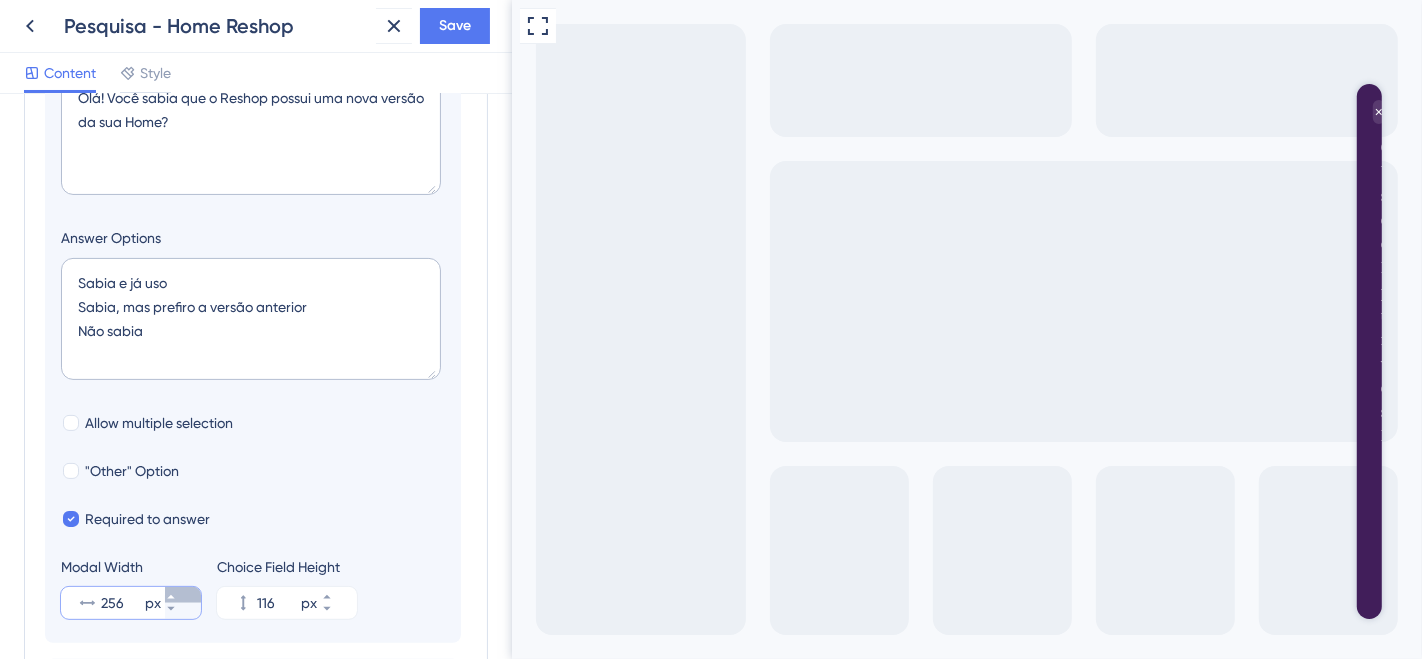 click 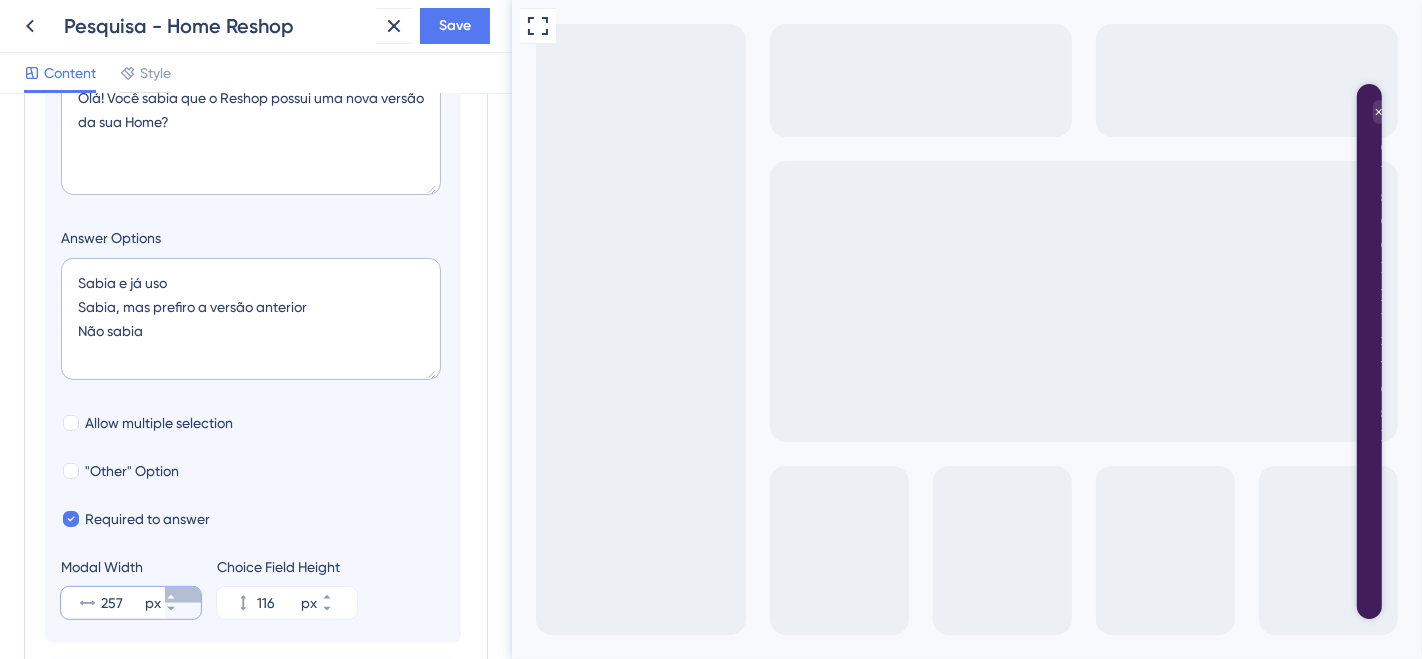click 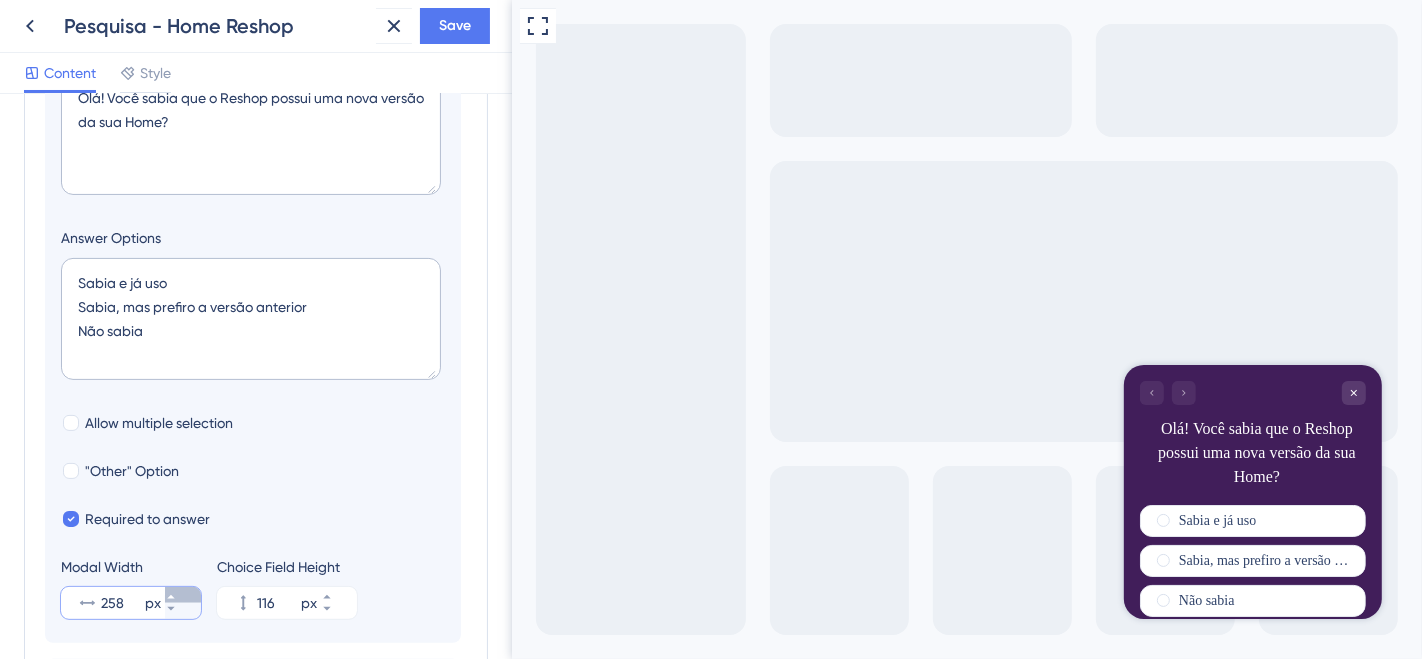click 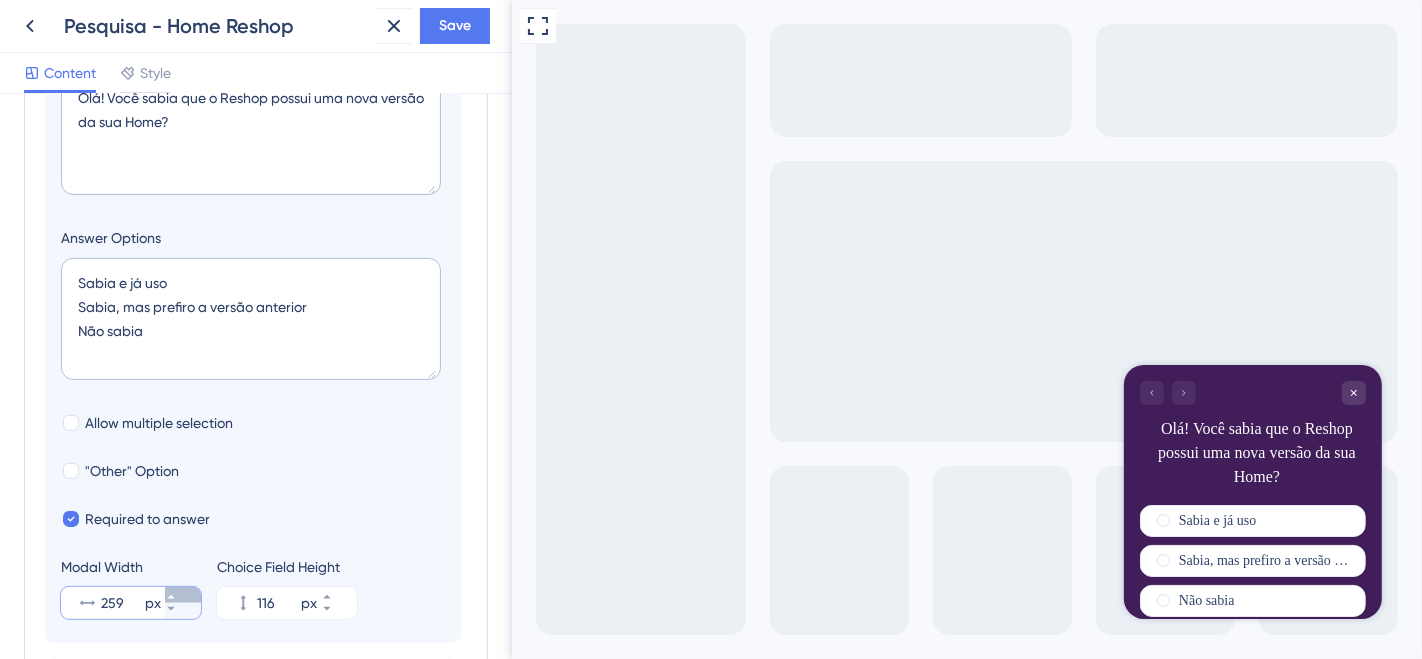 click 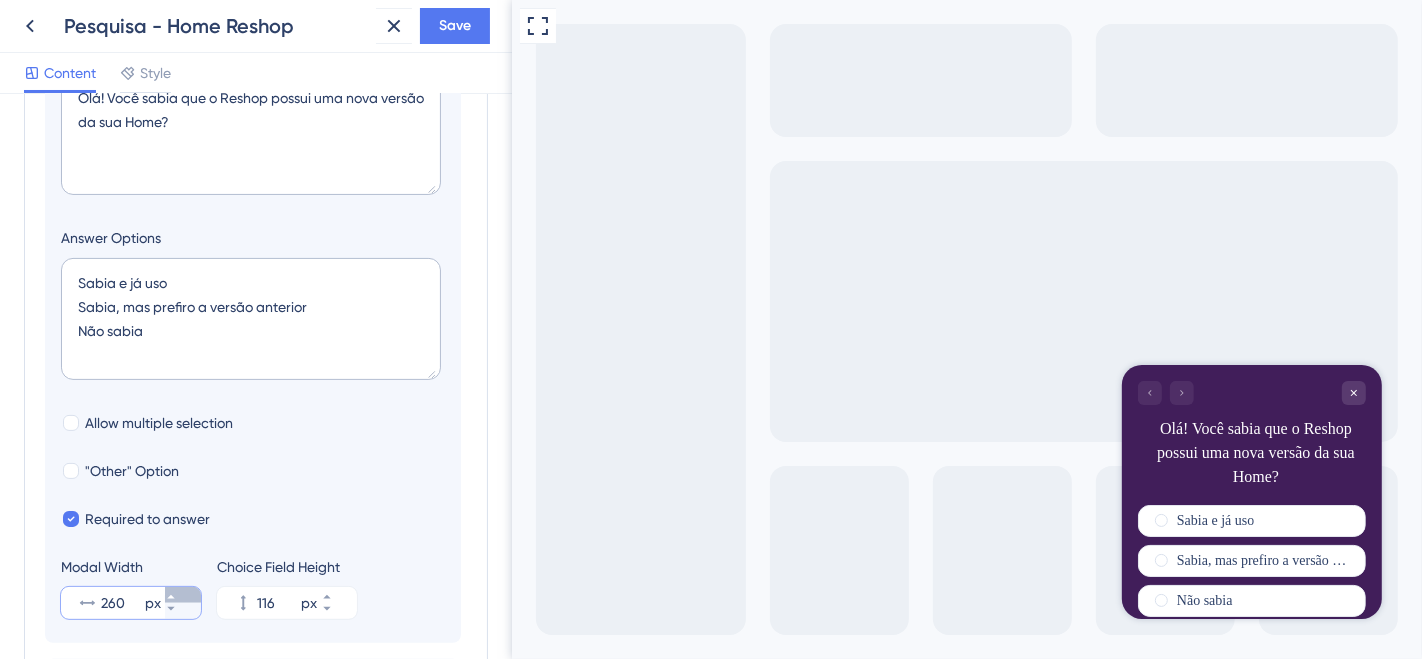 click 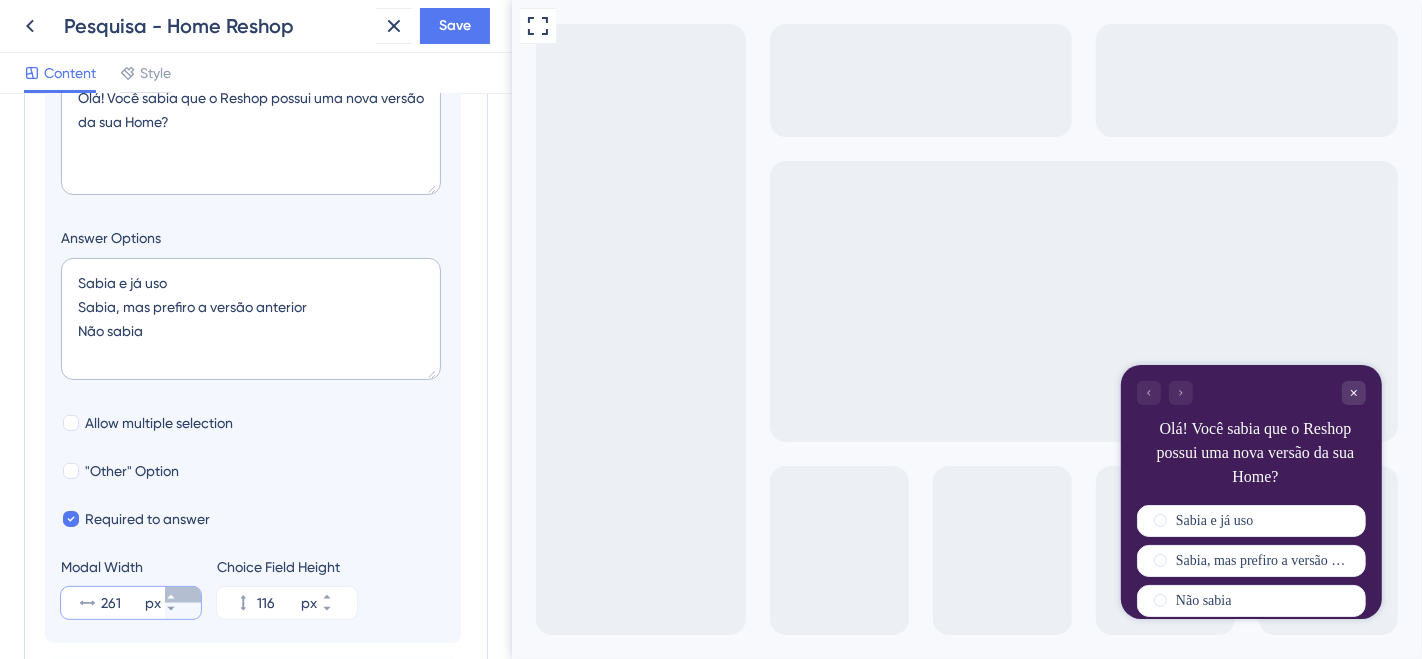 click 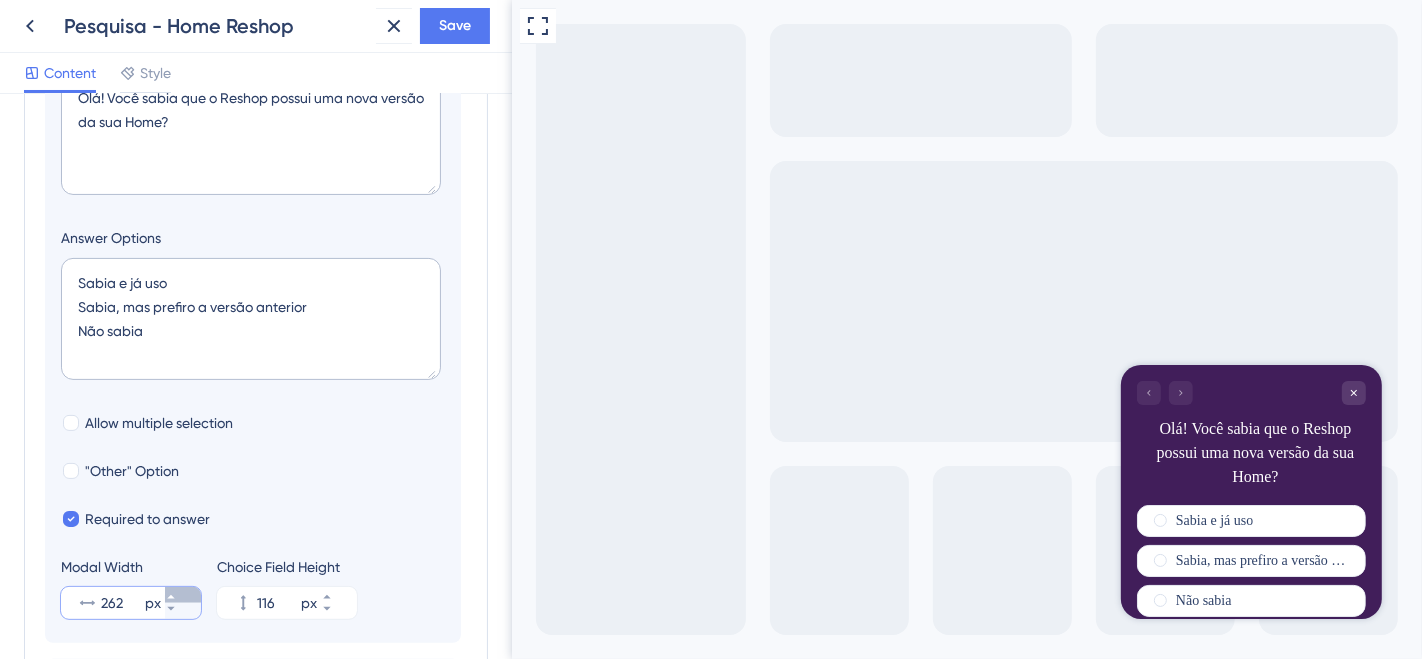 click 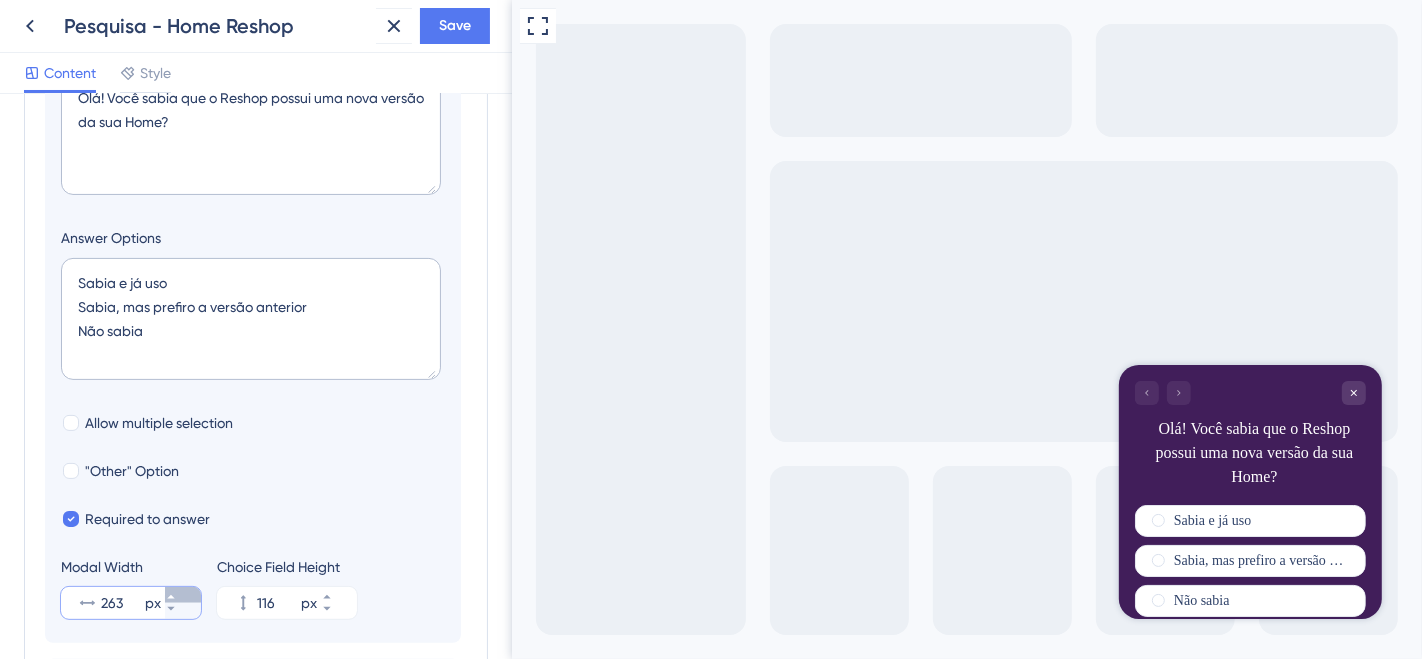 click 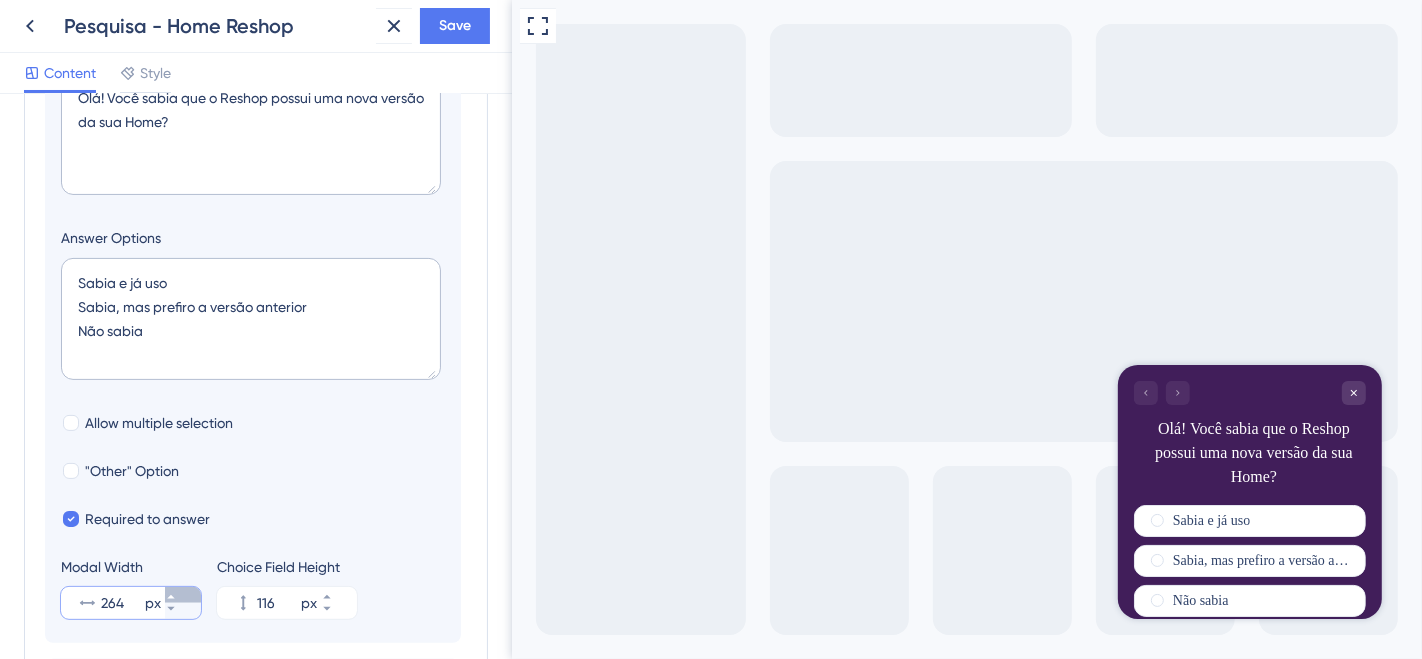 click 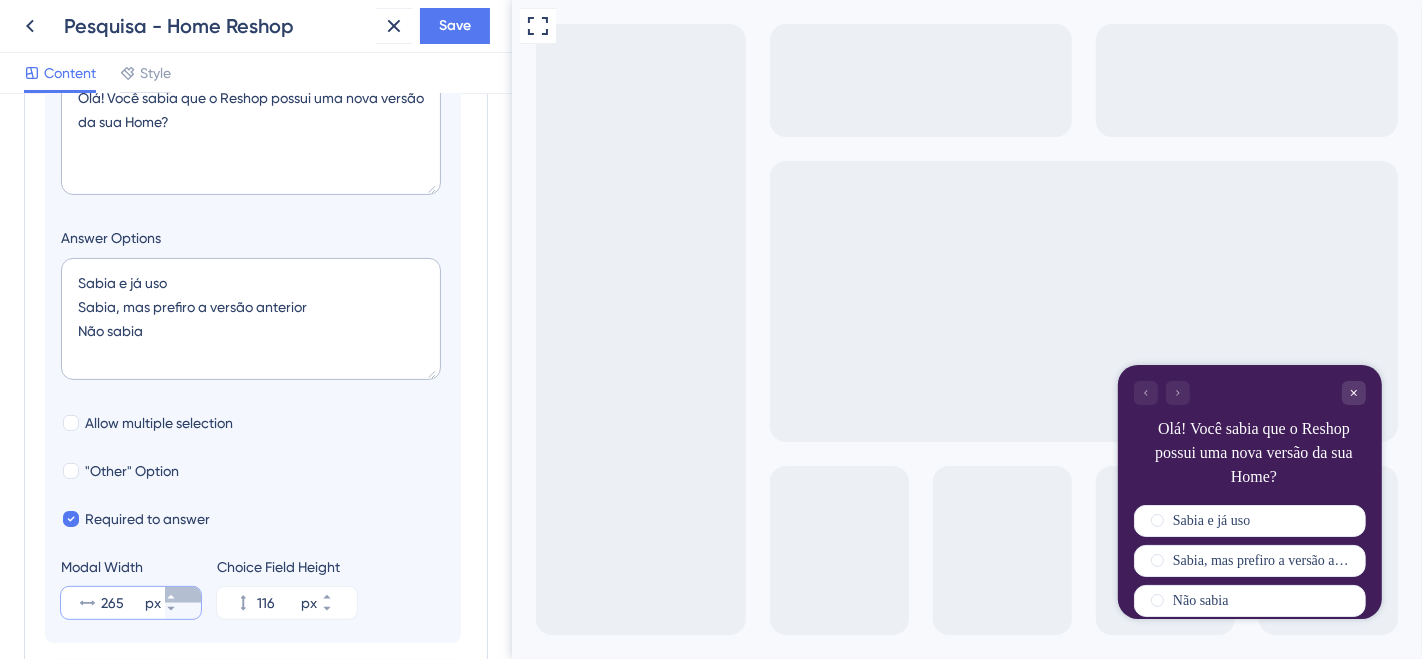 click 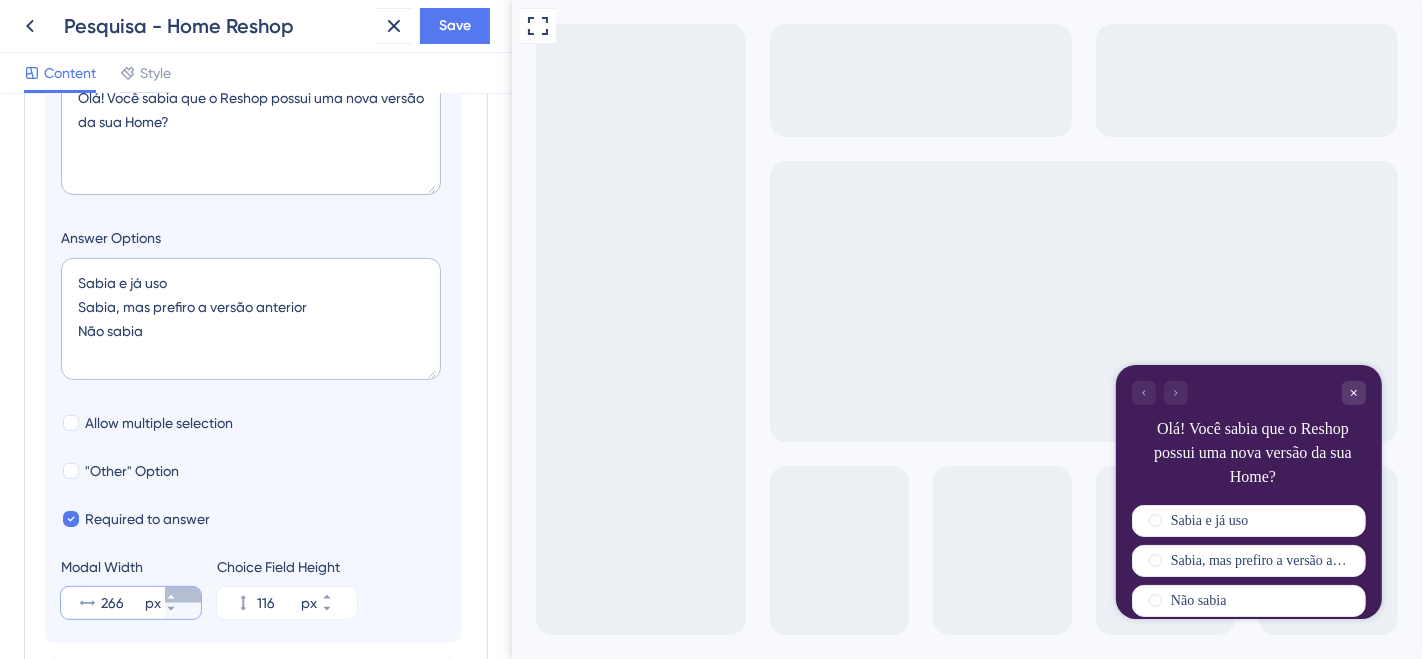 click 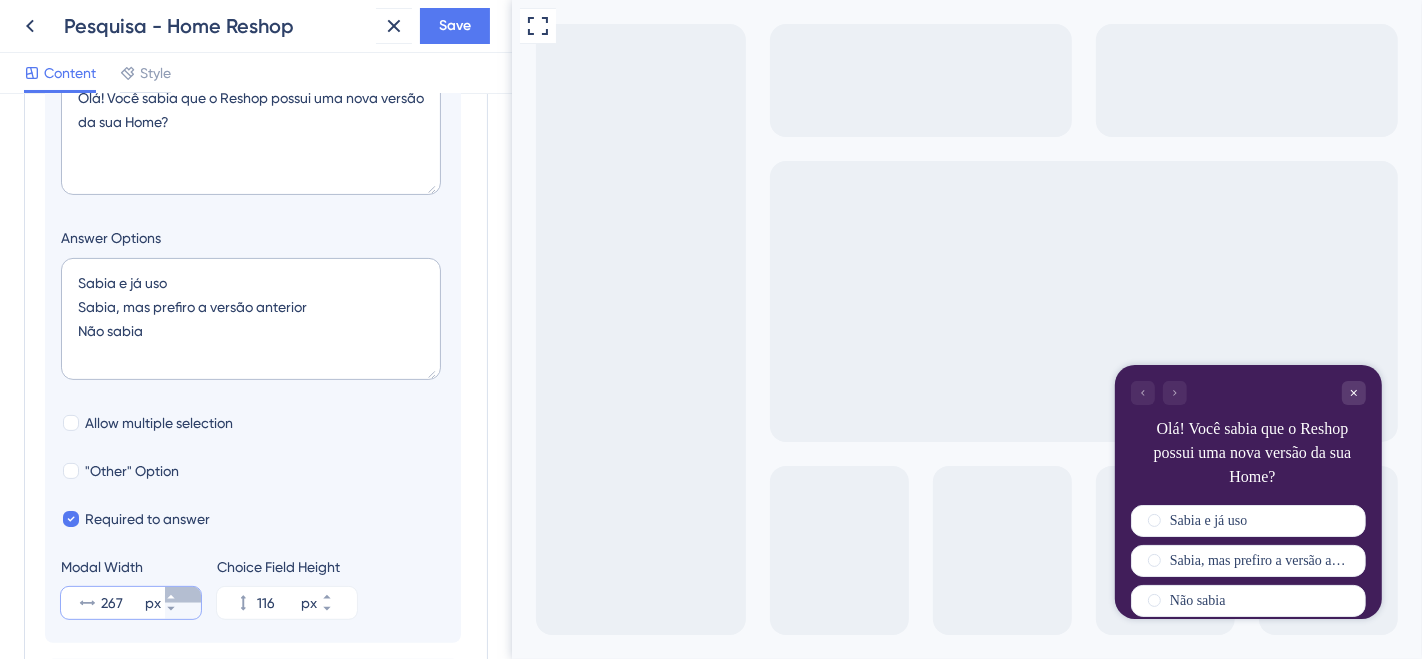 click 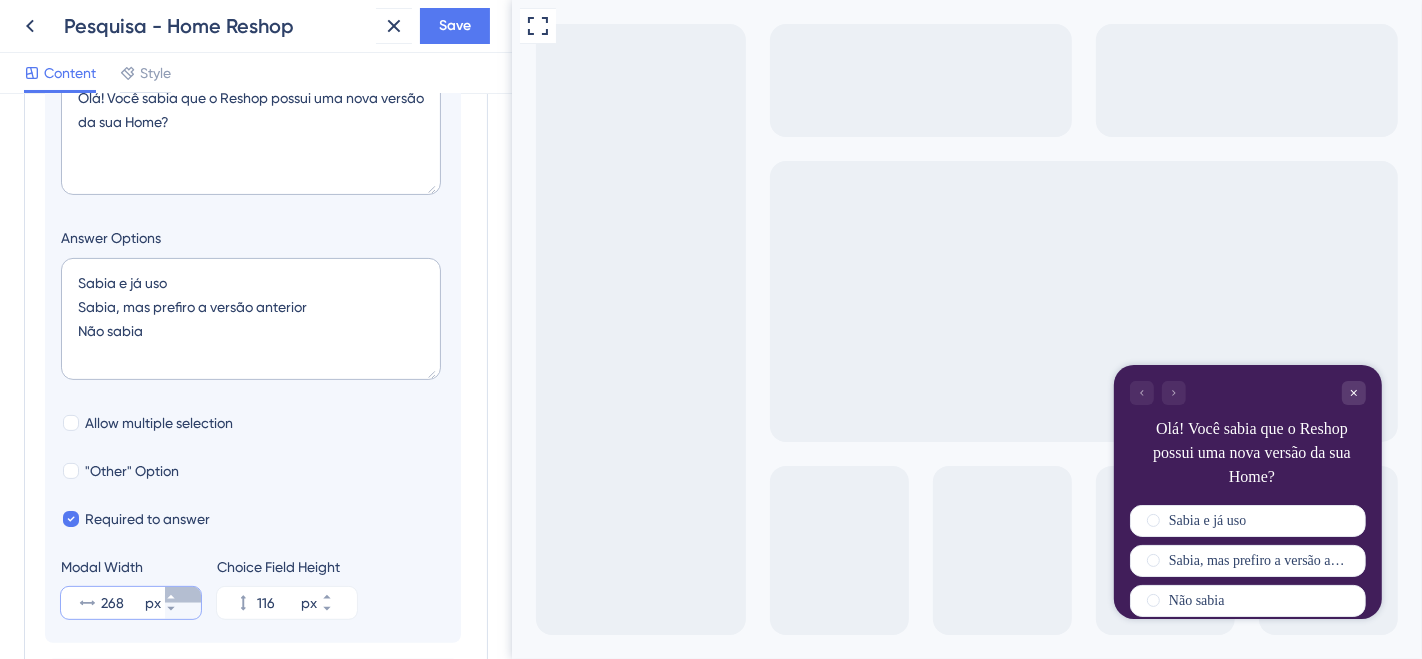click 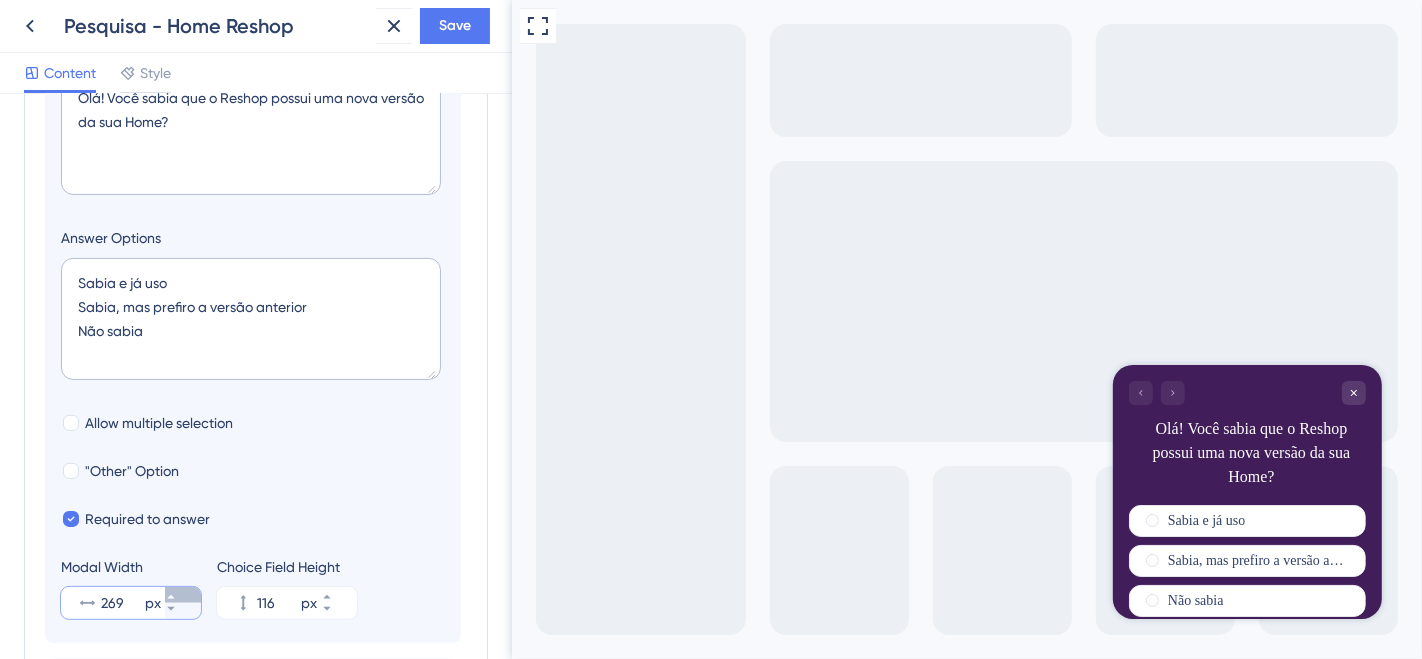 click 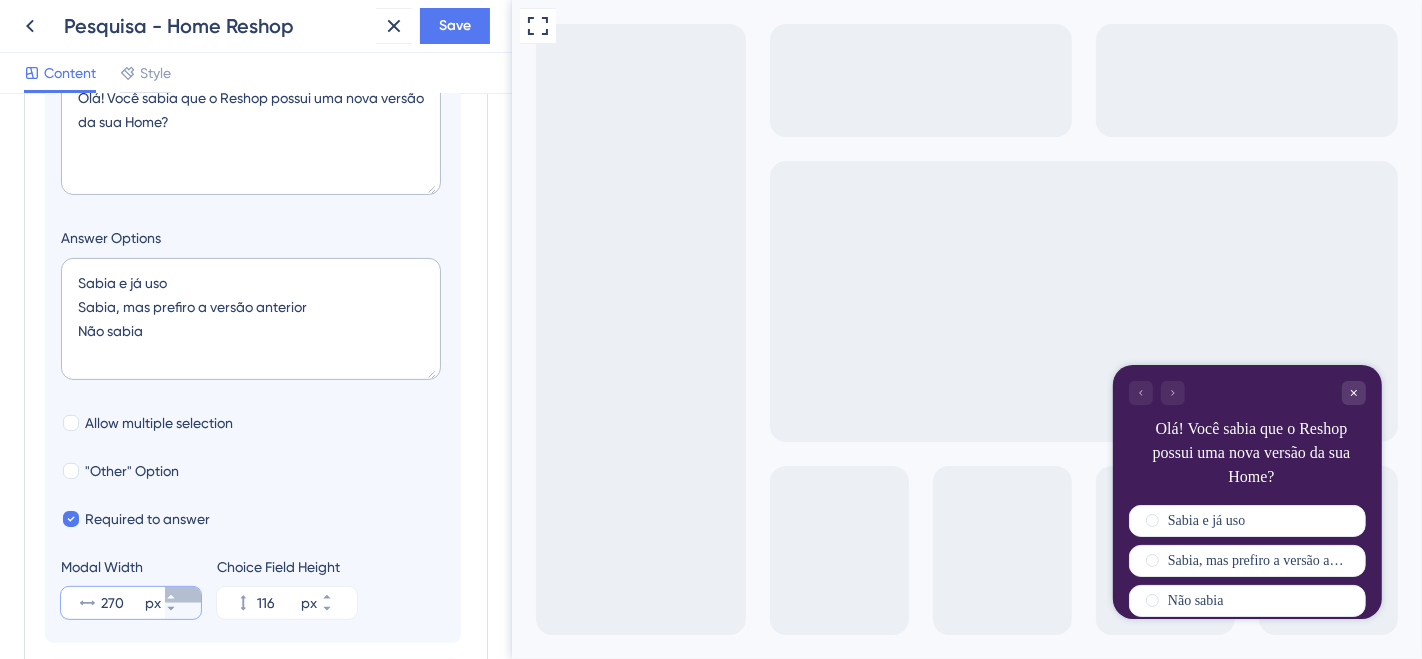 click 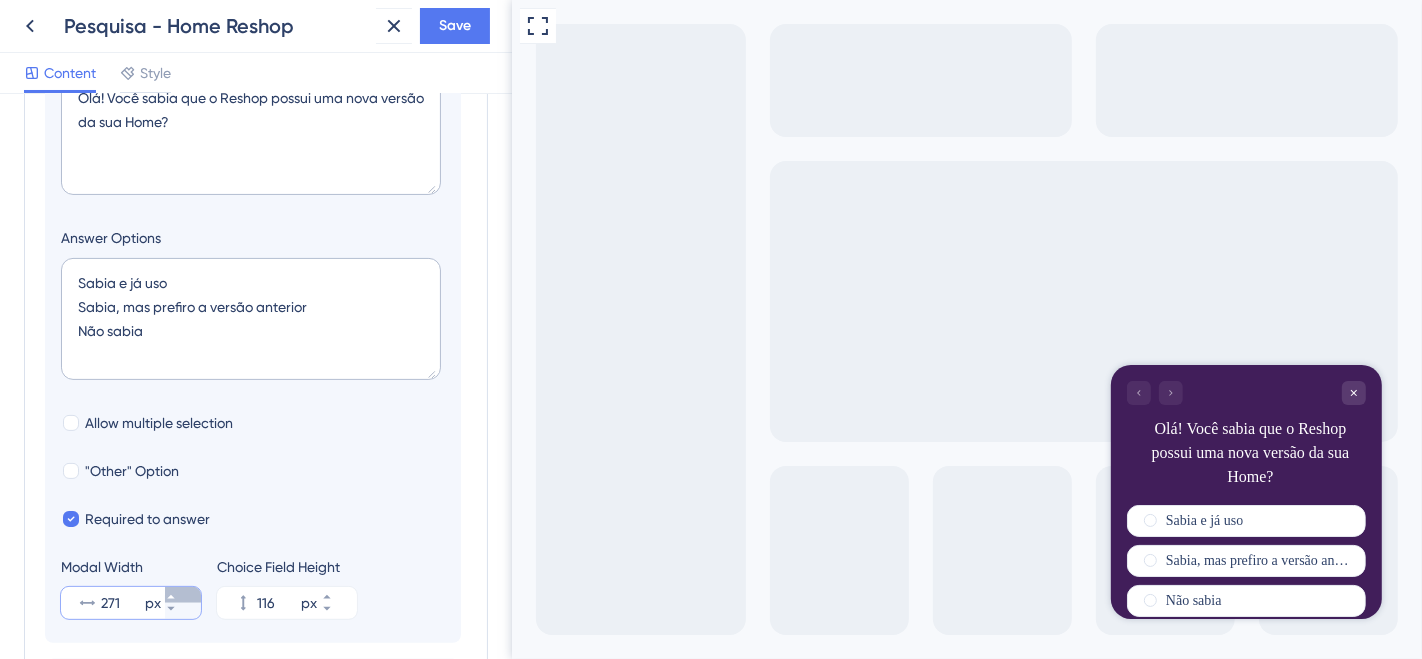 click 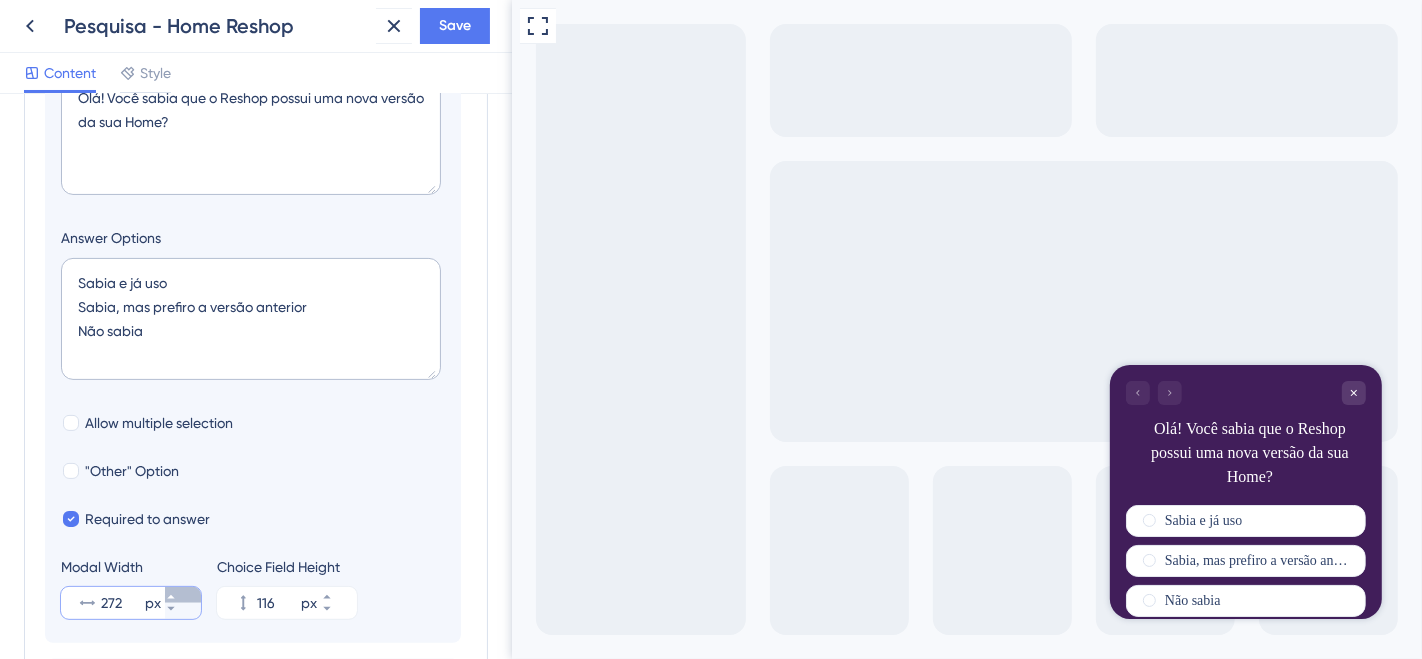 click 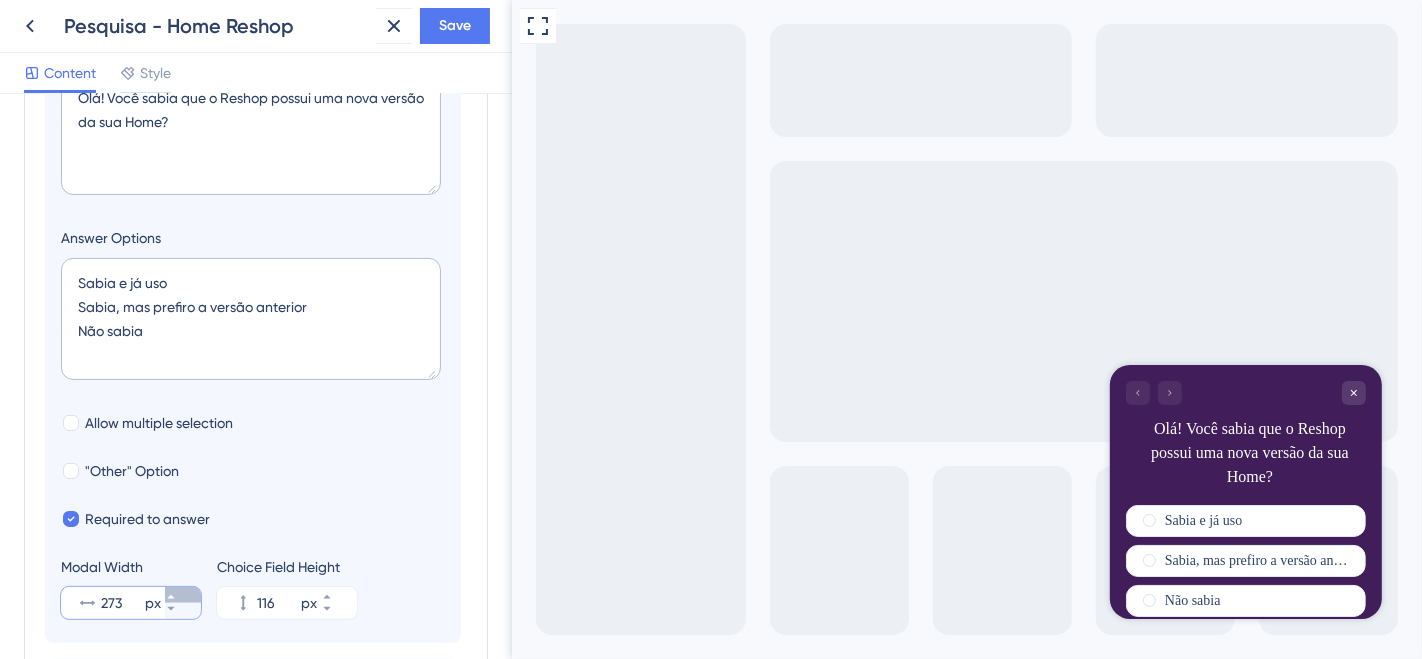 click 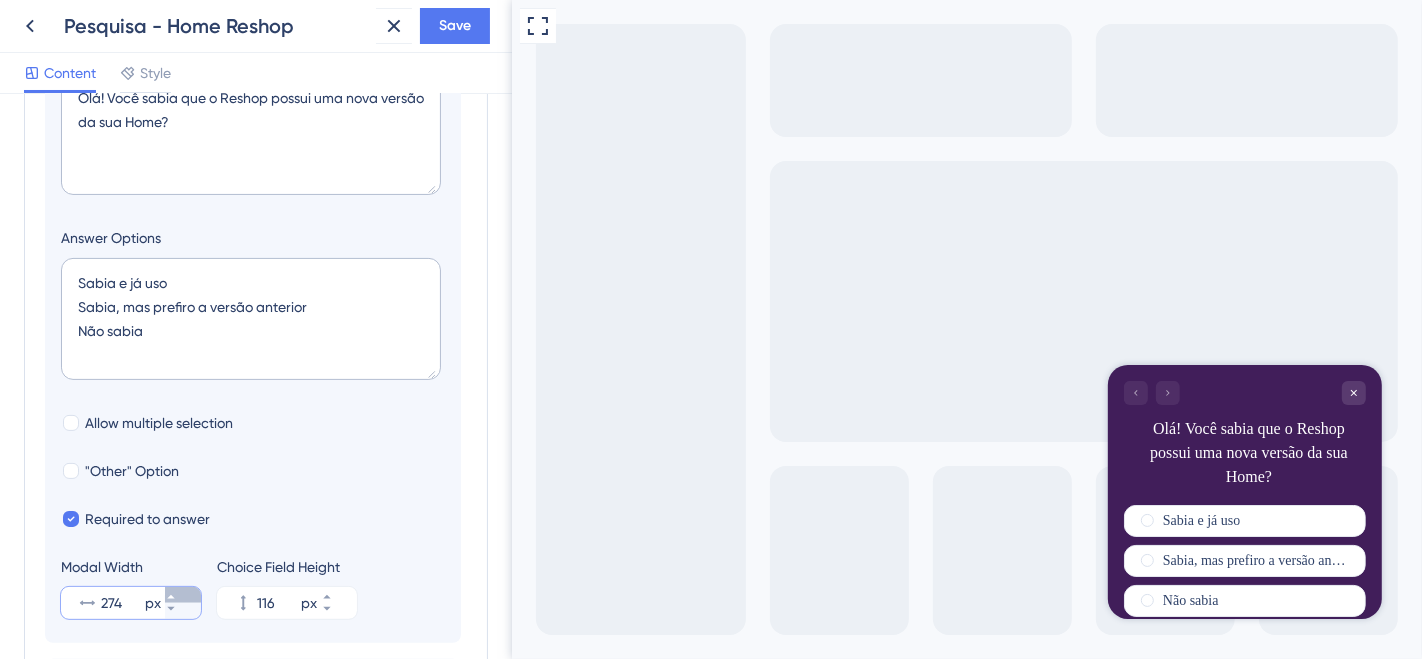 click 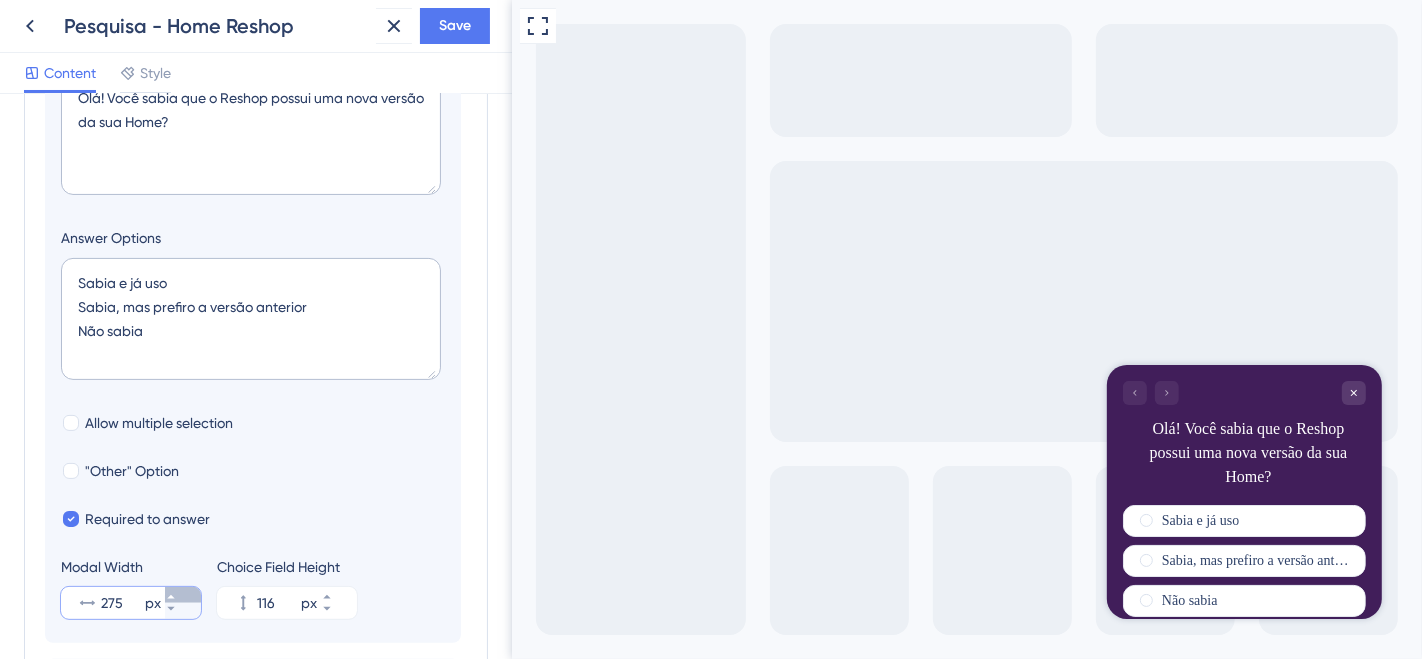 click 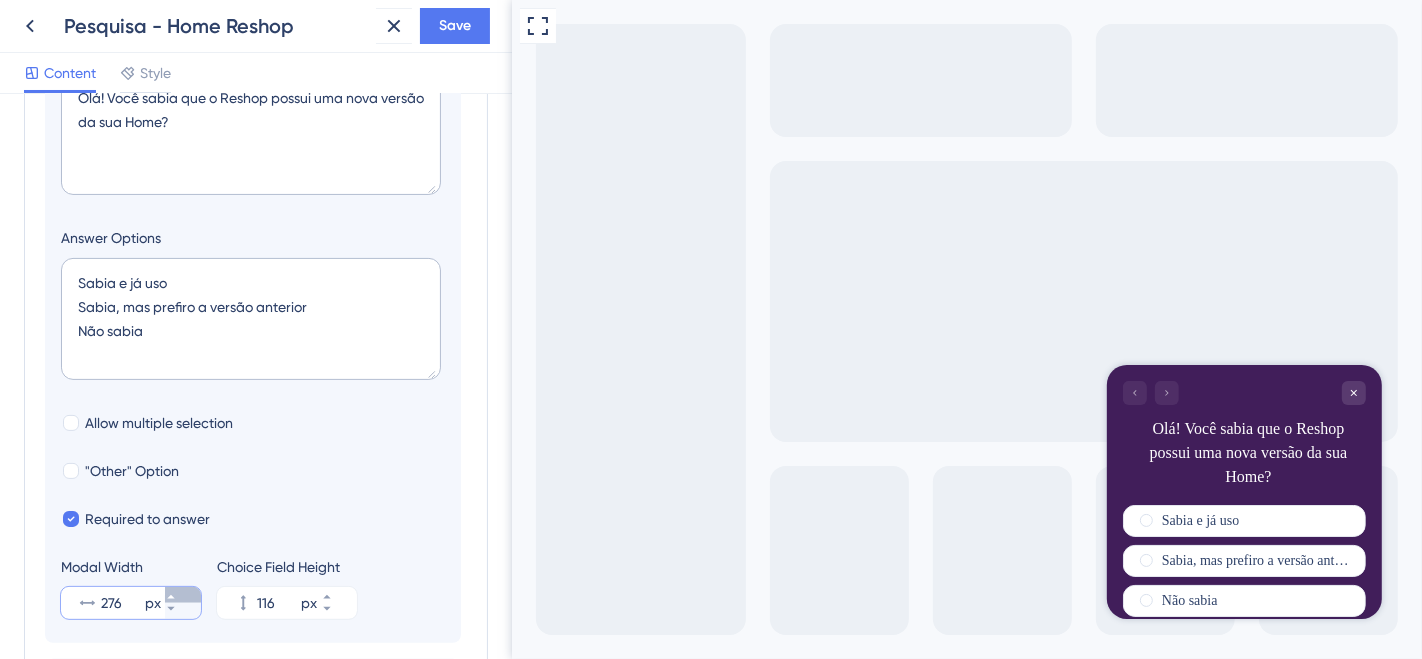 click 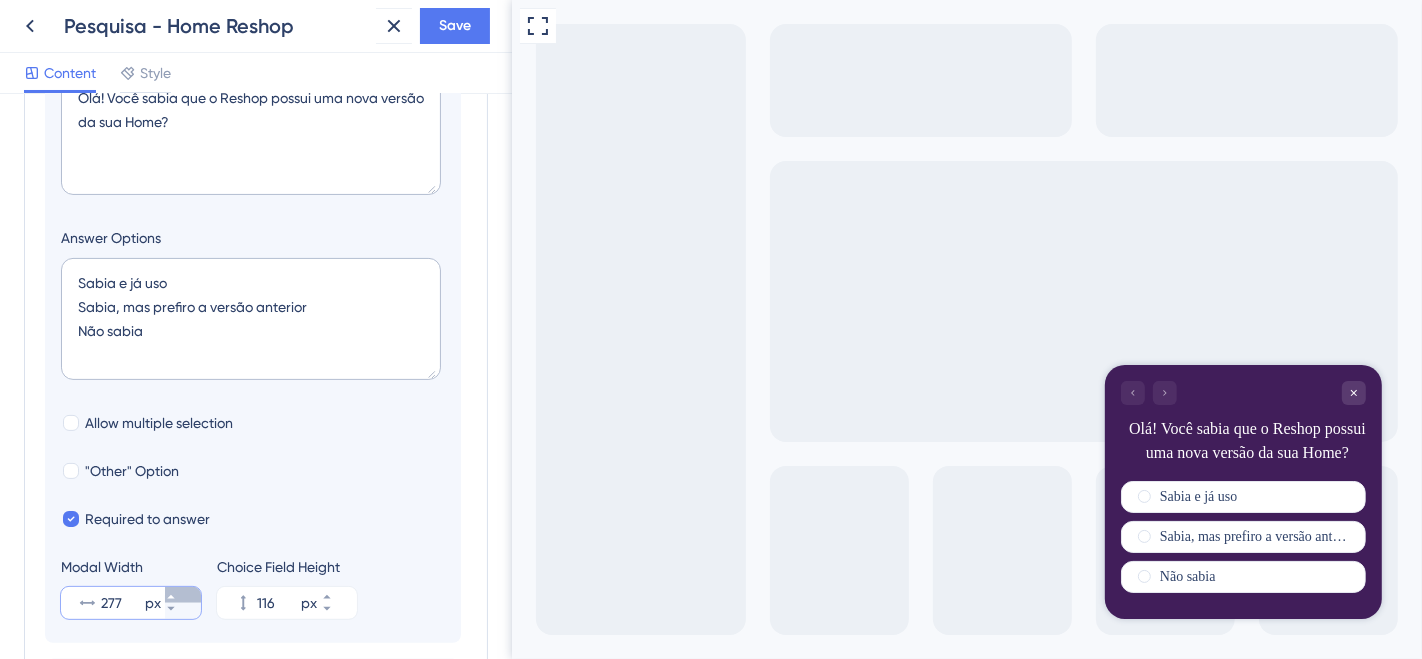 click 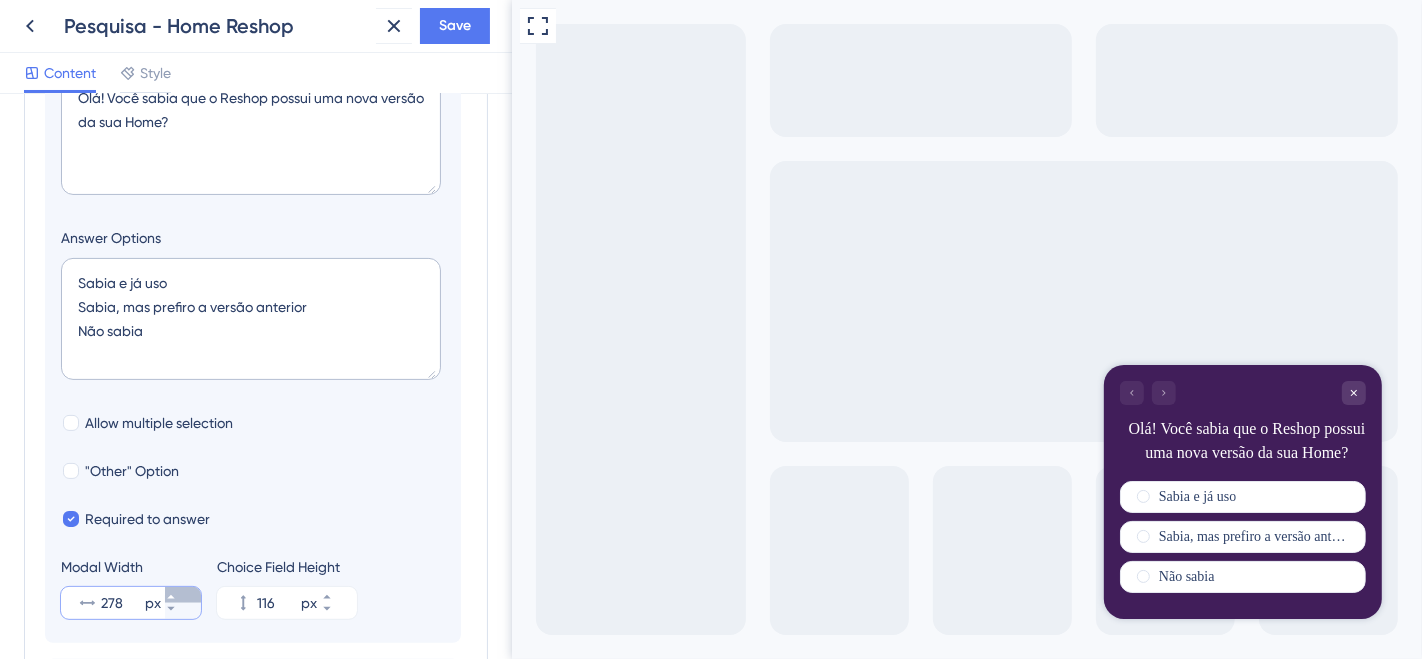 click 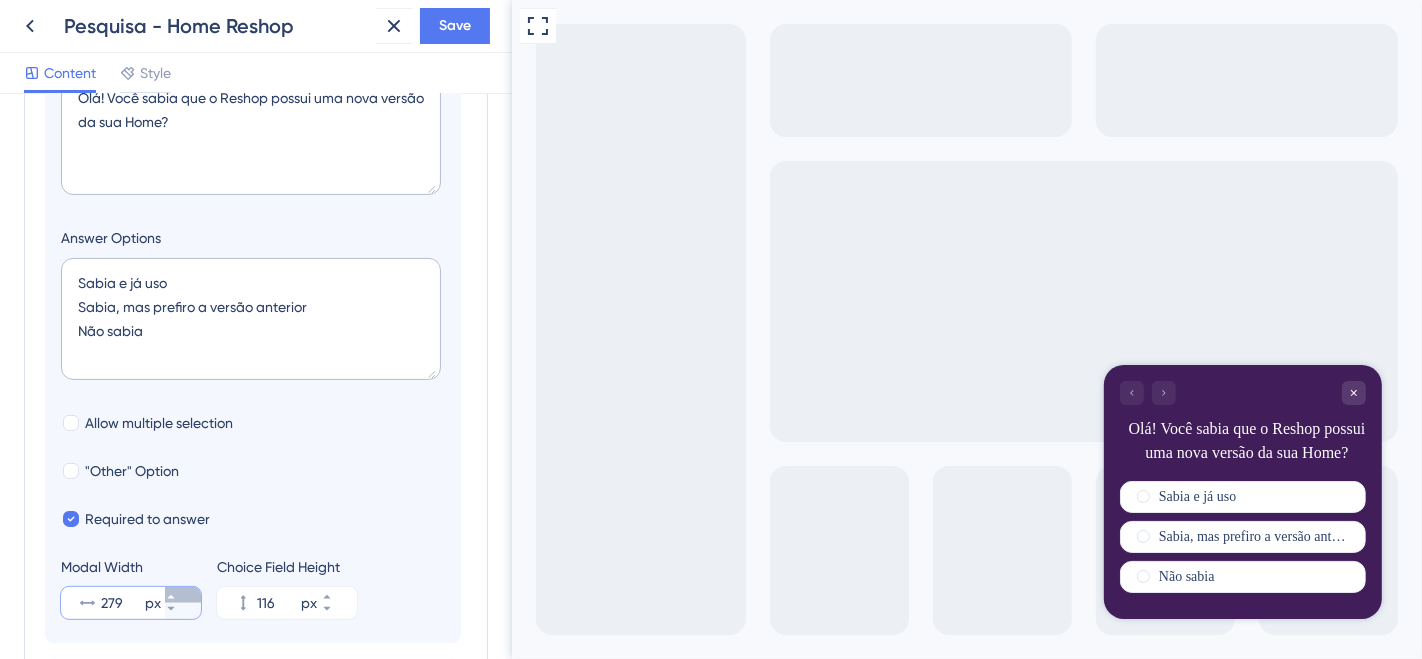 click 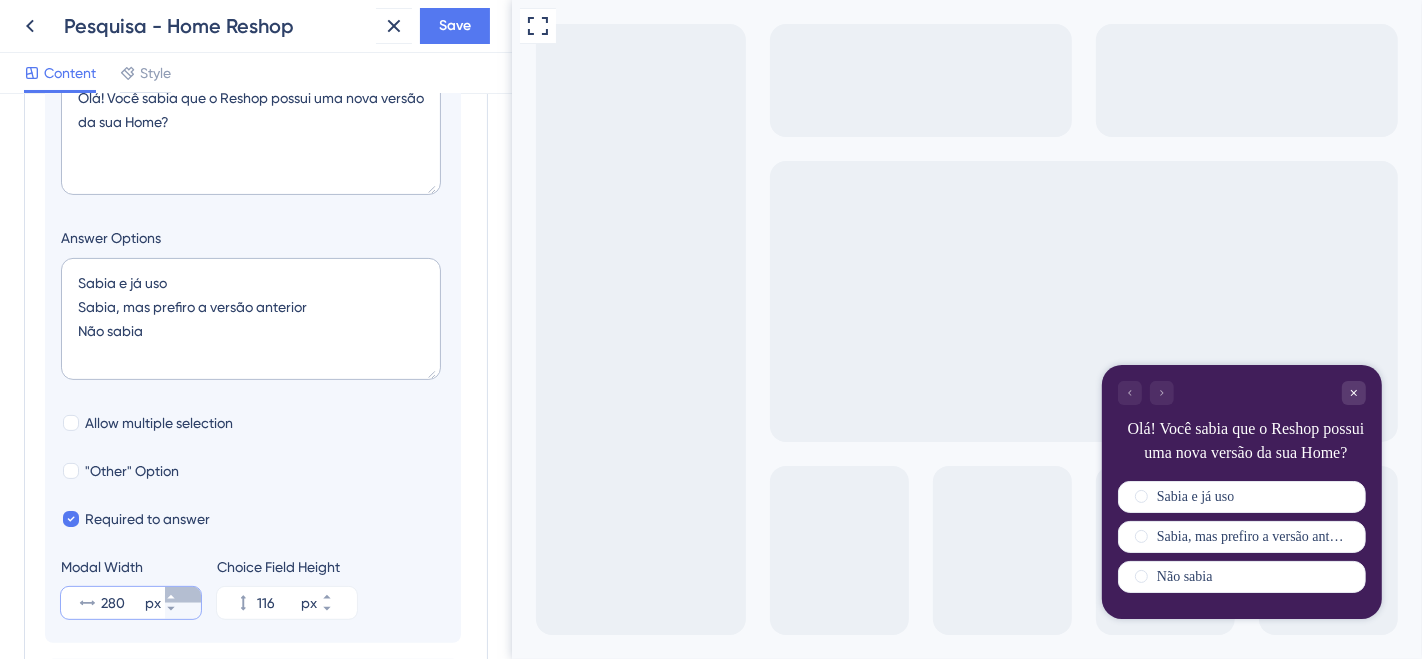 click 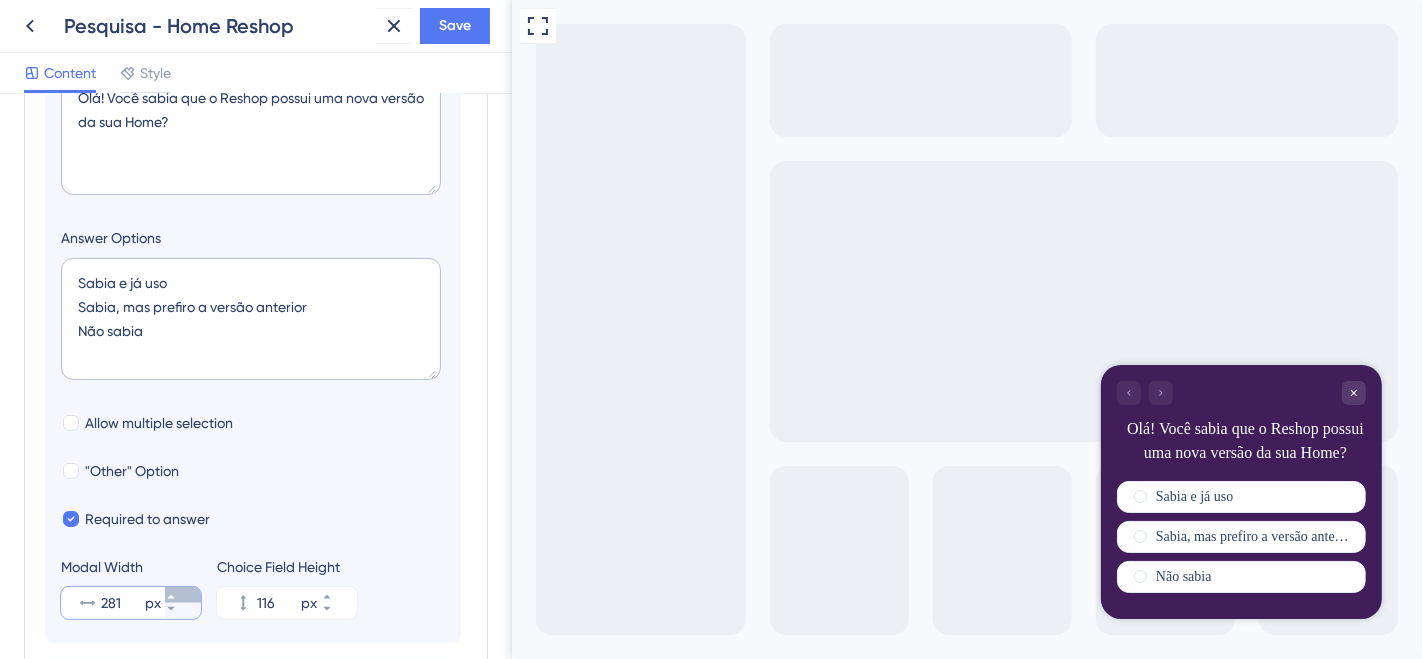 click 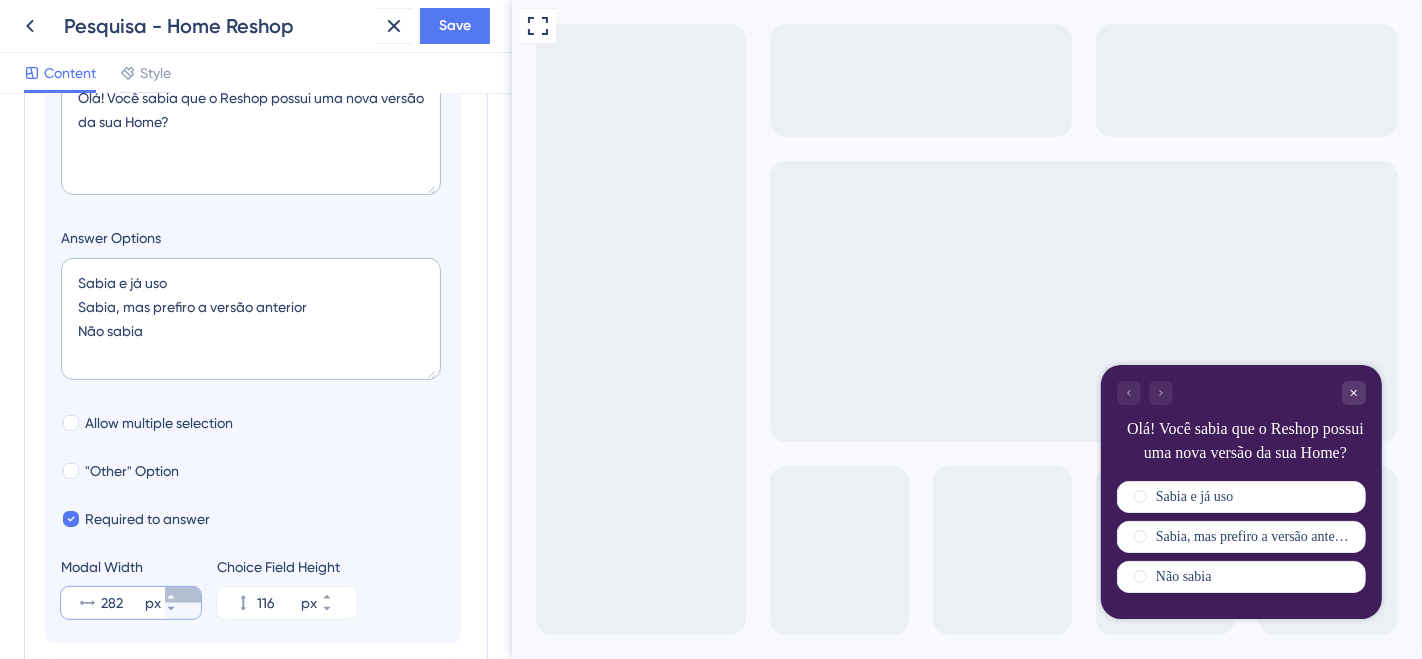 click 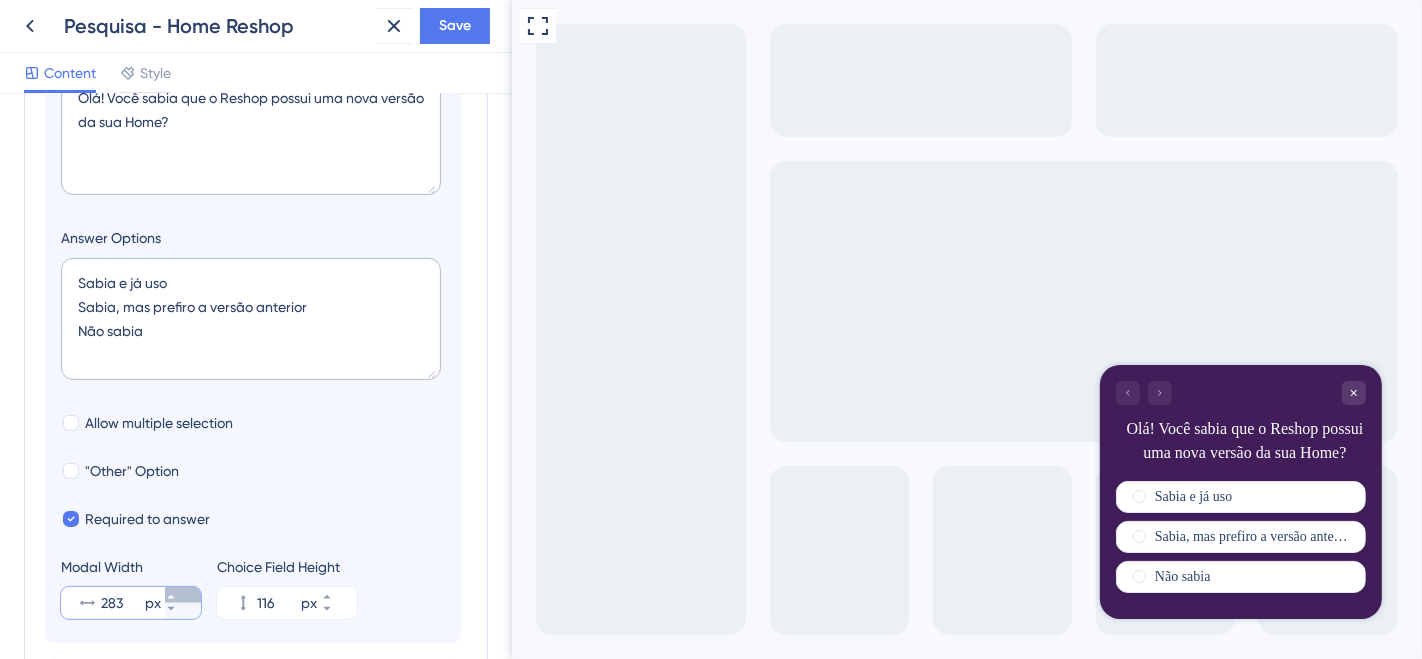 click 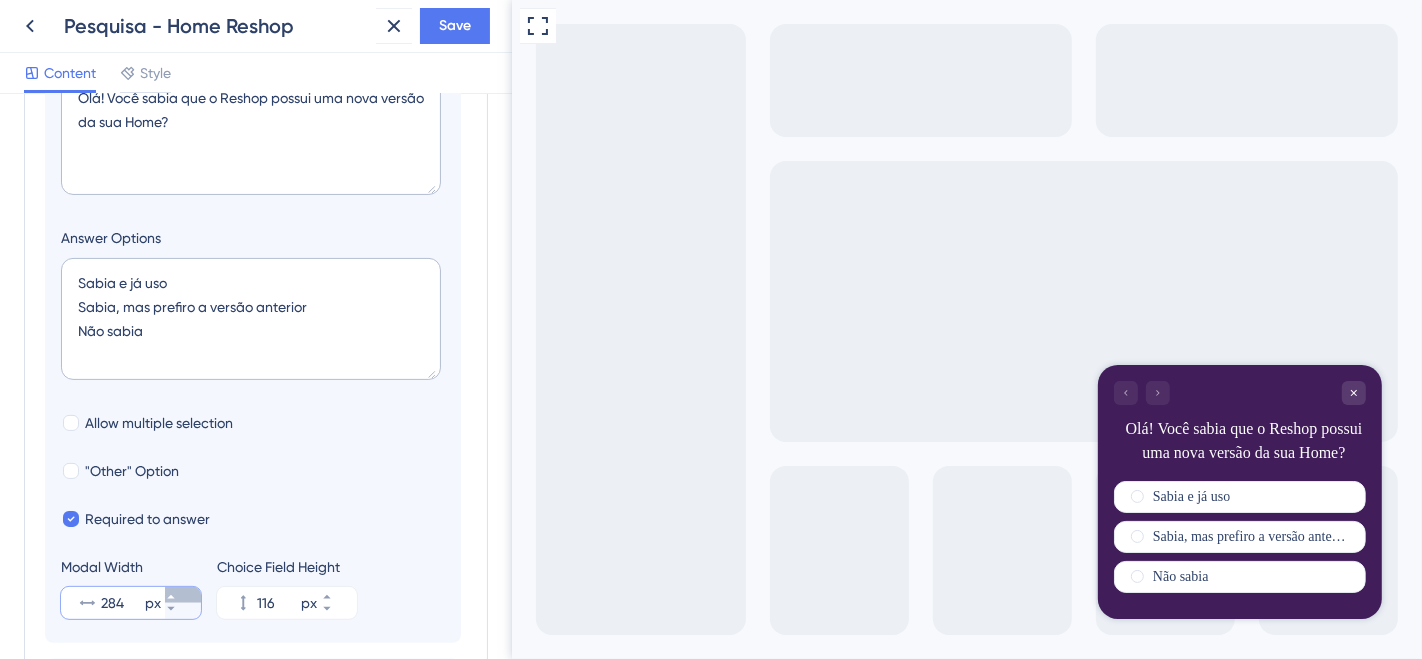 click 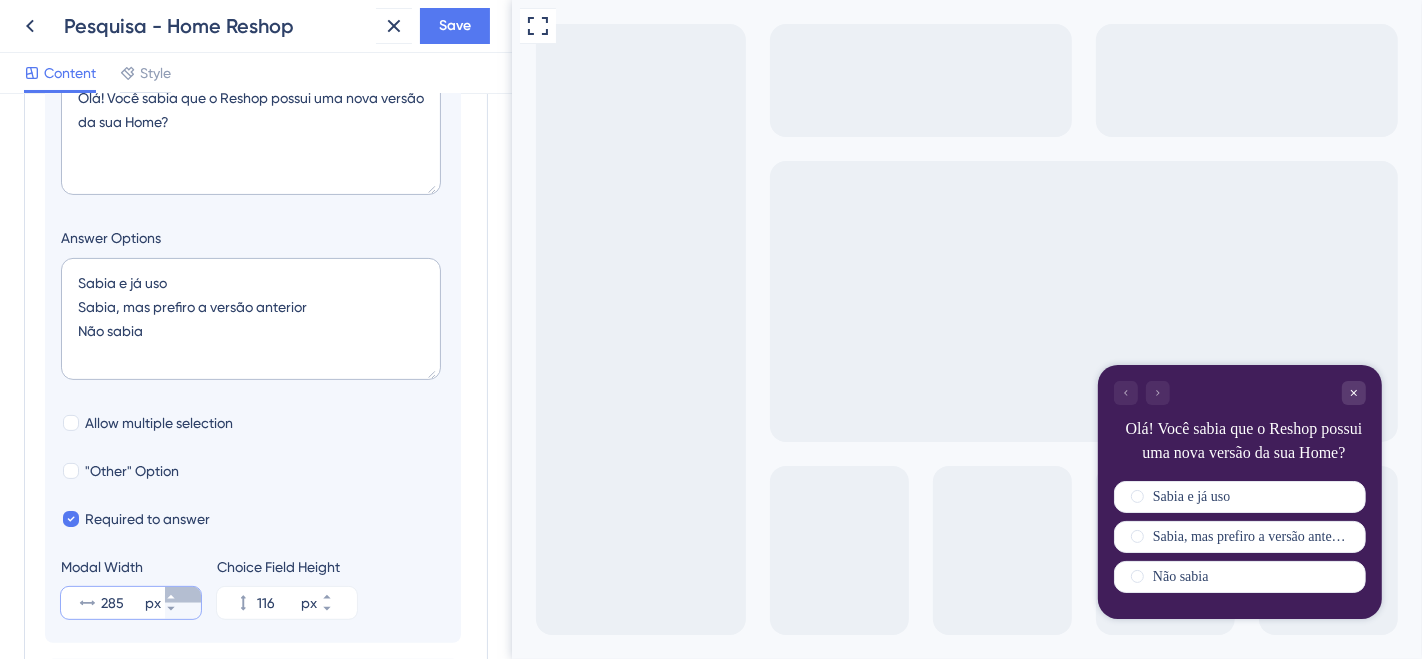 click 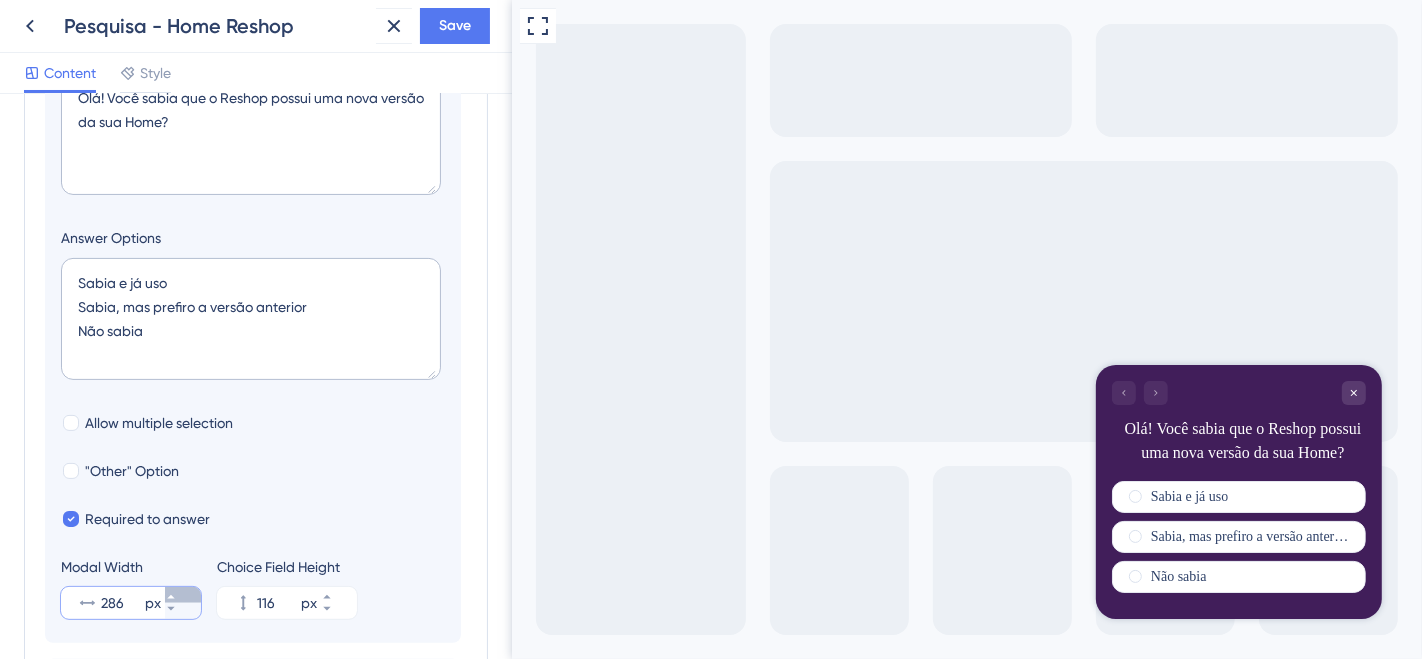 click 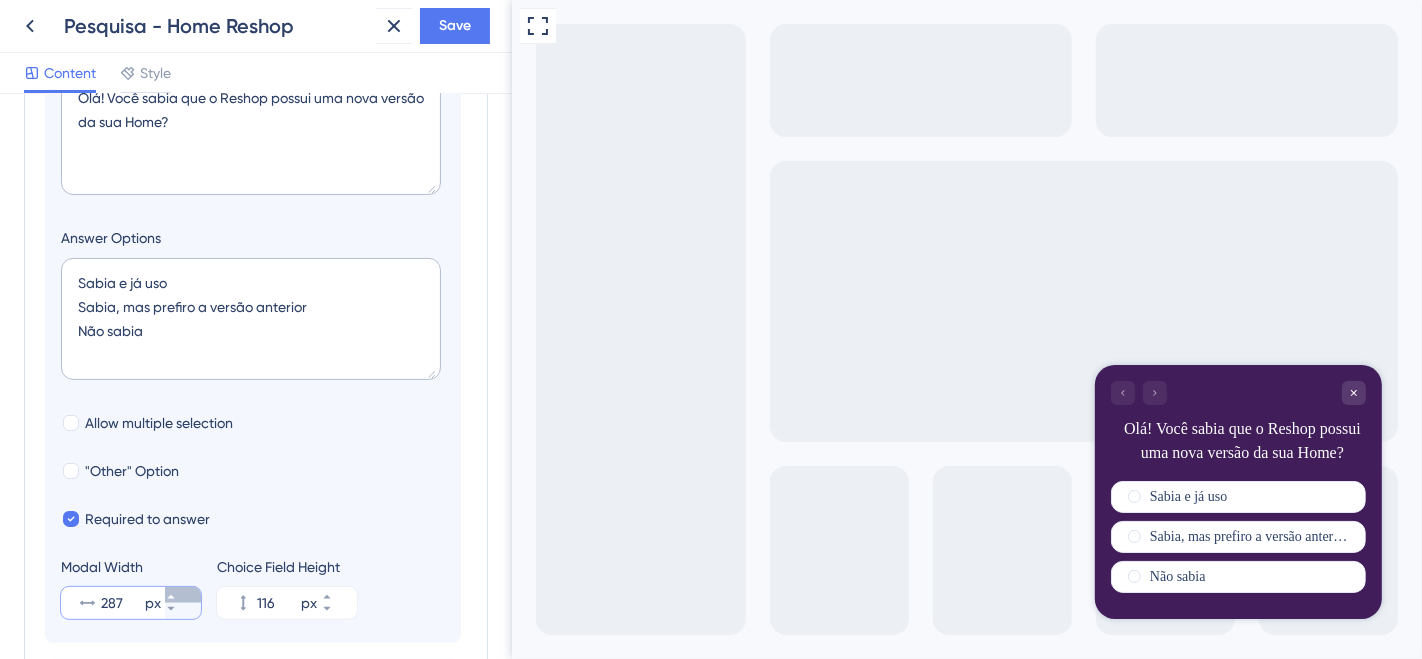 click 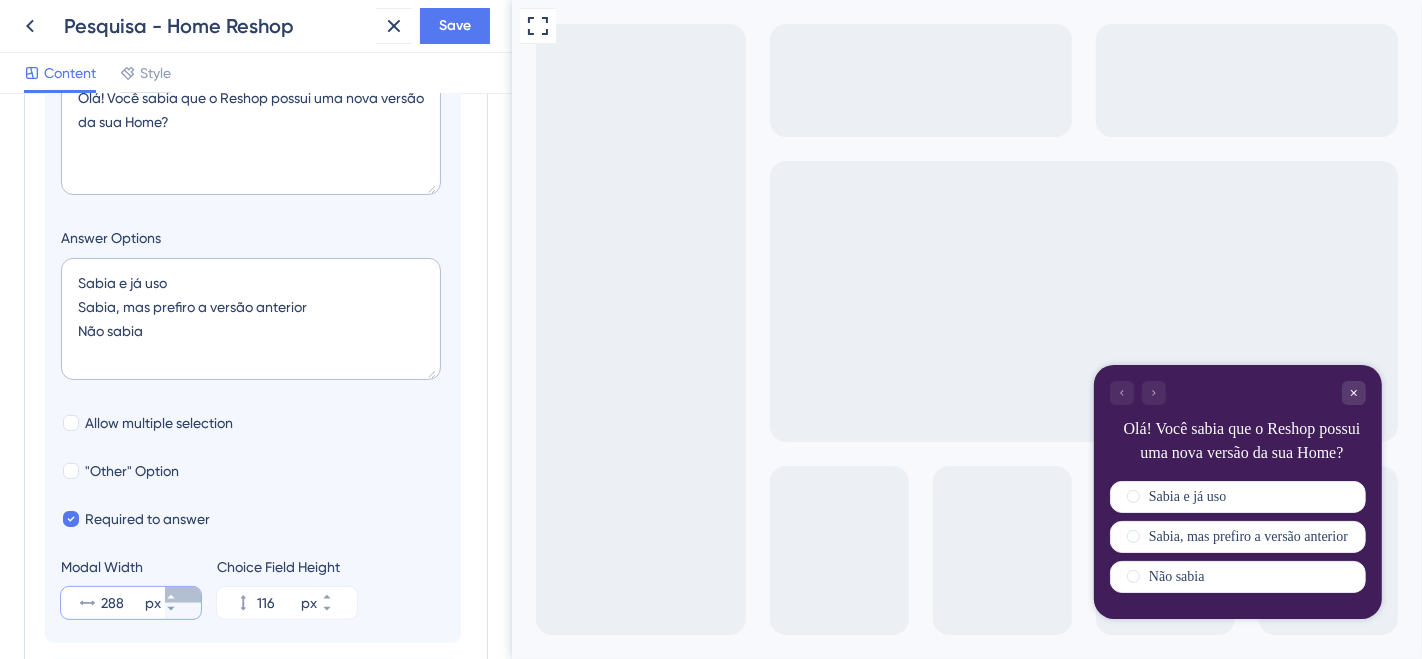 click 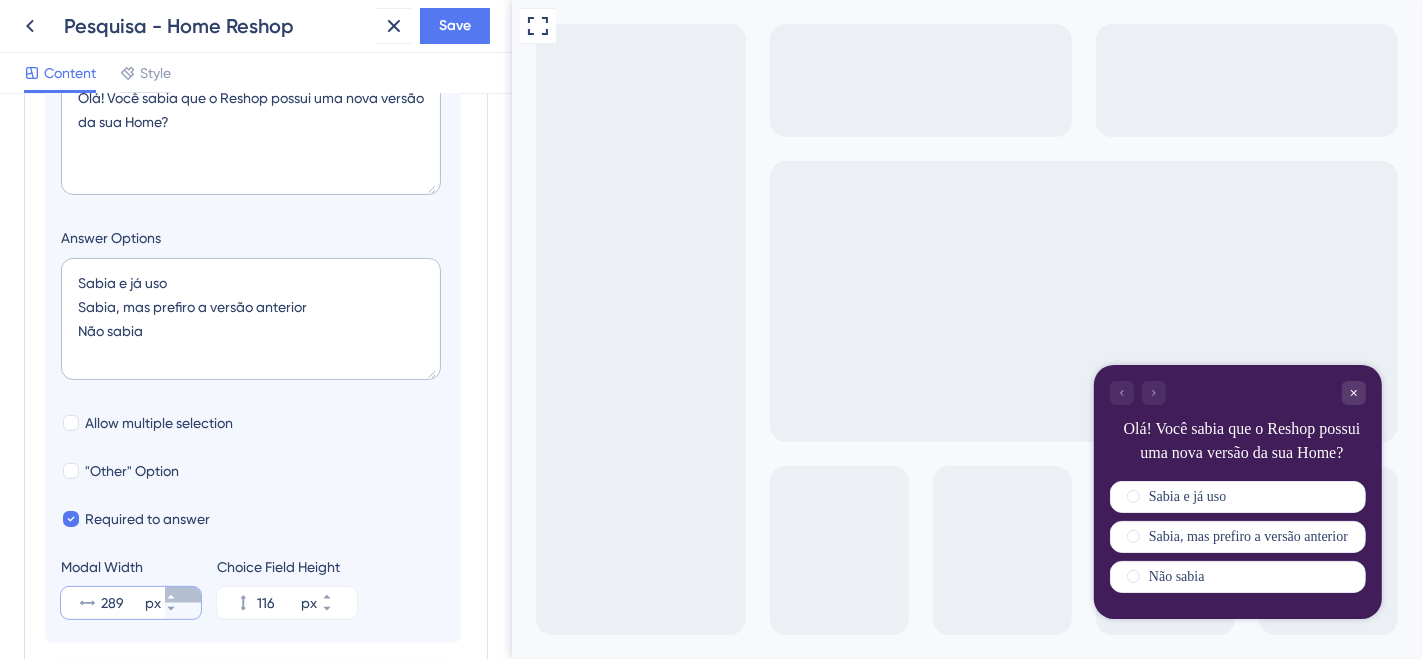click 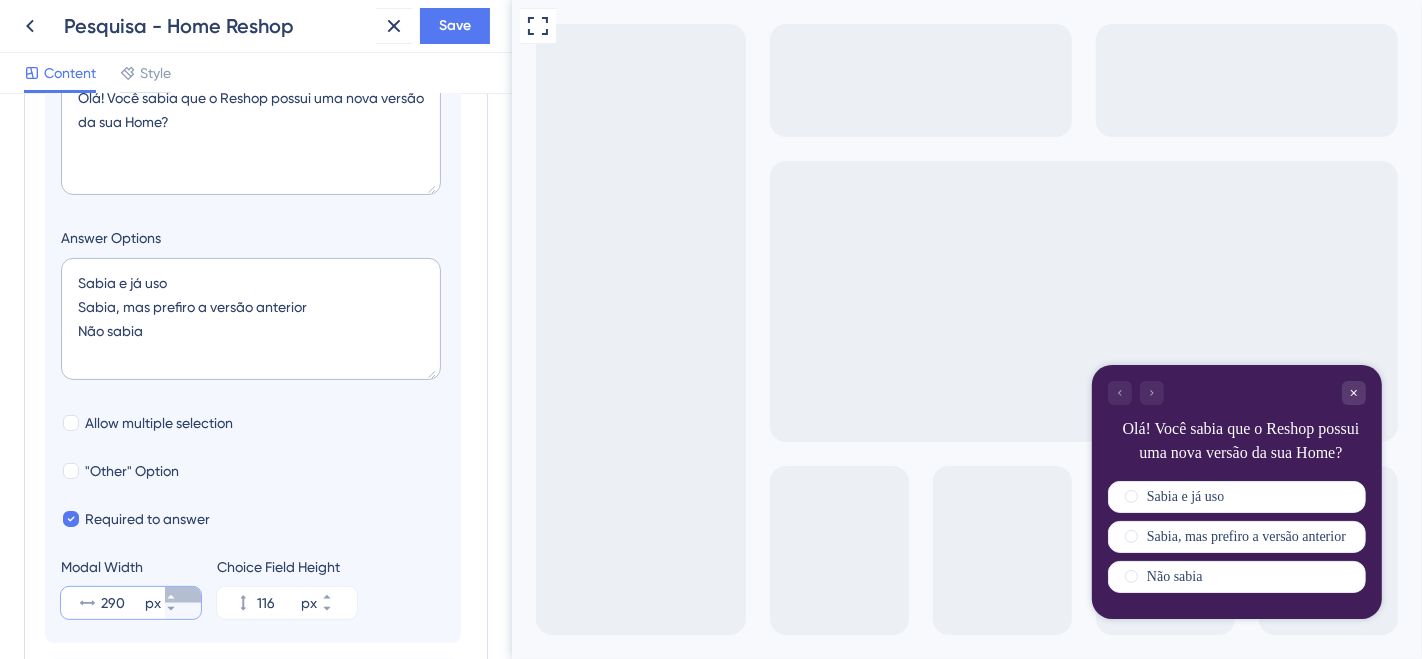 click 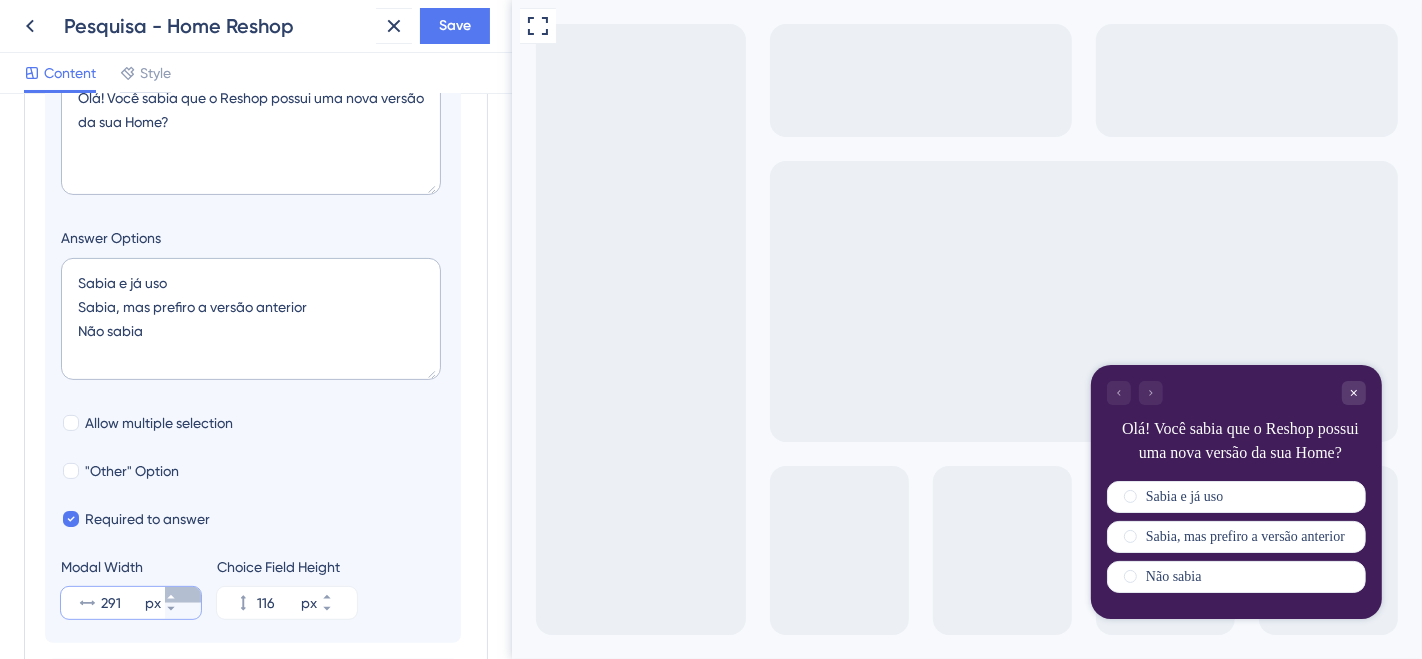 click 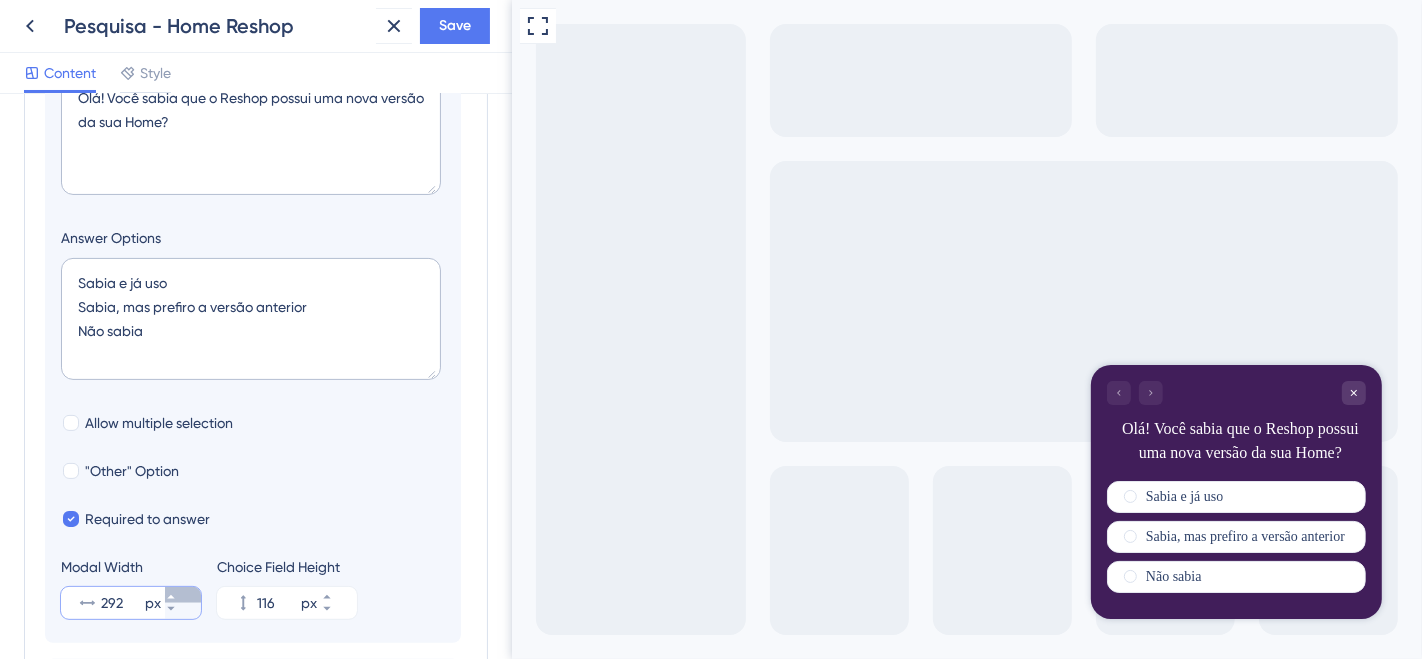 click 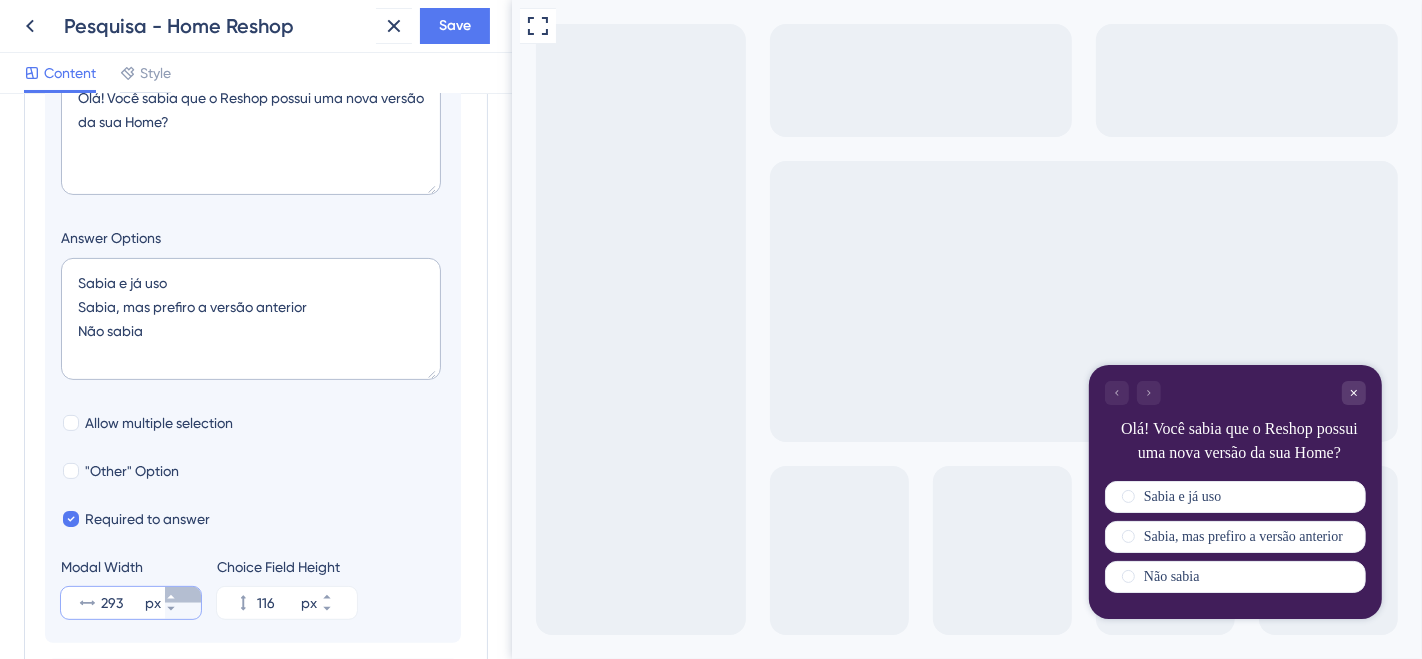 click 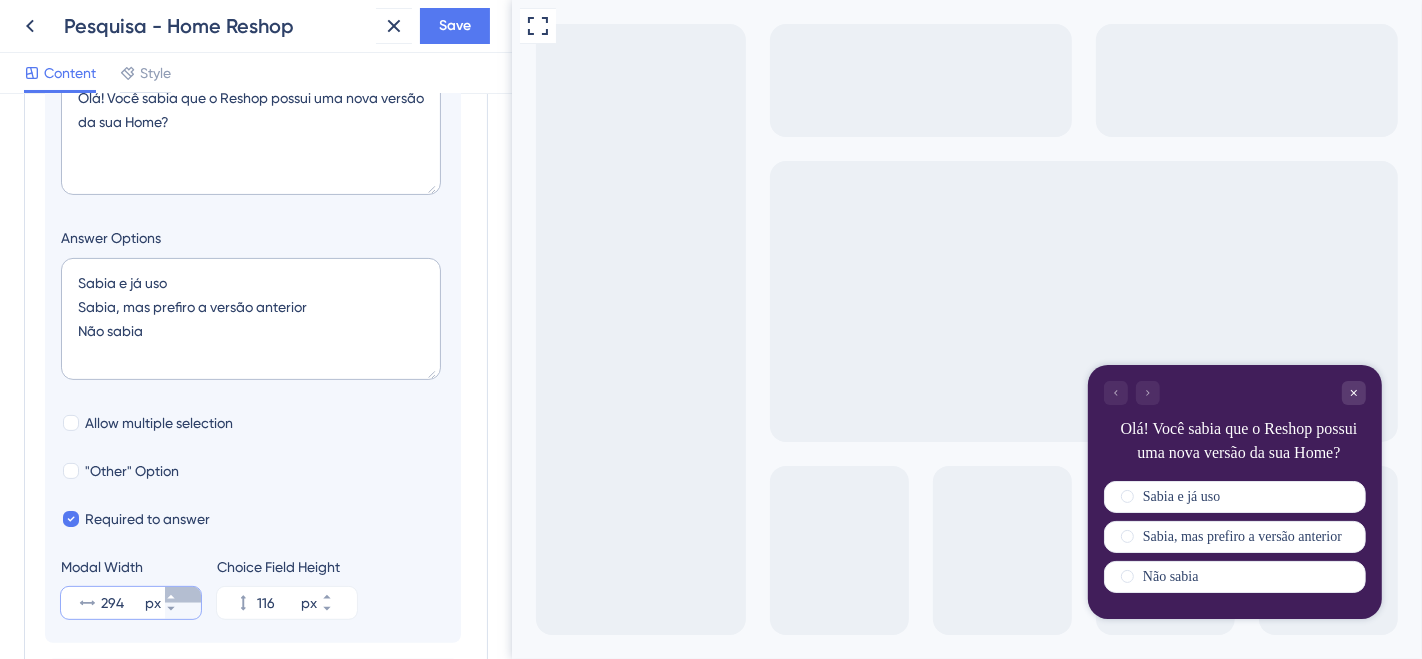 click 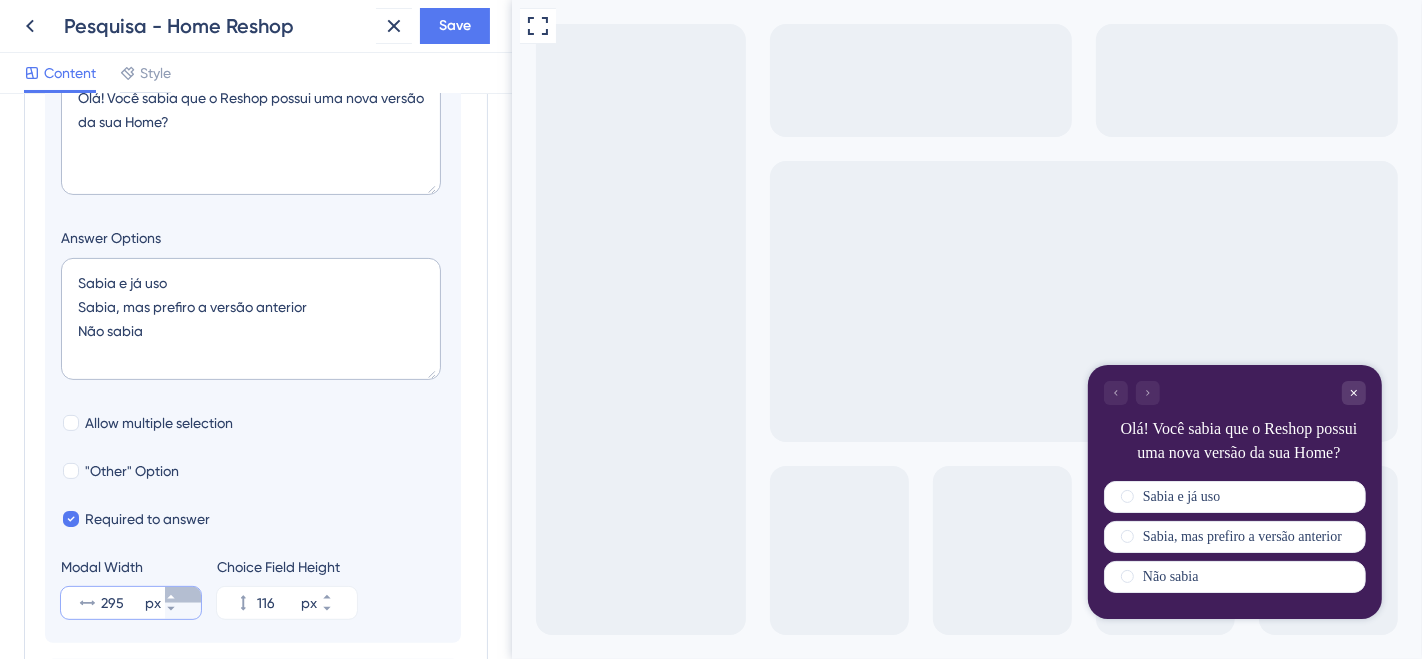 click 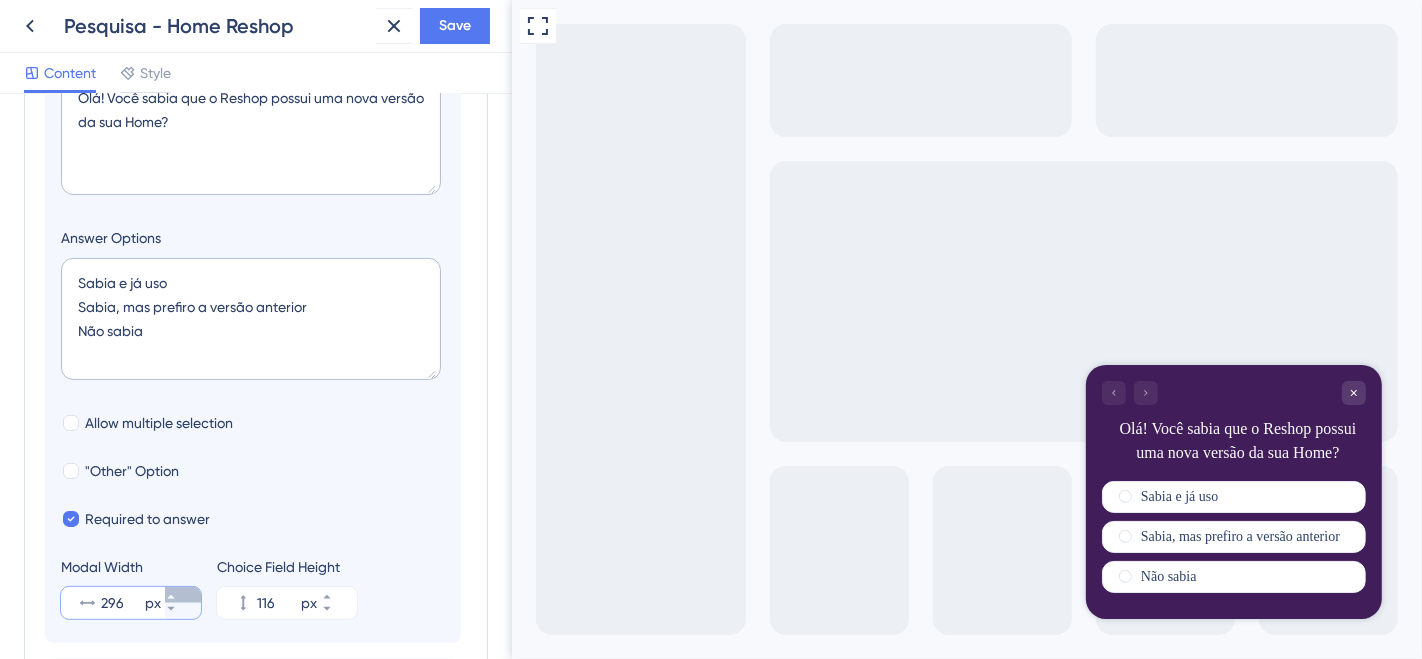 click 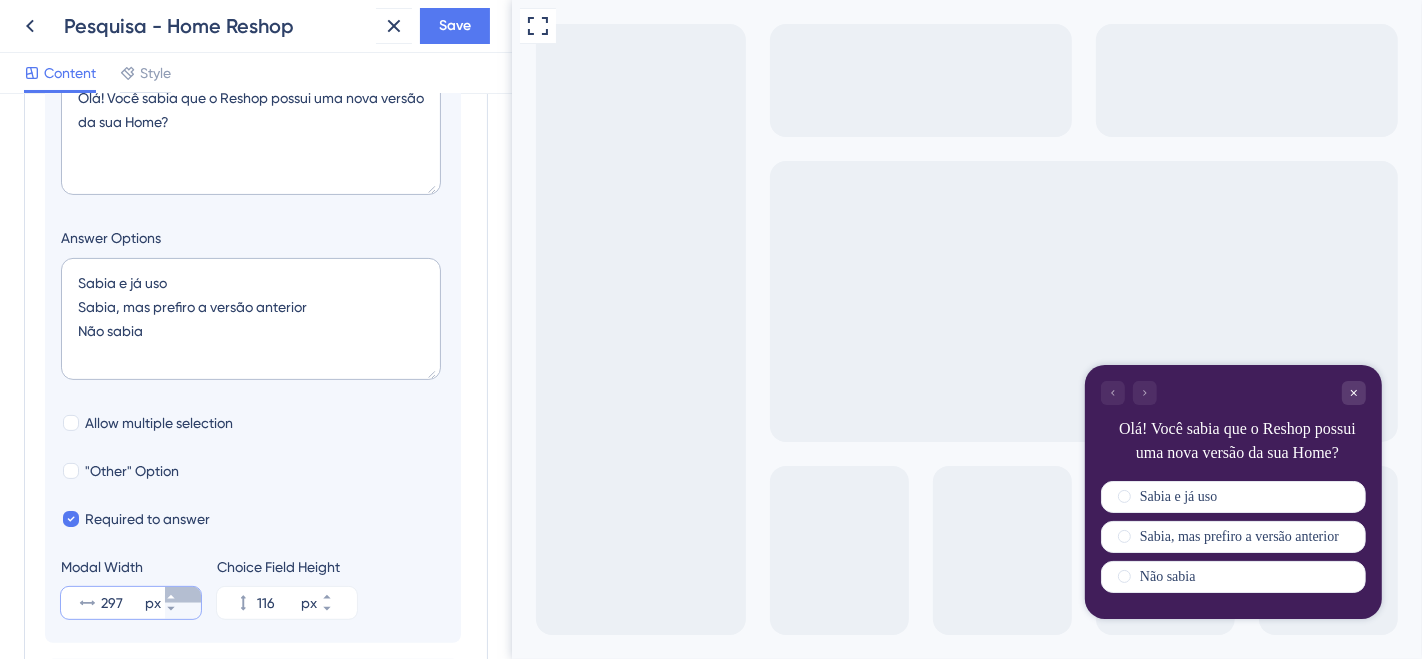 click 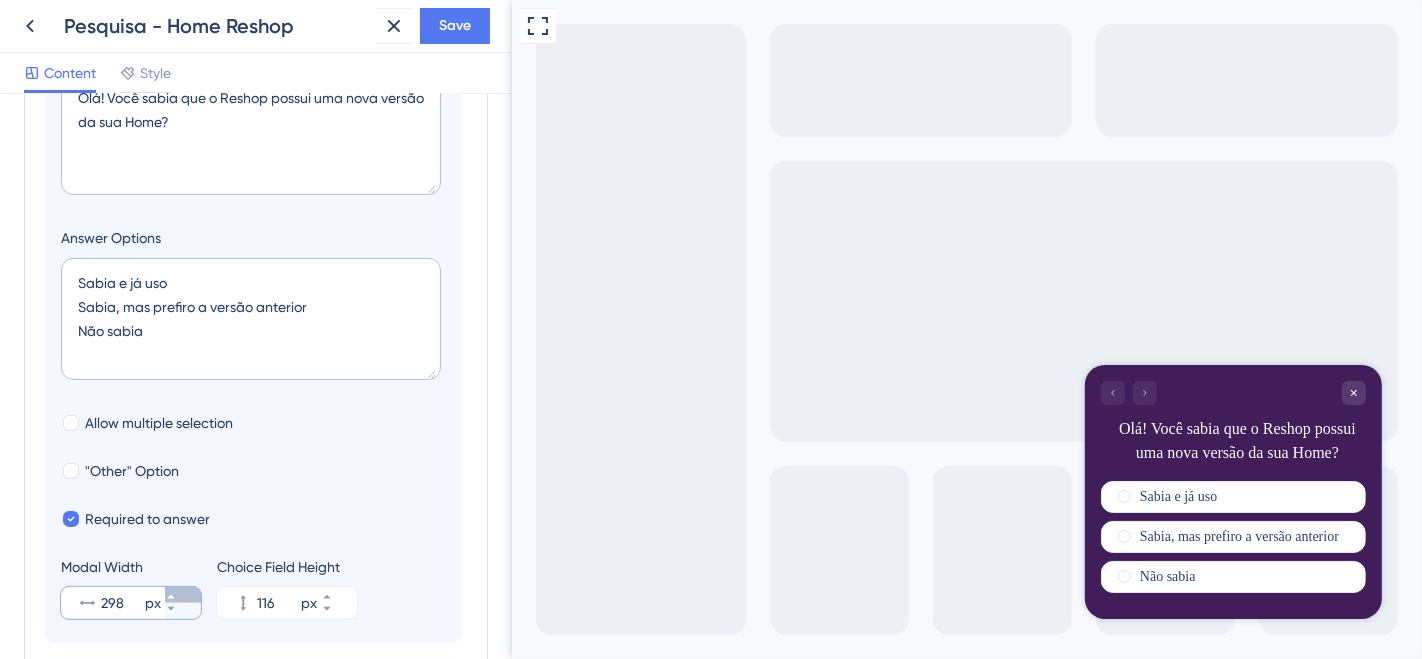 click 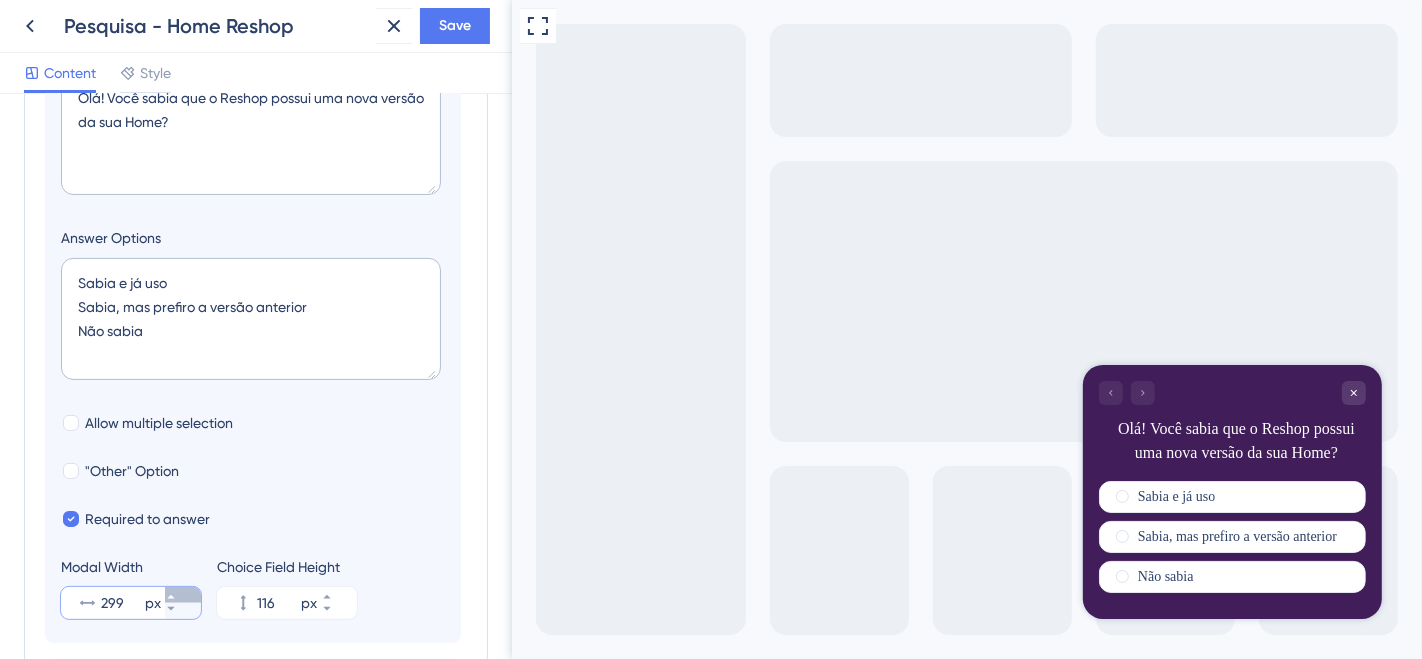 click 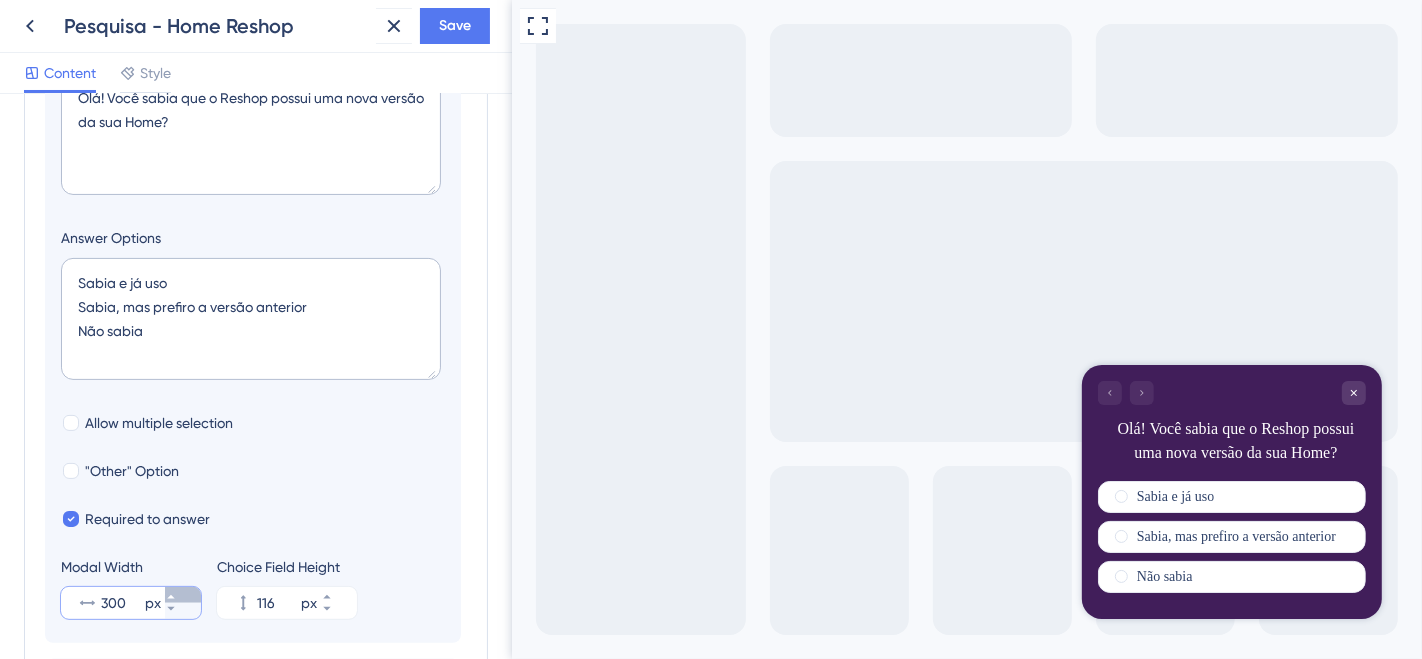 click 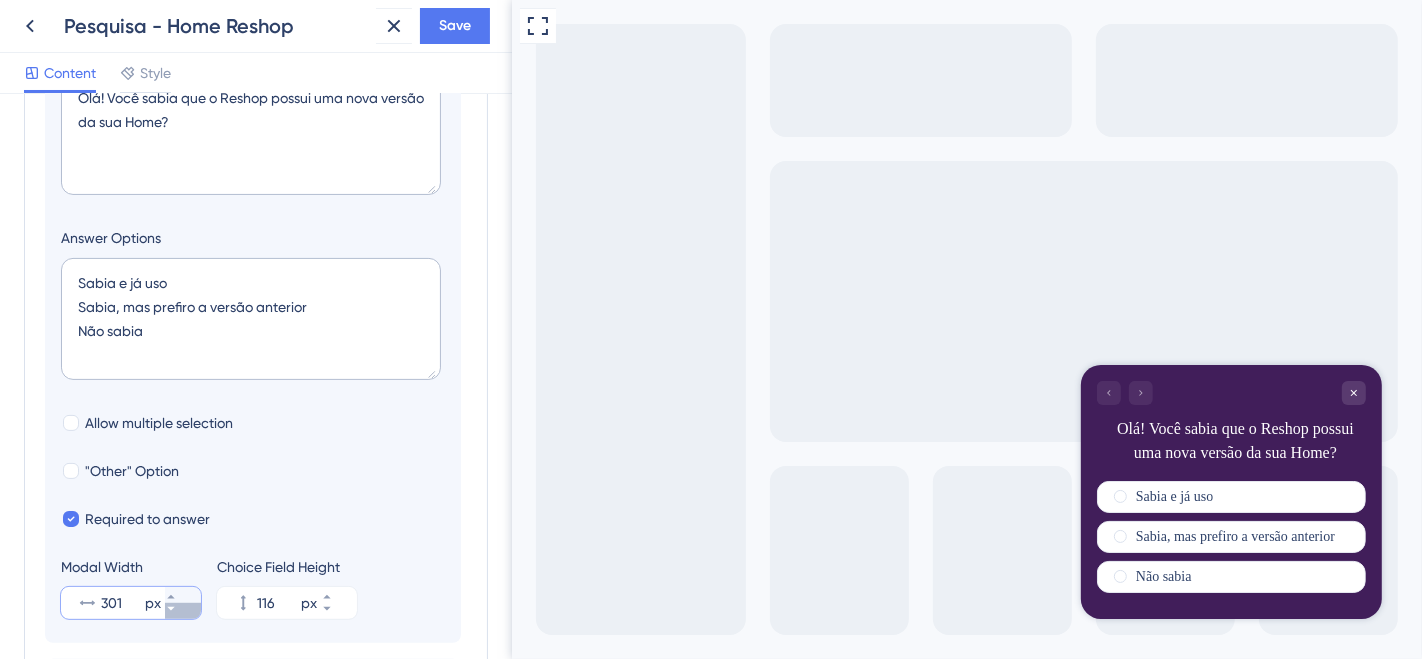 click 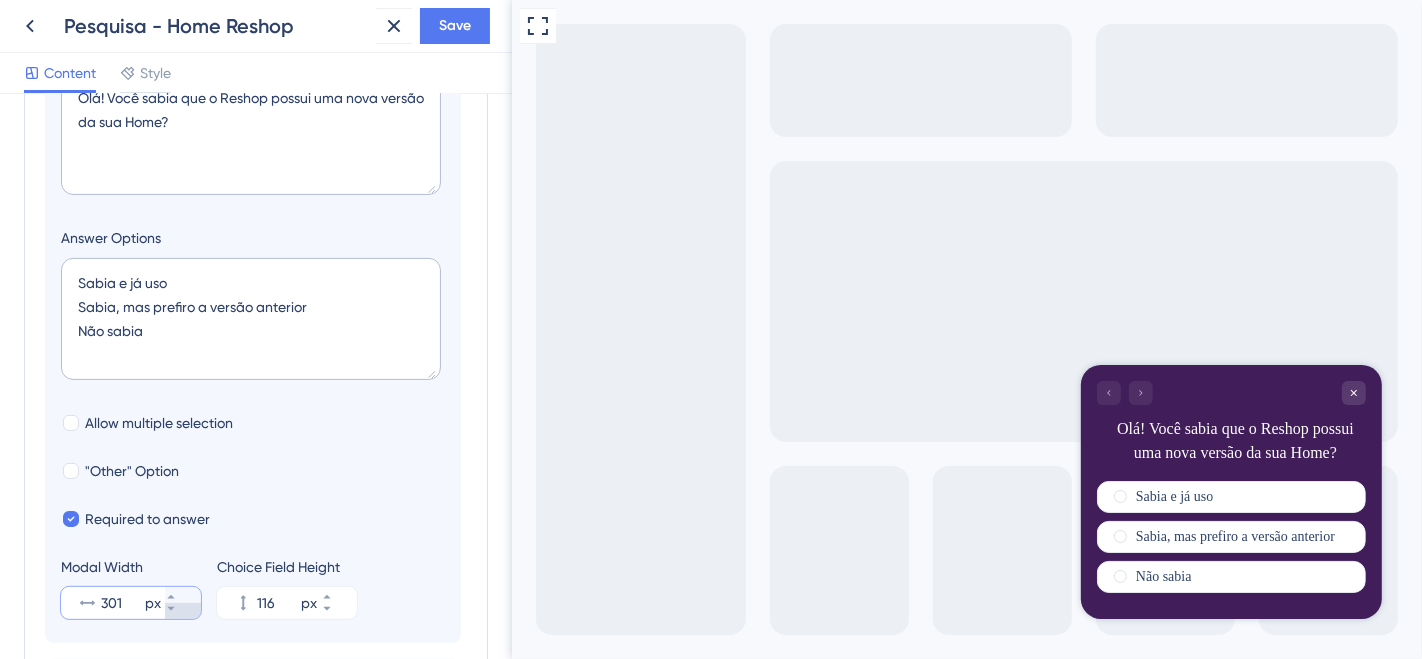 type on "300" 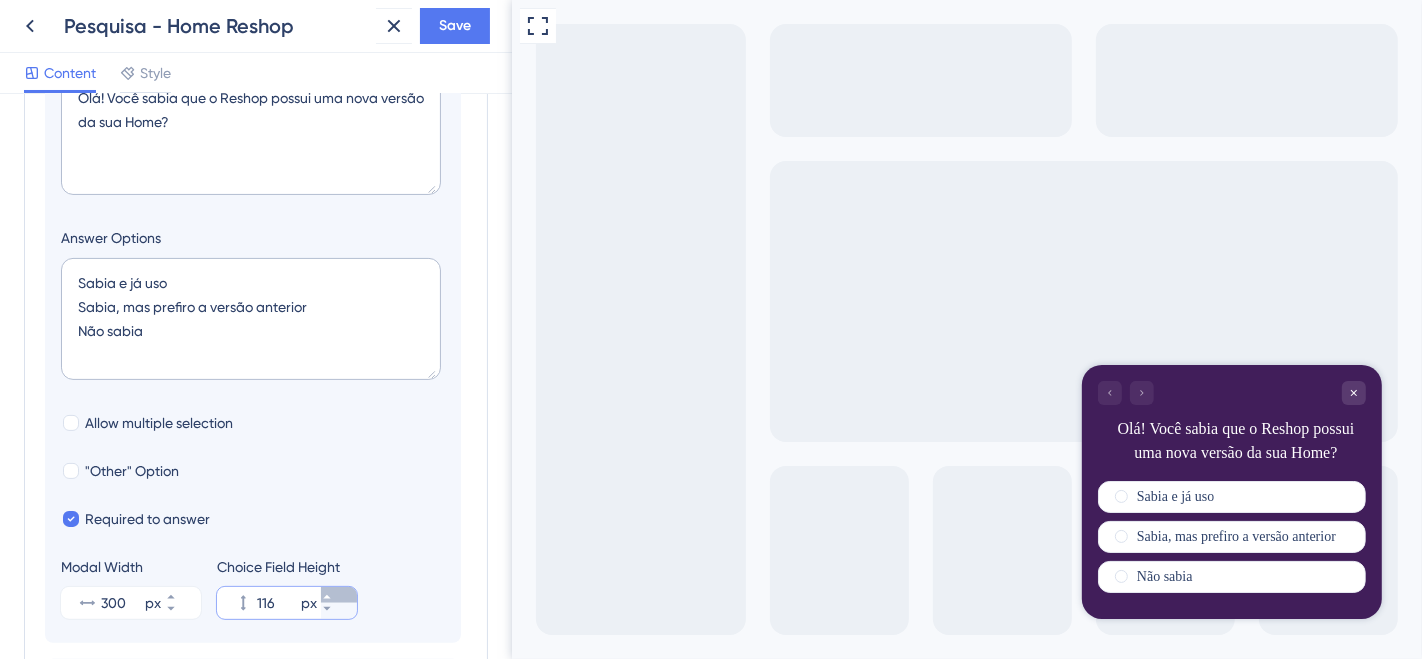 click 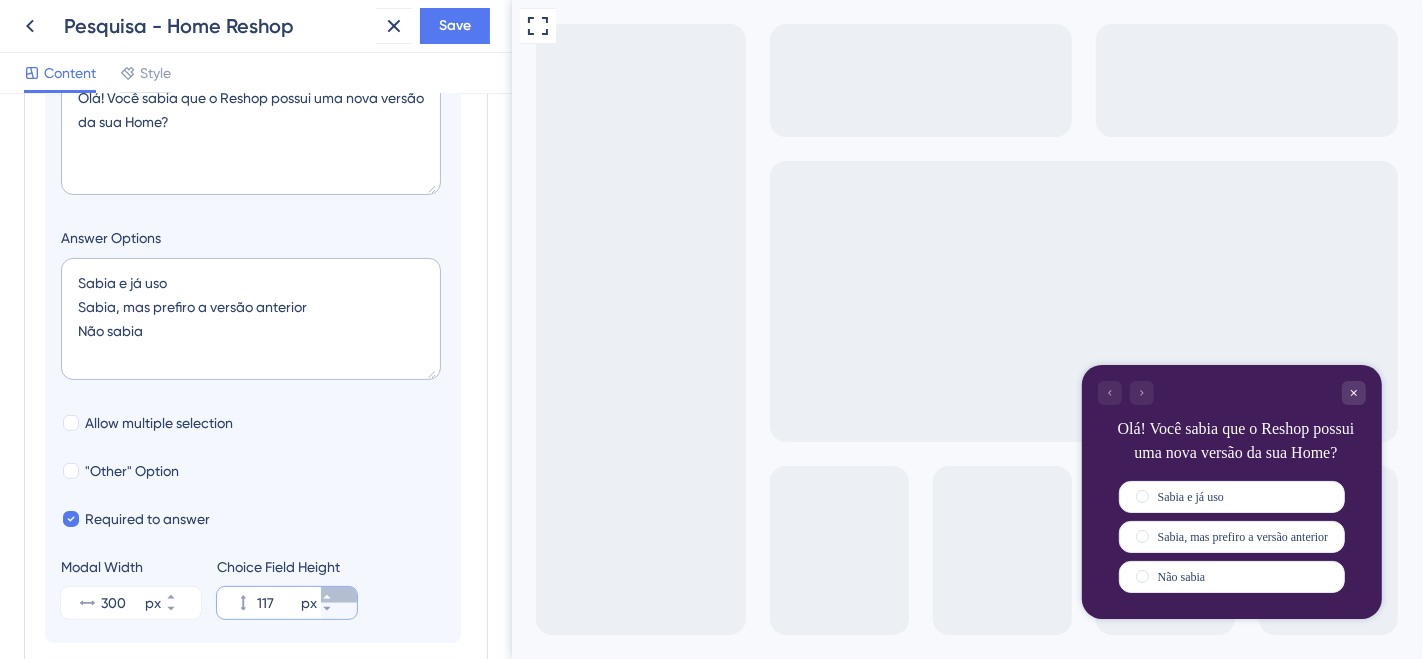 click 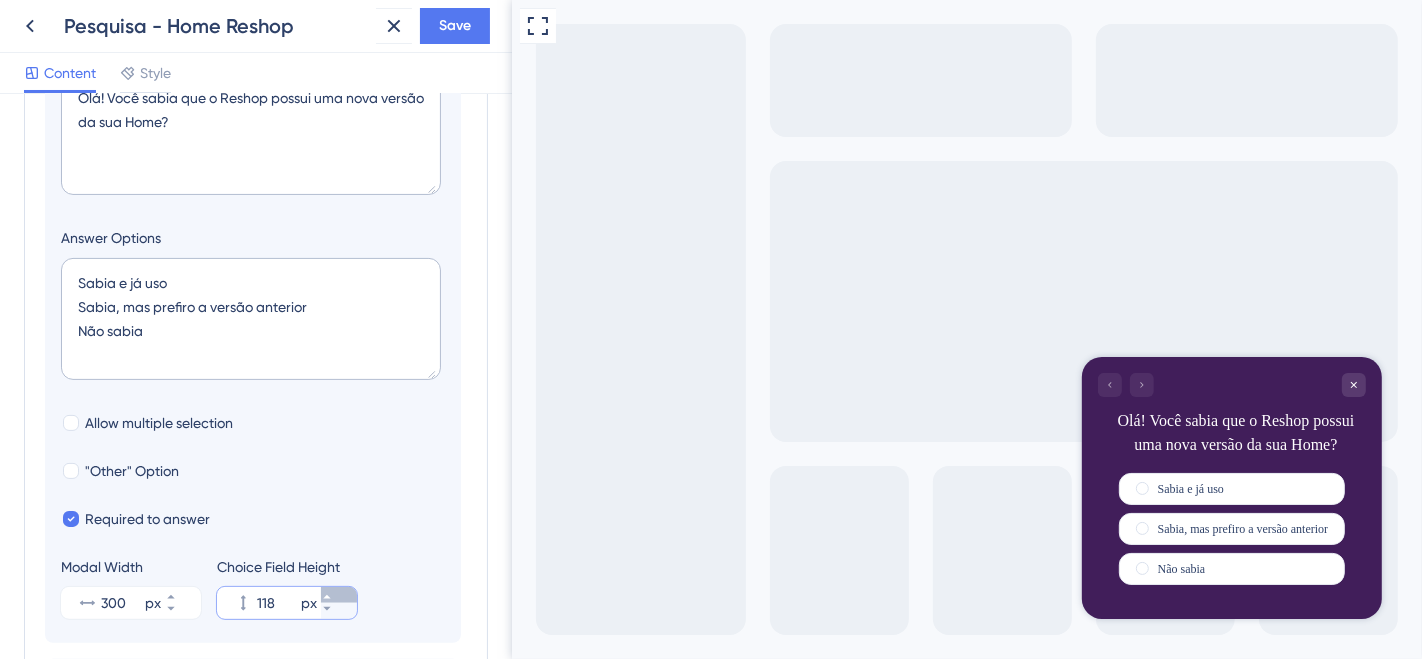 click 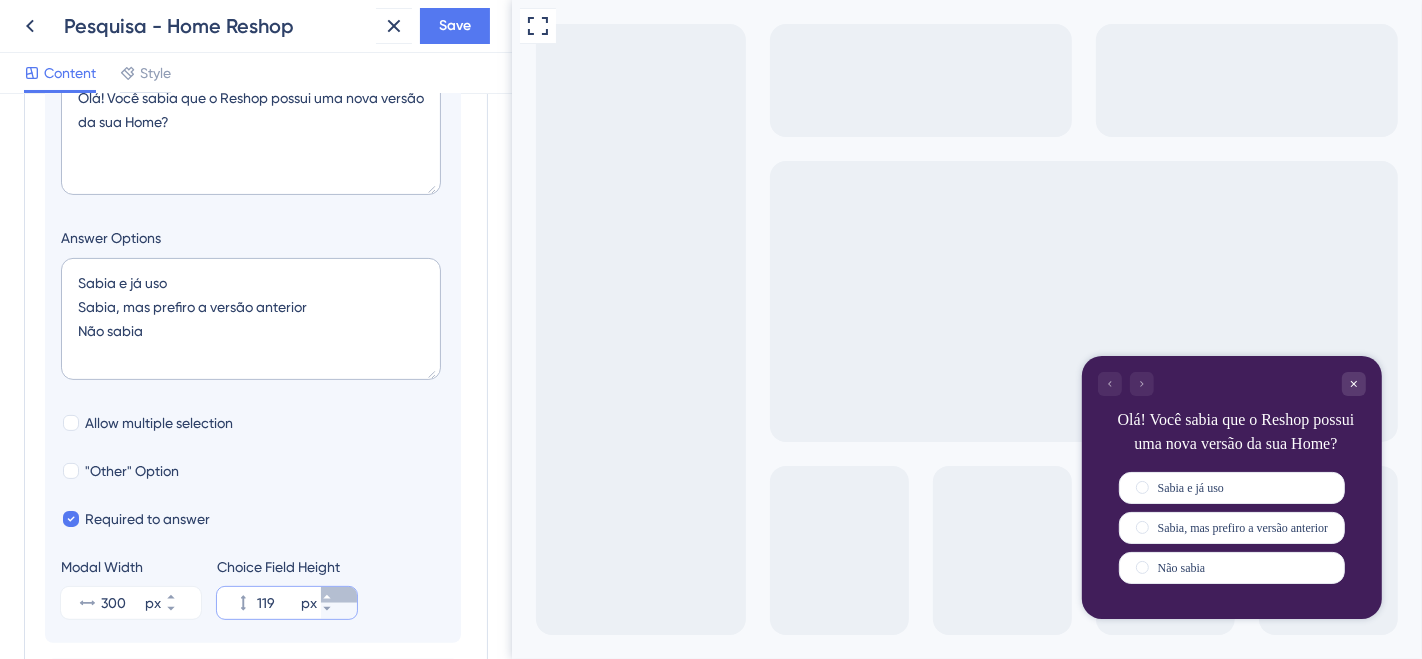 click 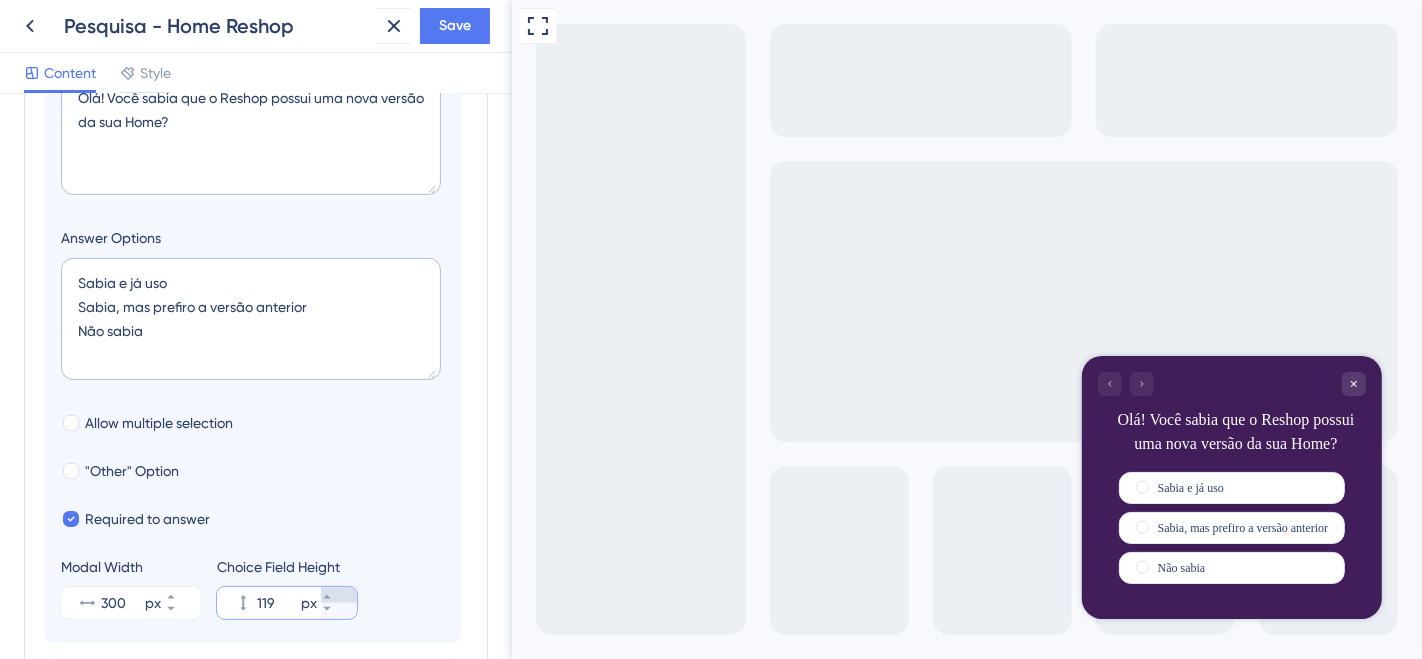 type on "120" 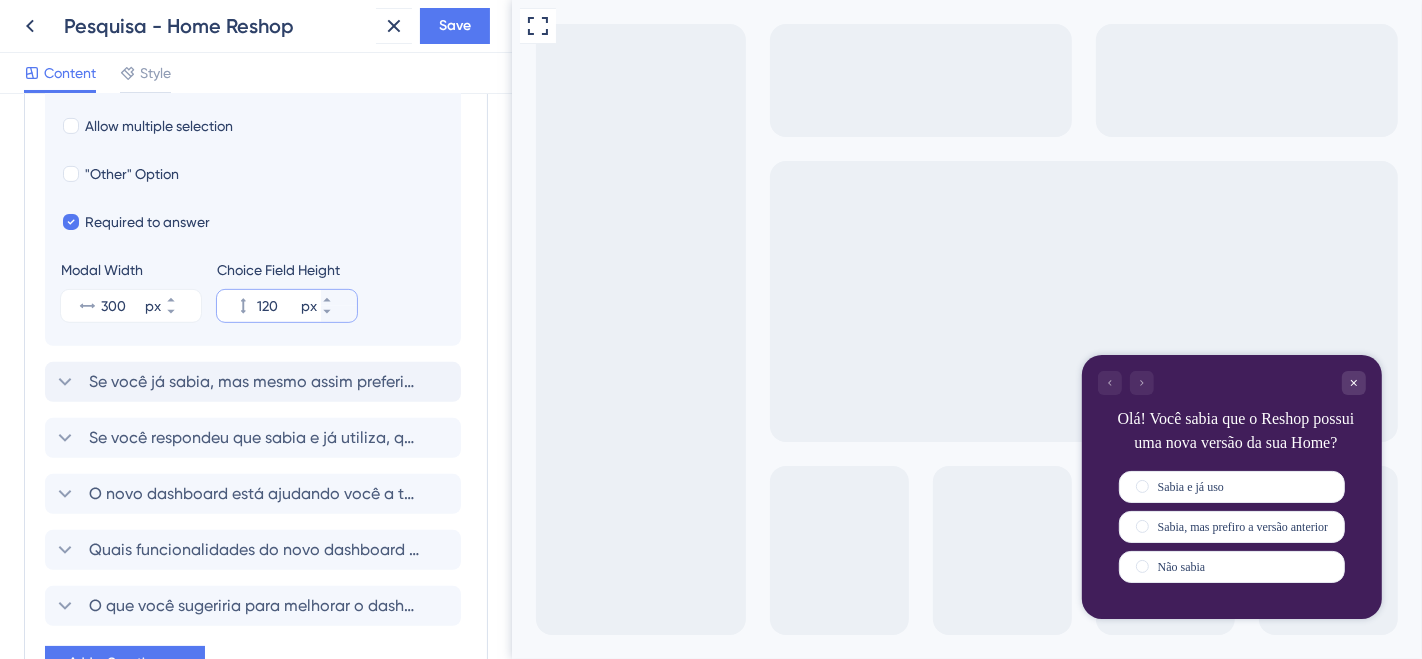 scroll, scrollTop: 672, scrollLeft: 0, axis: vertical 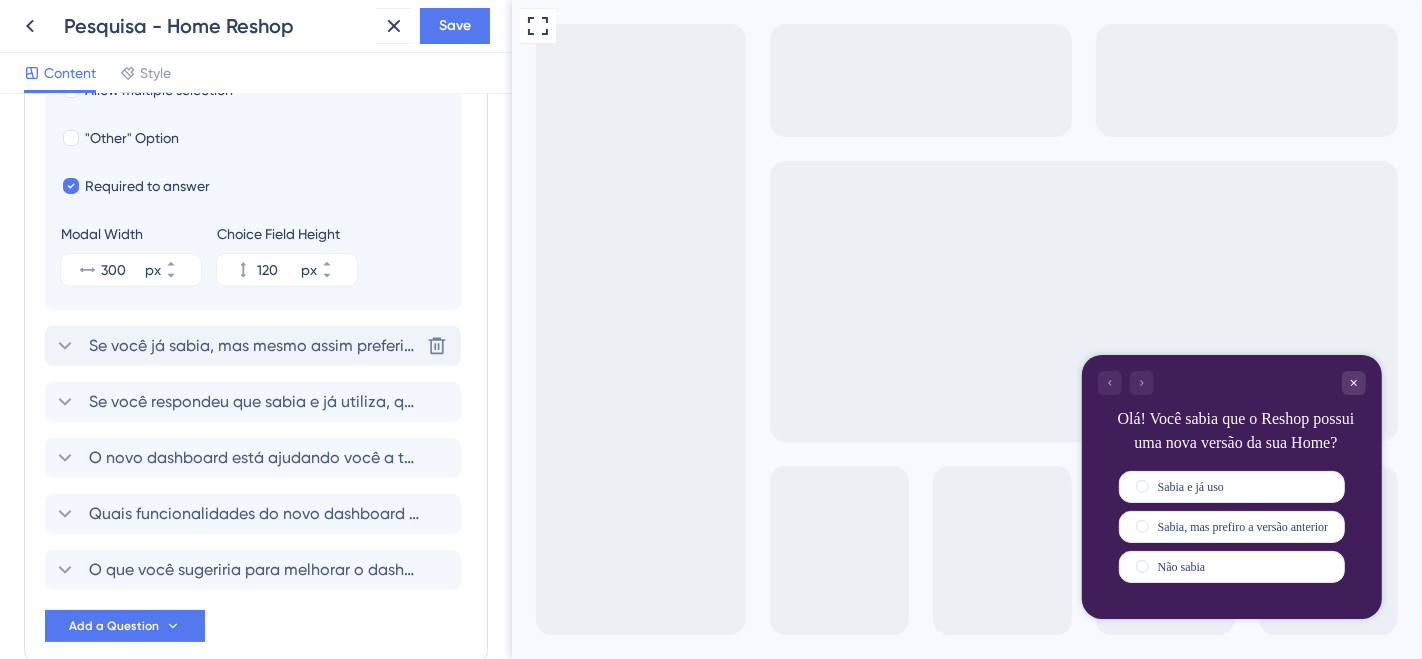 click 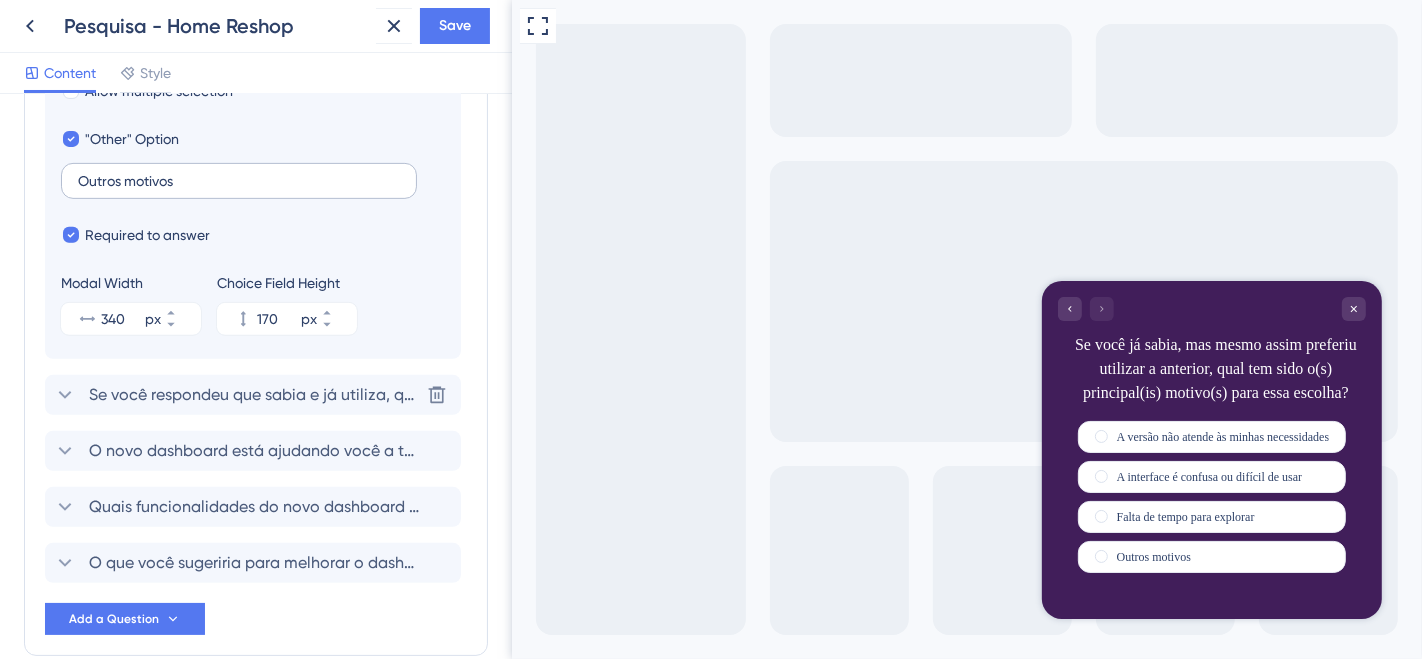 scroll, scrollTop: 728, scrollLeft: 0, axis: vertical 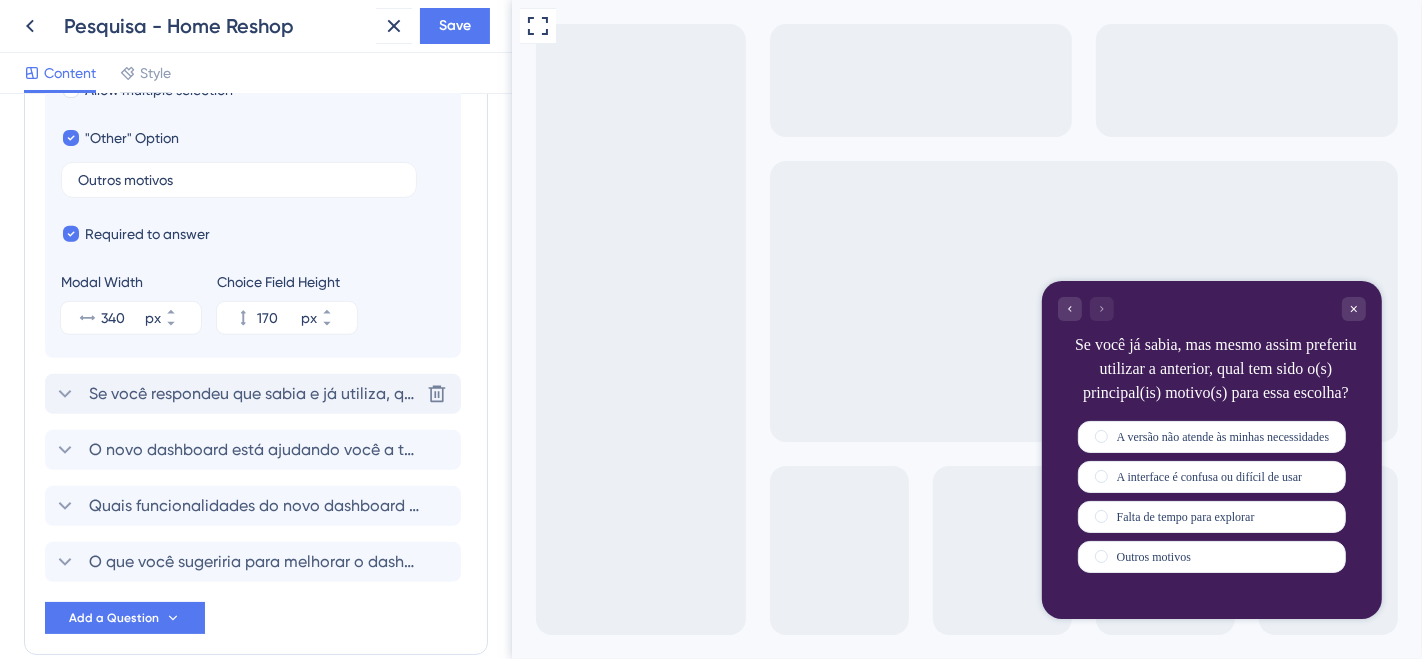 click 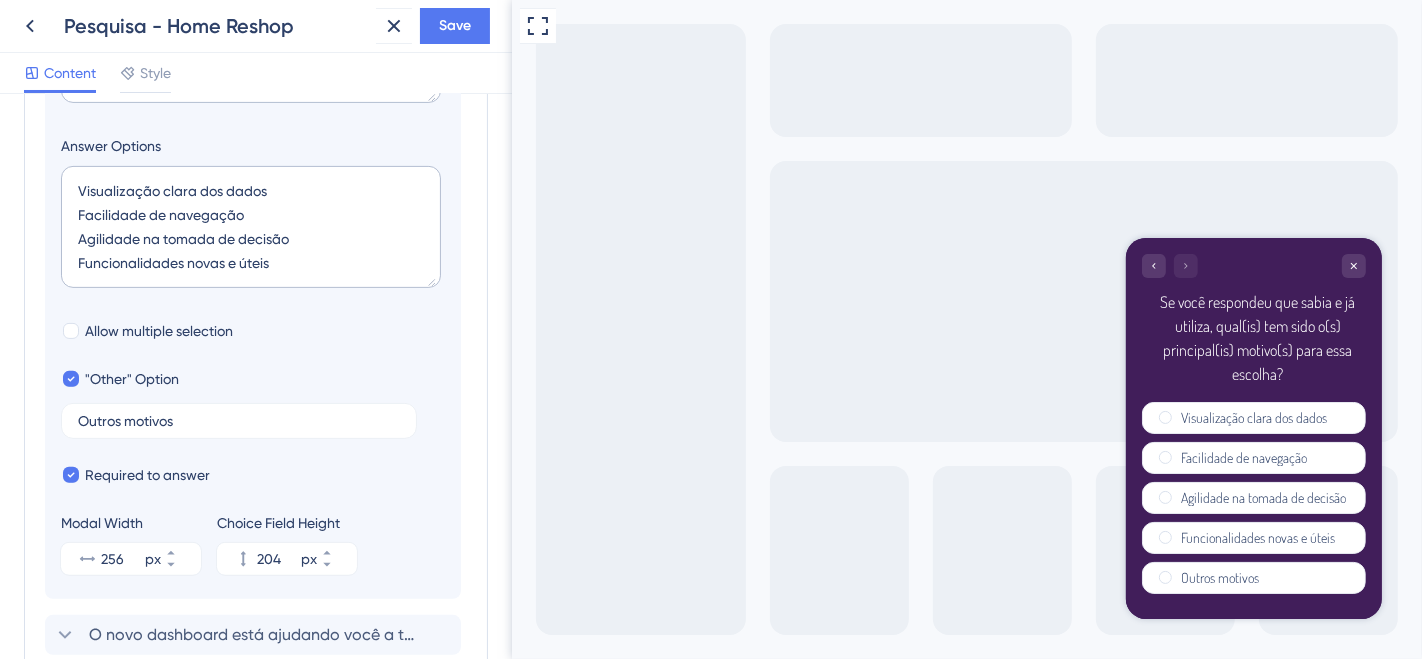 scroll, scrollTop: 673, scrollLeft: 0, axis: vertical 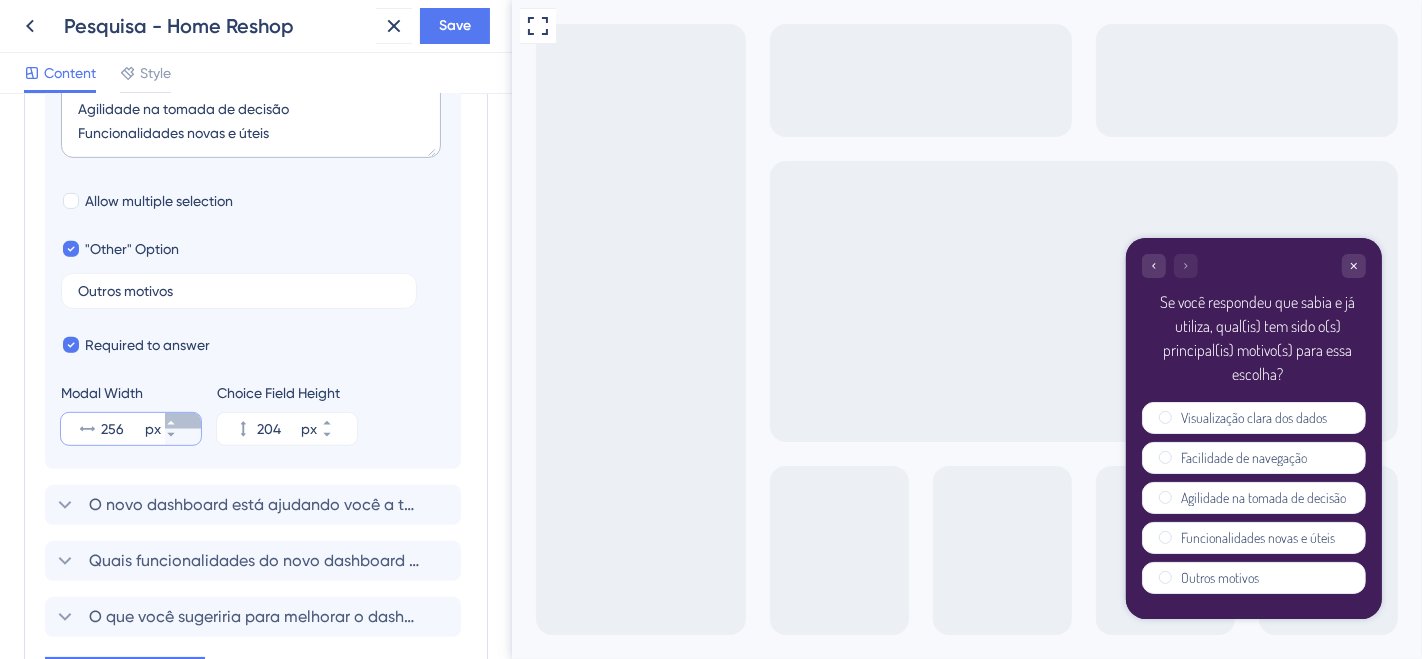 click 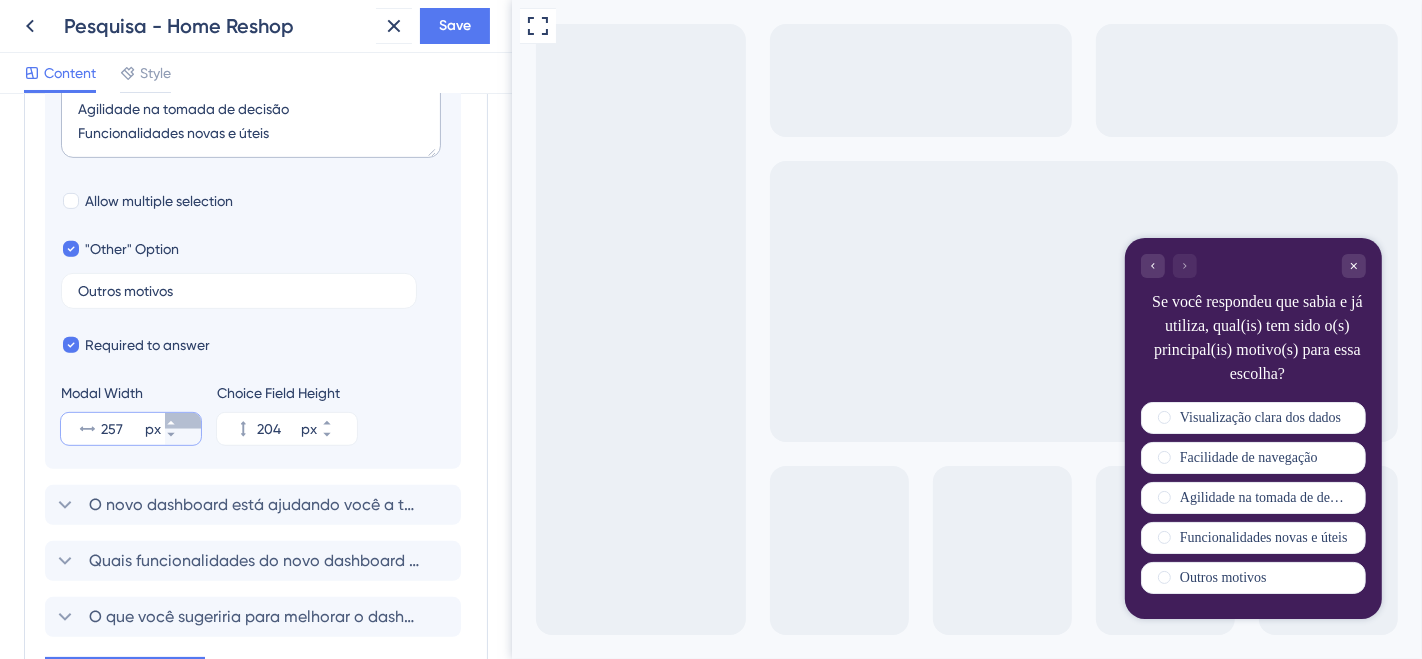 click 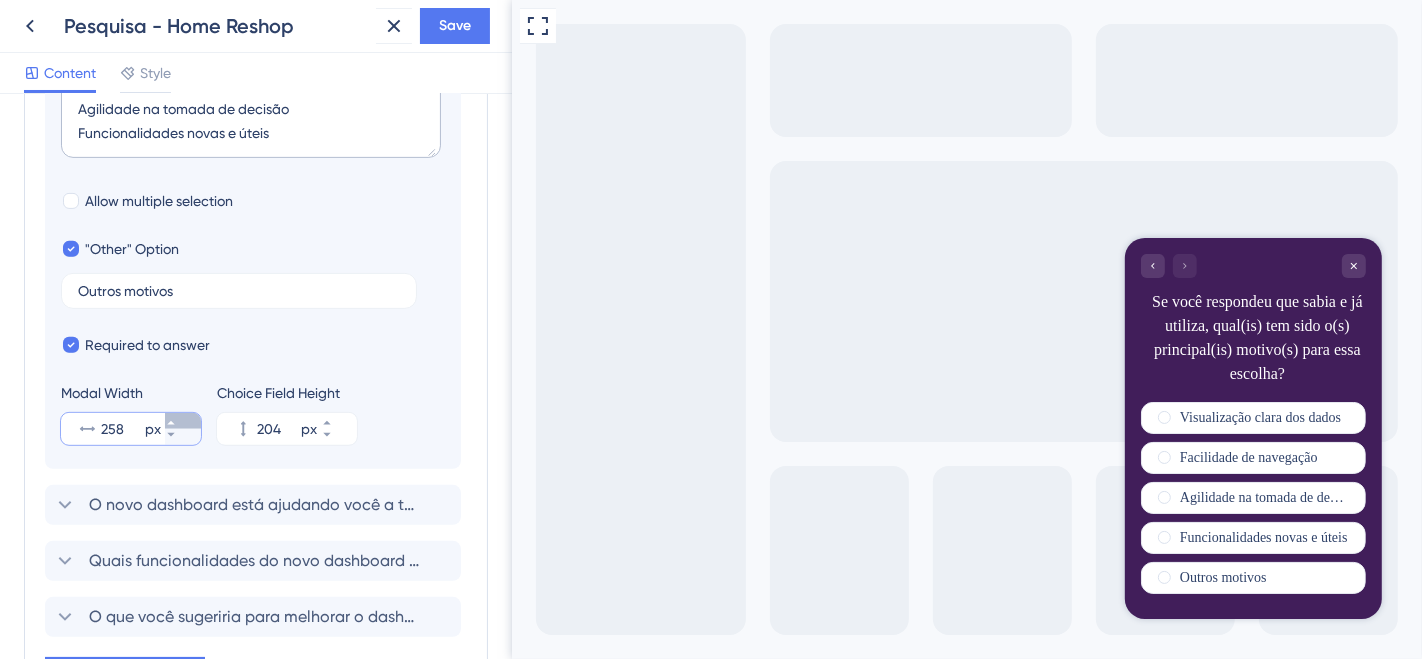 click 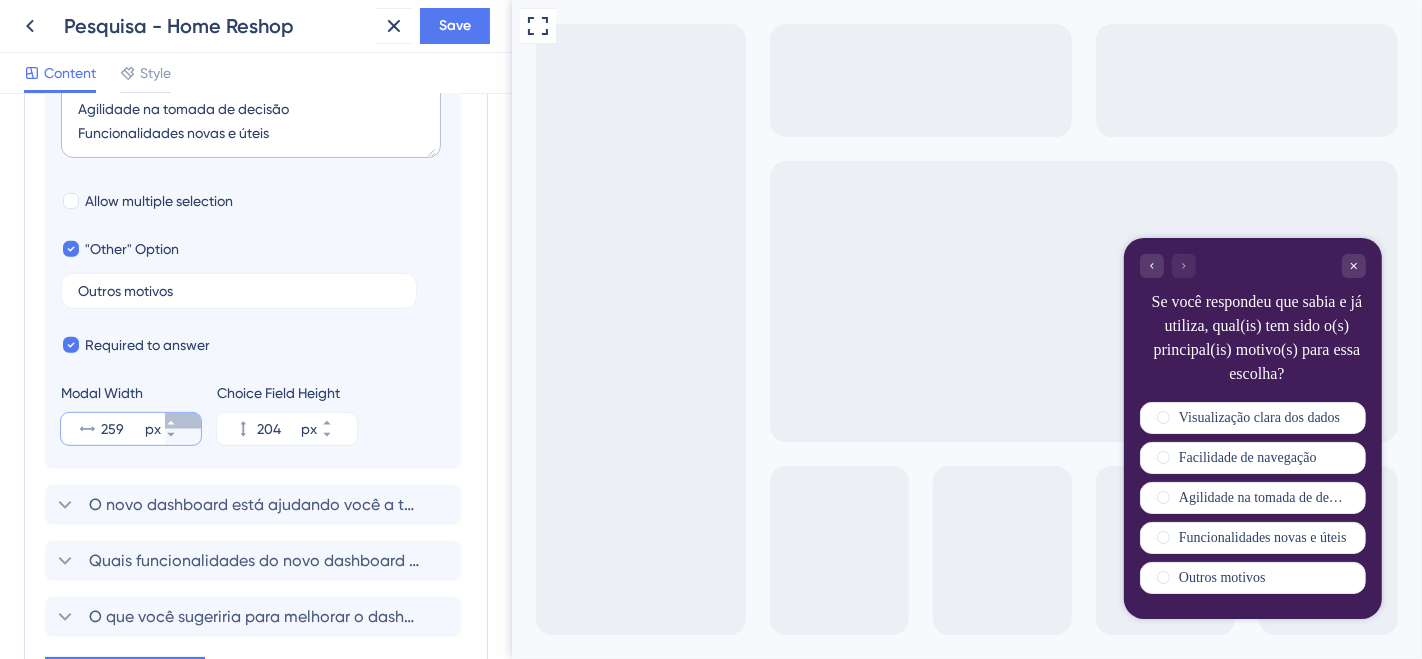 click 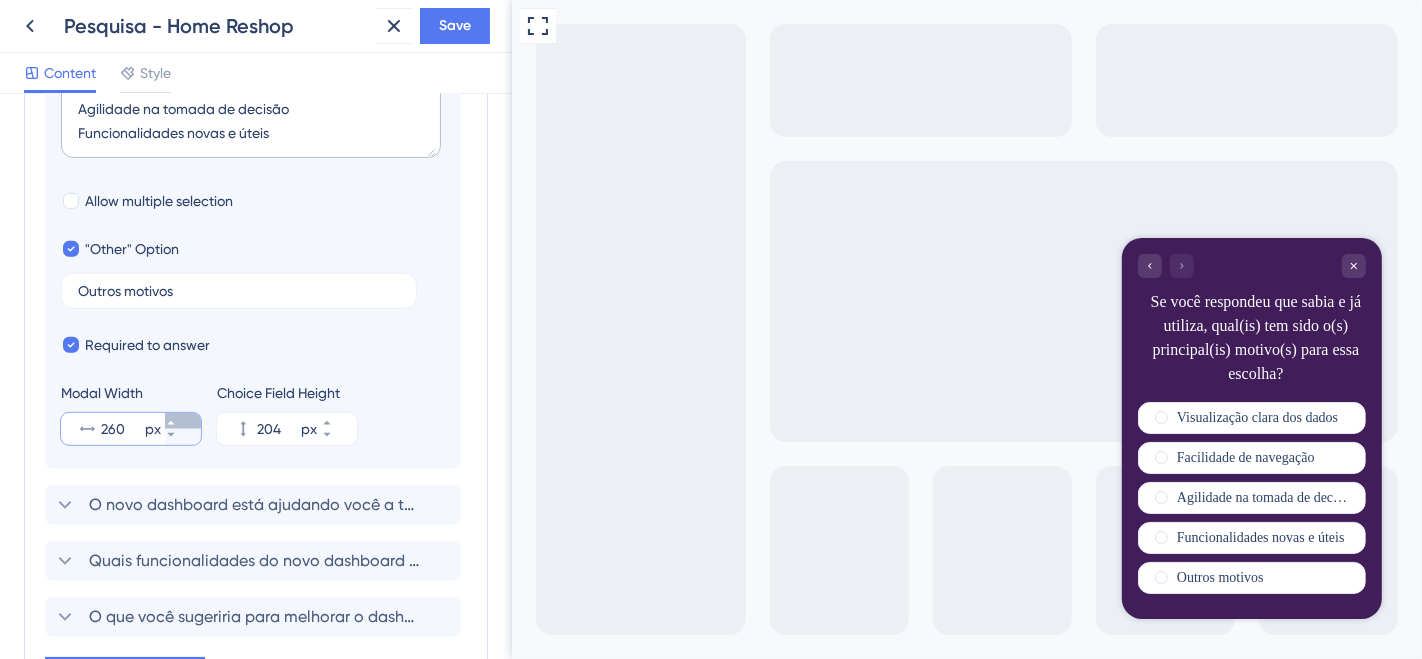 click 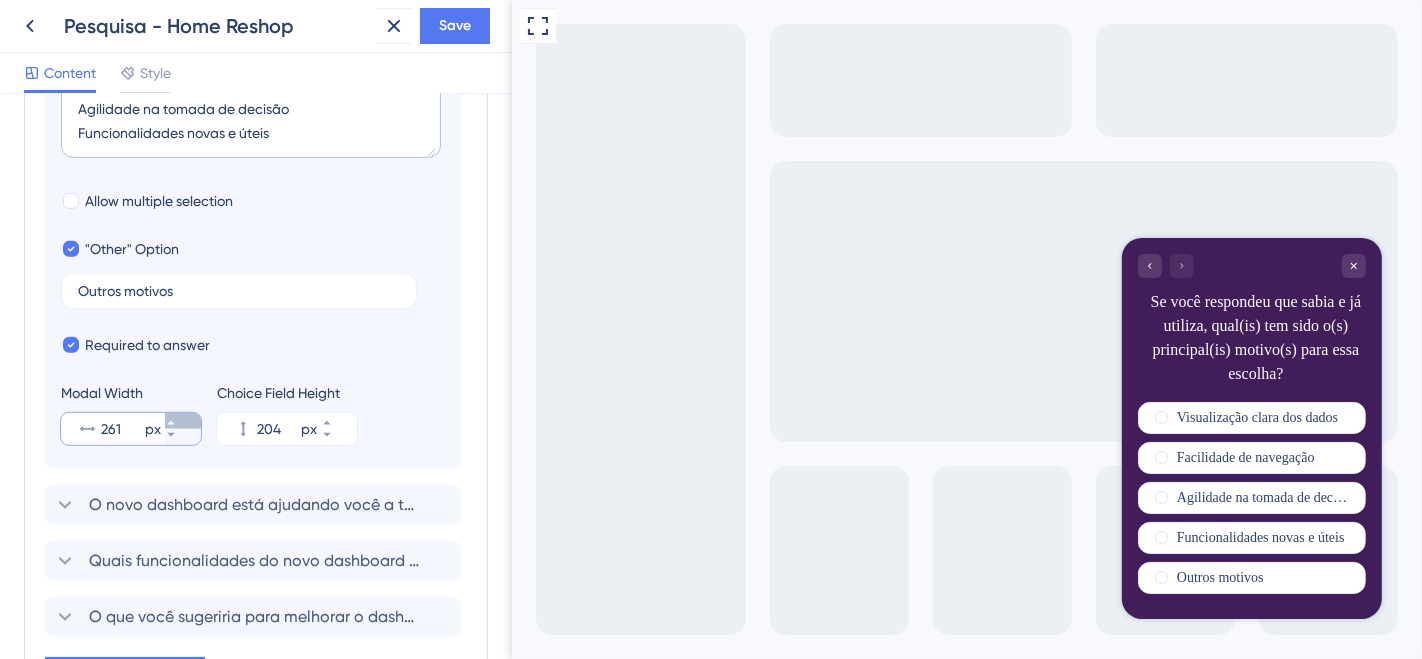 click 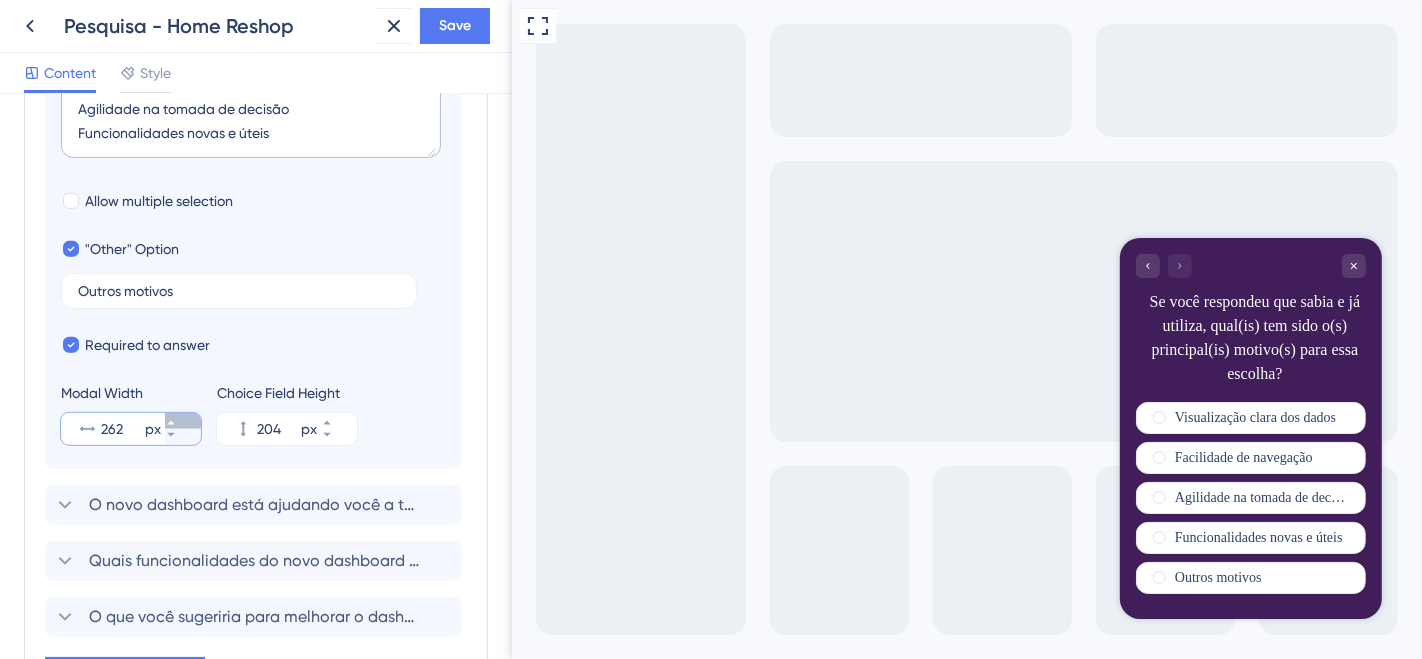 click 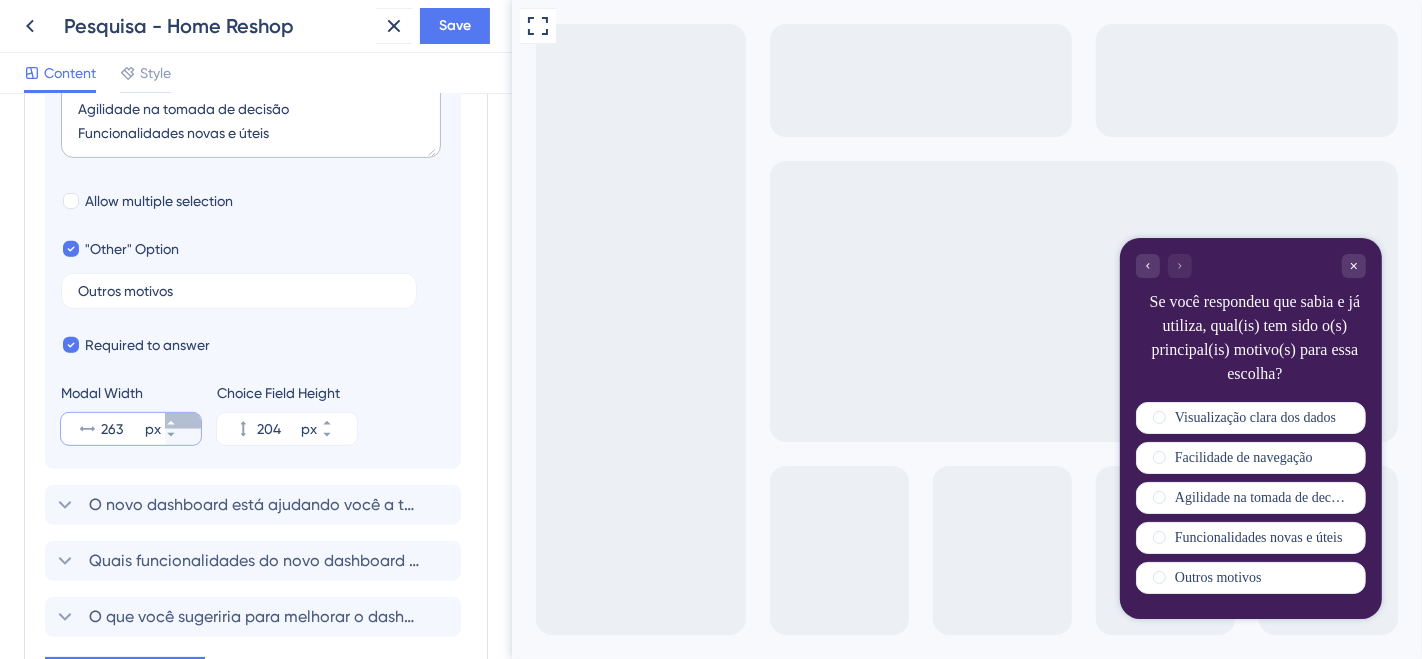 click 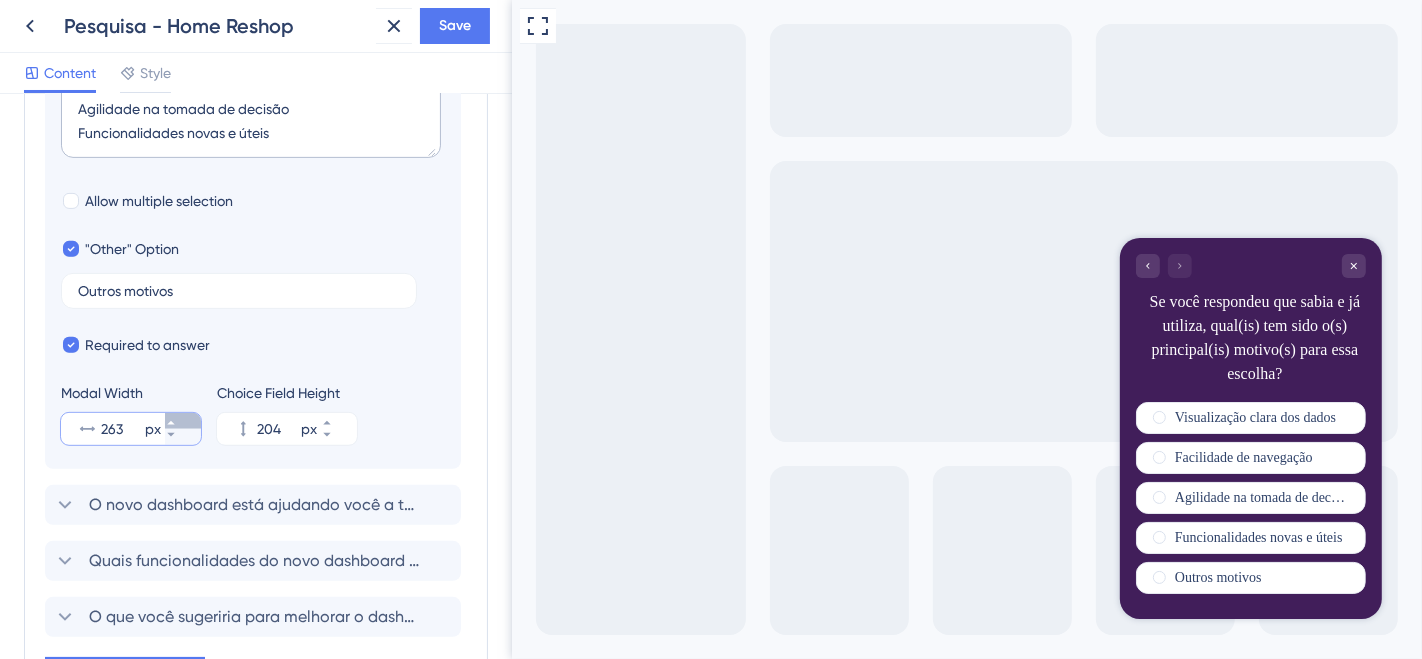 click 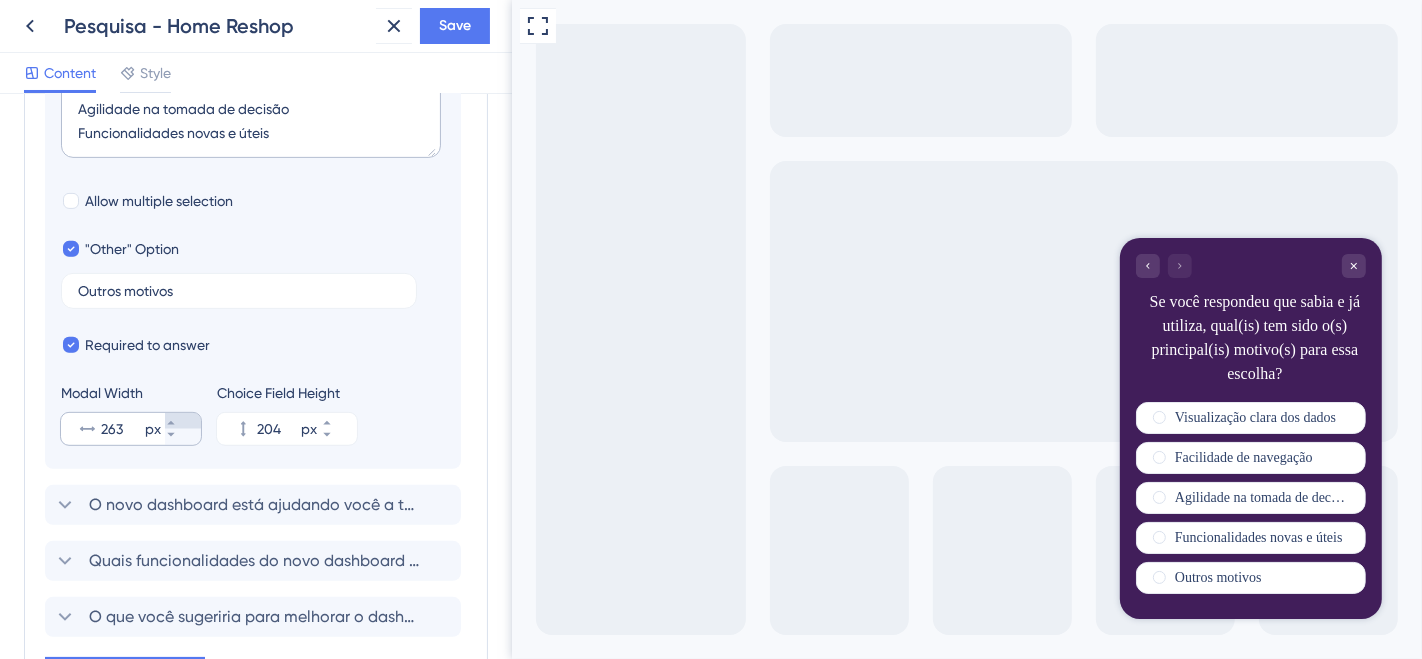 click 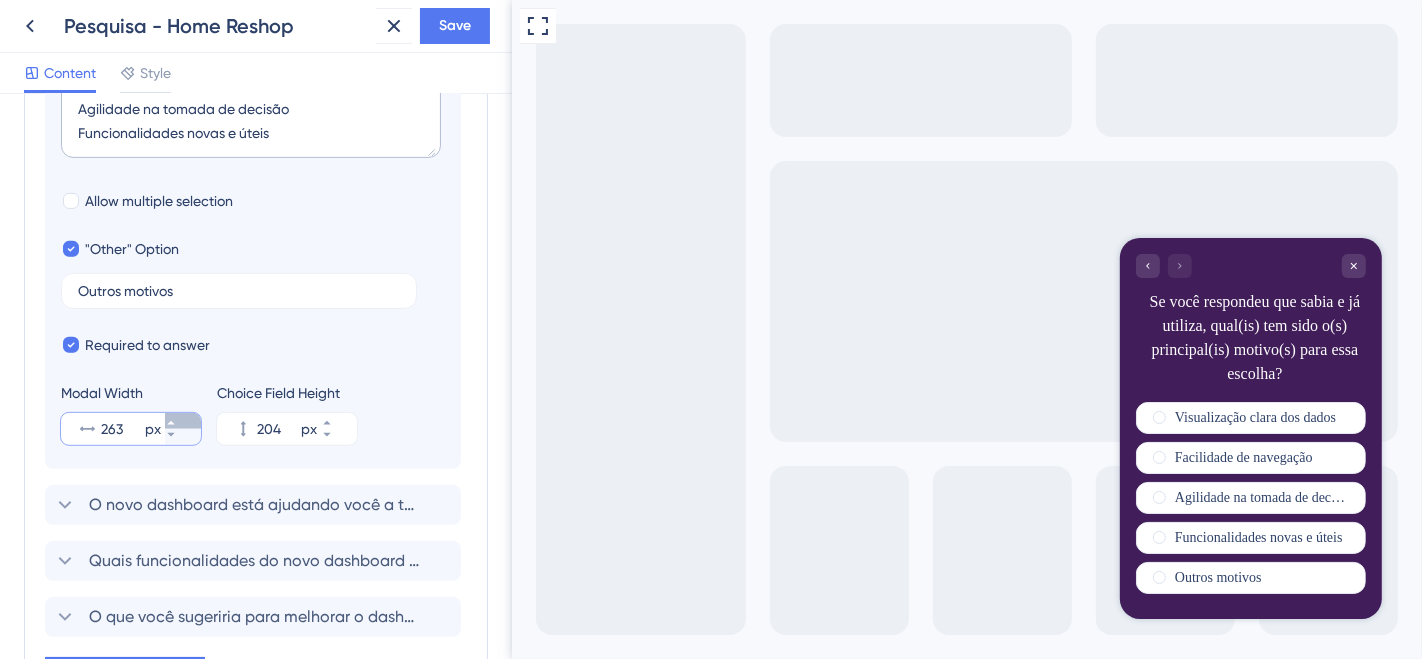 click 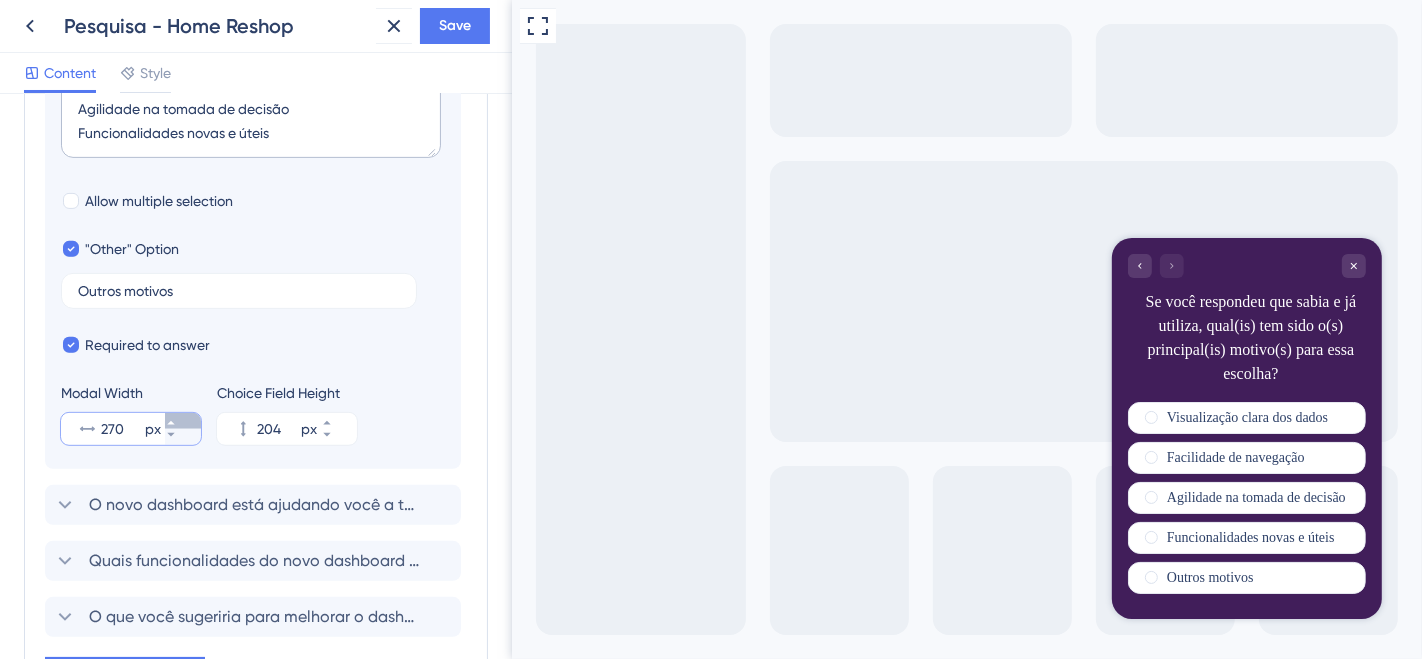 click 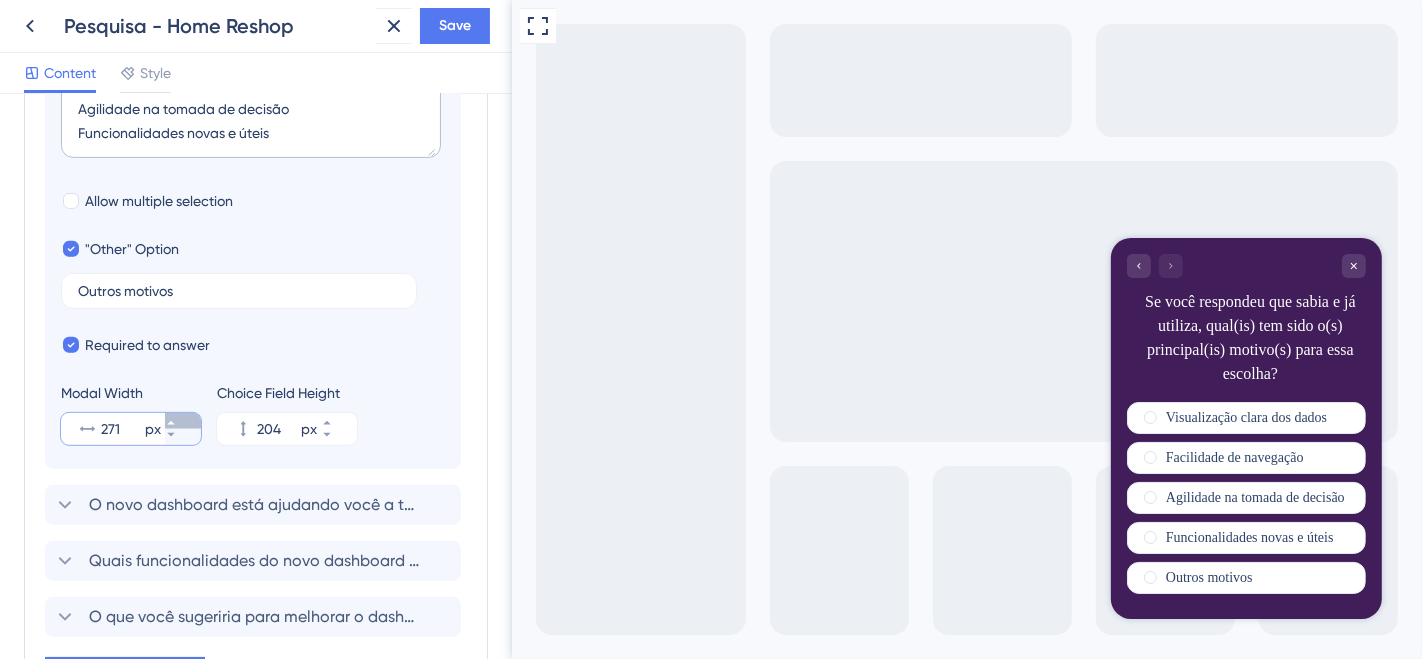 click 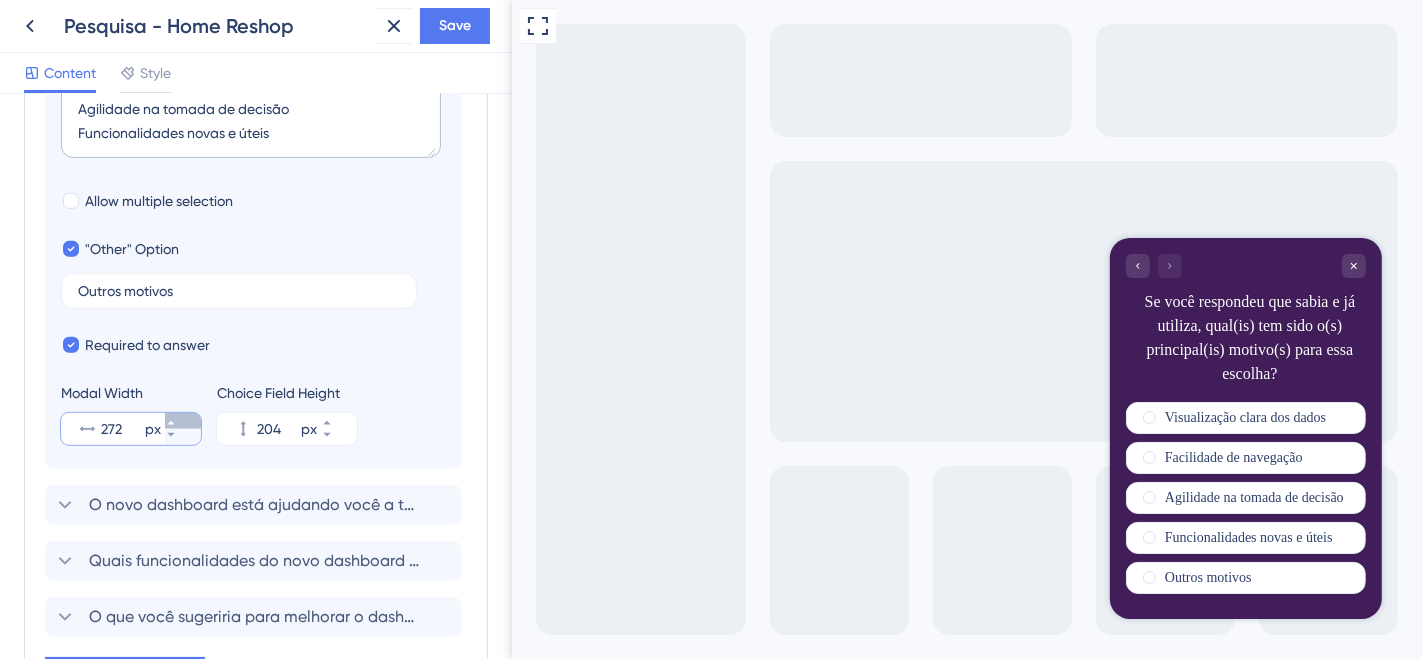 click 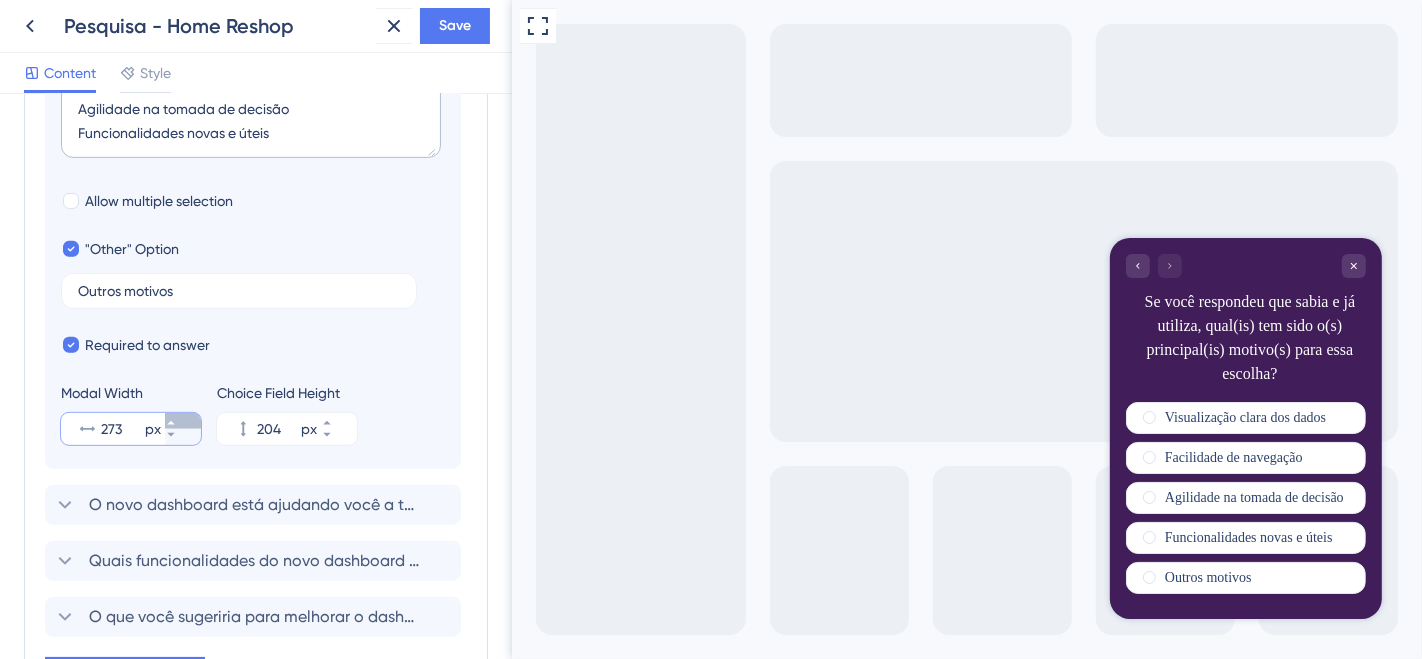 click 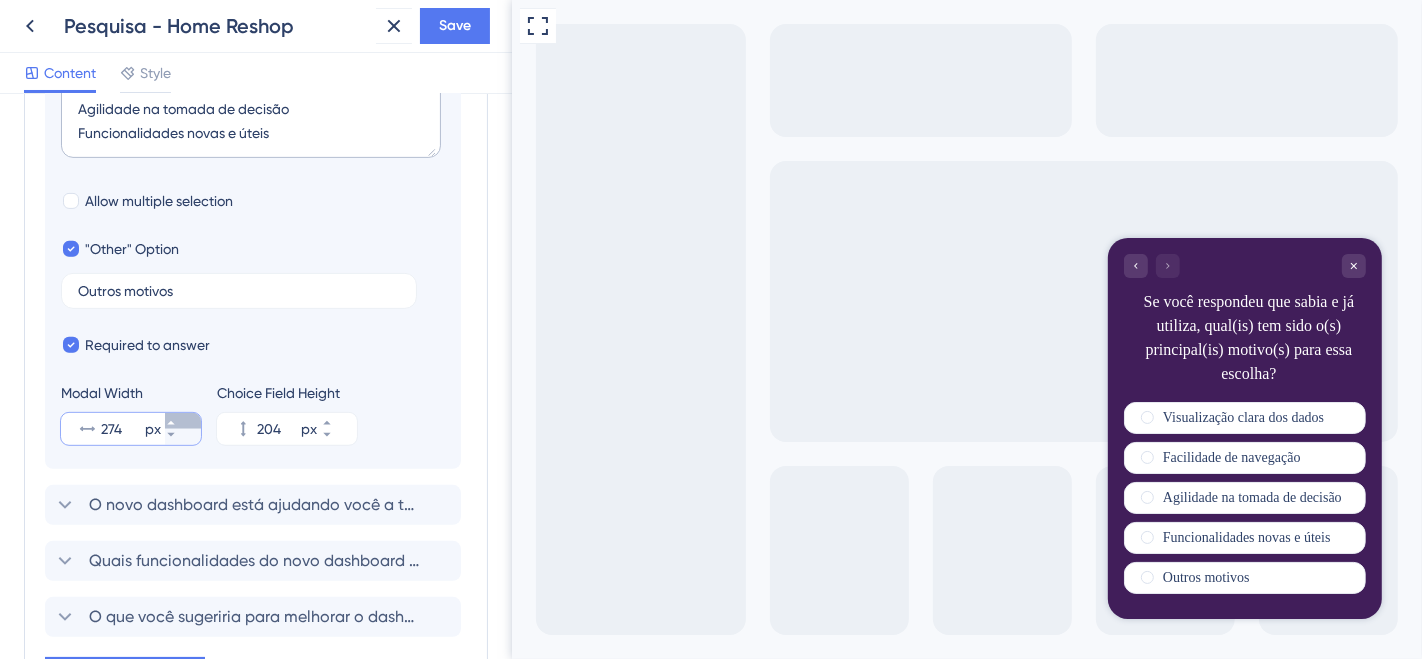 click 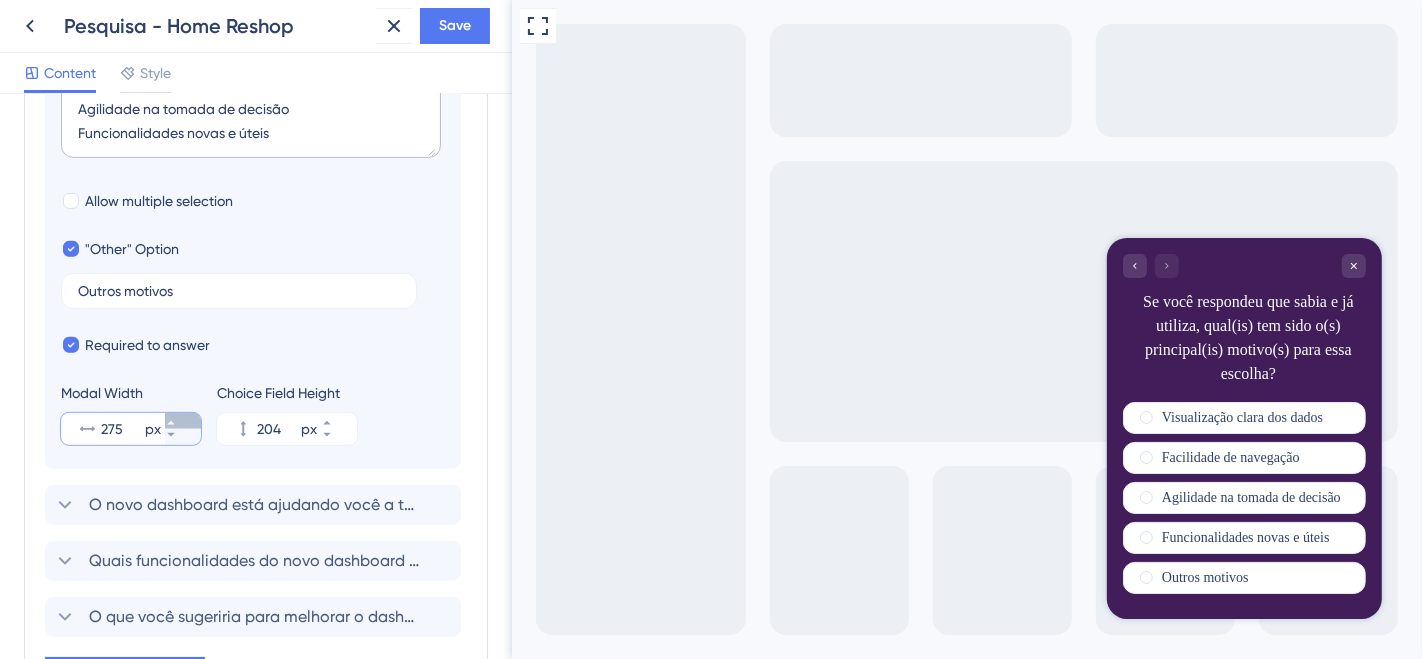 click 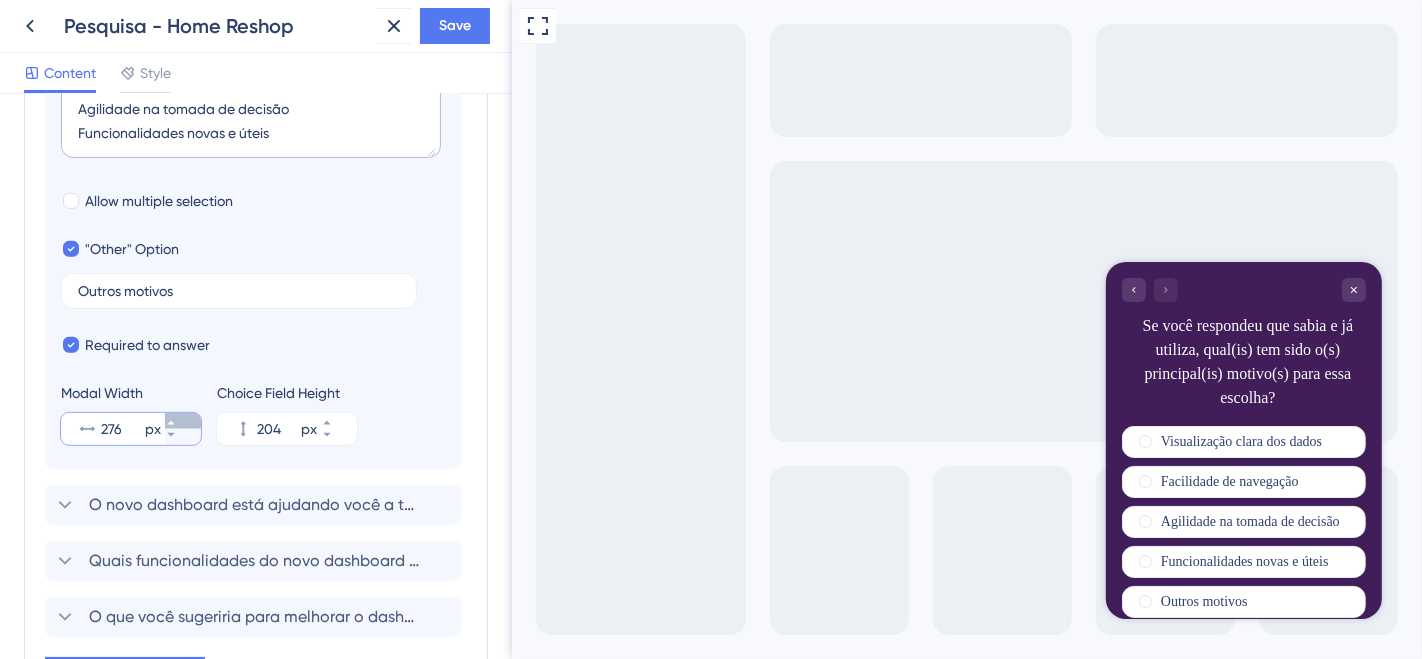 click 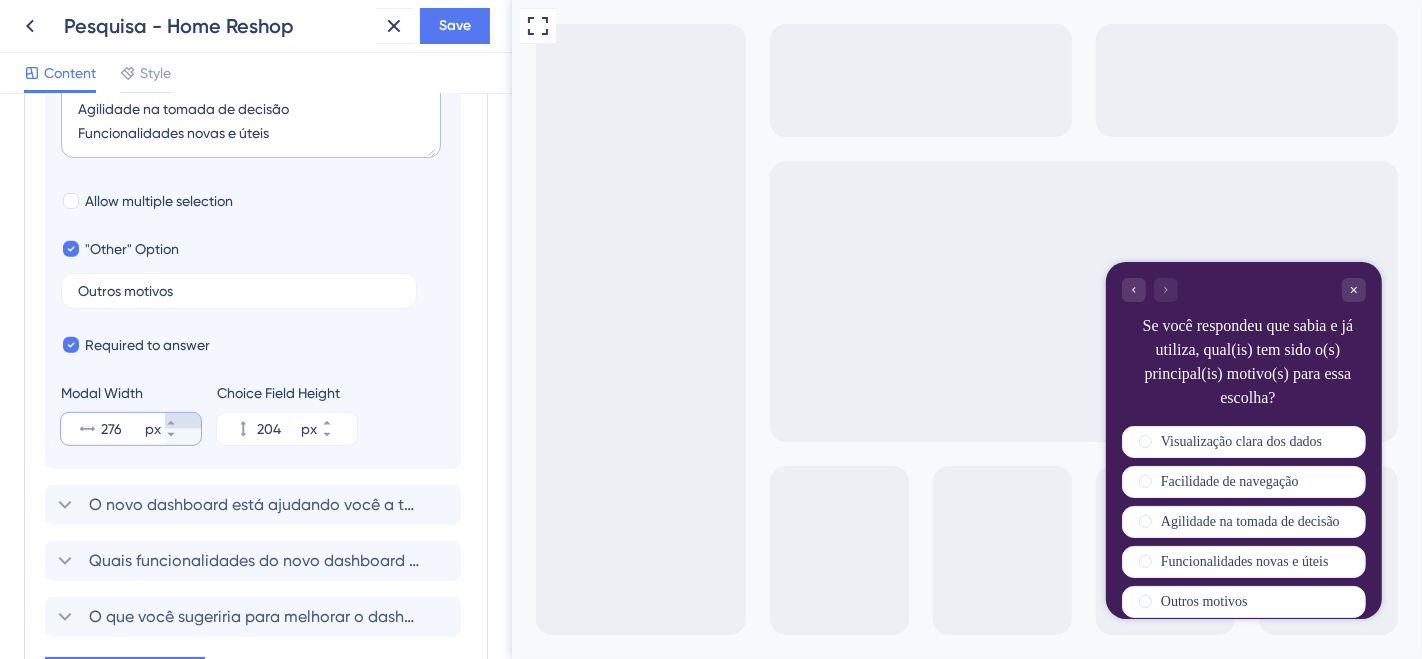 type on "277" 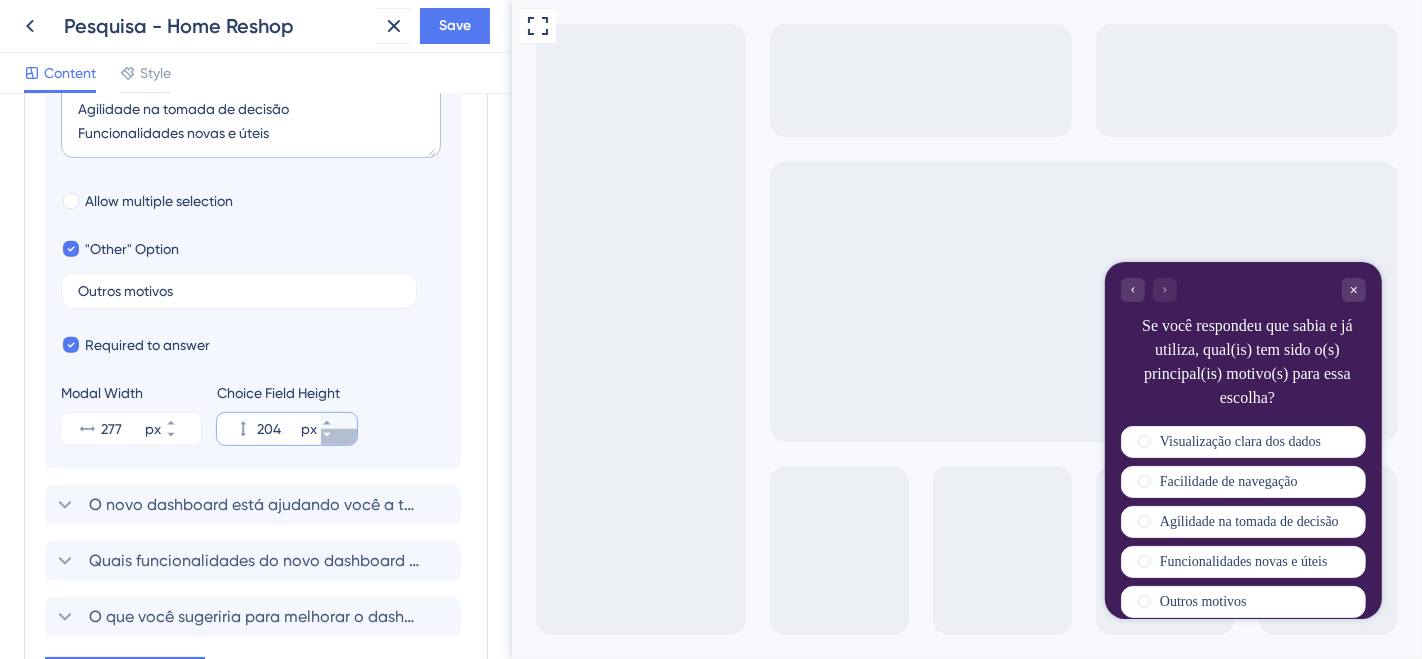 click 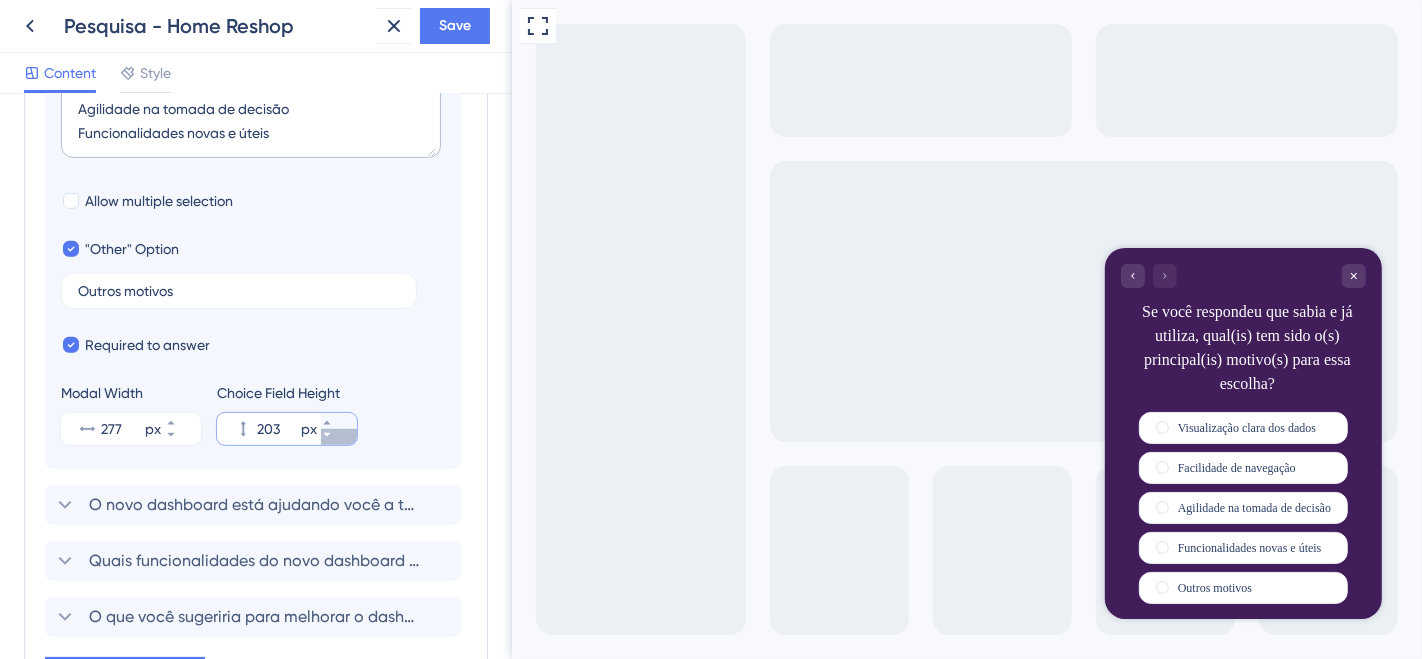 click 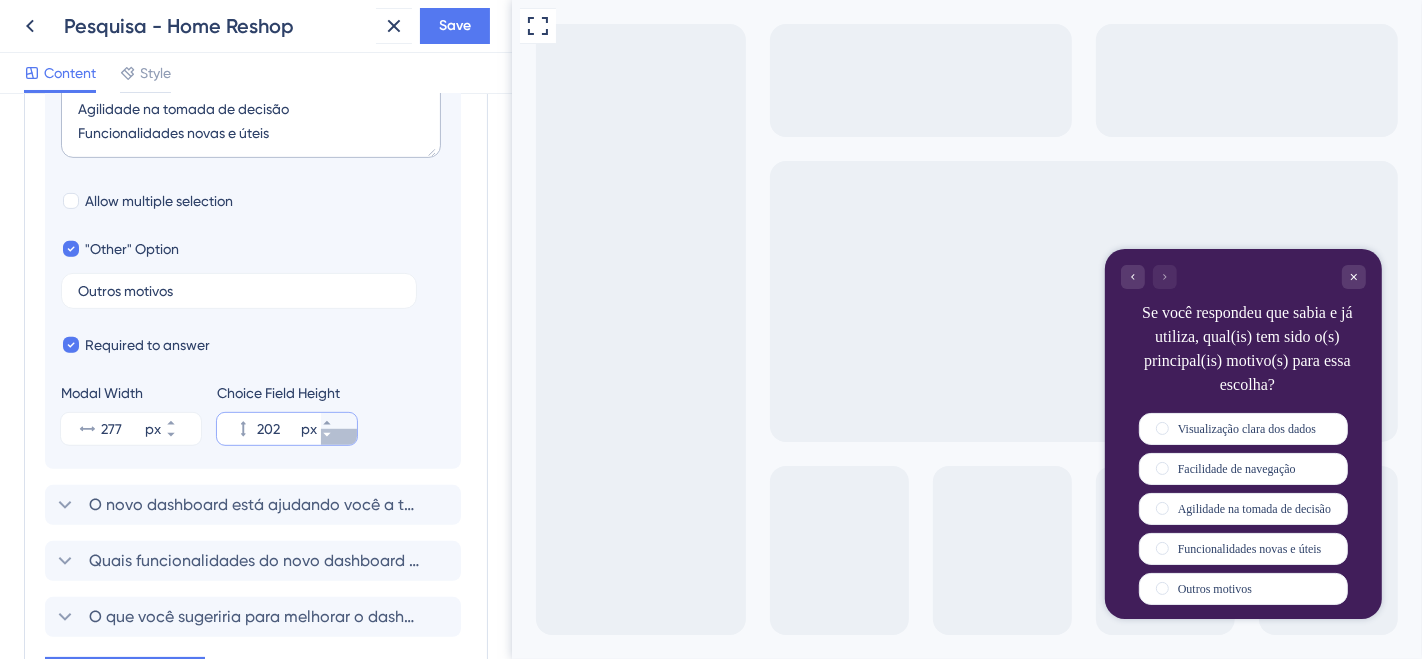 click 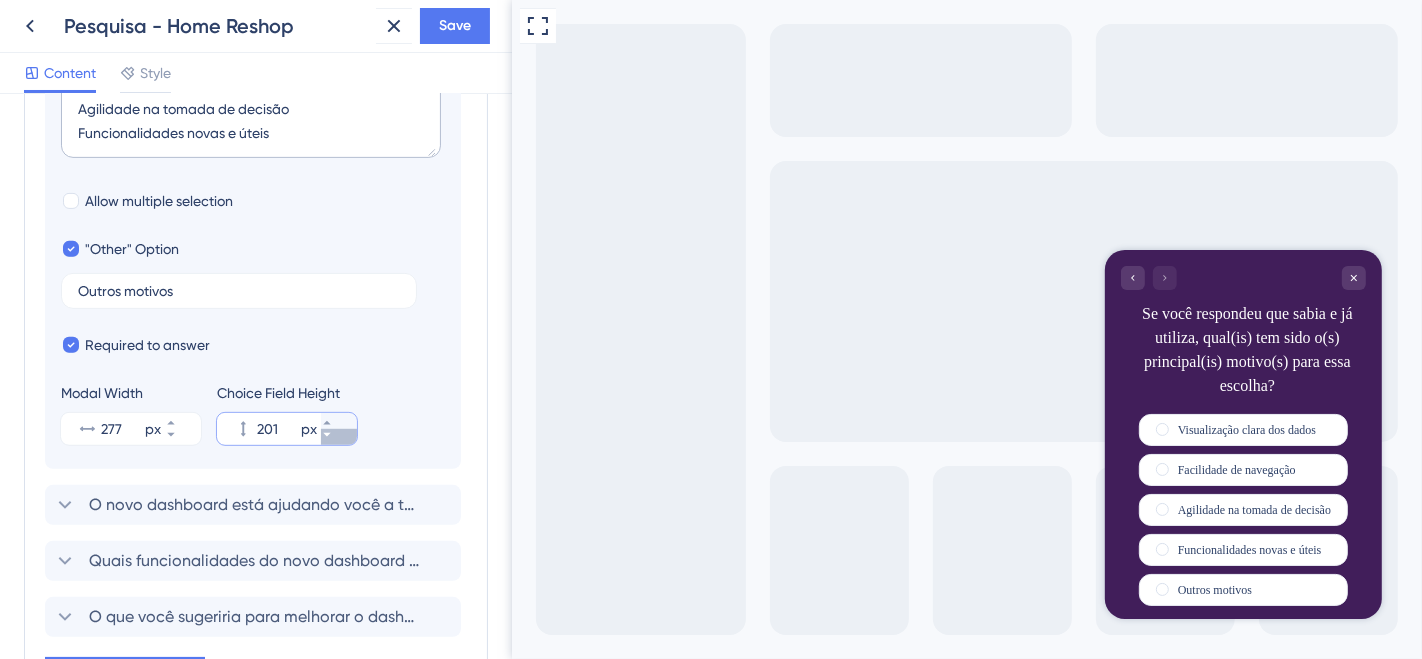 click 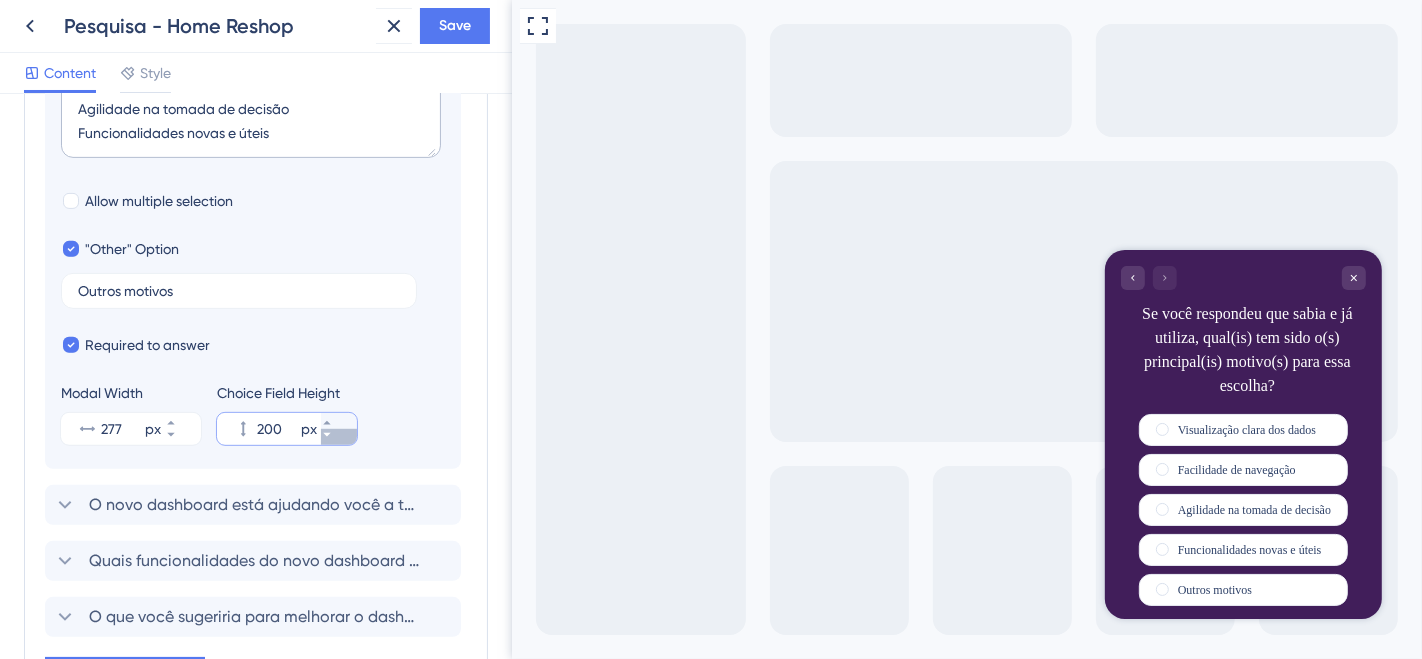 click 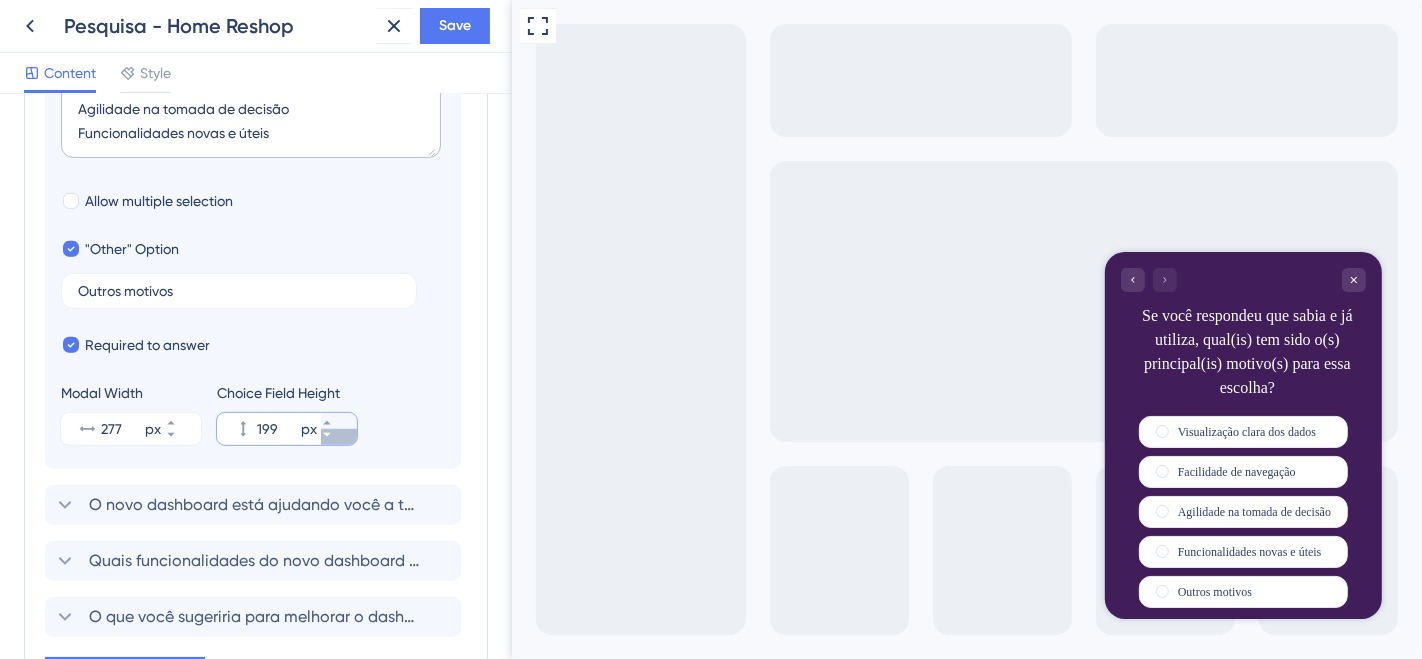 click 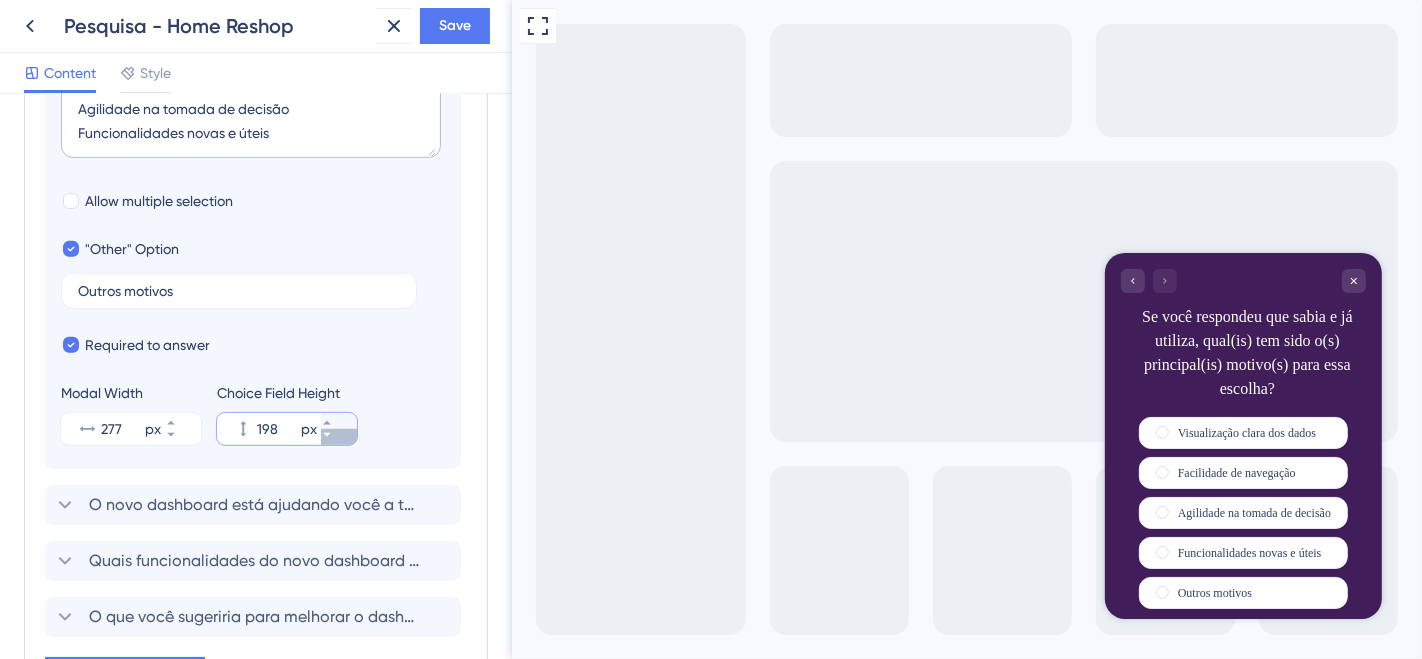 click 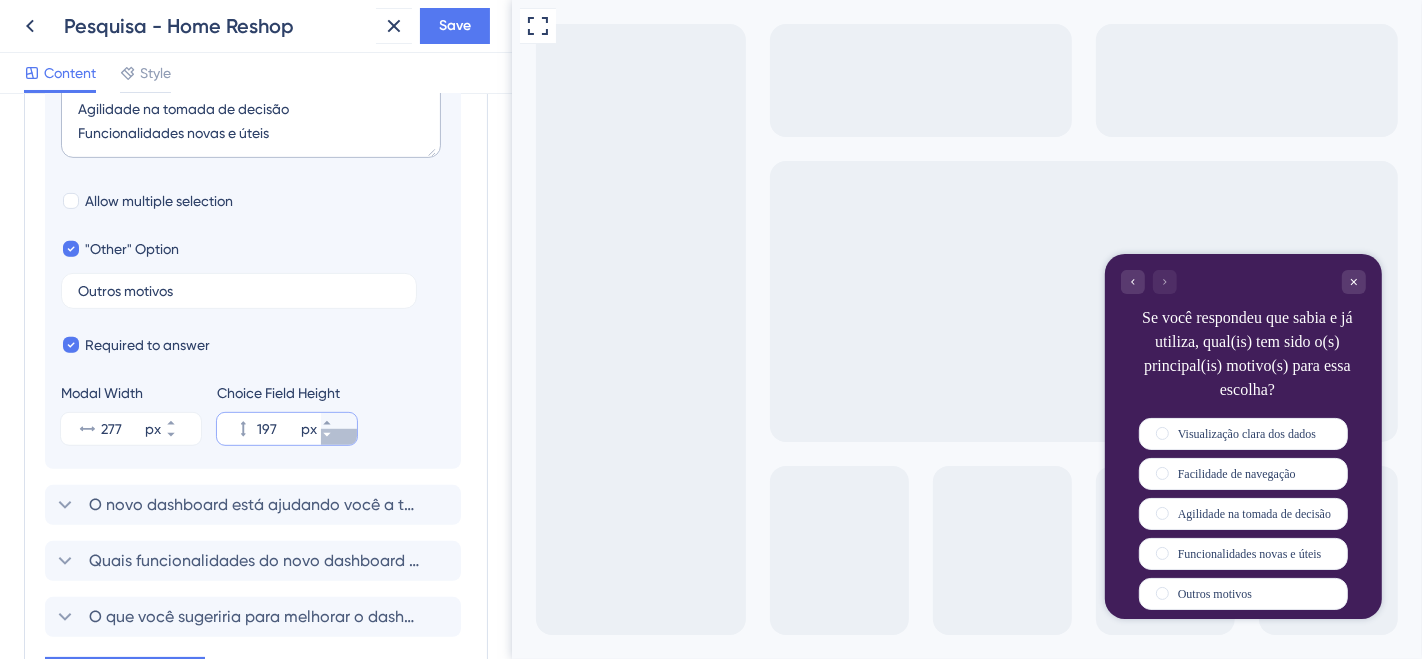 click 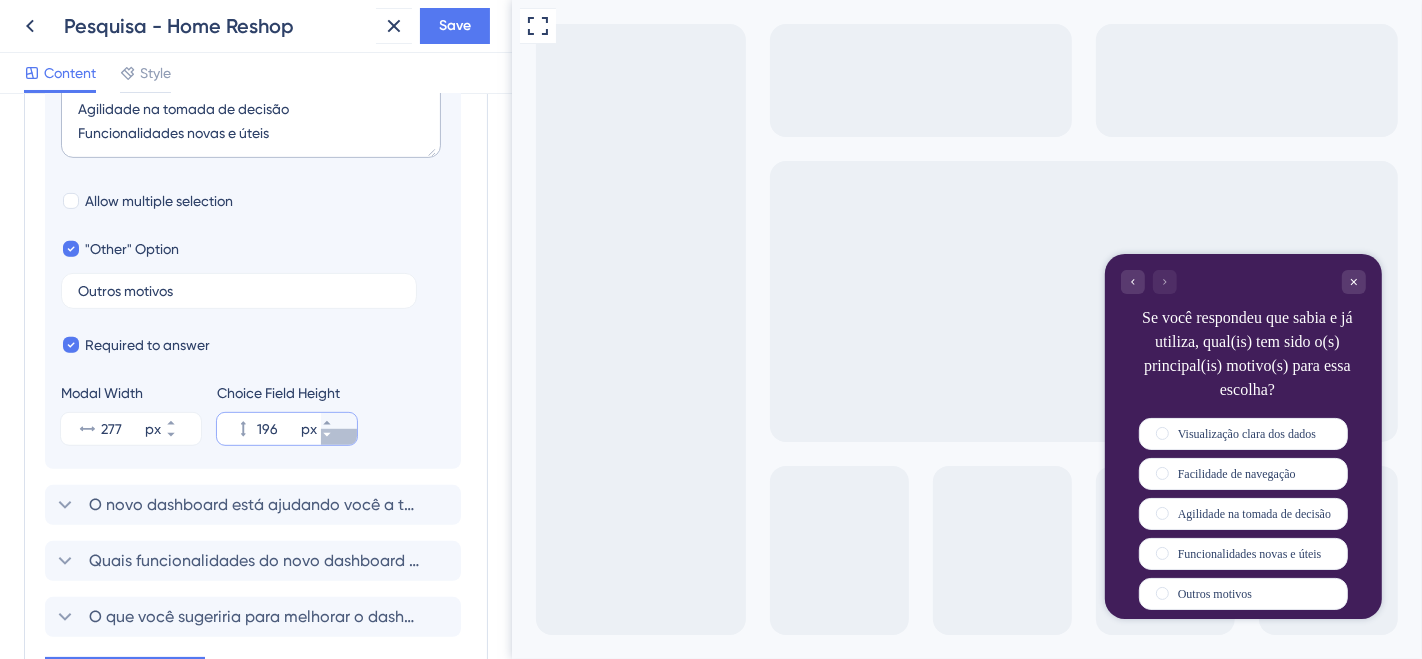 click 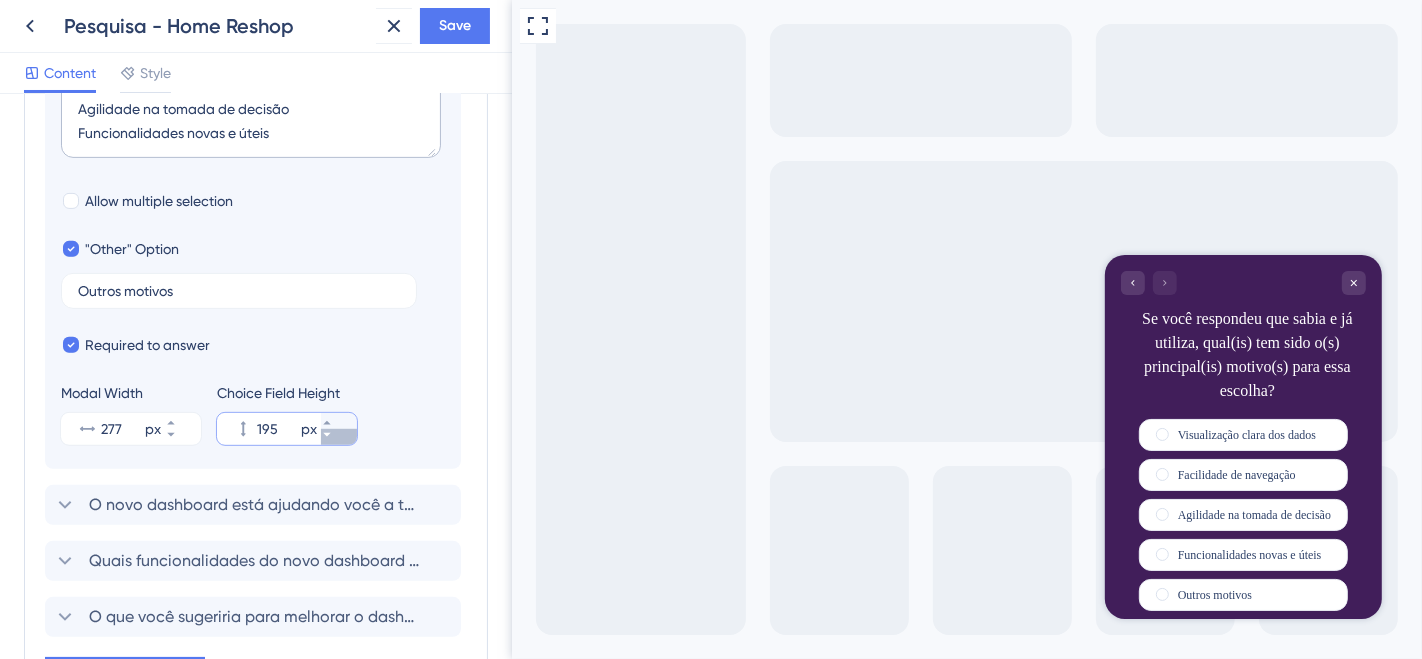 click 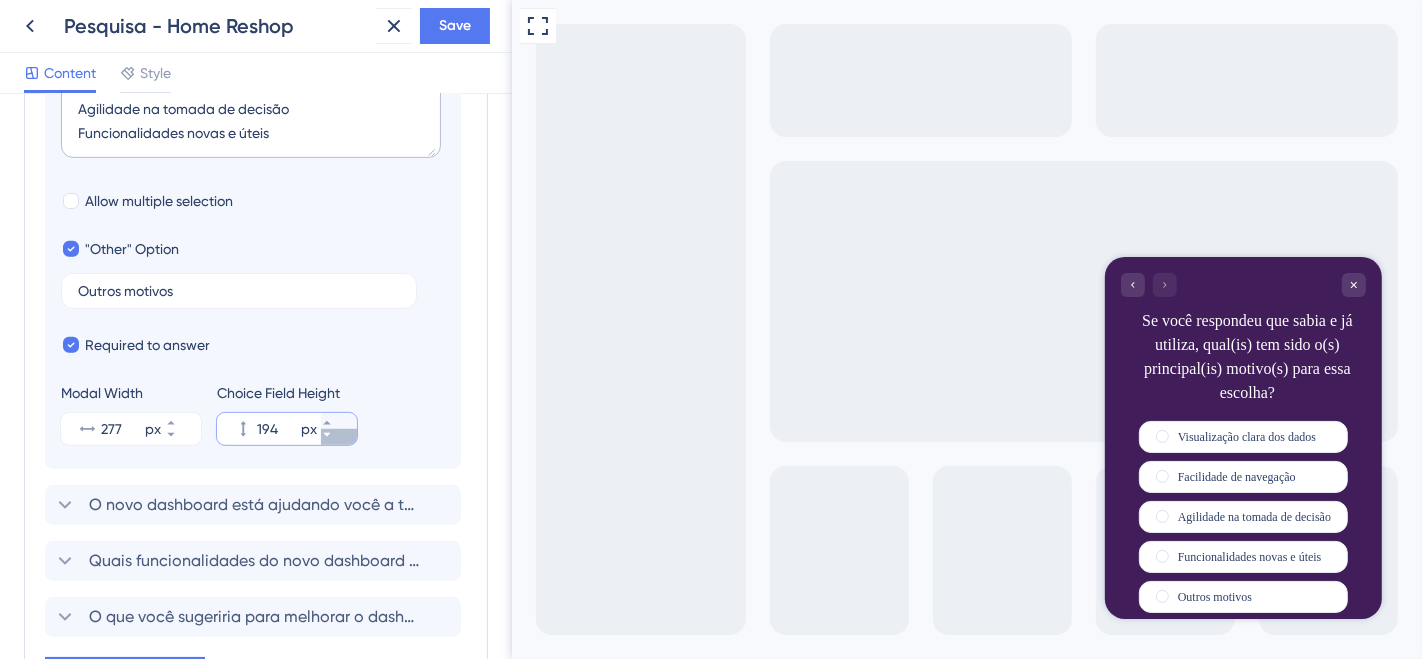 click 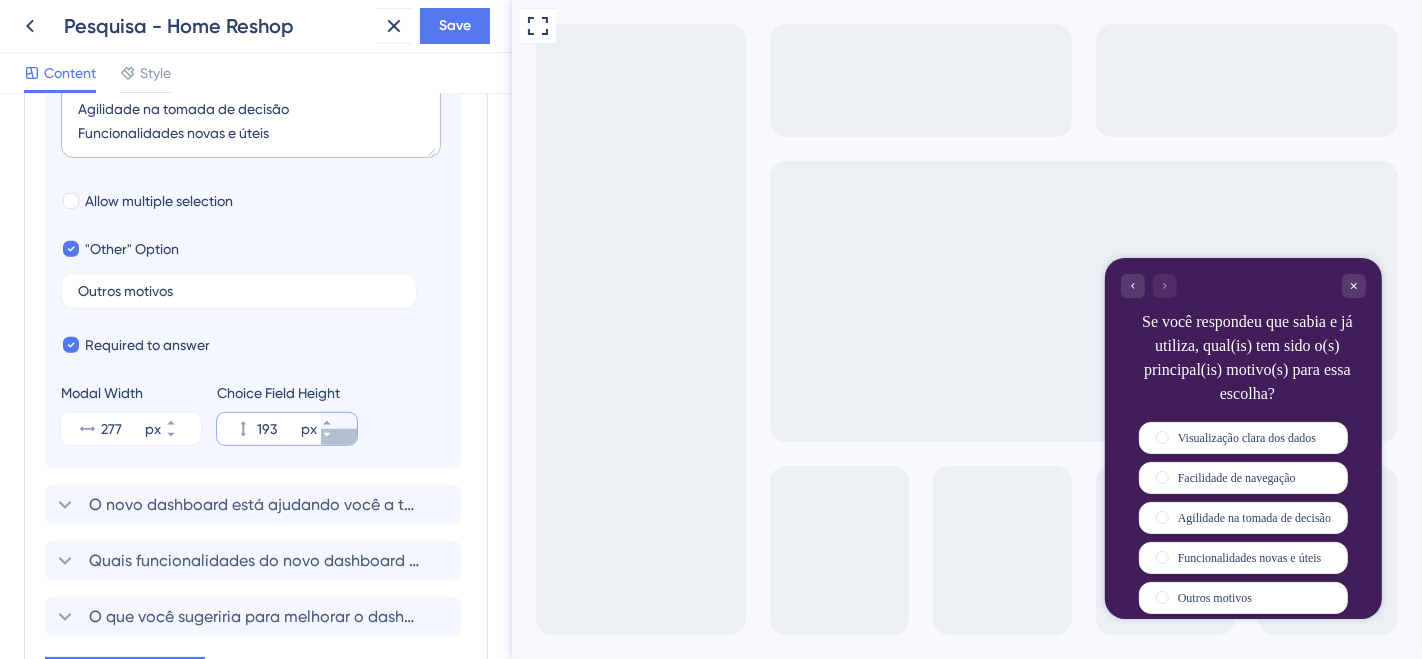 click 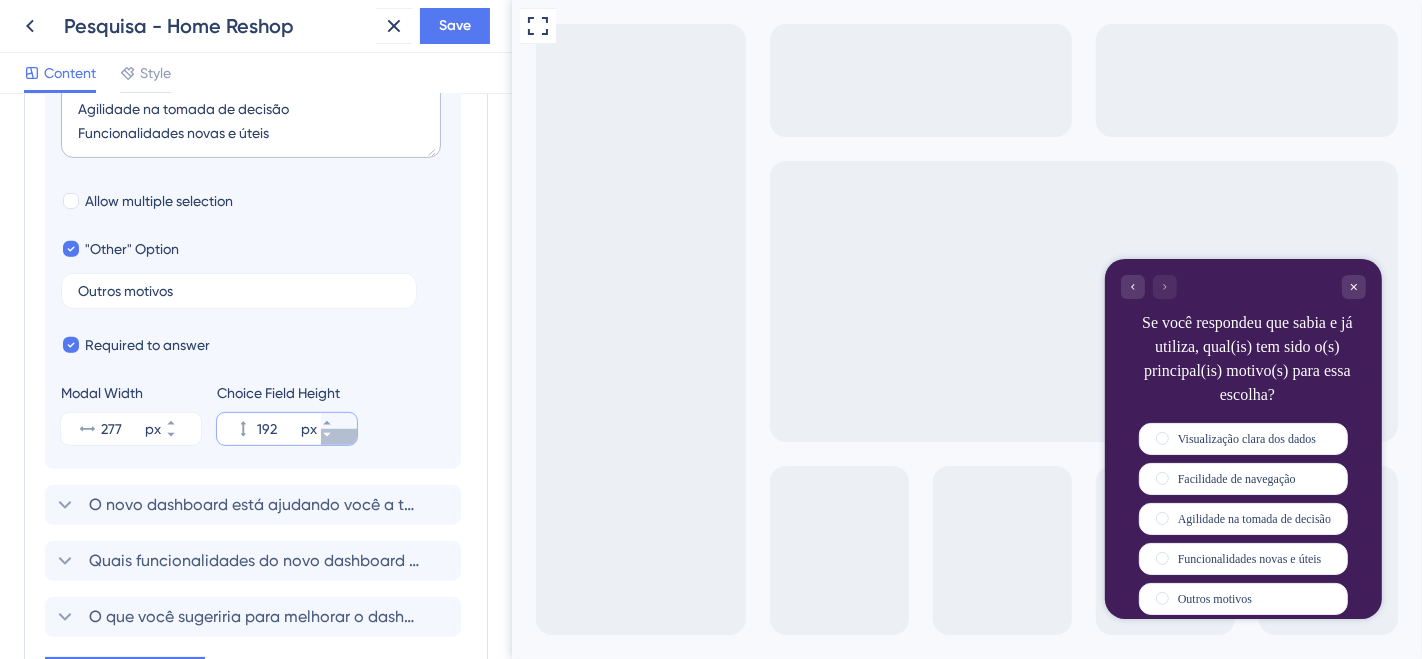 click 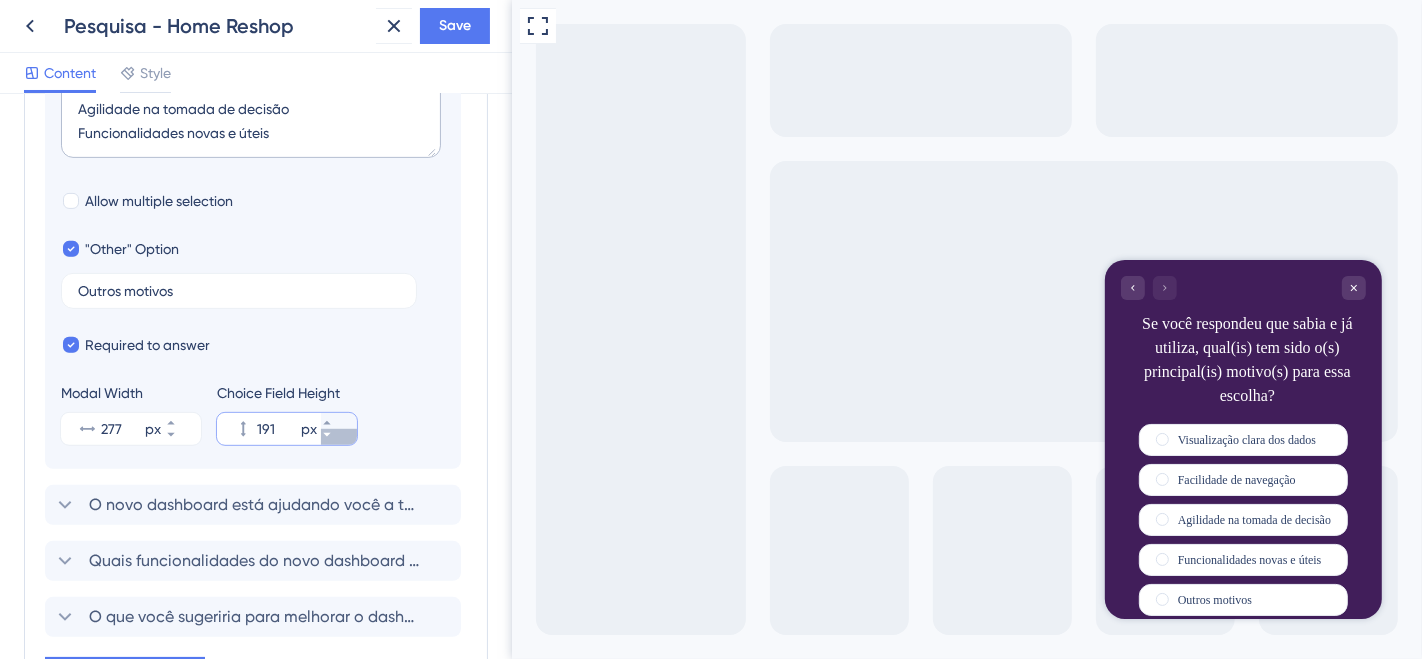 click 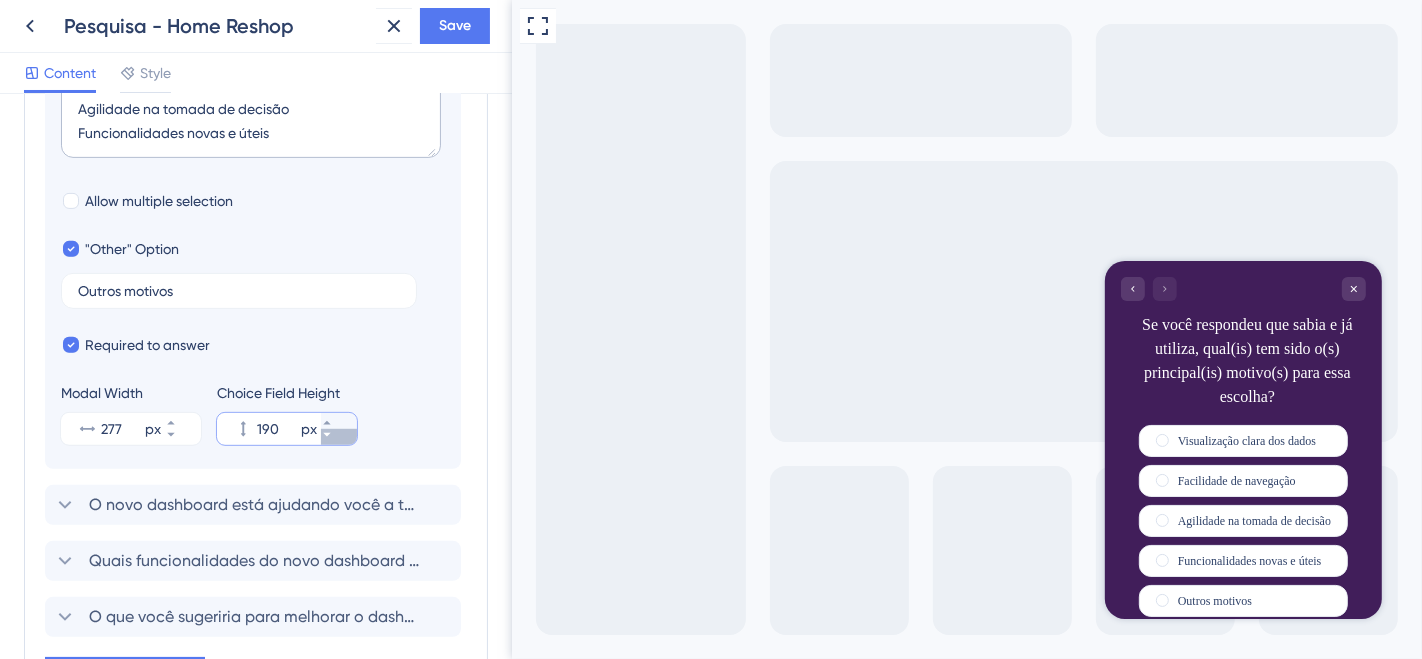click 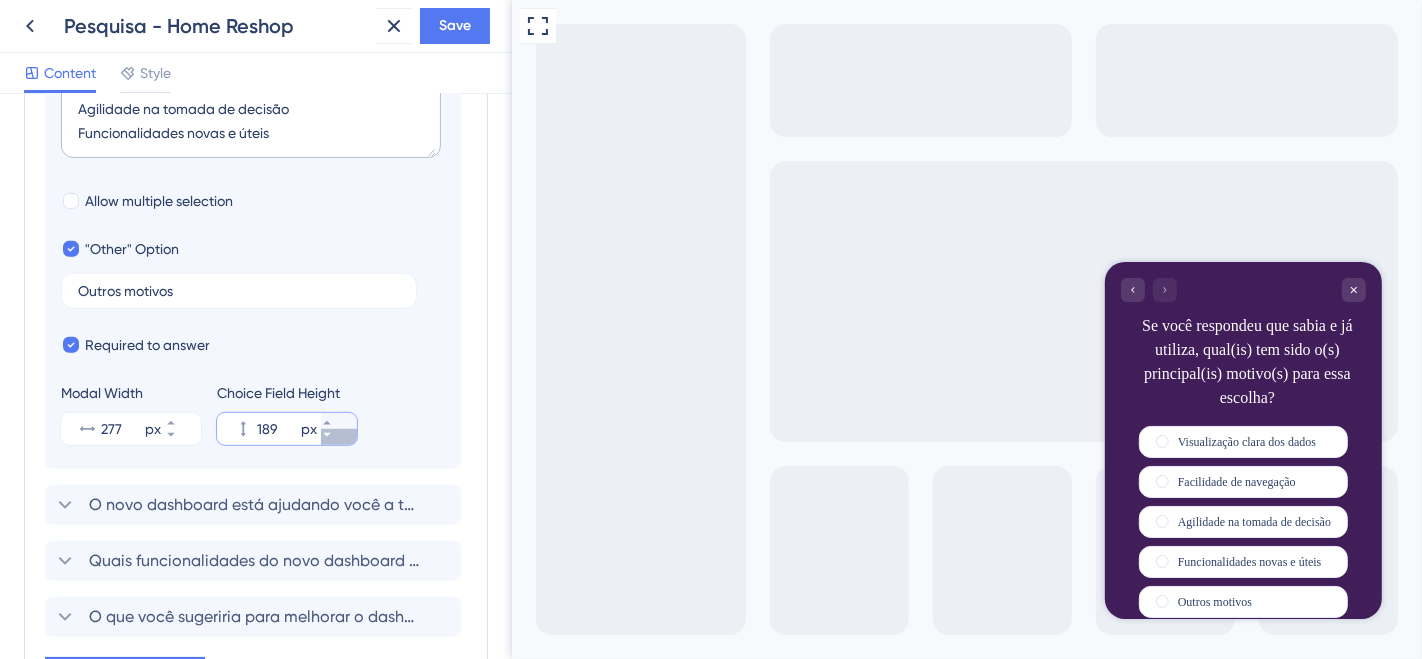 click 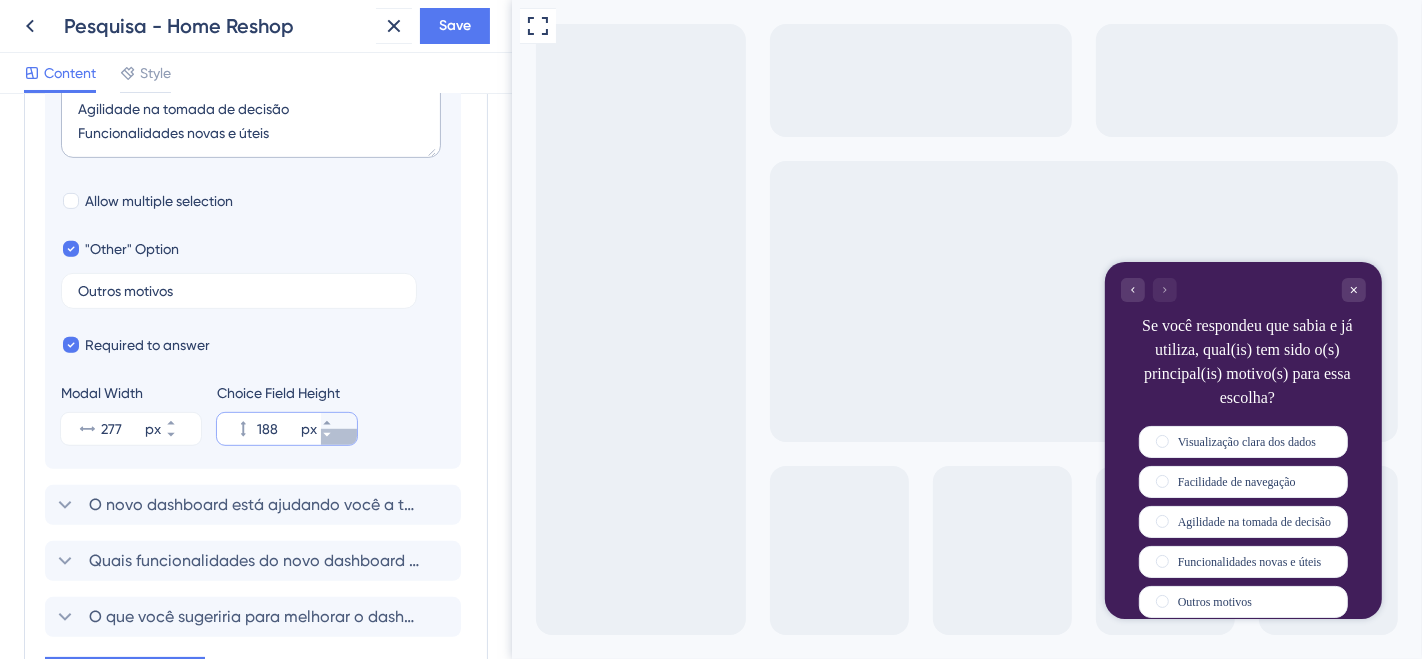 click 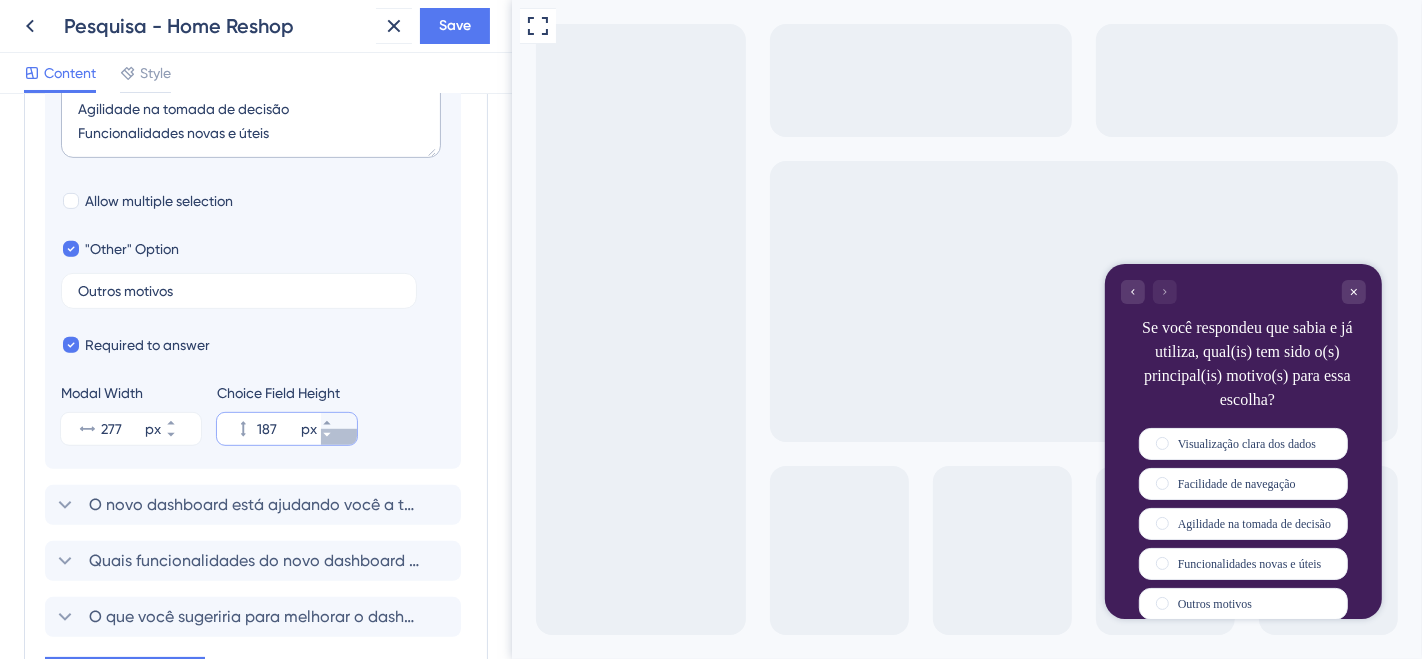 click 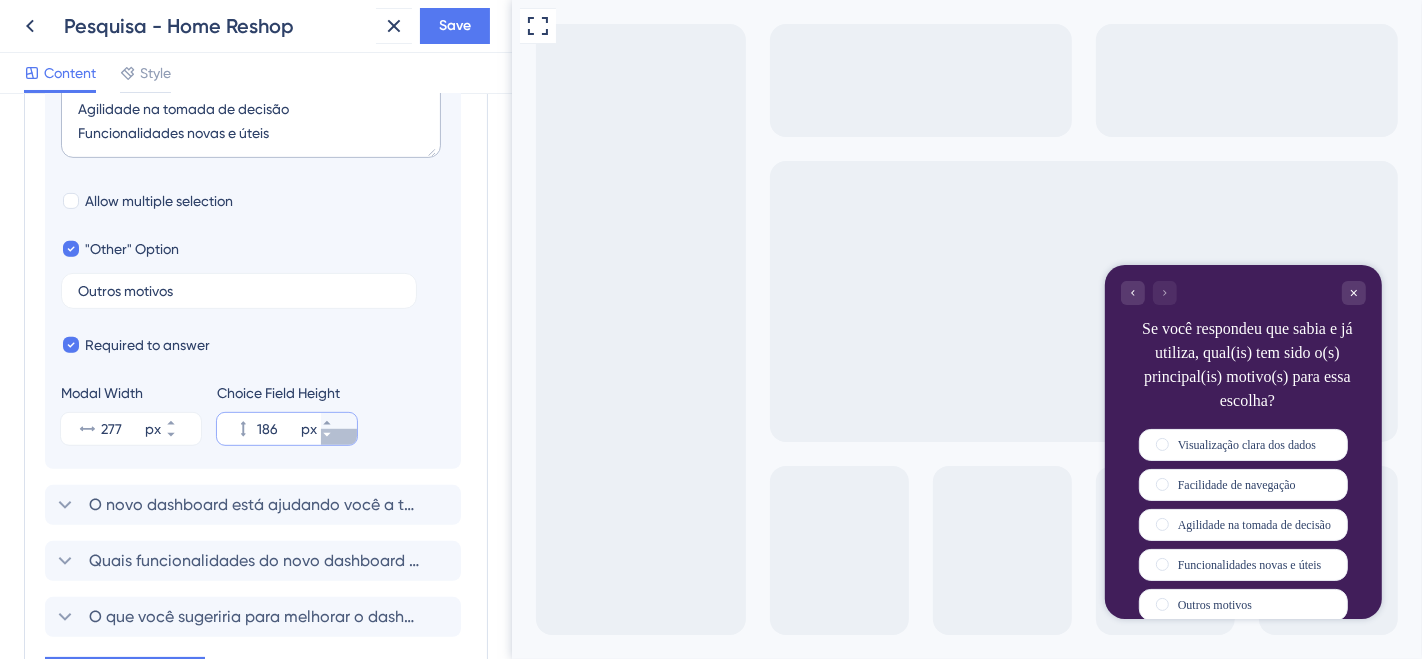 click 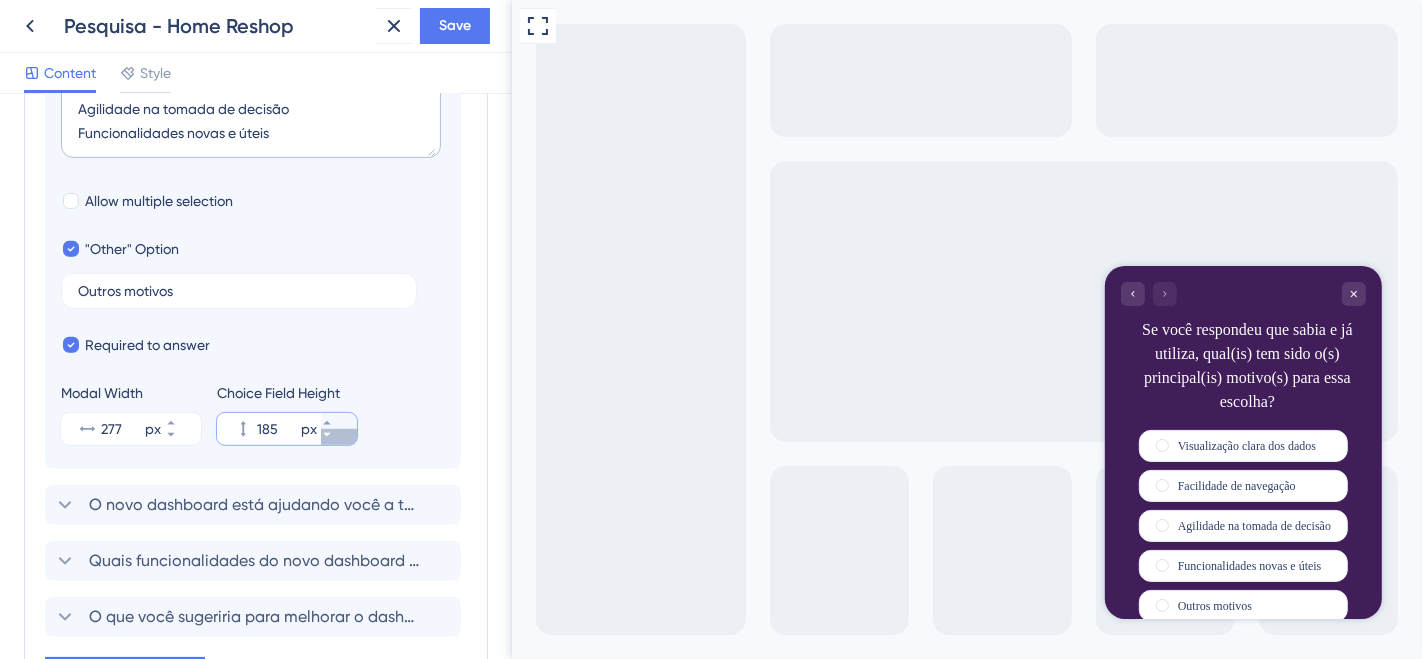 click 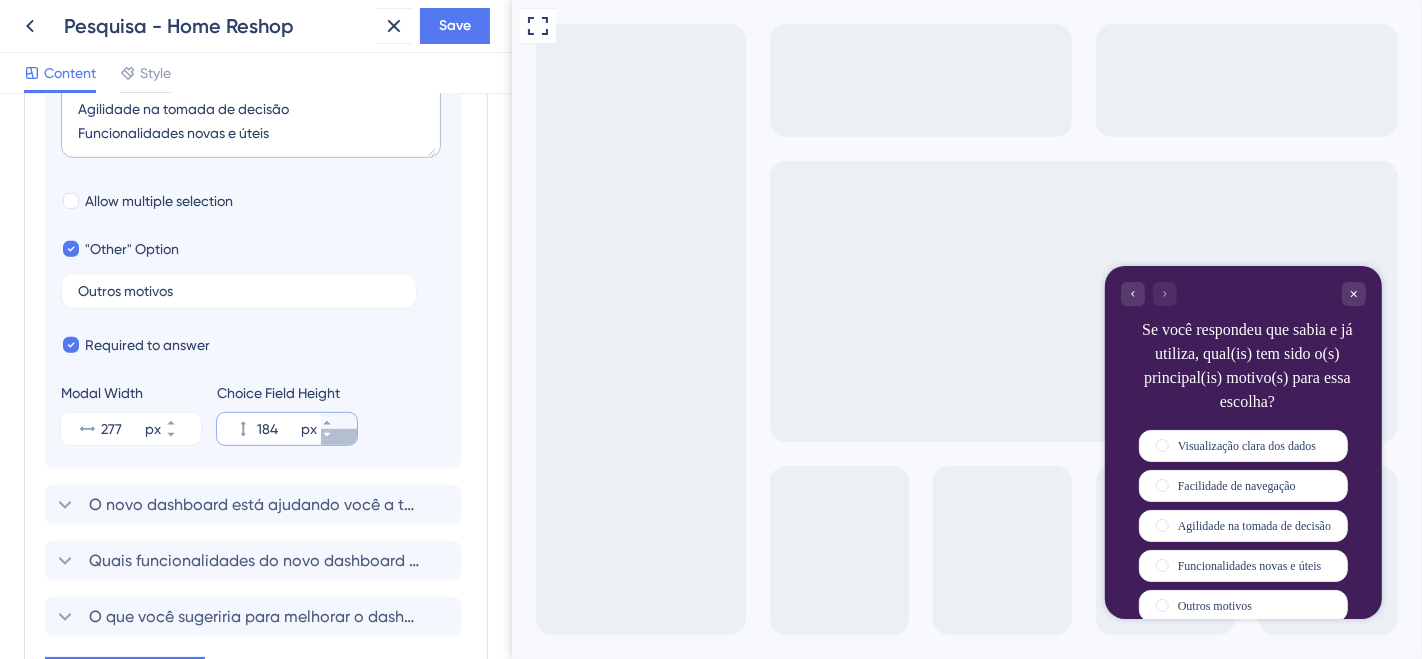 click 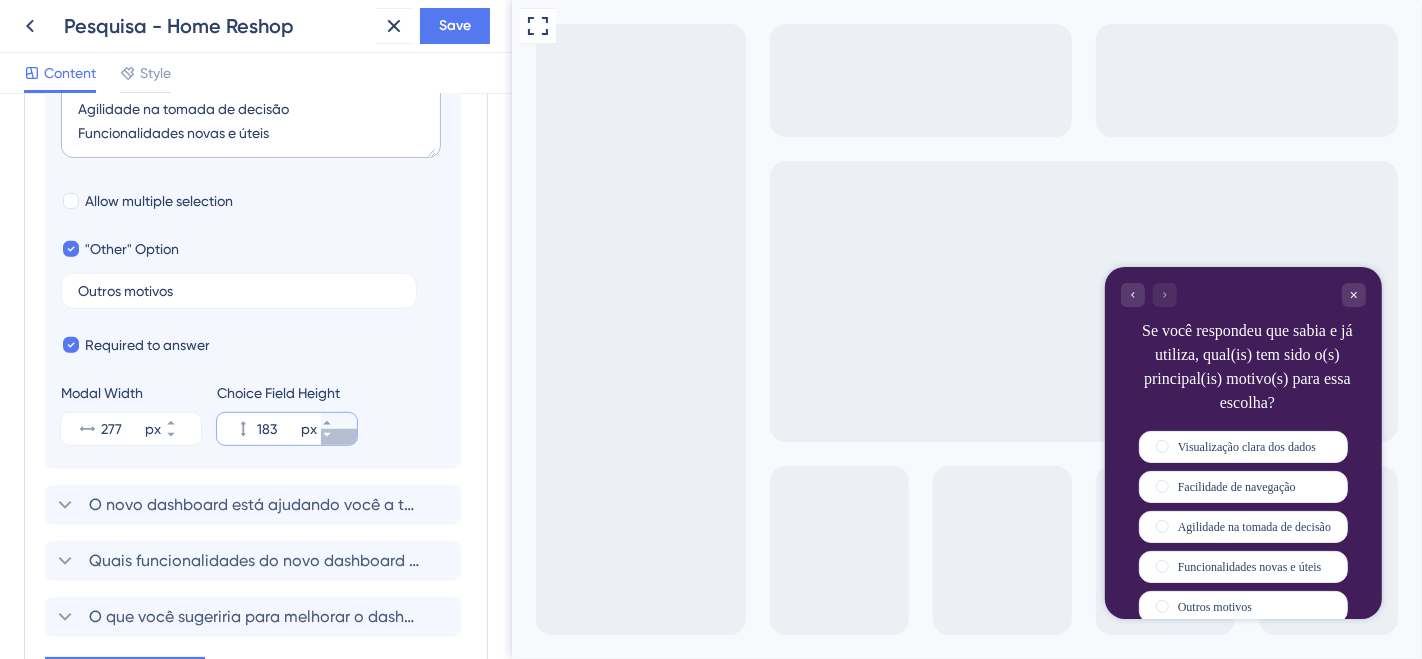 click 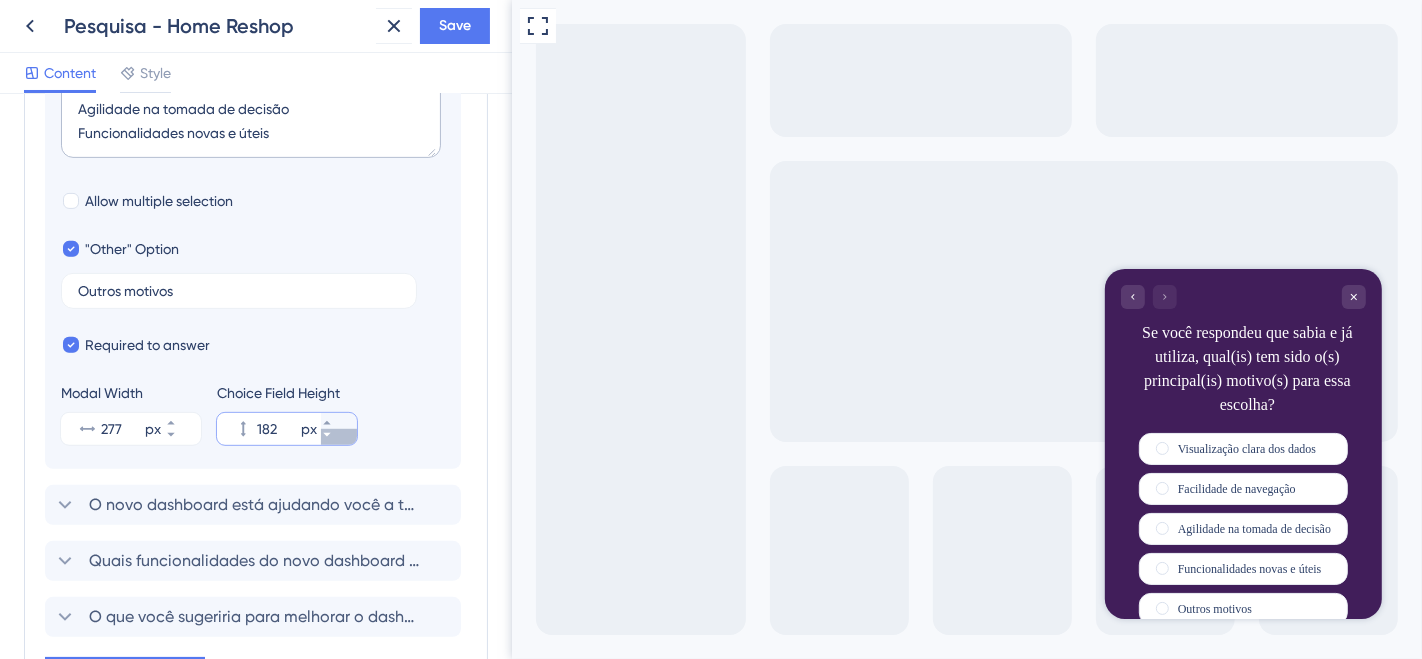 click 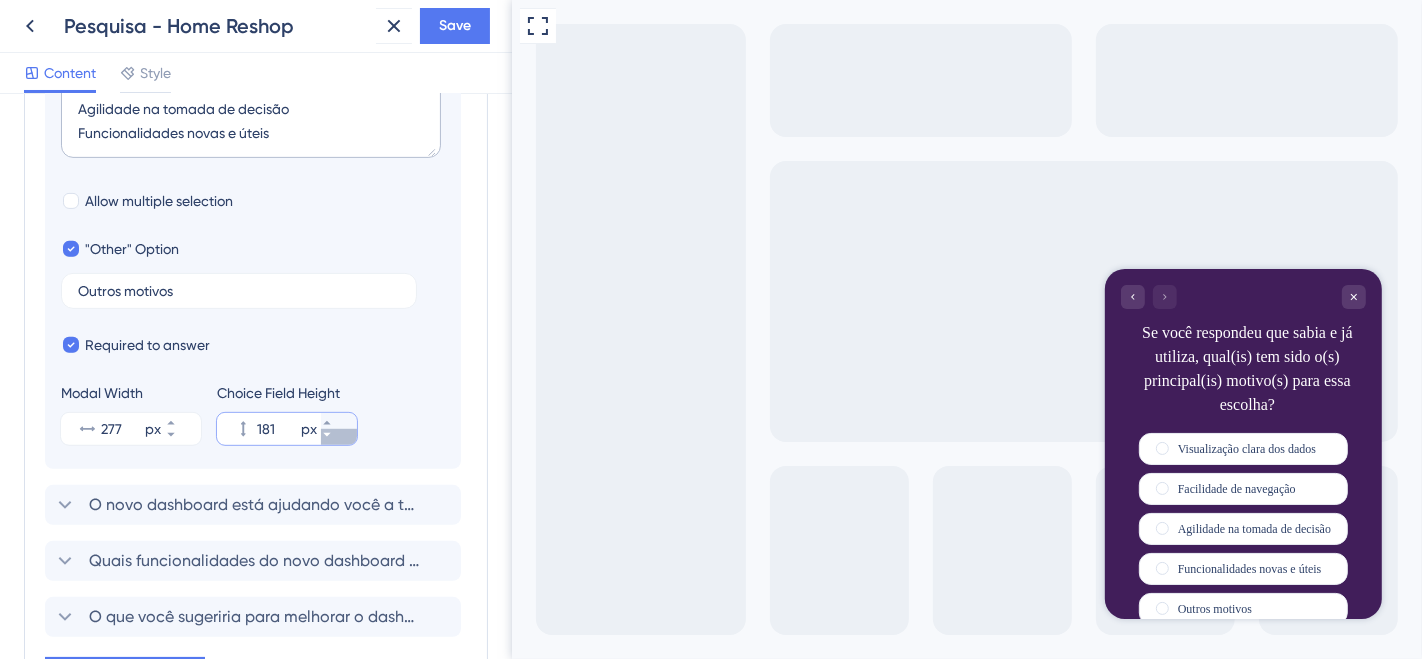 click 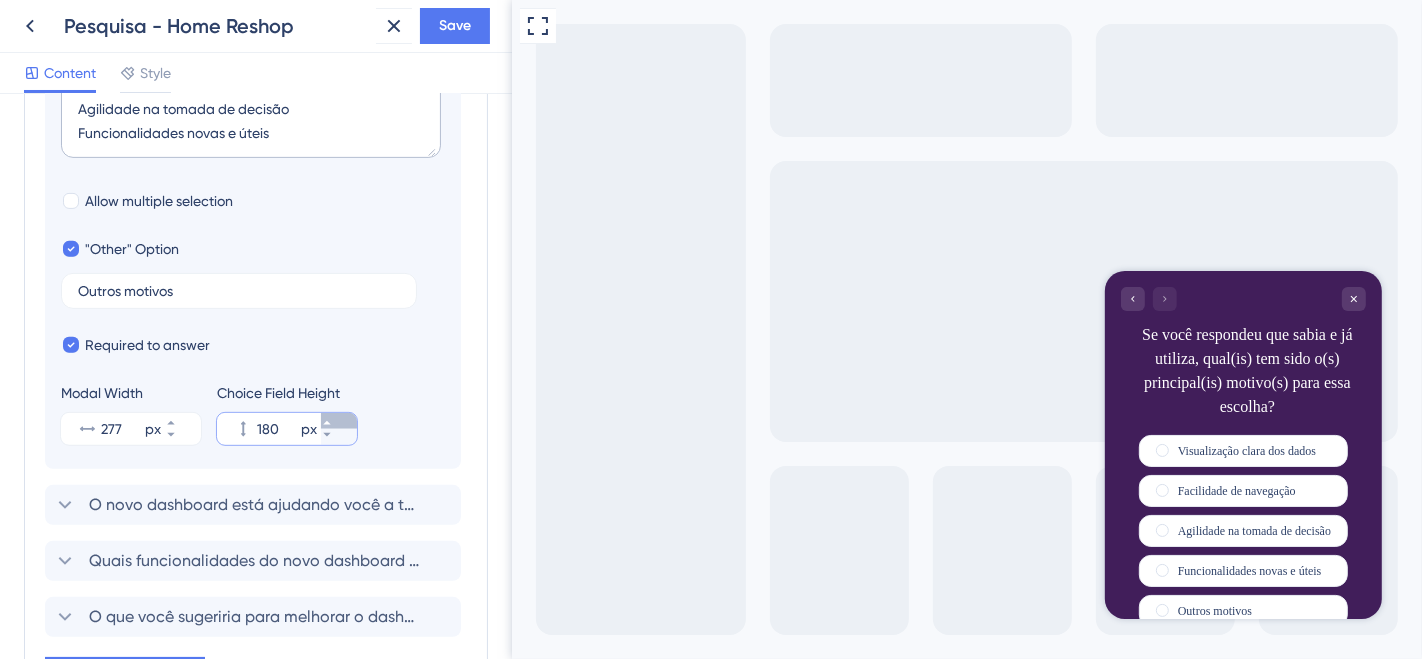 click 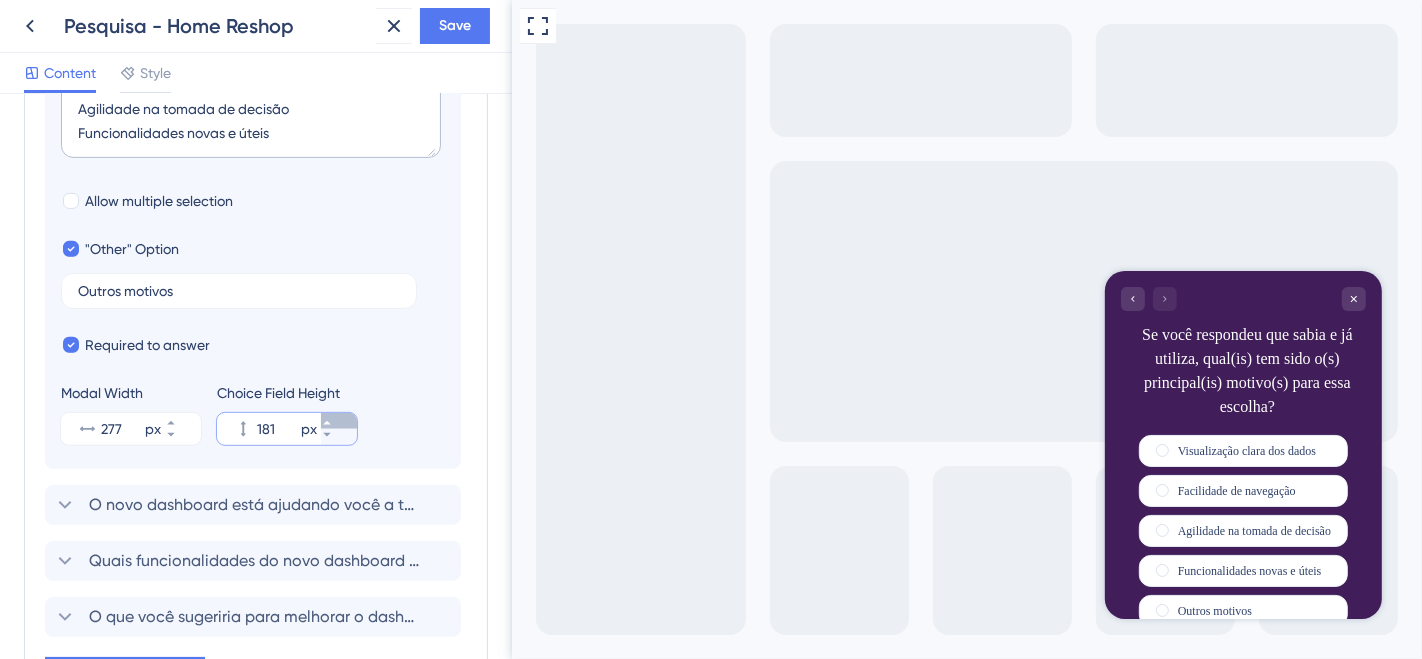 click 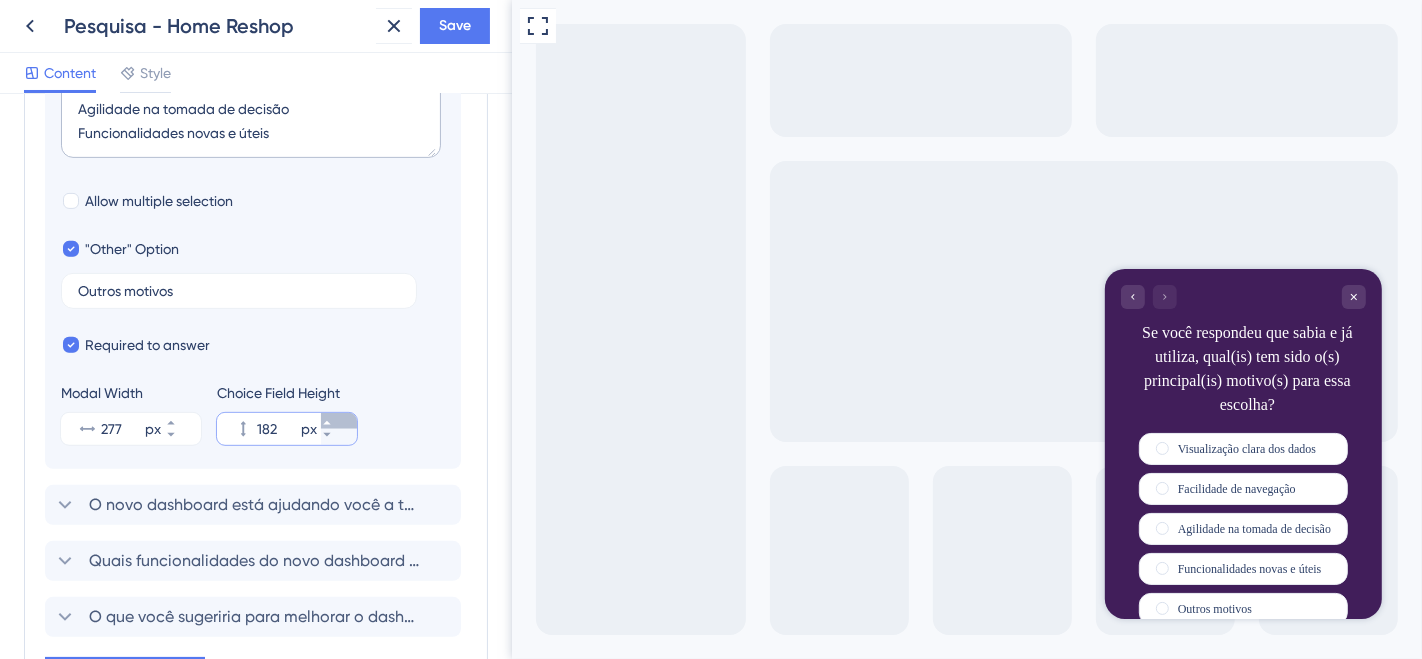 click 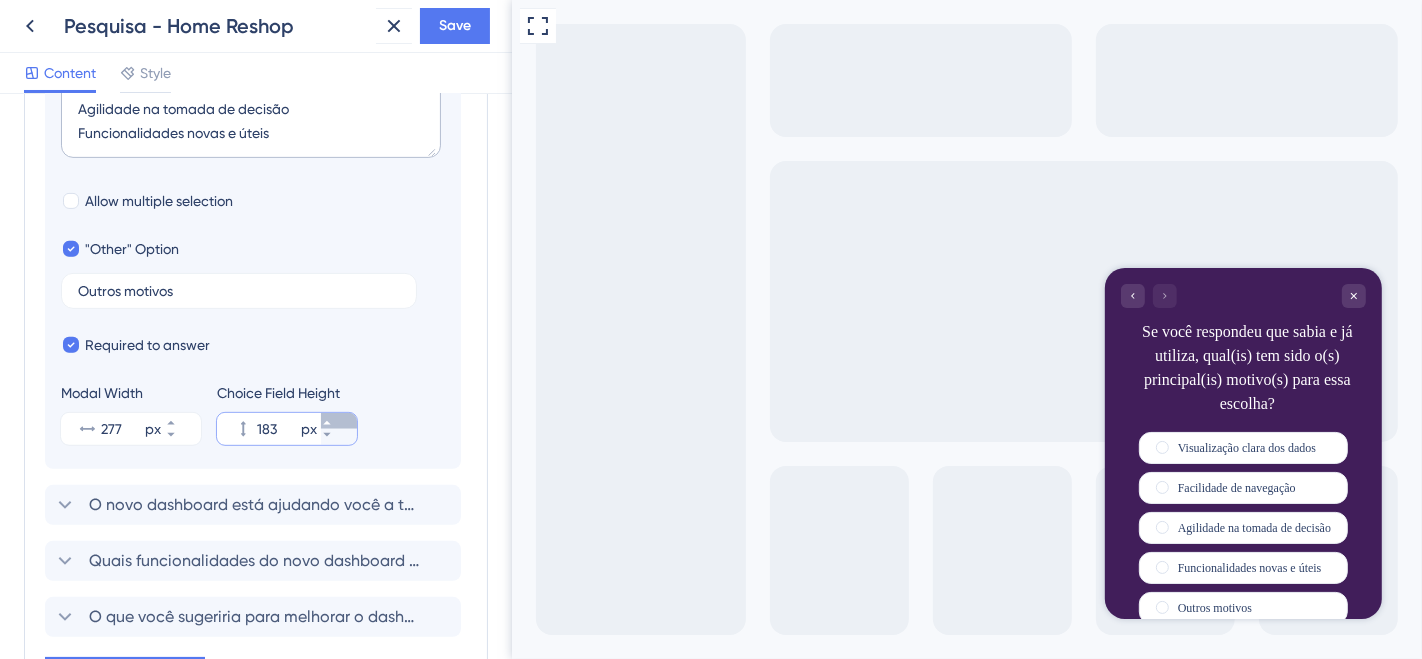click 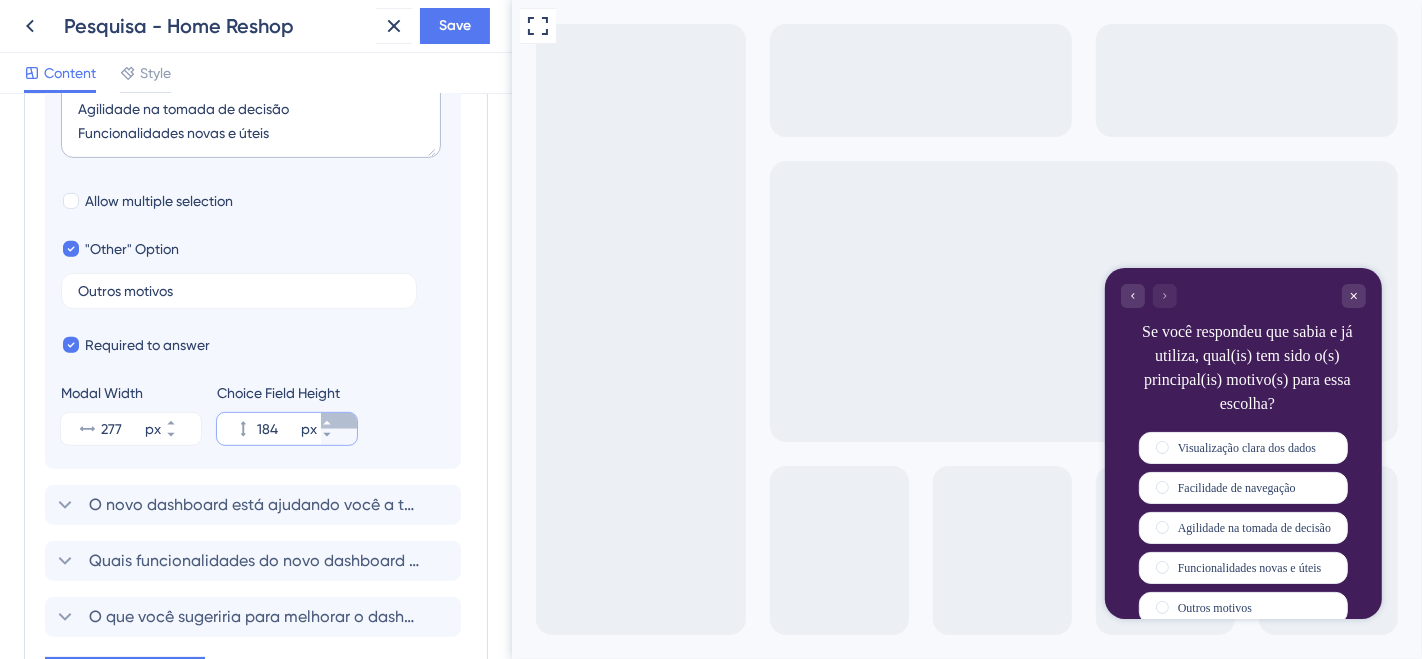 click 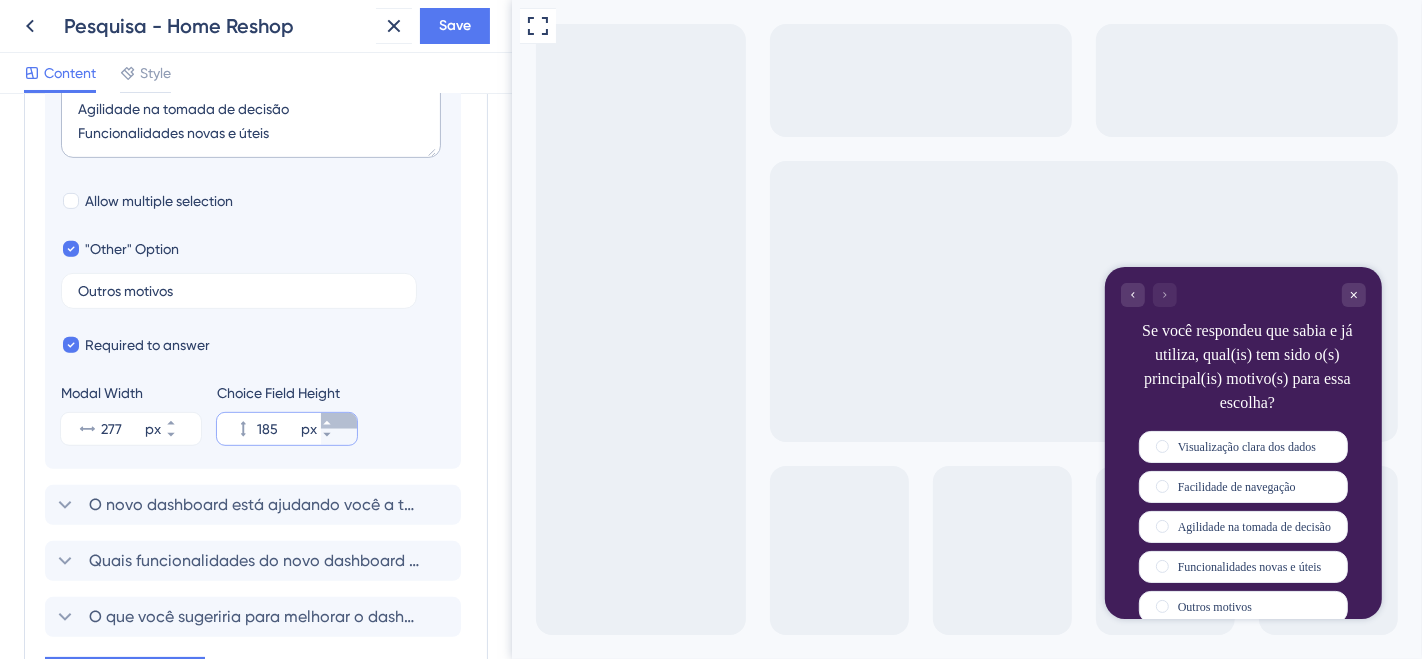 click 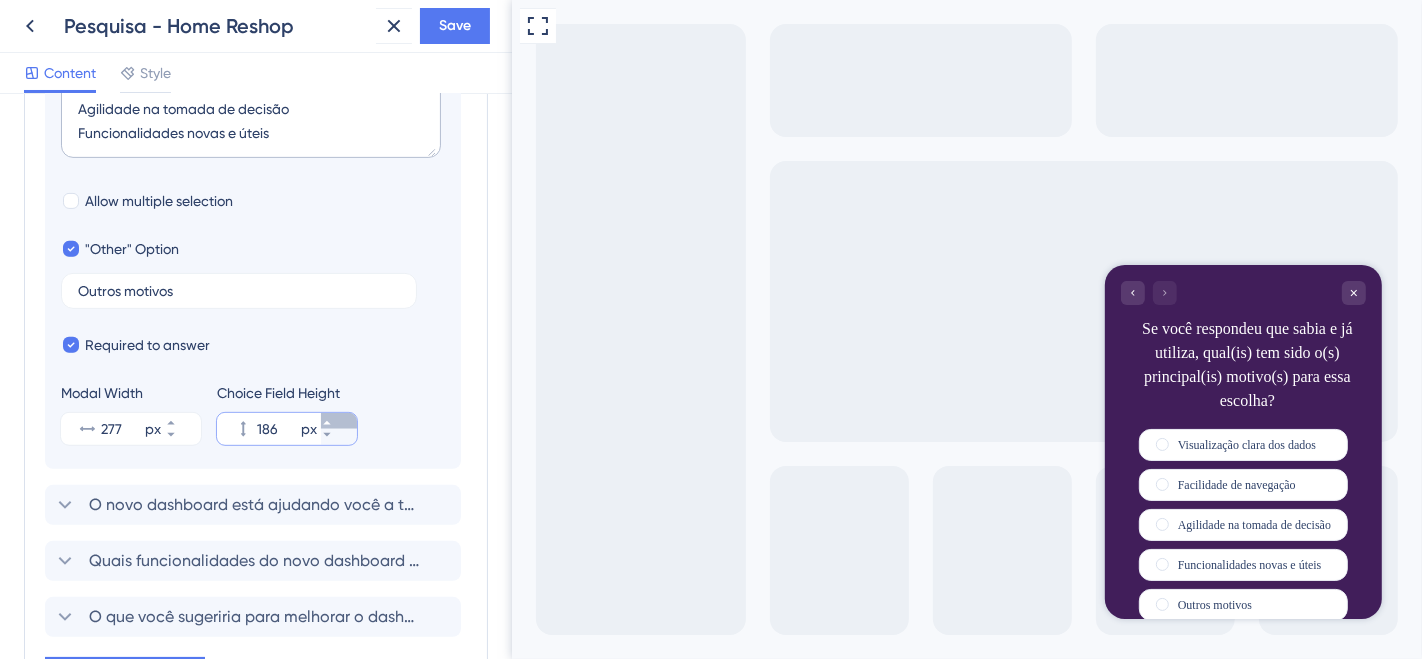click 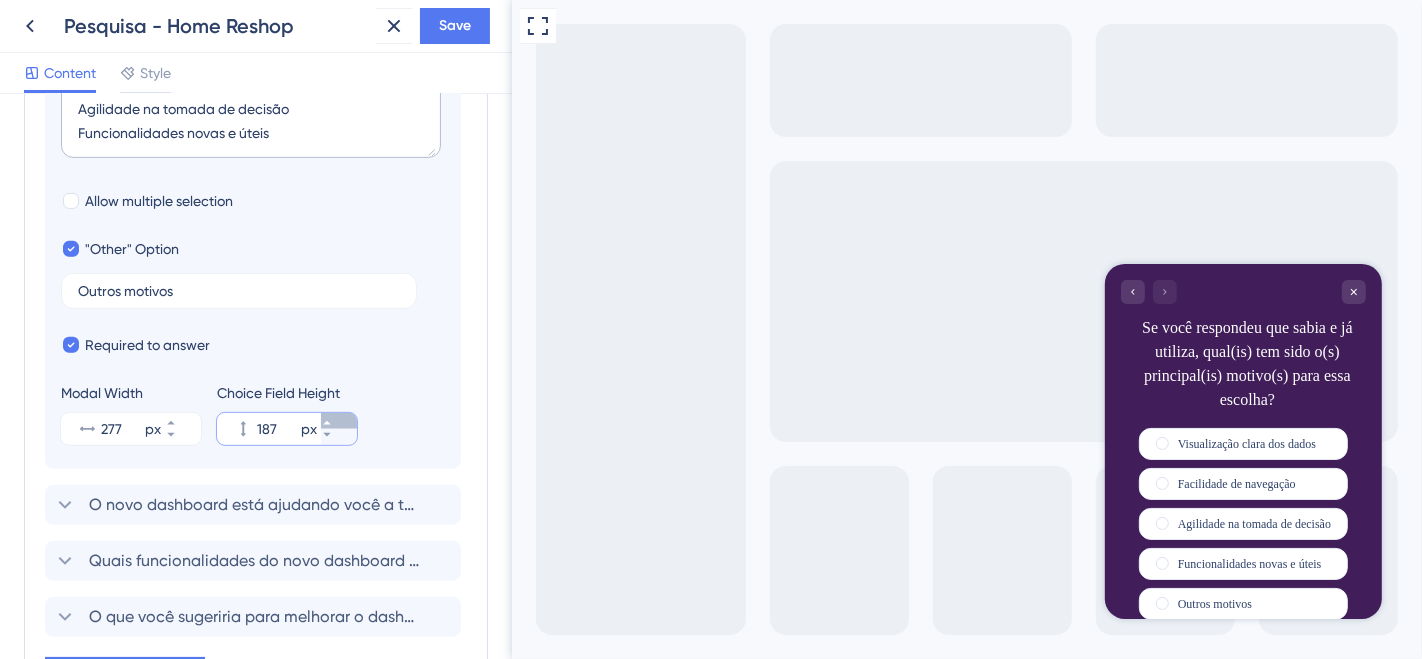 click 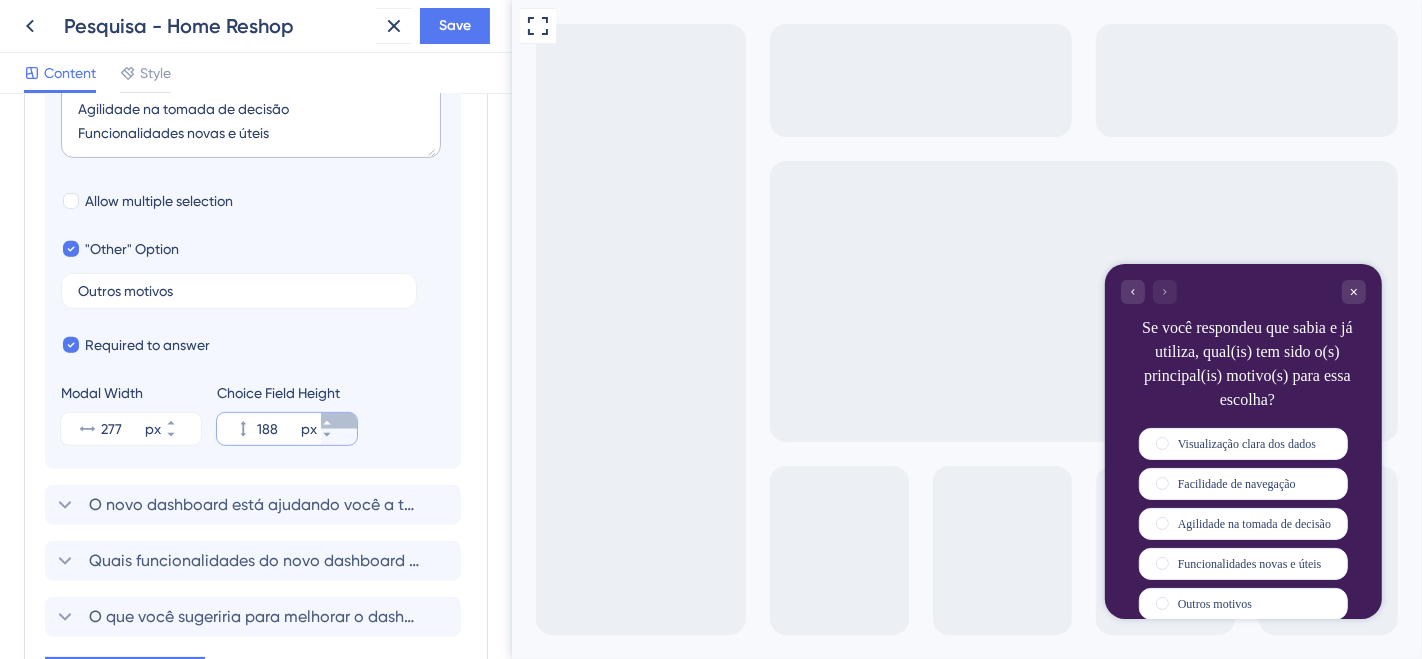 click 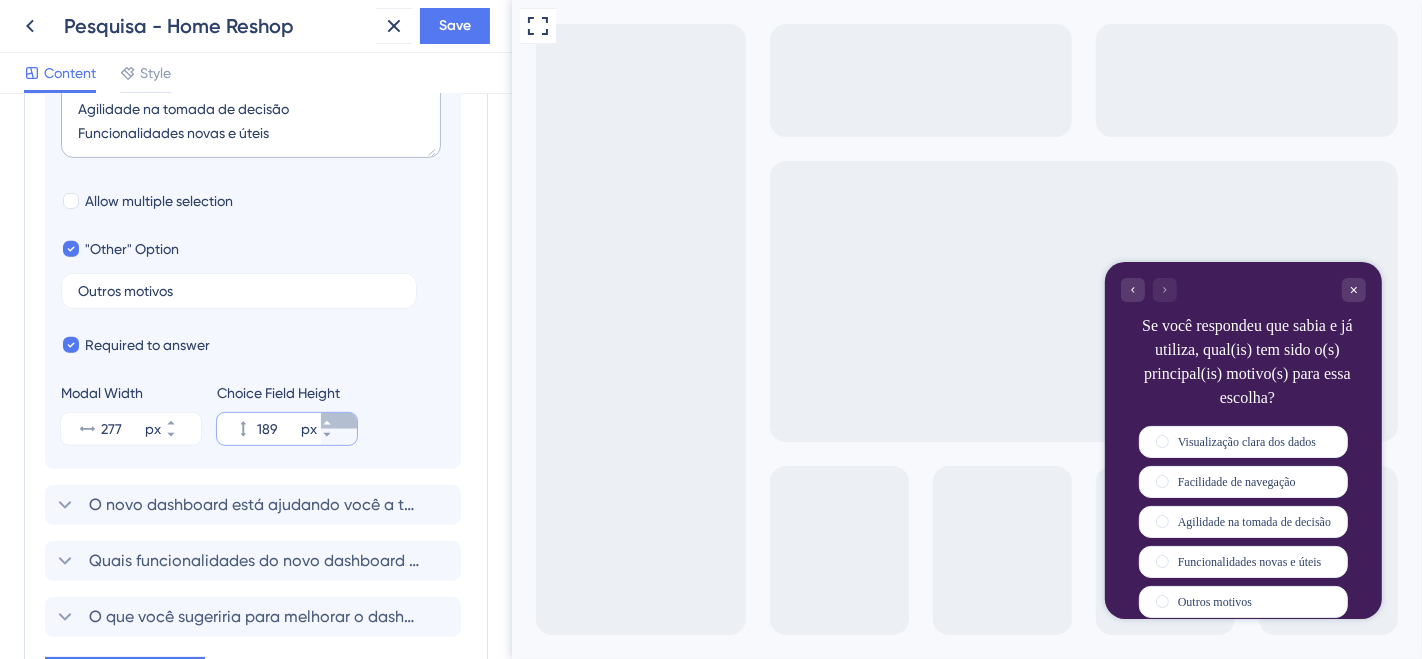 click 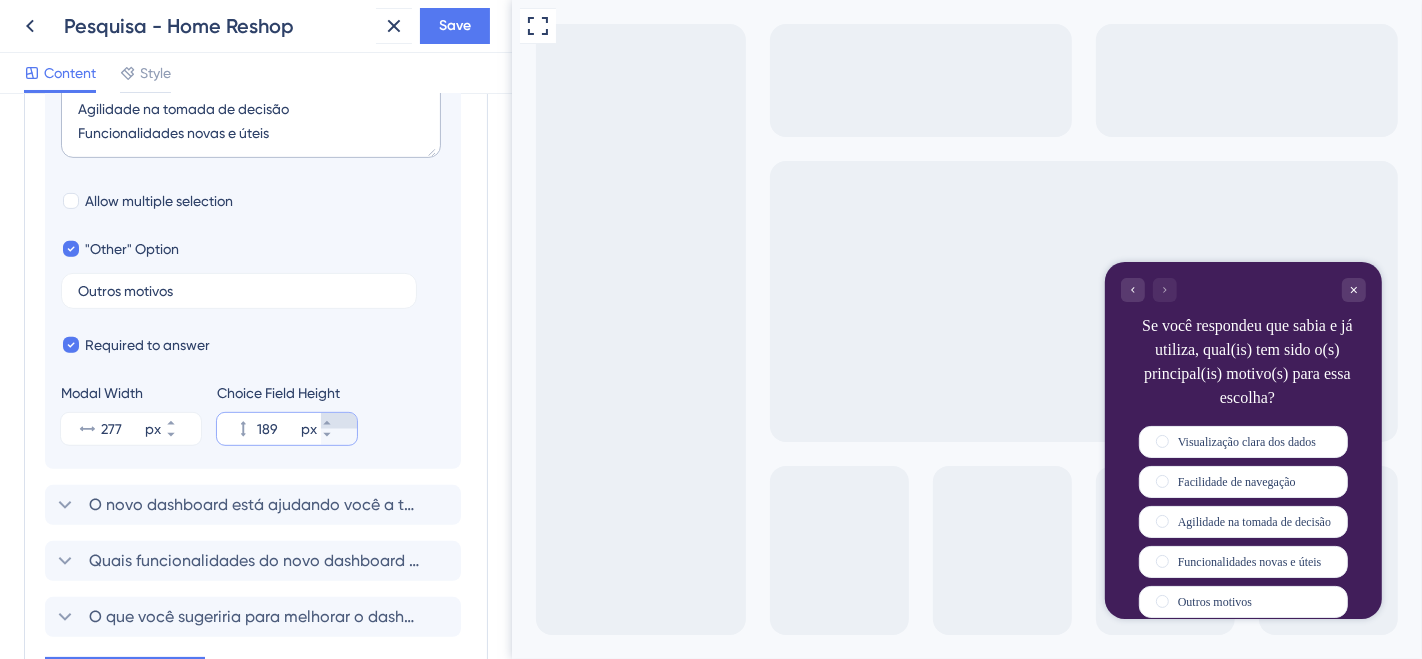 type on "190" 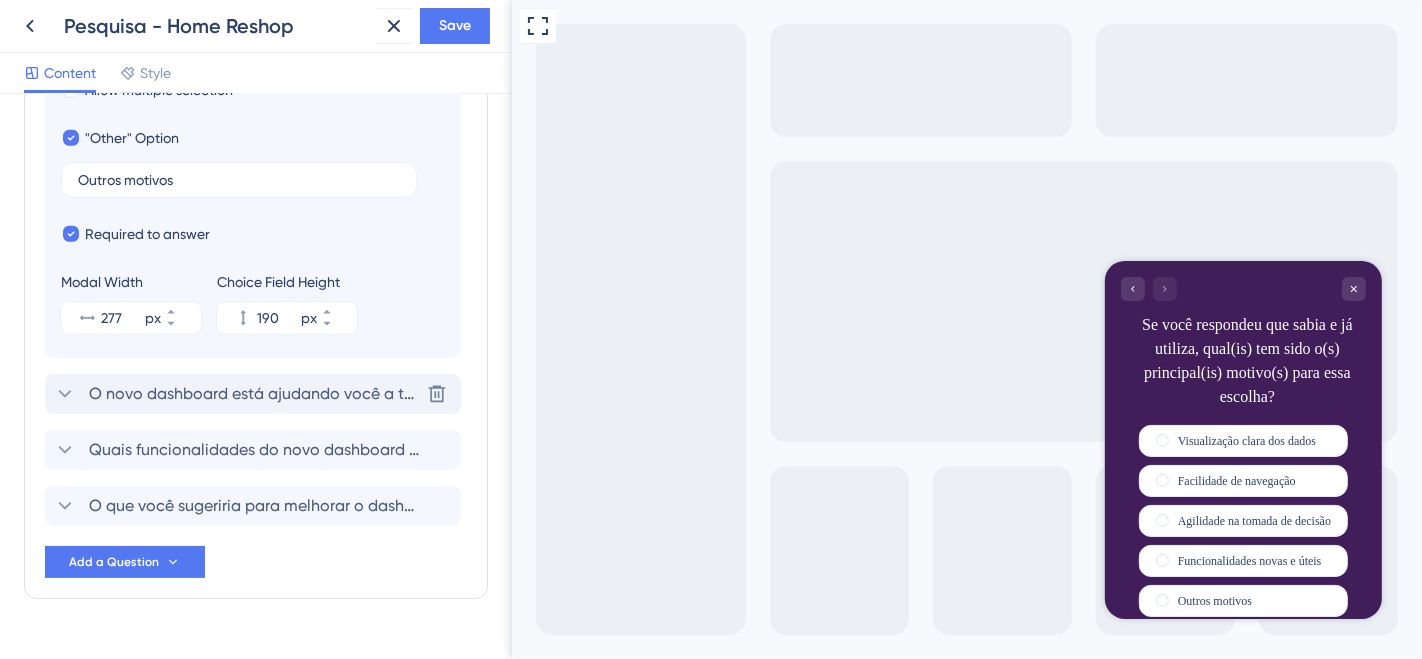 click 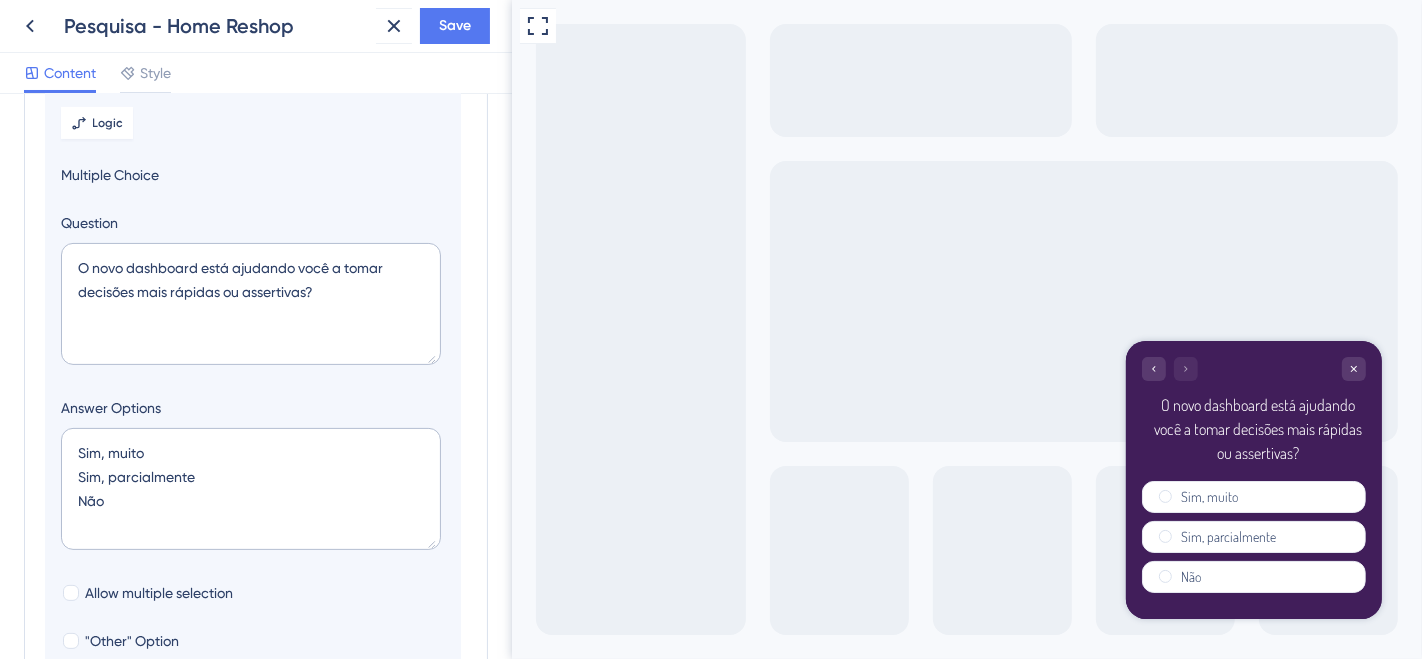 scroll, scrollTop: 284, scrollLeft: 0, axis: vertical 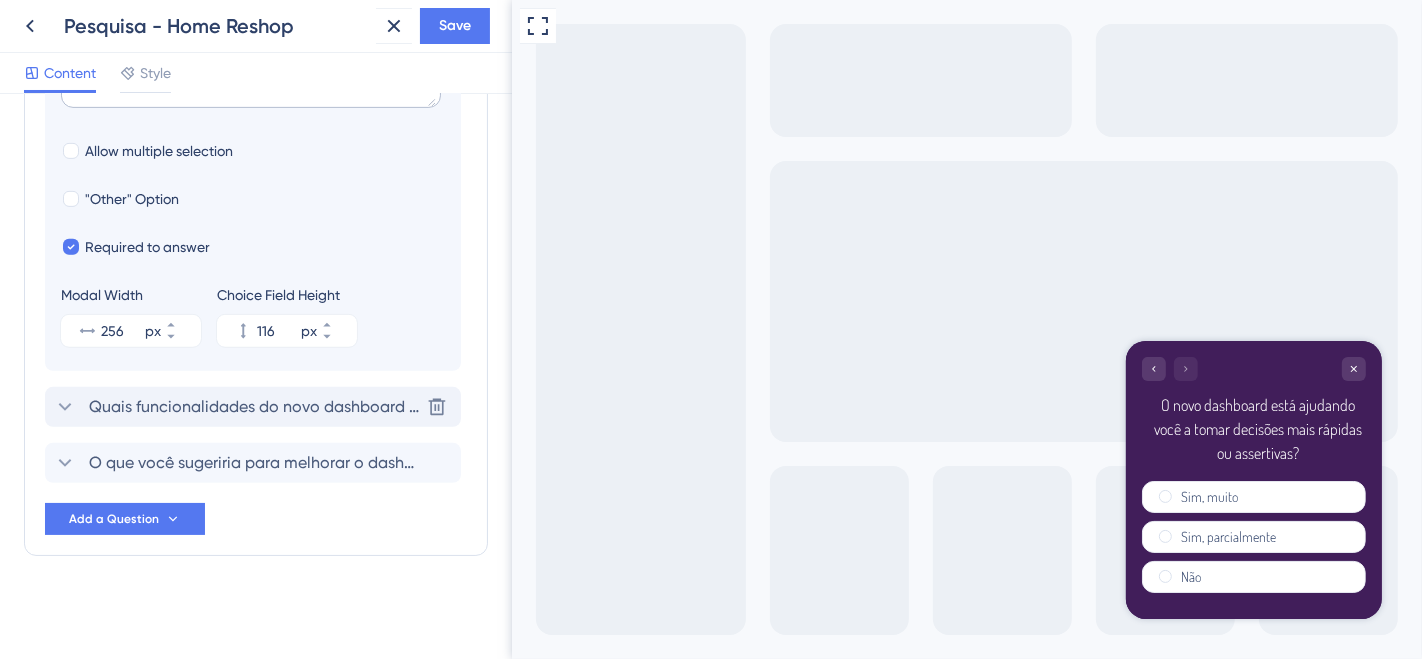 click 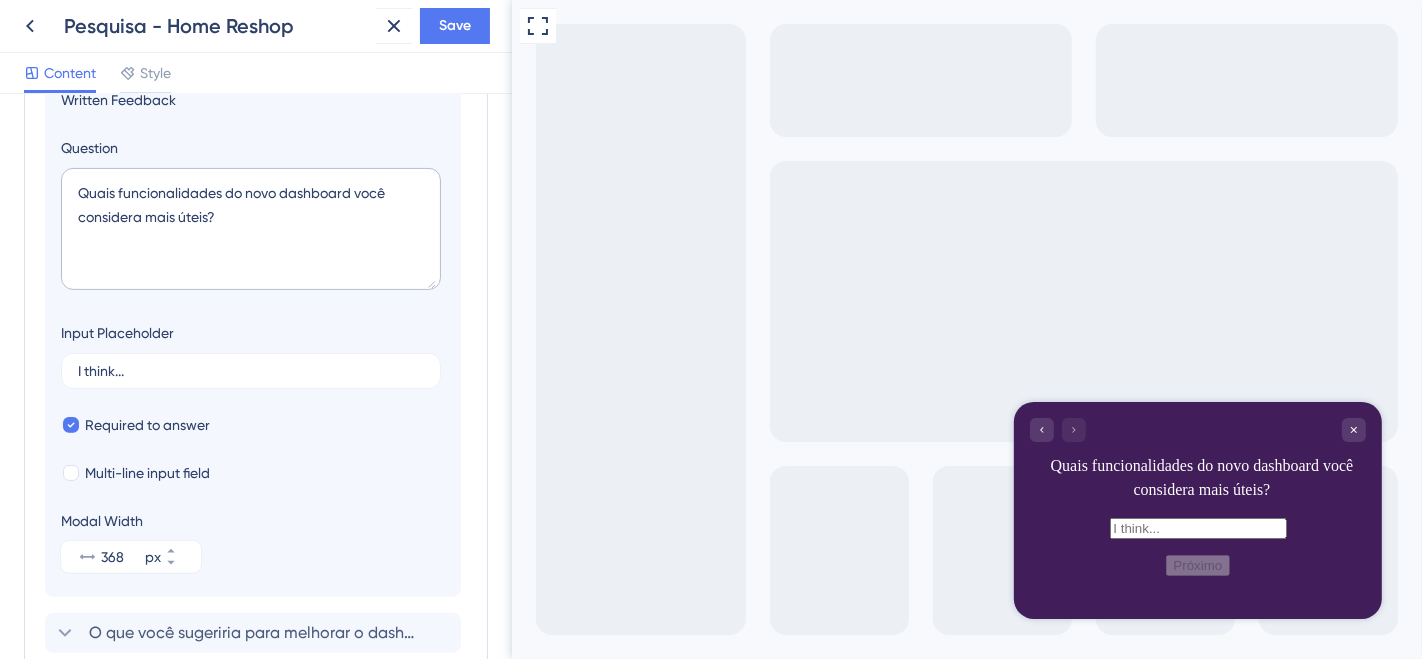 scroll, scrollTop: 637, scrollLeft: 0, axis: vertical 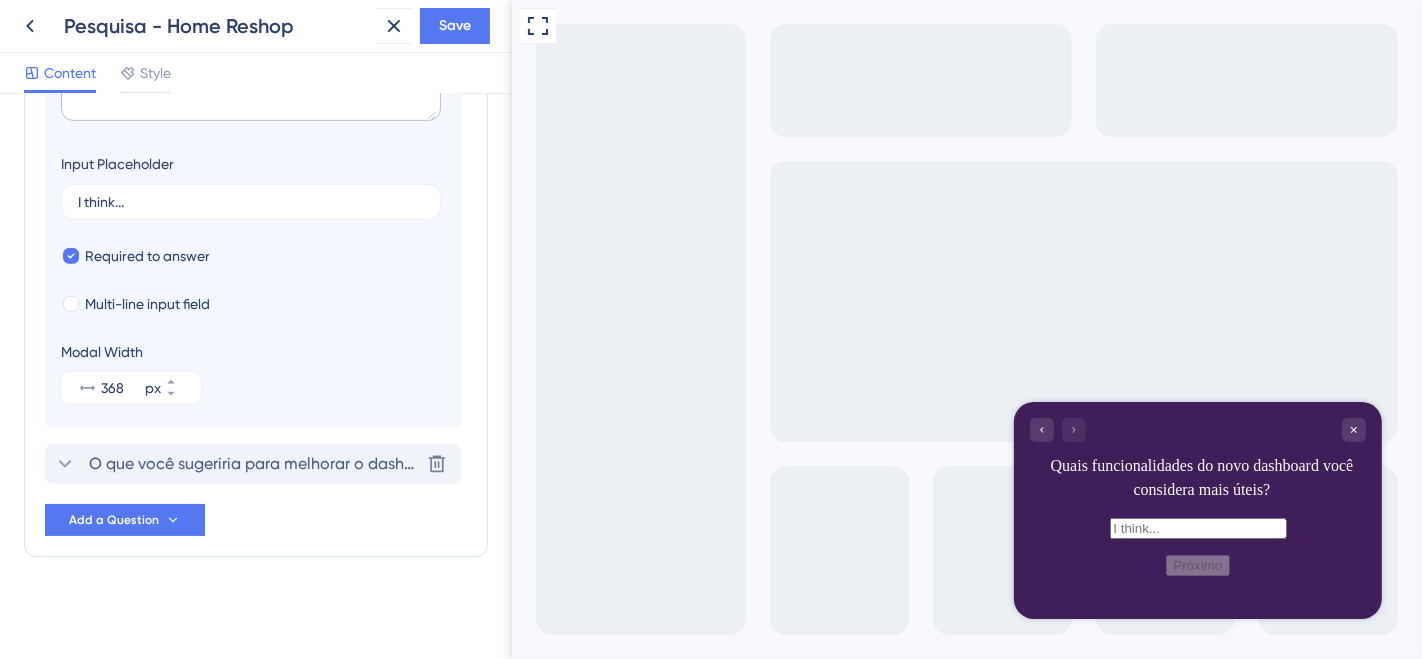 click 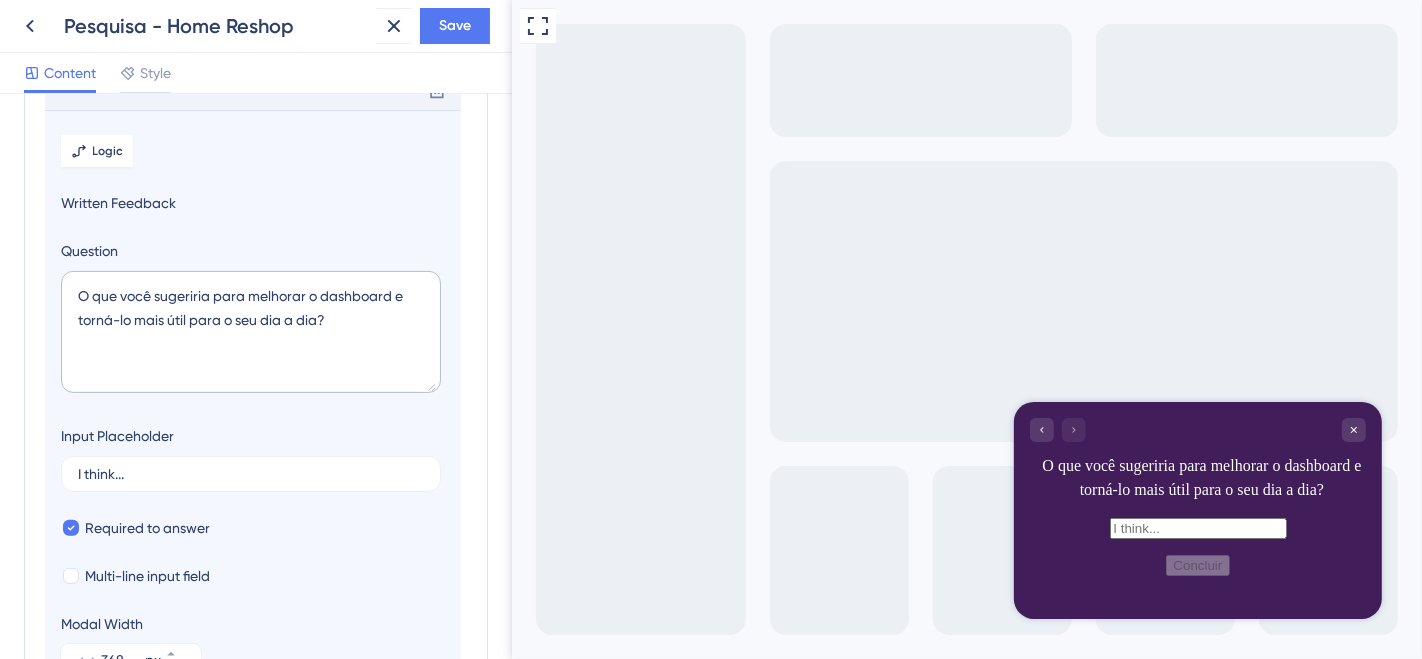 scroll, scrollTop: 304, scrollLeft: 0, axis: vertical 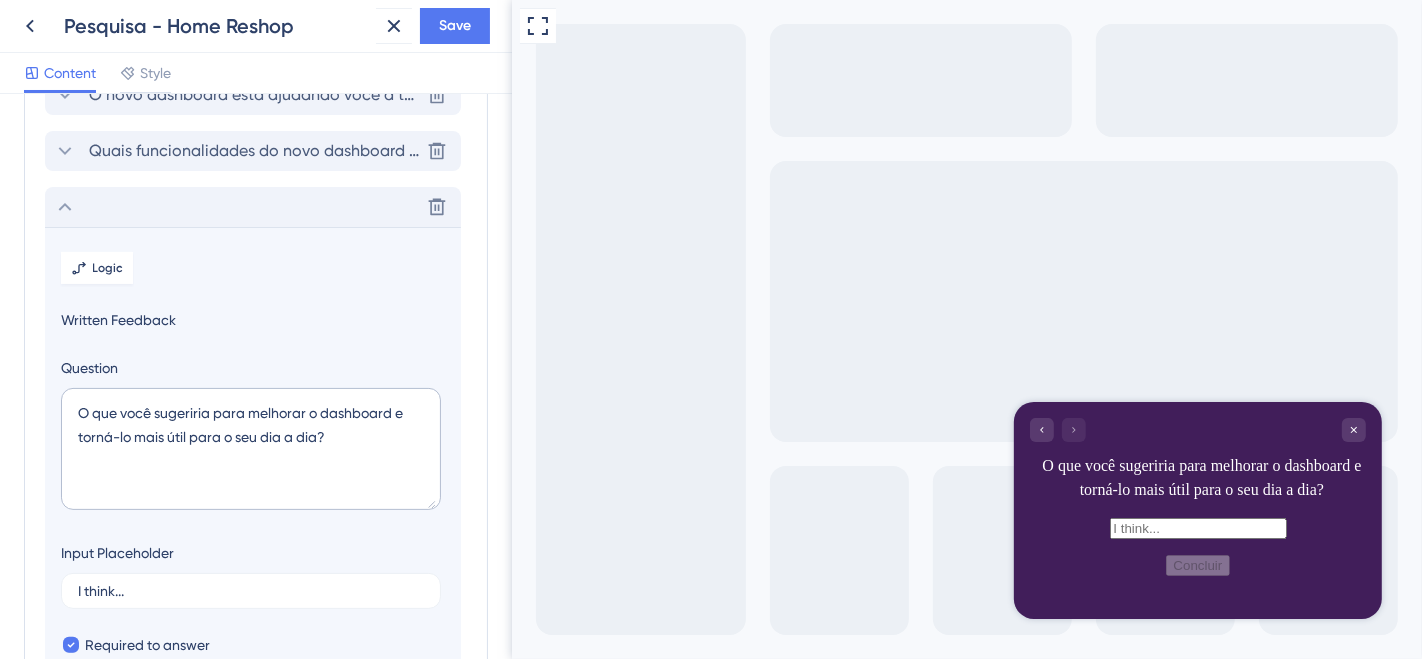 click 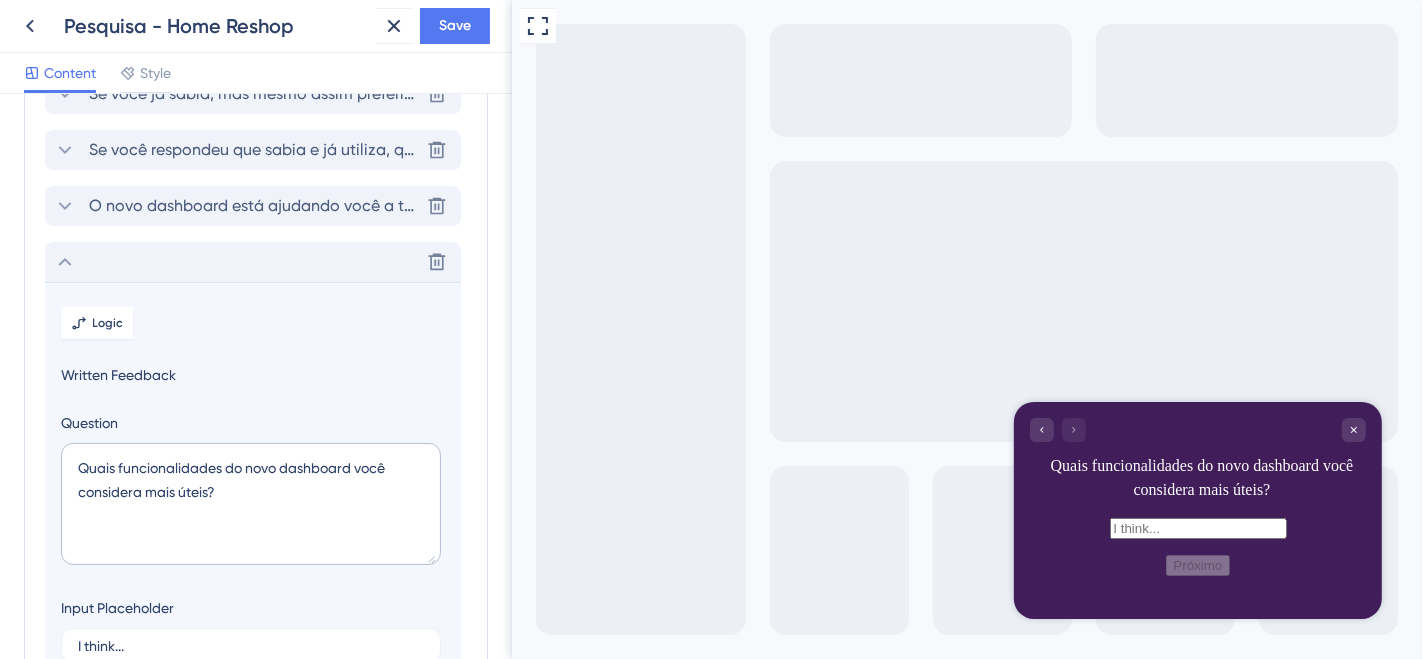 scroll, scrollTop: 0, scrollLeft: 0, axis: both 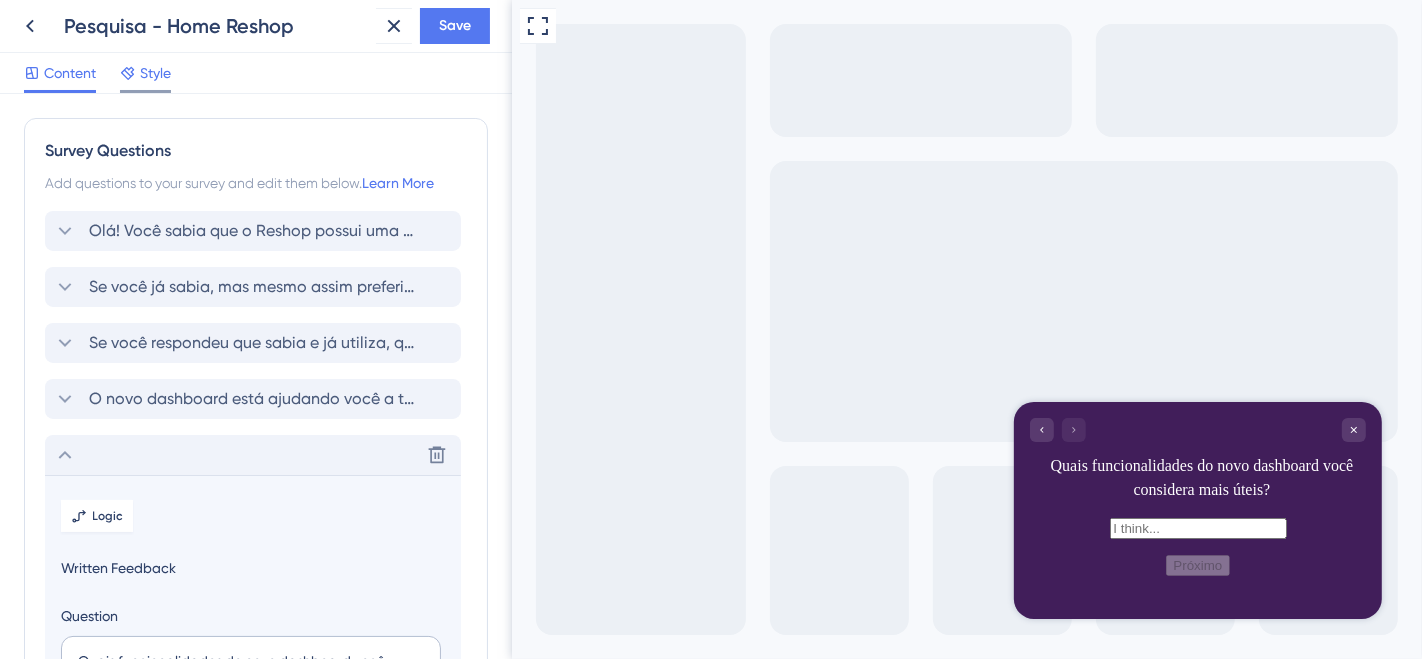 click on "Style" at bounding box center (155, 73) 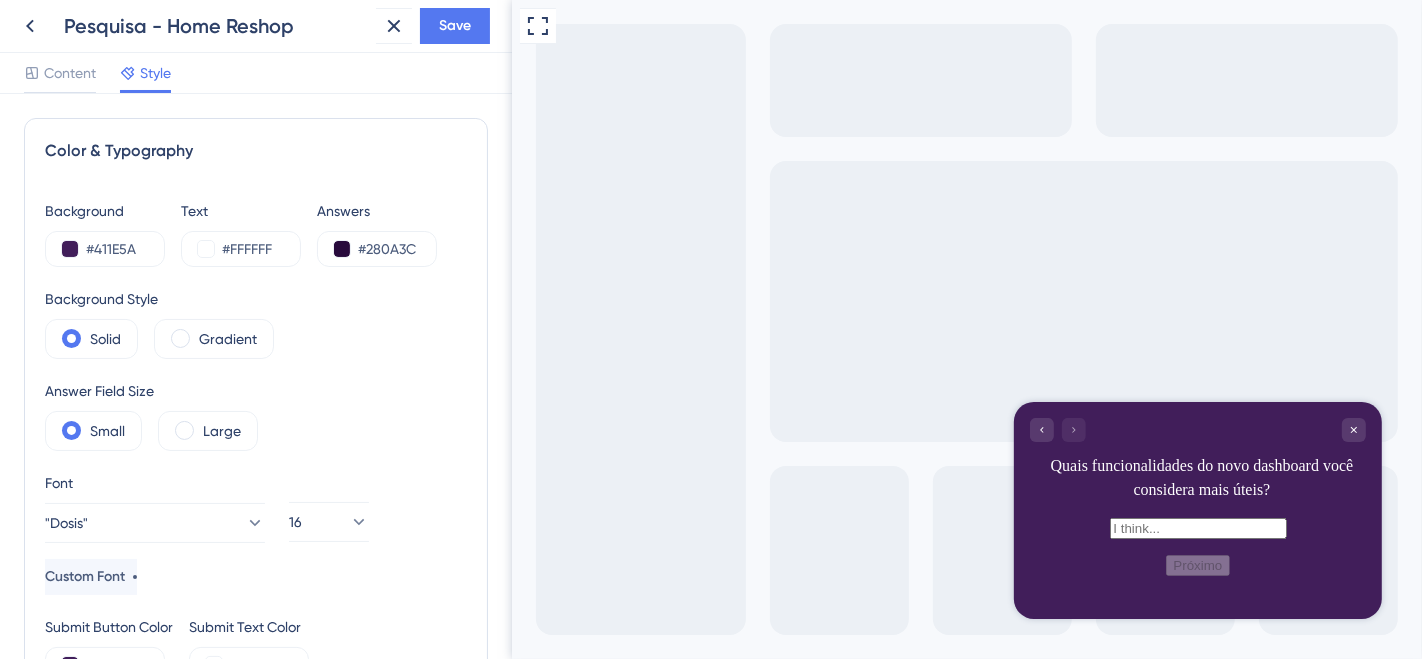 scroll, scrollTop: 0, scrollLeft: 0, axis: both 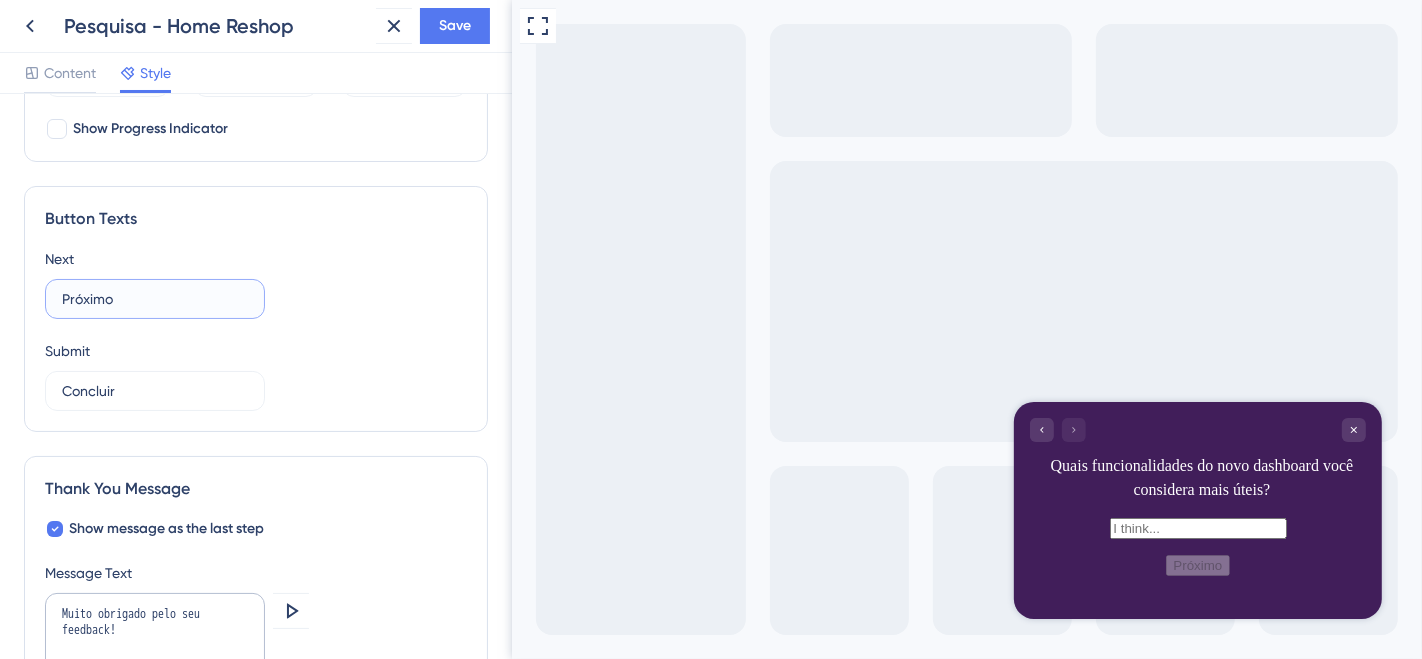 click on "Próximo" at bounding box center [155, 299] 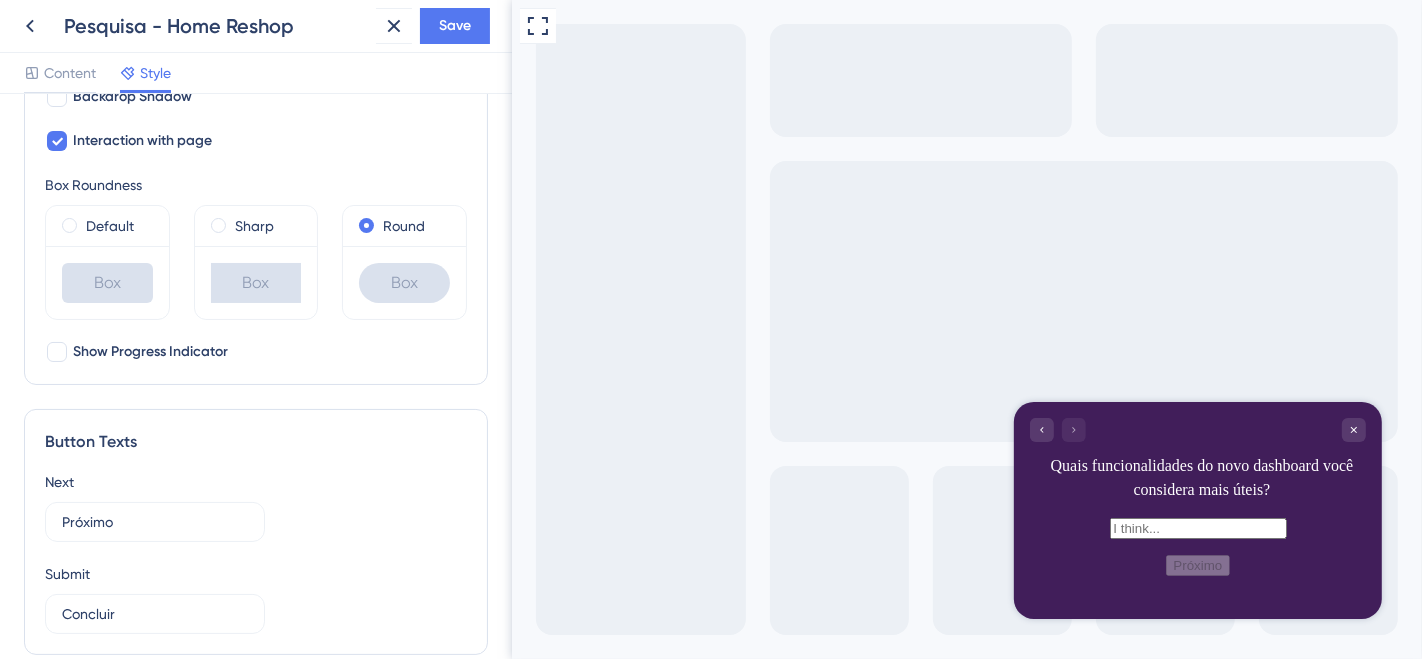 scroll, scrollTop: 555, scrollLeft: 0, axis: vertical 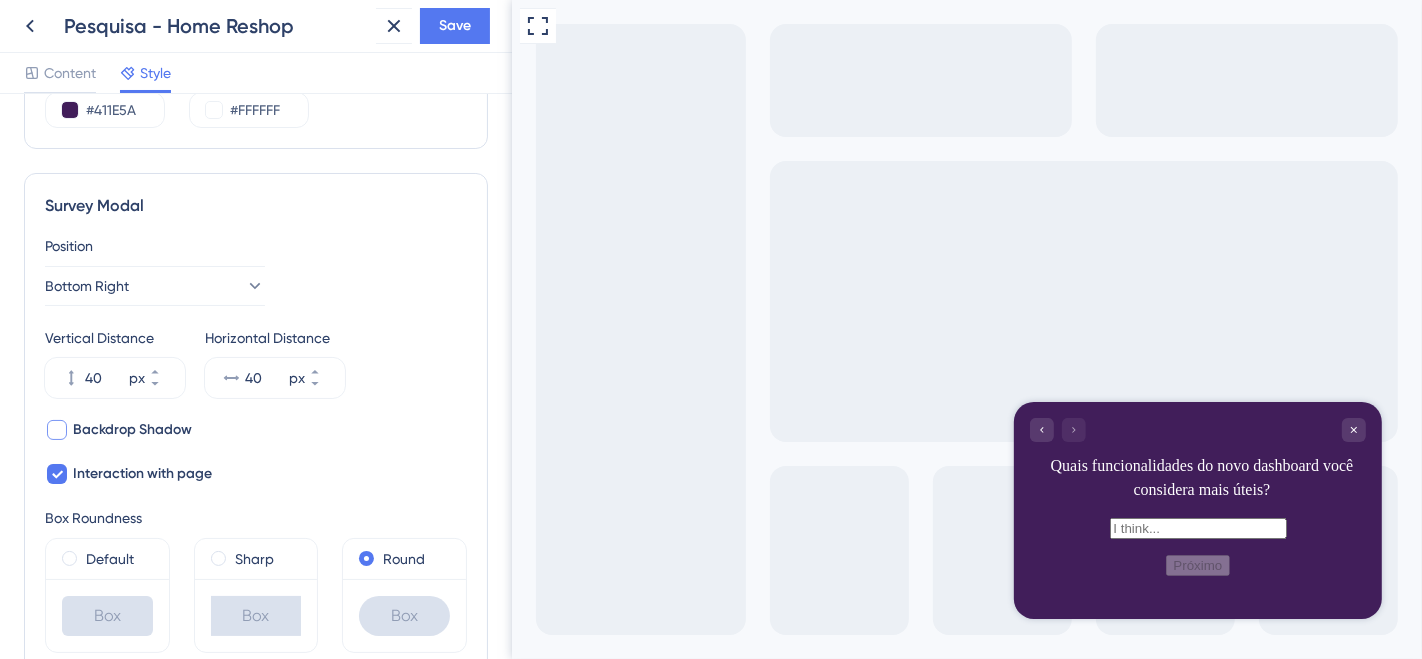 click on "Backdrop Shadow" at bounding box center (132, 430) 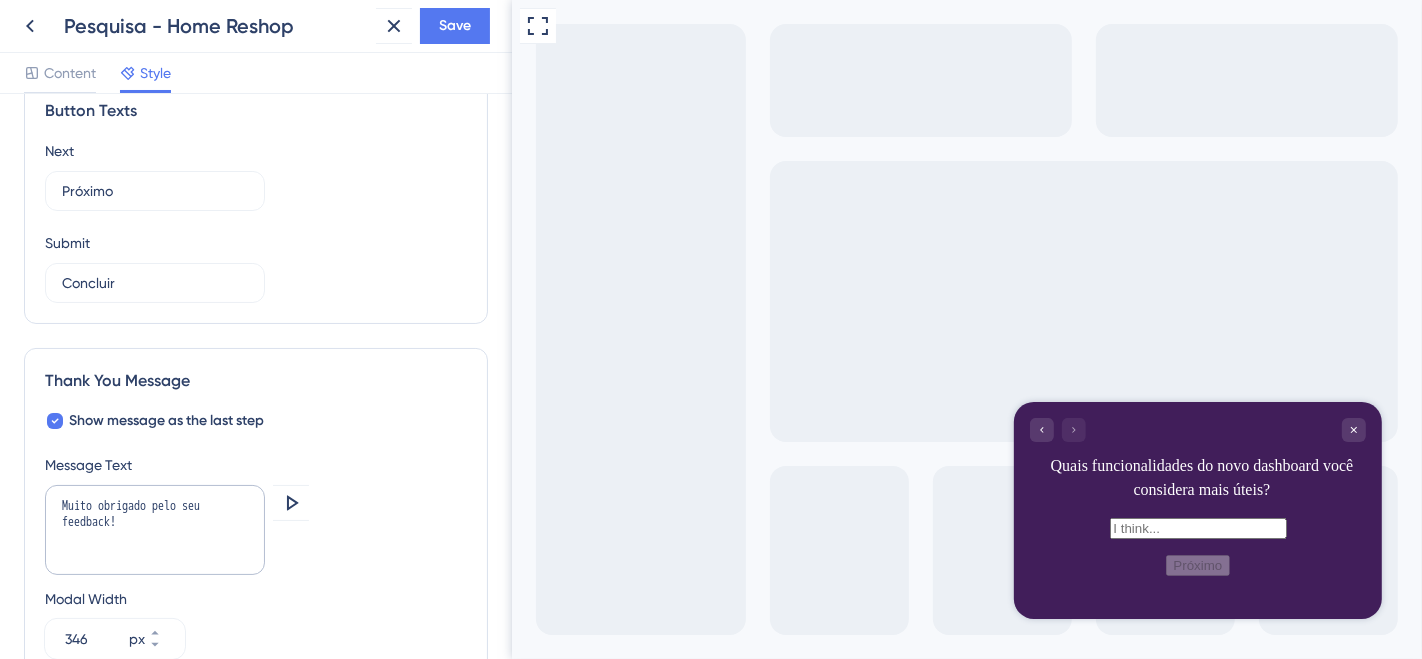 scroll, scrollTop: 1426, scrollLeft: 0, axis: vertical 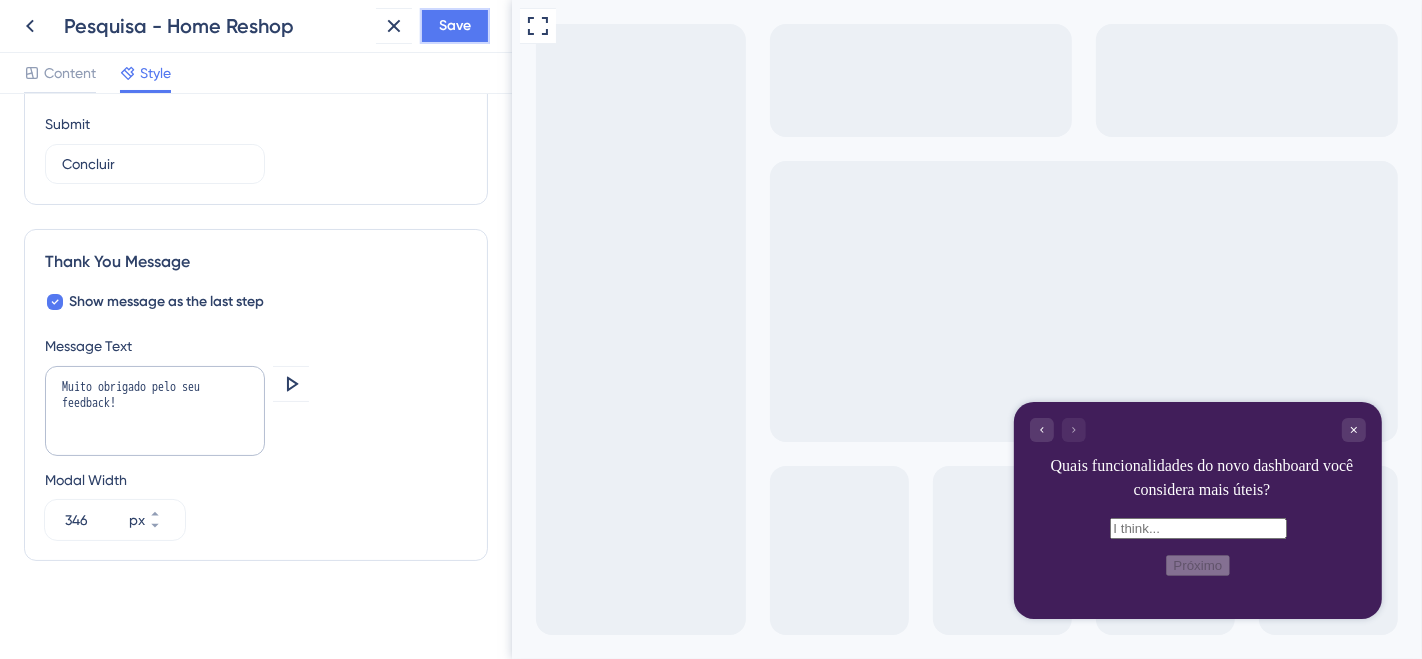 click on "Save" at bounding box center (455, 26) 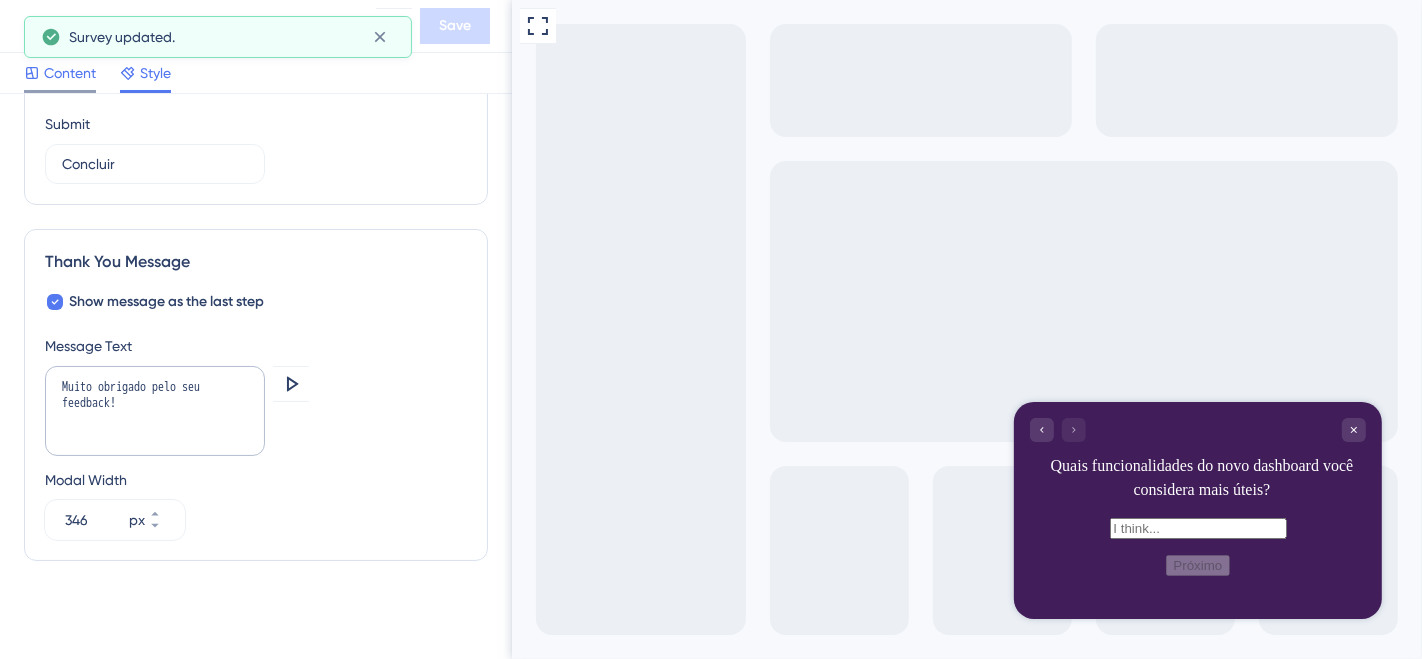 click on "Content" at bounding box center [70, 73] 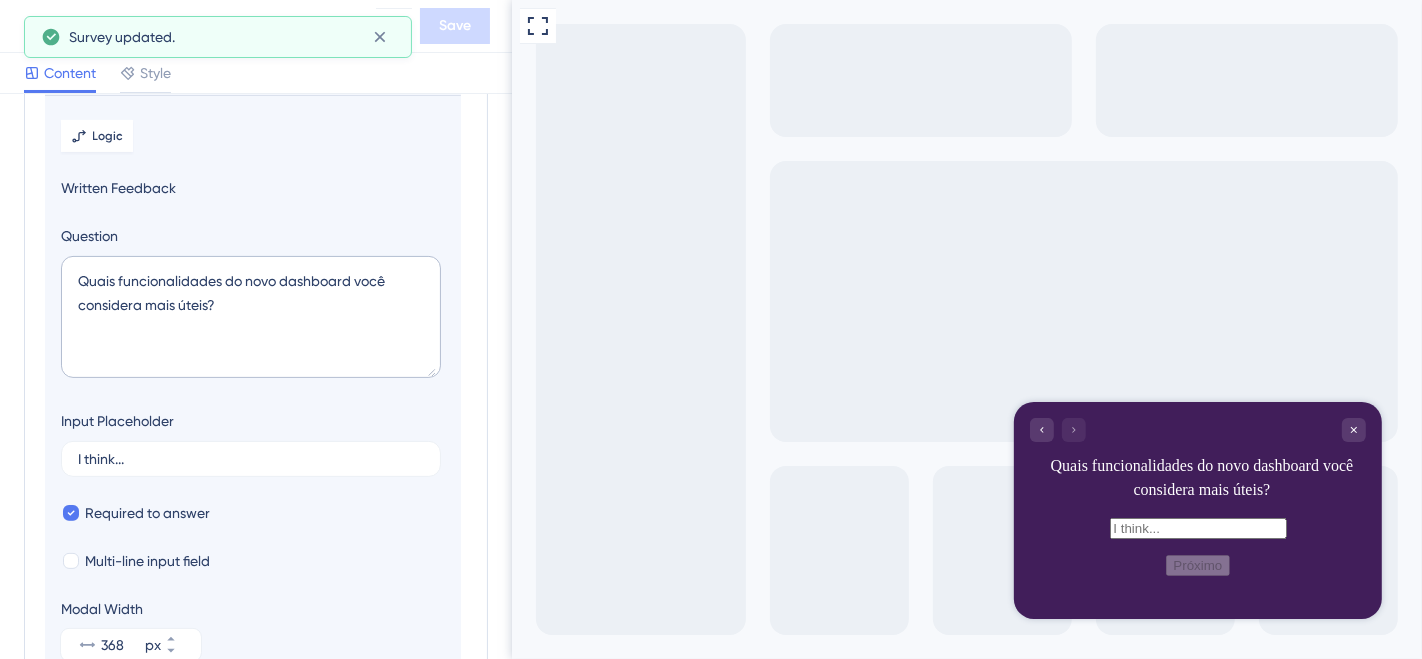 scroll, scrollTop: 340, scrollLeft: 0, axis: vertical 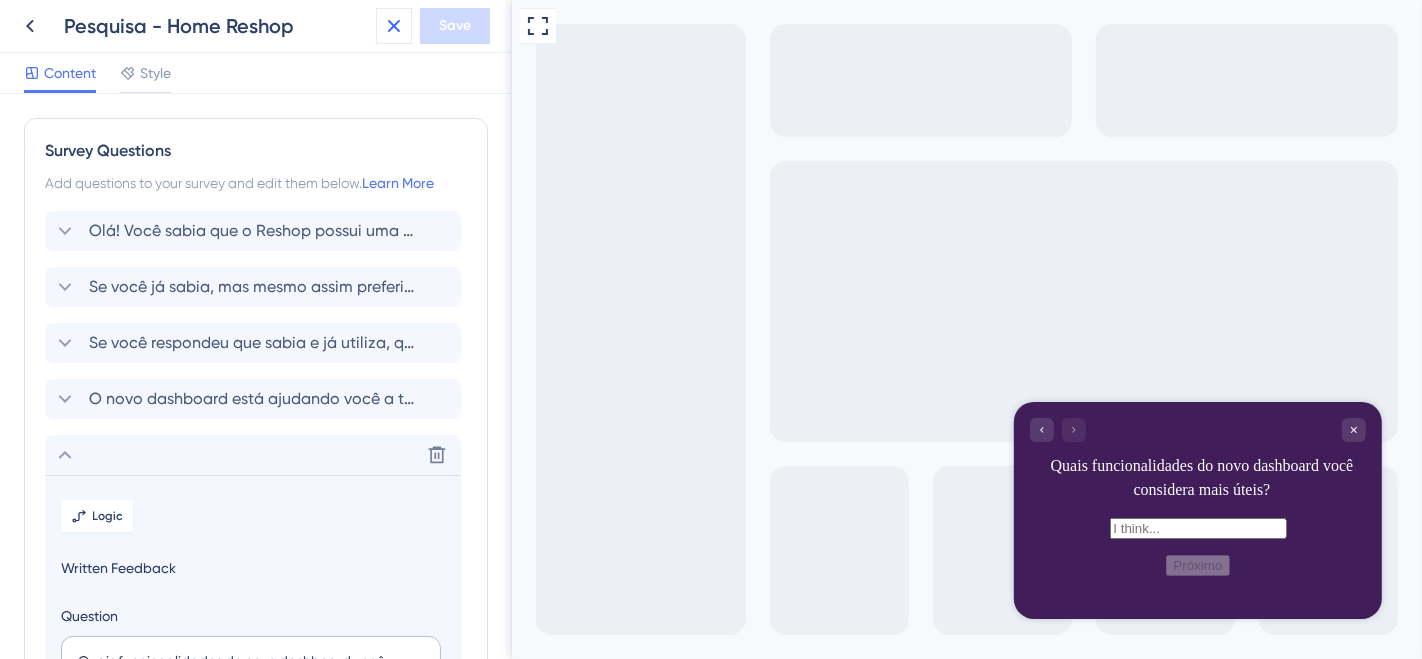 click 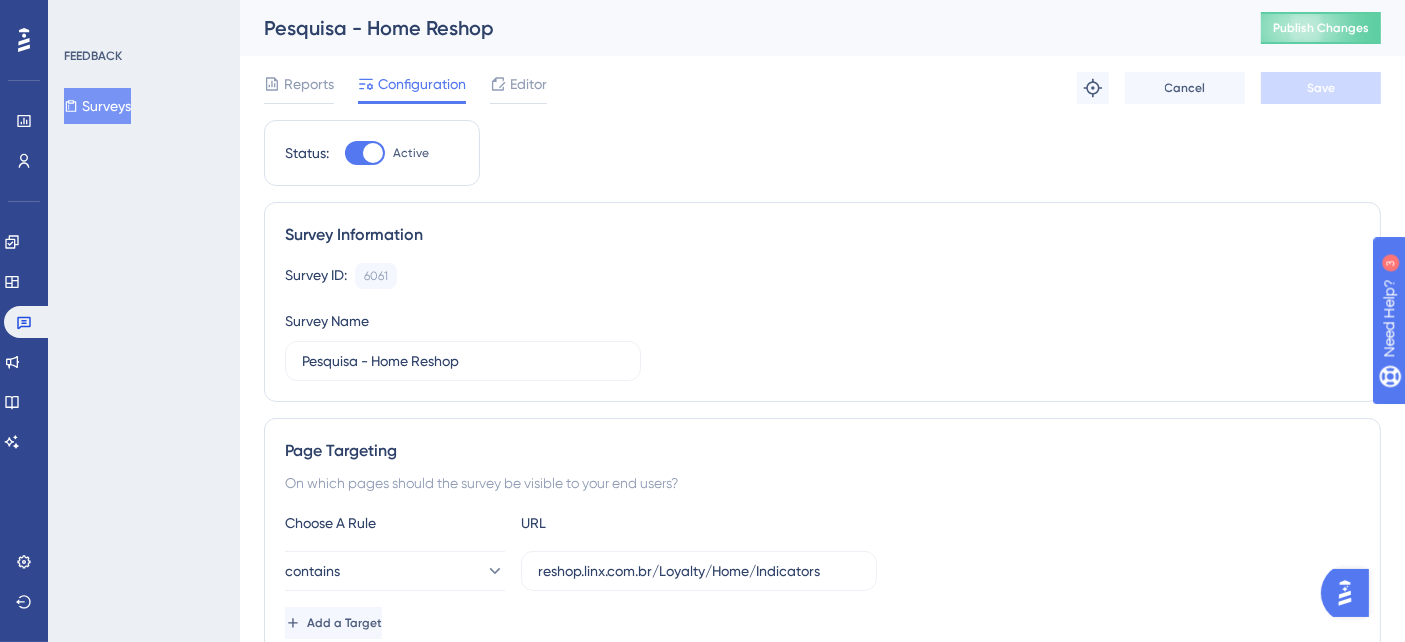 scroll, scrollTop: 222, scrollLeft: 0, axis: vertical 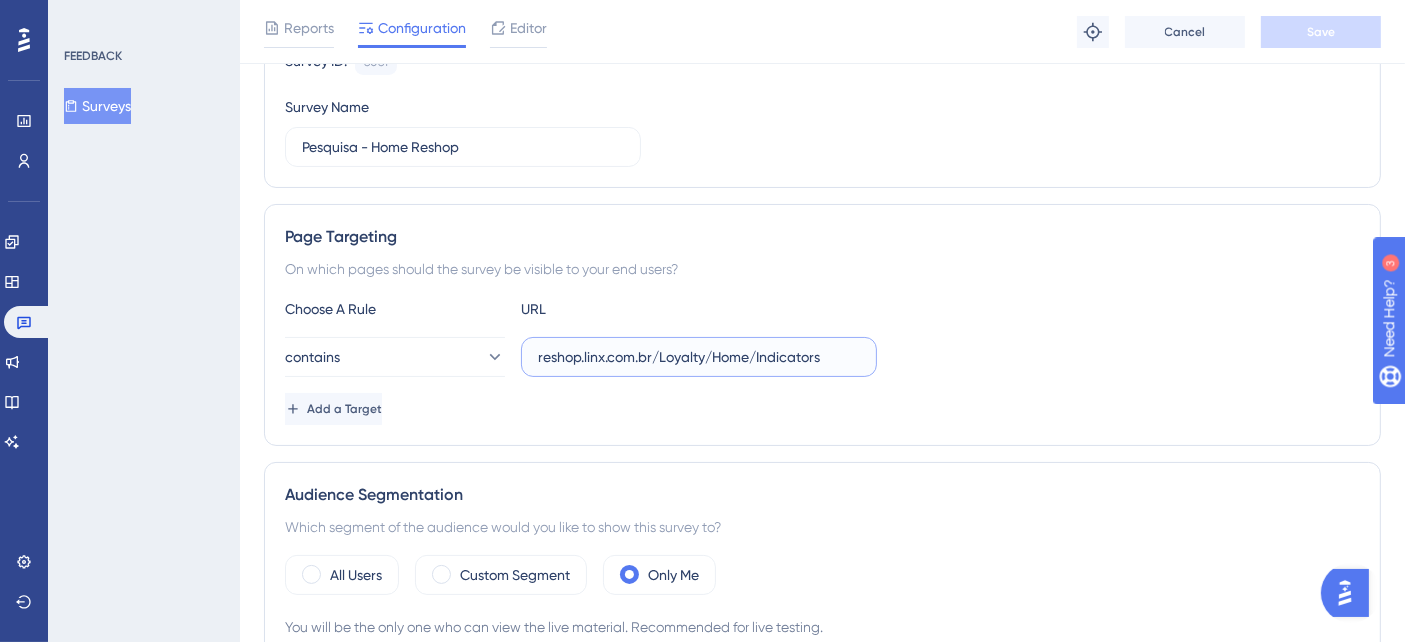 click on "reshop.linx.com.br/Loyalty/Home/Indicators" at bounding box center (699, 357) 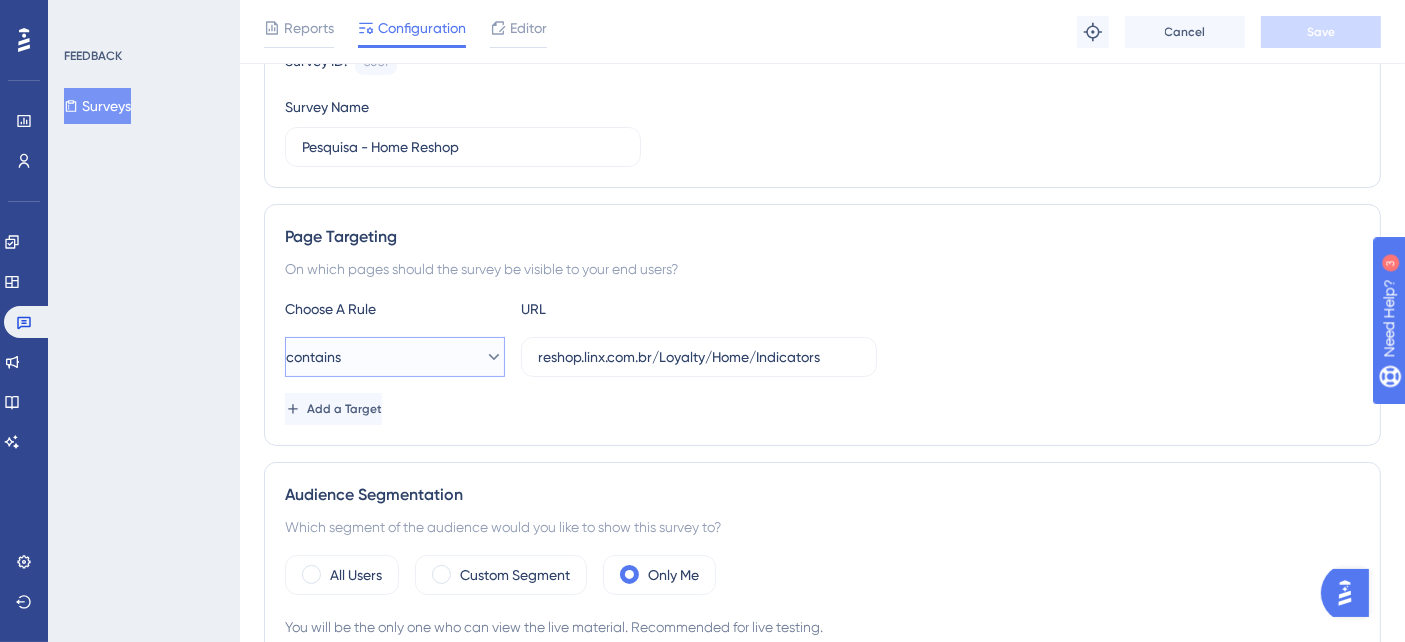 click 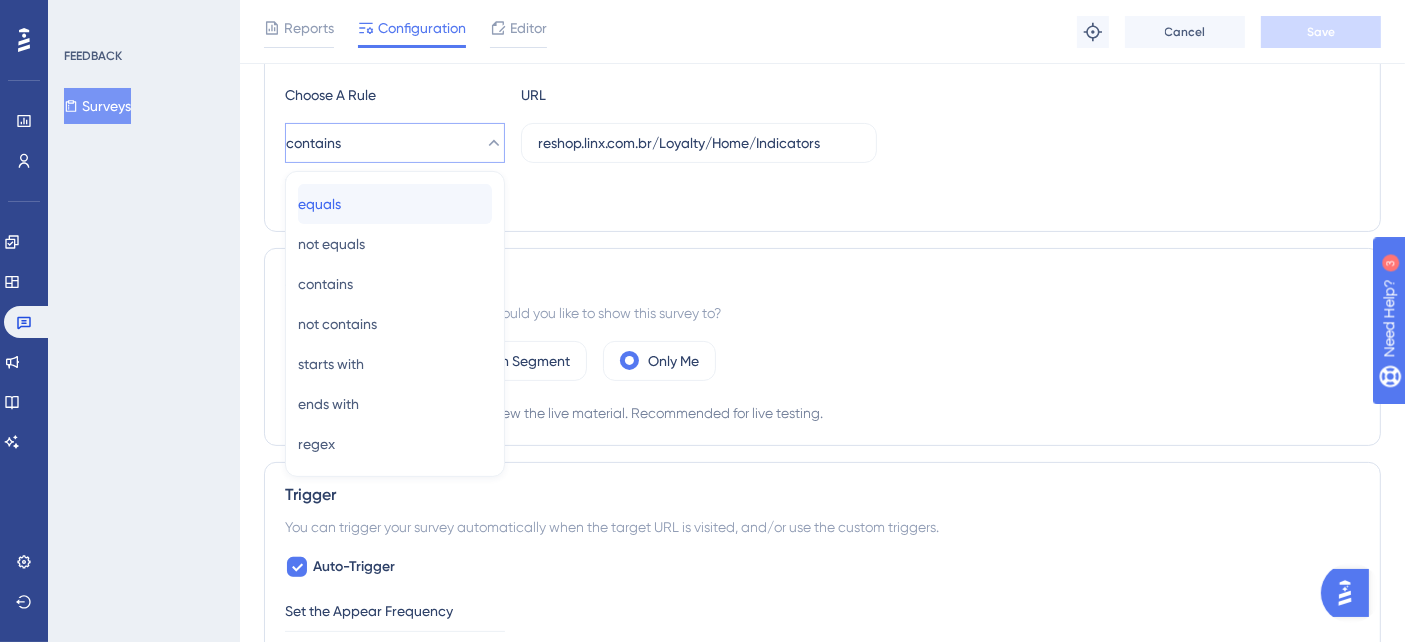 click on "equals equals" at bounding box center (395, 204) 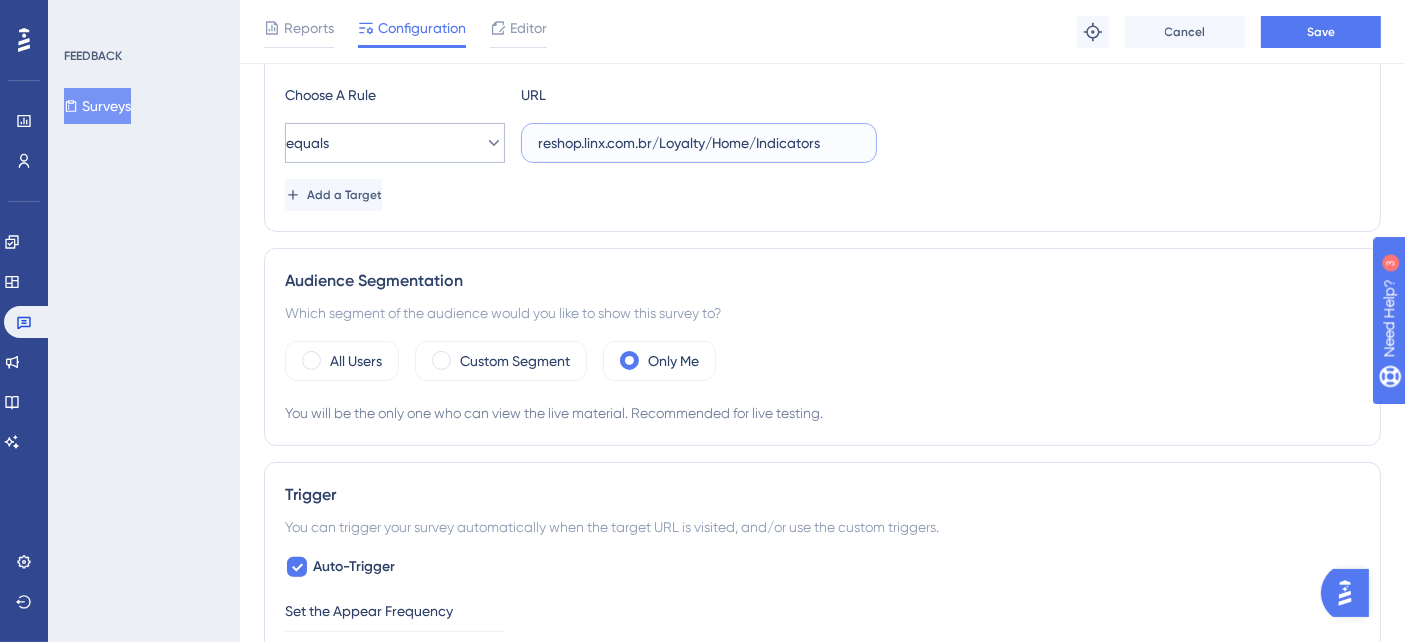 drag, startPoint x: 851, startPoint y: 144, endPoint x: 431, endPoint y: 156, distance: 420.1714 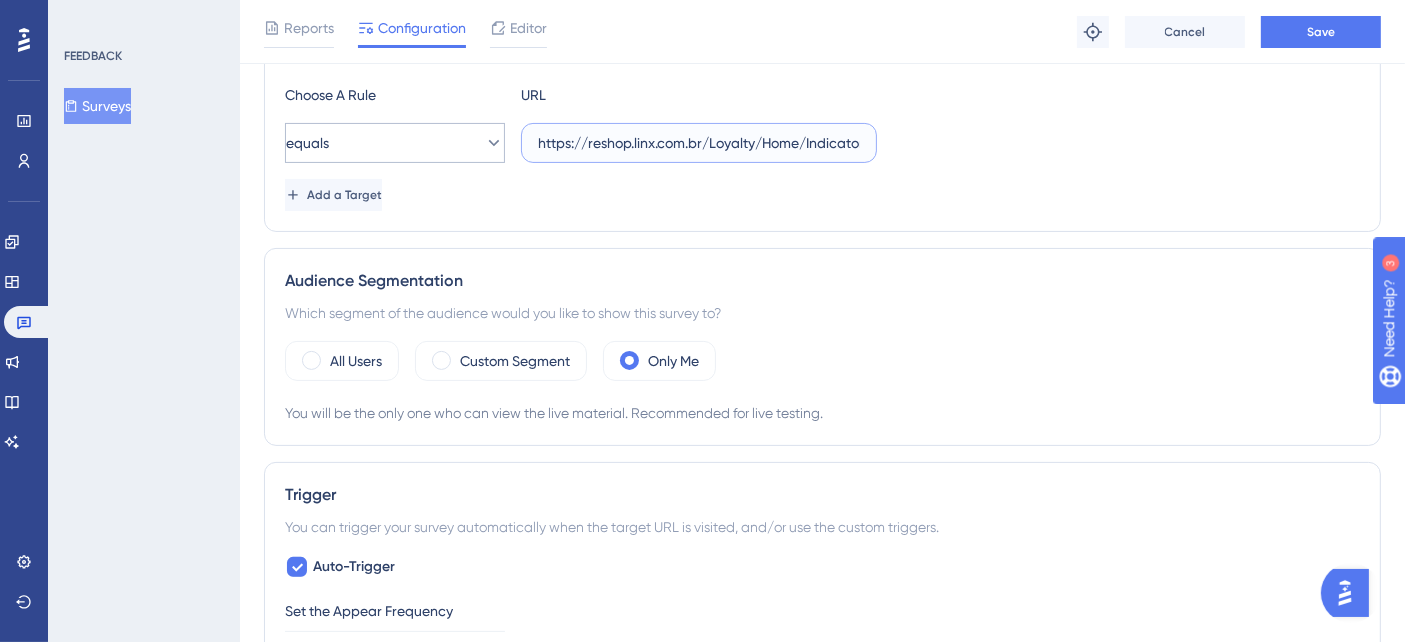 scroll, scrollTop: 0, scrollLeft: 14, axis: horizontal 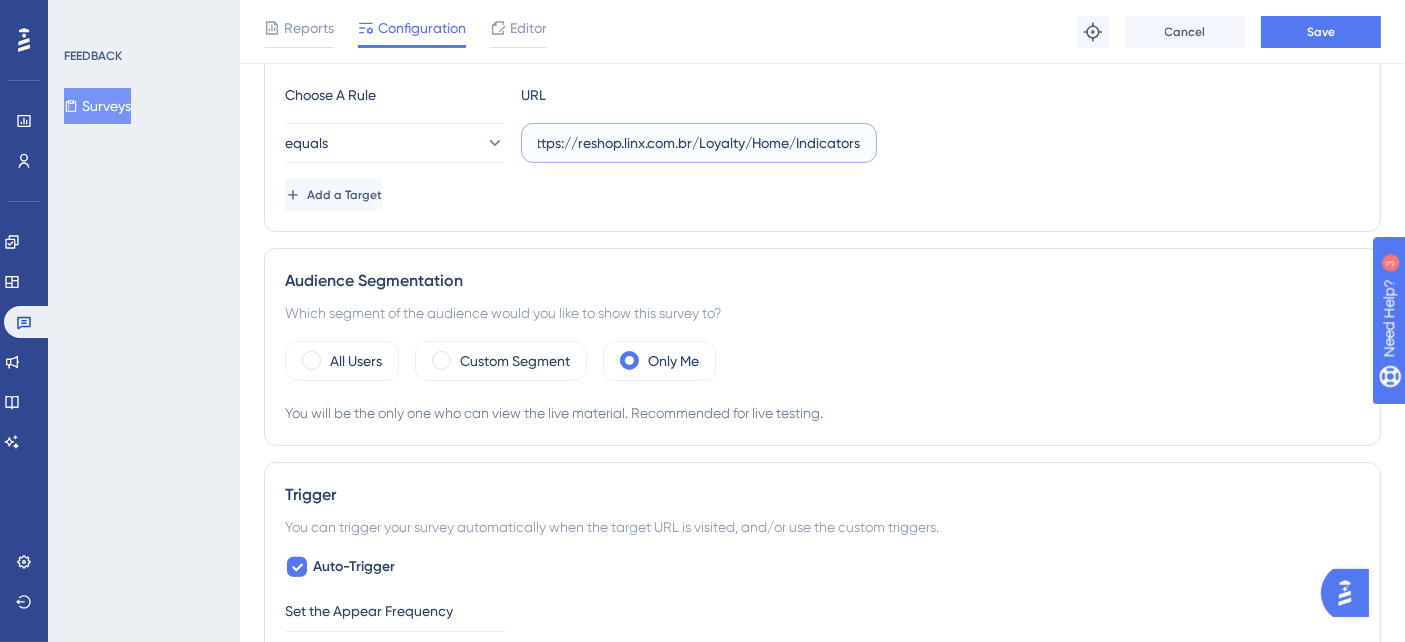 type on "https://reshop.linx.com.br/Loyalty/Home/Indicators" 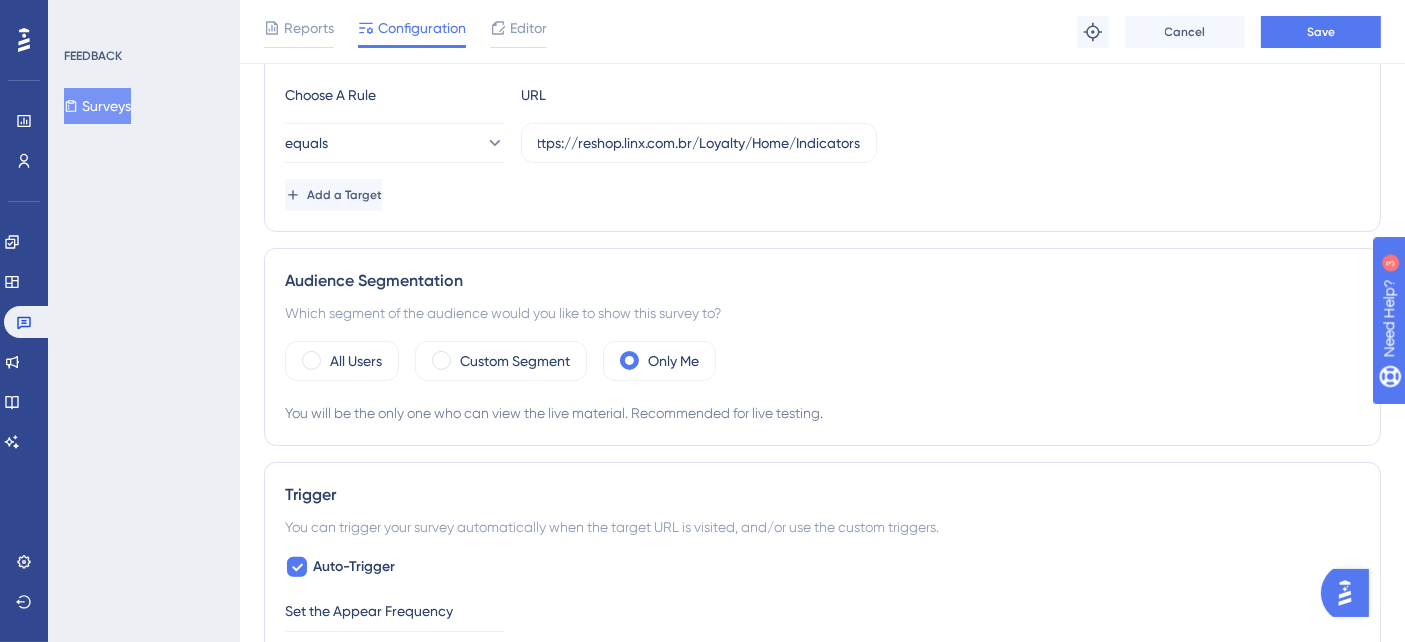 click on "equals https://reshop.linx.com.br/Loyalty/Home/Indicators" at bounding box center [822, 143] 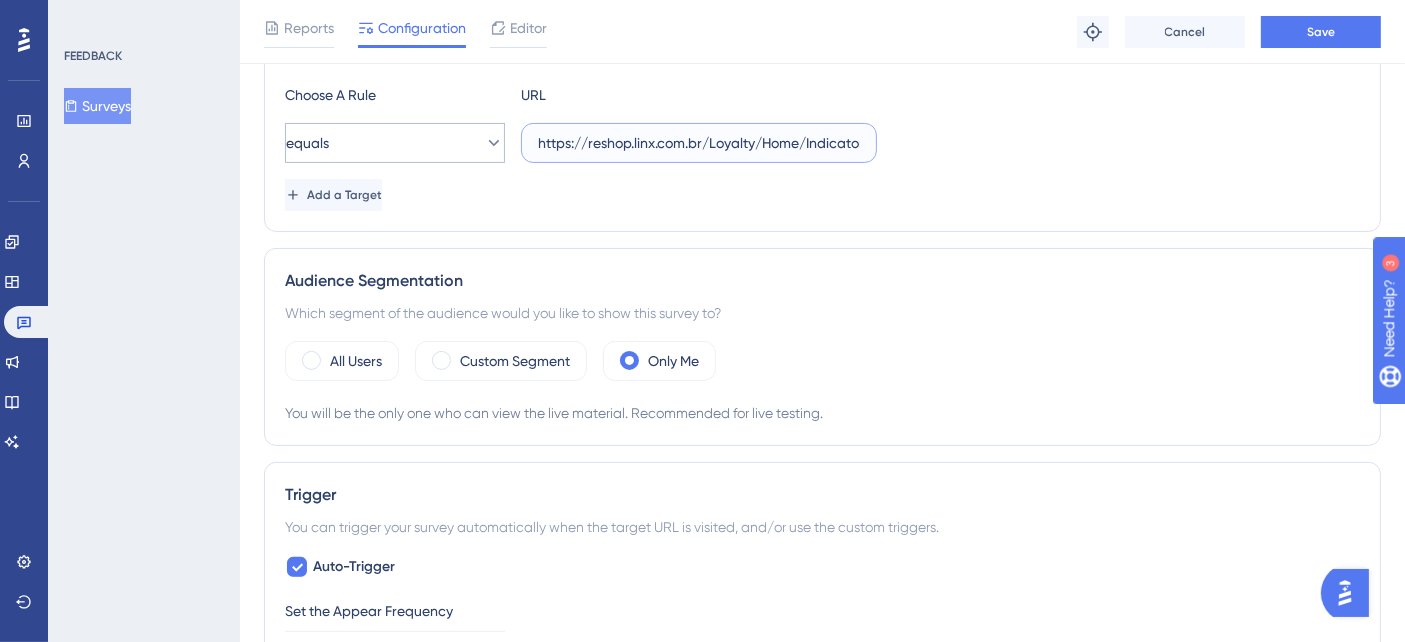 drag, startPoint x: 814, startPoint y: 135, endPoint x: 448, endPoint y: 154, distance: 366.49283 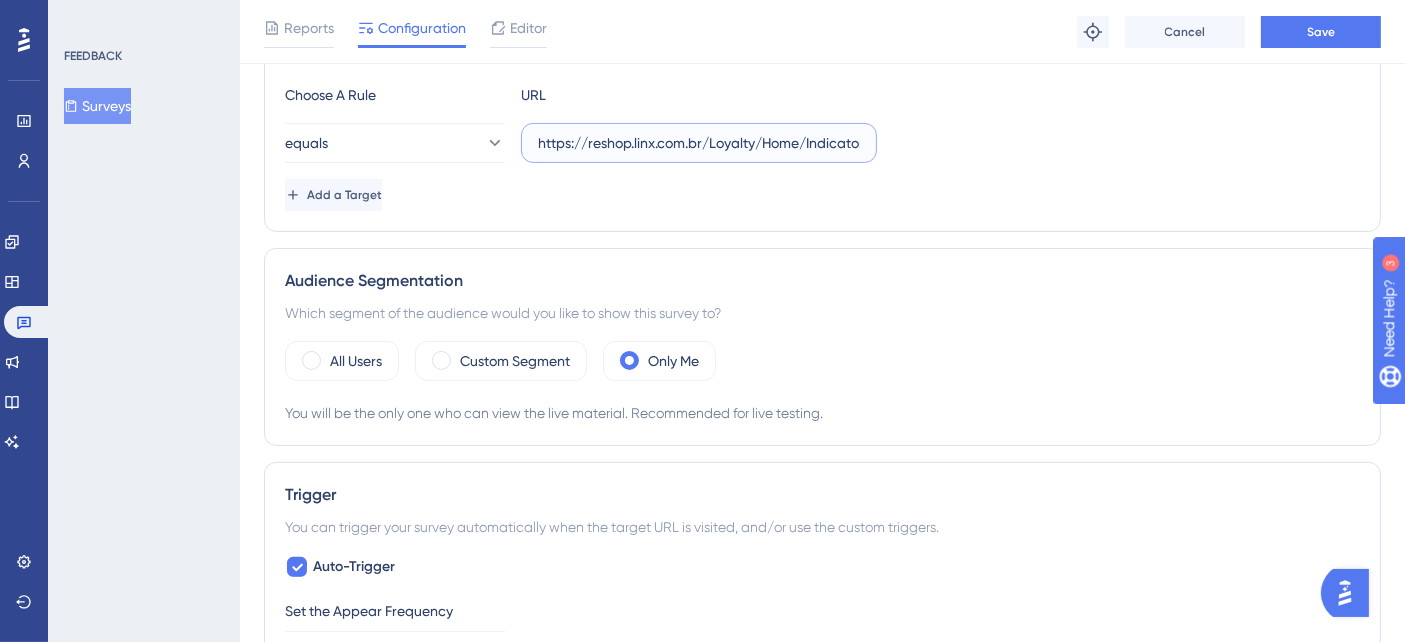 click on "https://reshop.linx.com.br/Loyalty/Home/Indicators" at bounding box center [699, 143] 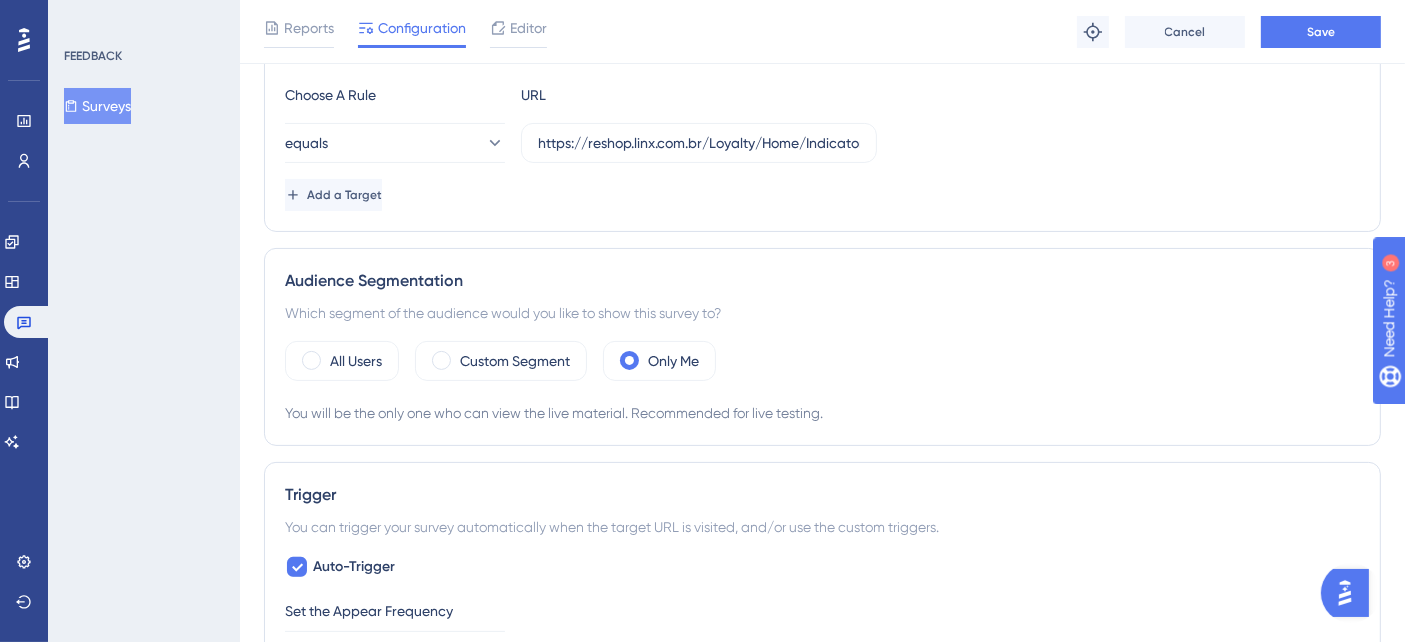 drag, startPoint x: 531, startPoint y: 141, endPoint x: 917, endPoint y: 135, distance: 386.04663 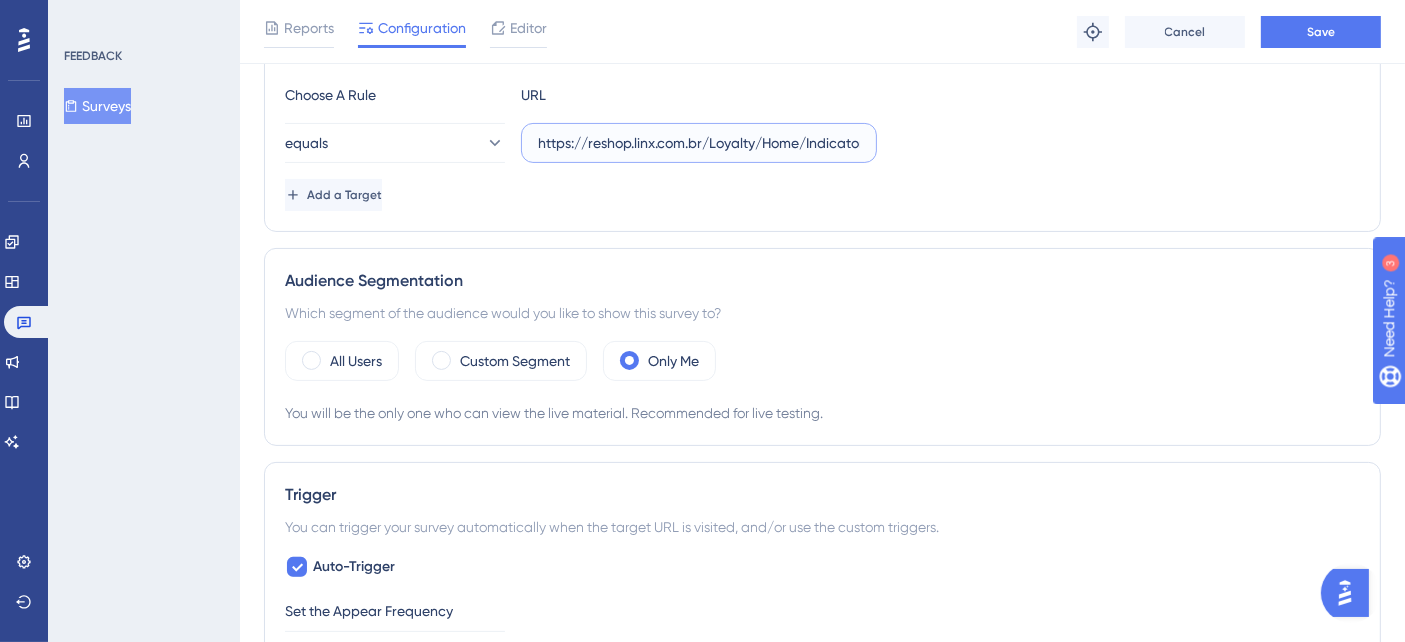 click on "https://reshop.linx.com.br/Loyalty/Home/Indicators" at bounding box center (699, 143) 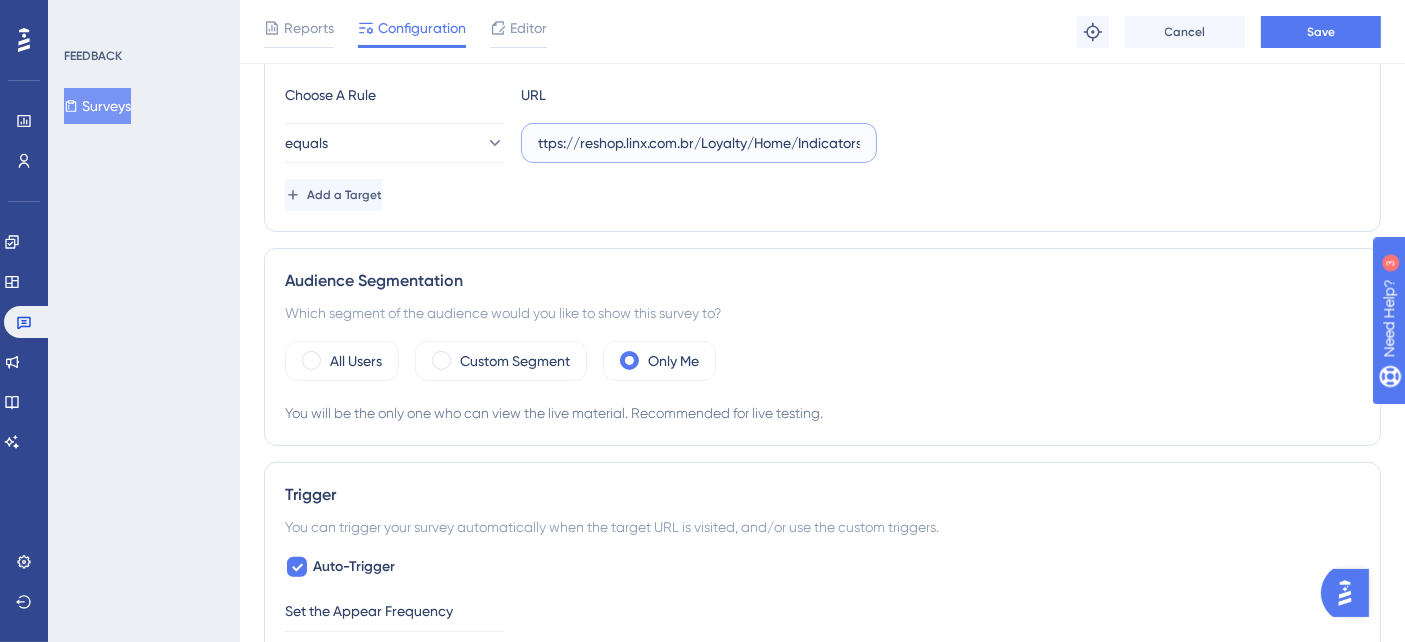 scroll, scrollTop: 0, scrollLeft: 14, axis: horizontal 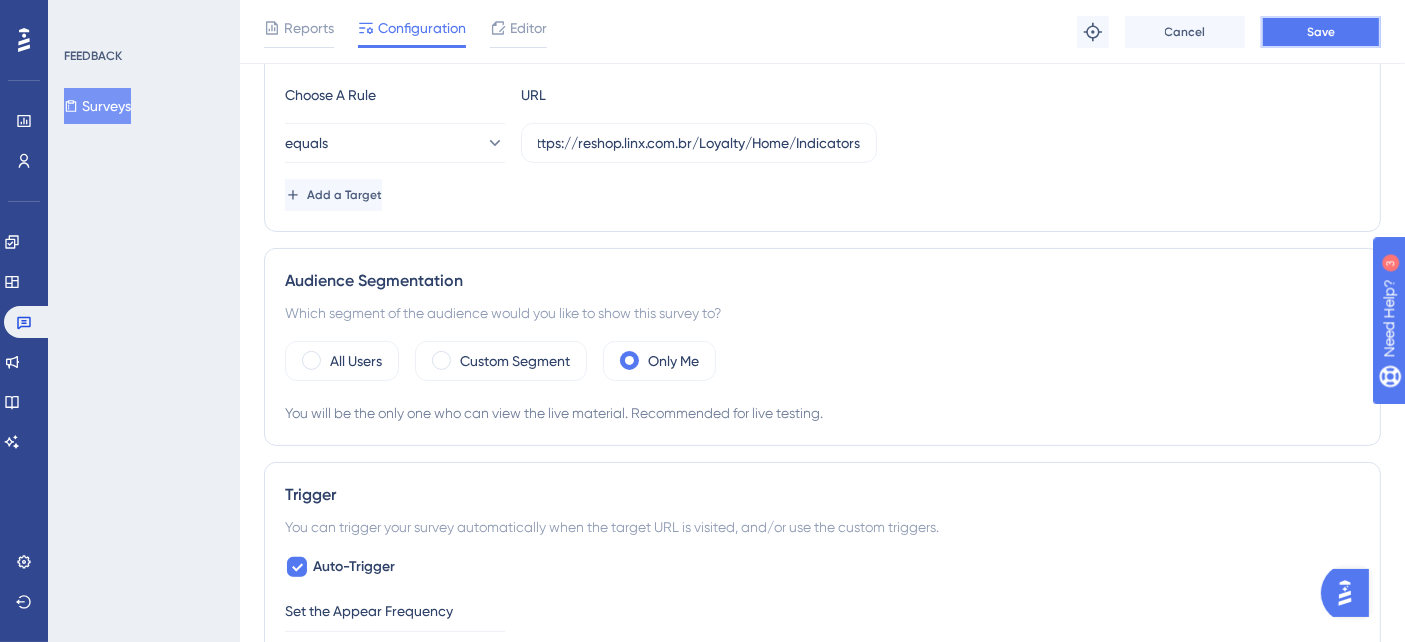 click on "Save" at bounding box center [1321, 32] 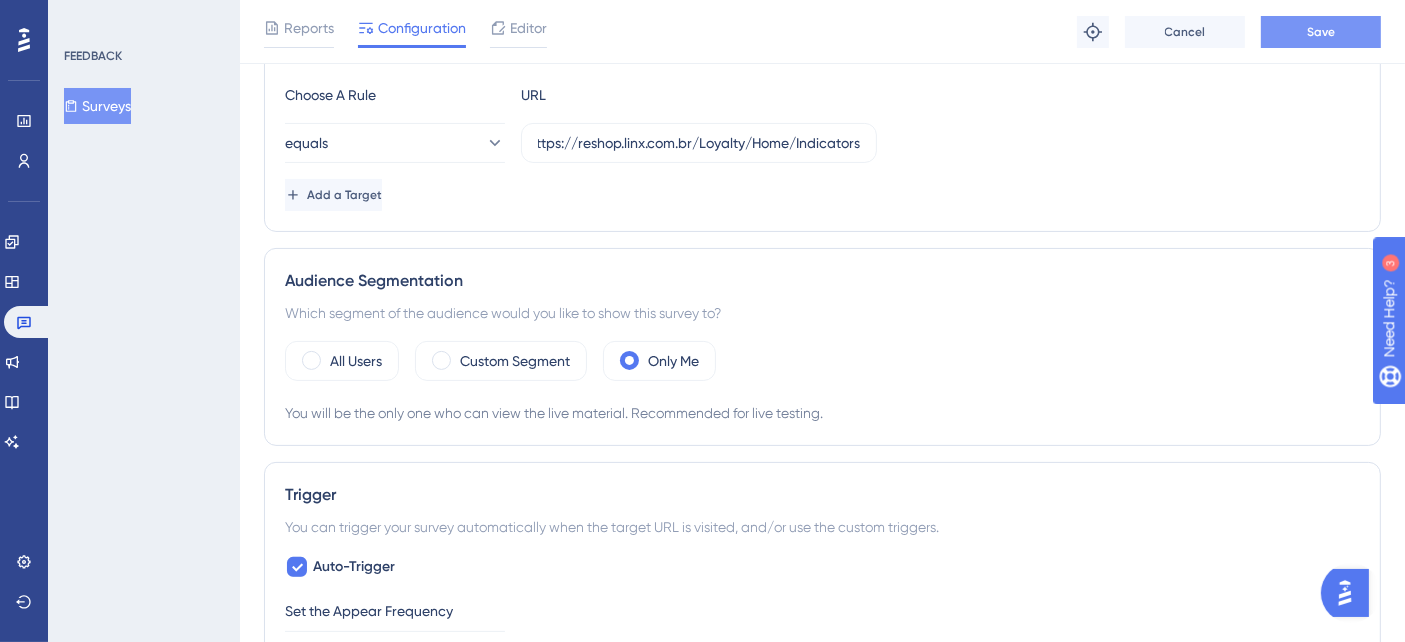 scroll, scrollTop: 0, scrollLeft: 0, axis: both 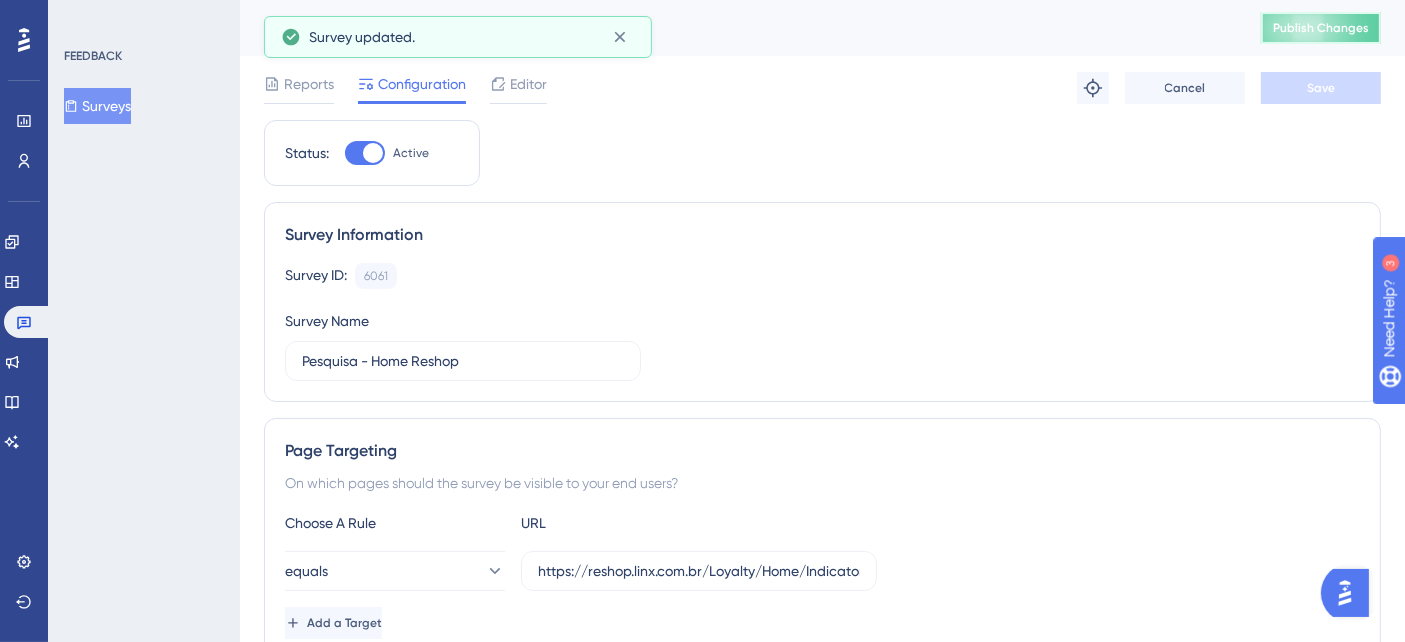 click on "Publish Changes" at bounding box center (1321, 28) 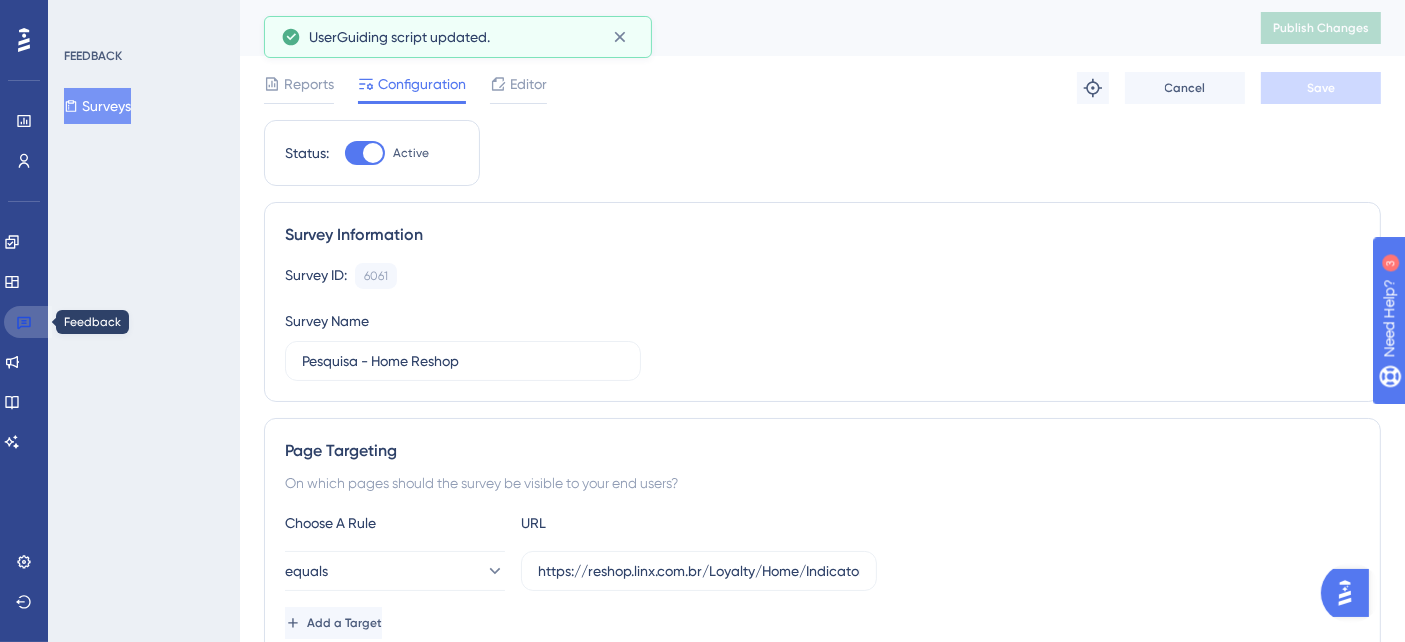 click 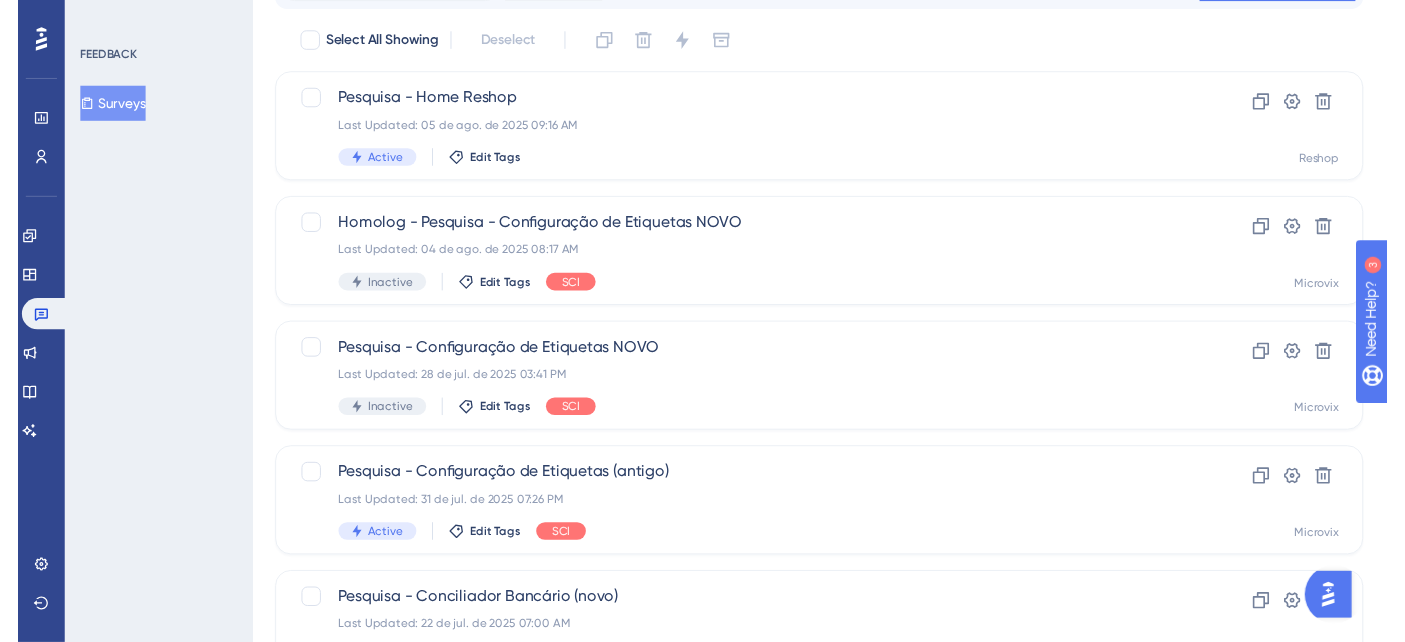 scroll, scrollTop: 0, scrollLeft: 0, axis: both 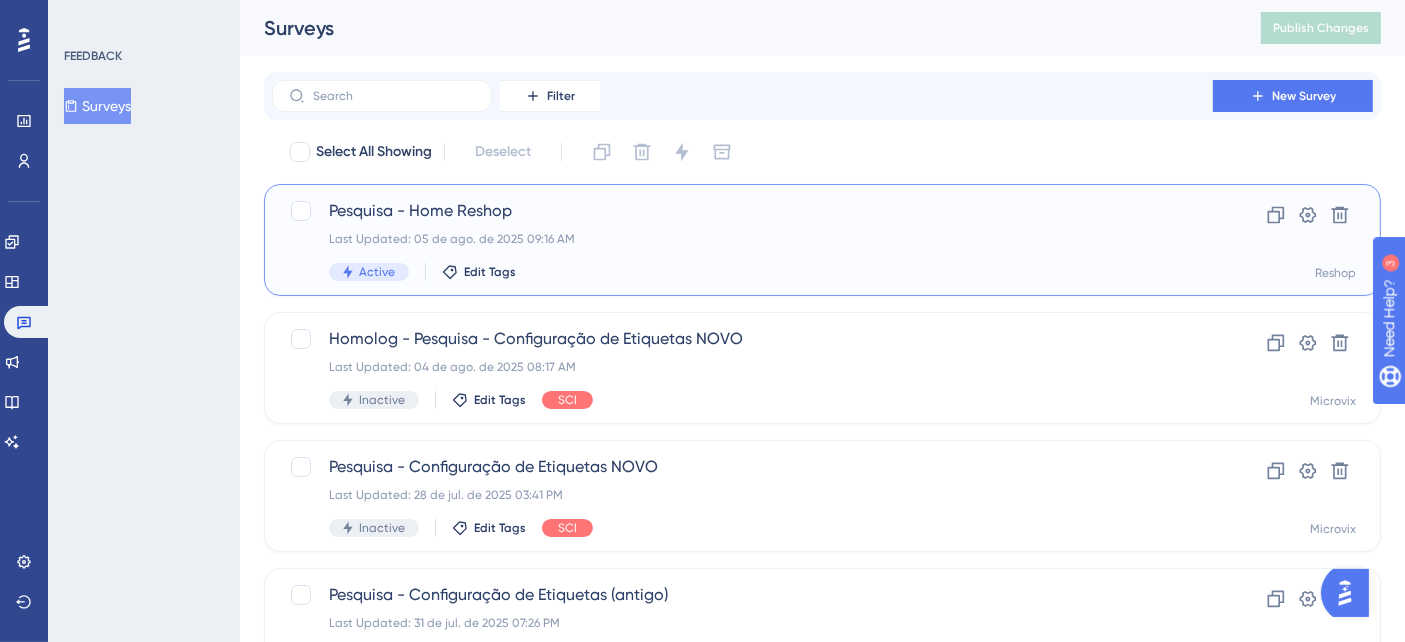 click on "Pesquisa - Home Reshop Last Updated: 05 de ago. de 2025 09:16 AM Active Edit Tags" at bounding box center (742, 240) 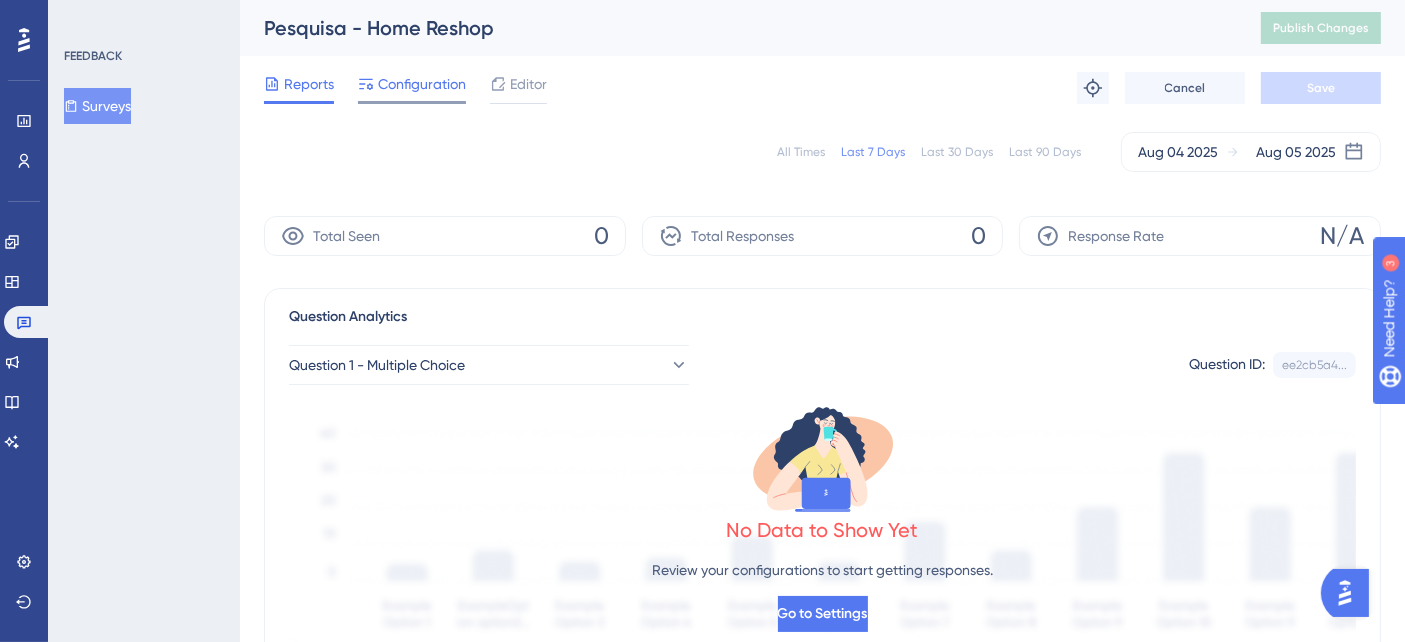 click on "Configuration" at bounding box center (422, 84) 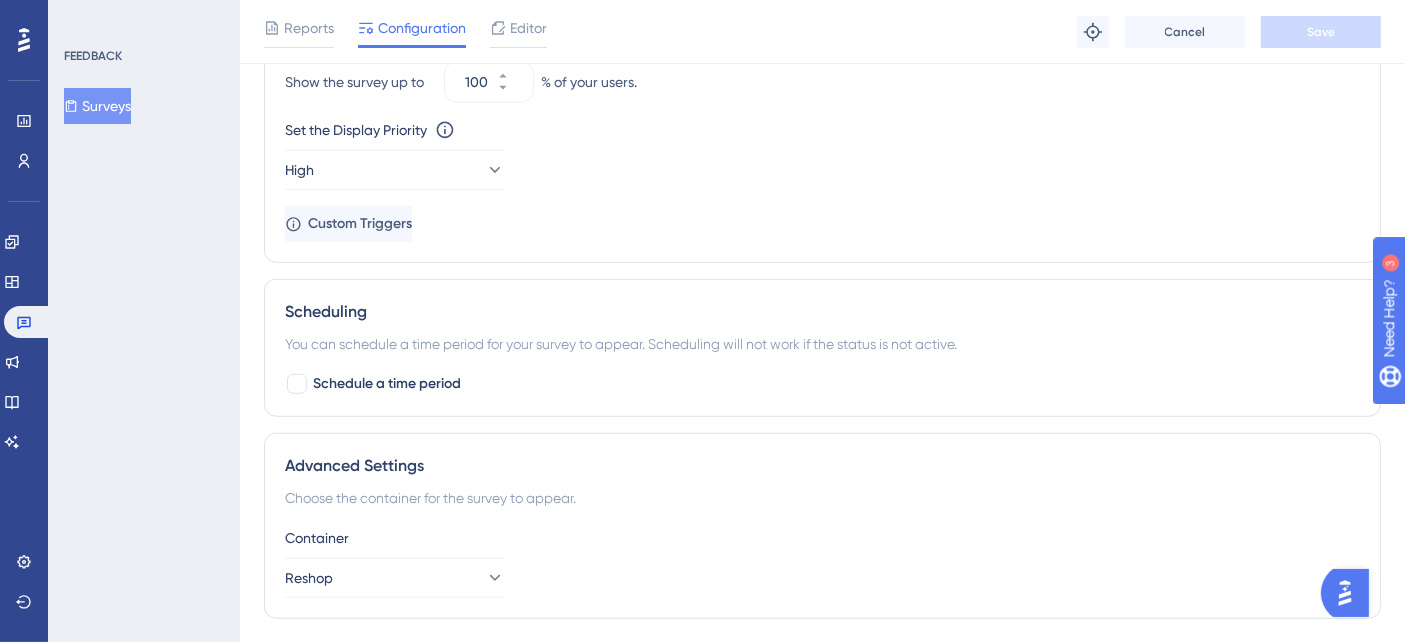 scroll, scrollTop: 1444, scrollLeft: 0, axis: vertical 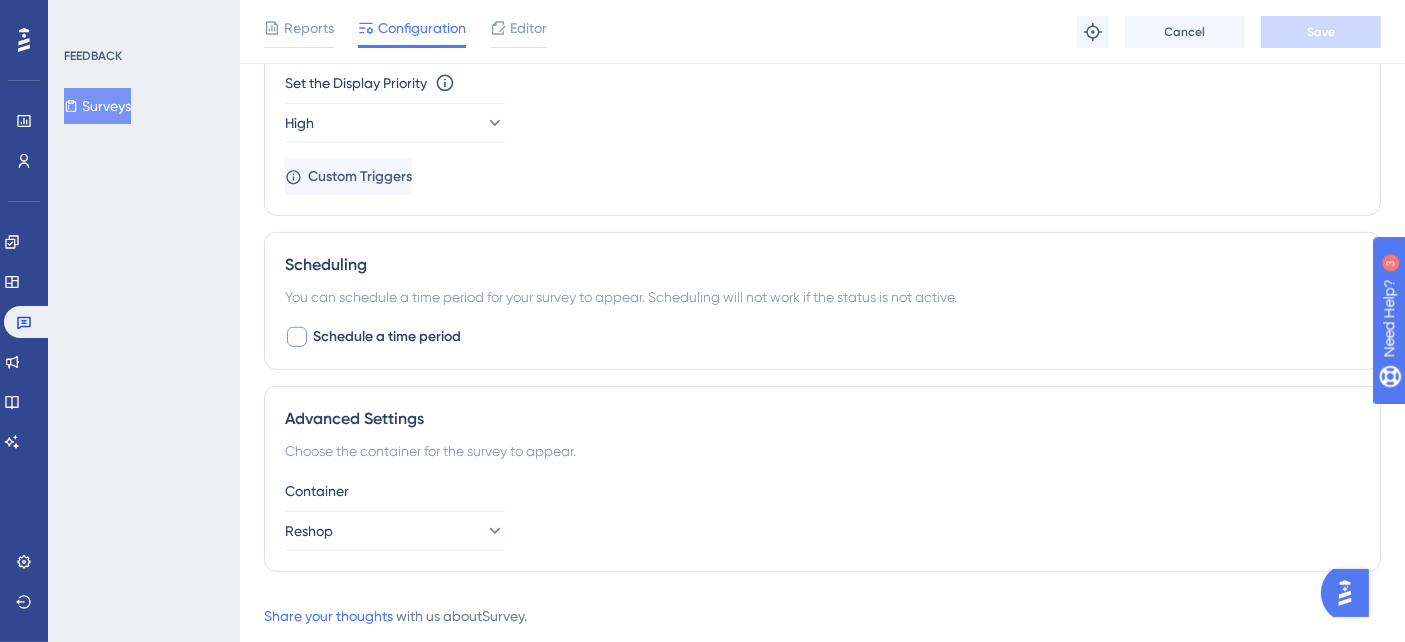 click at bounding box center (297, 337) 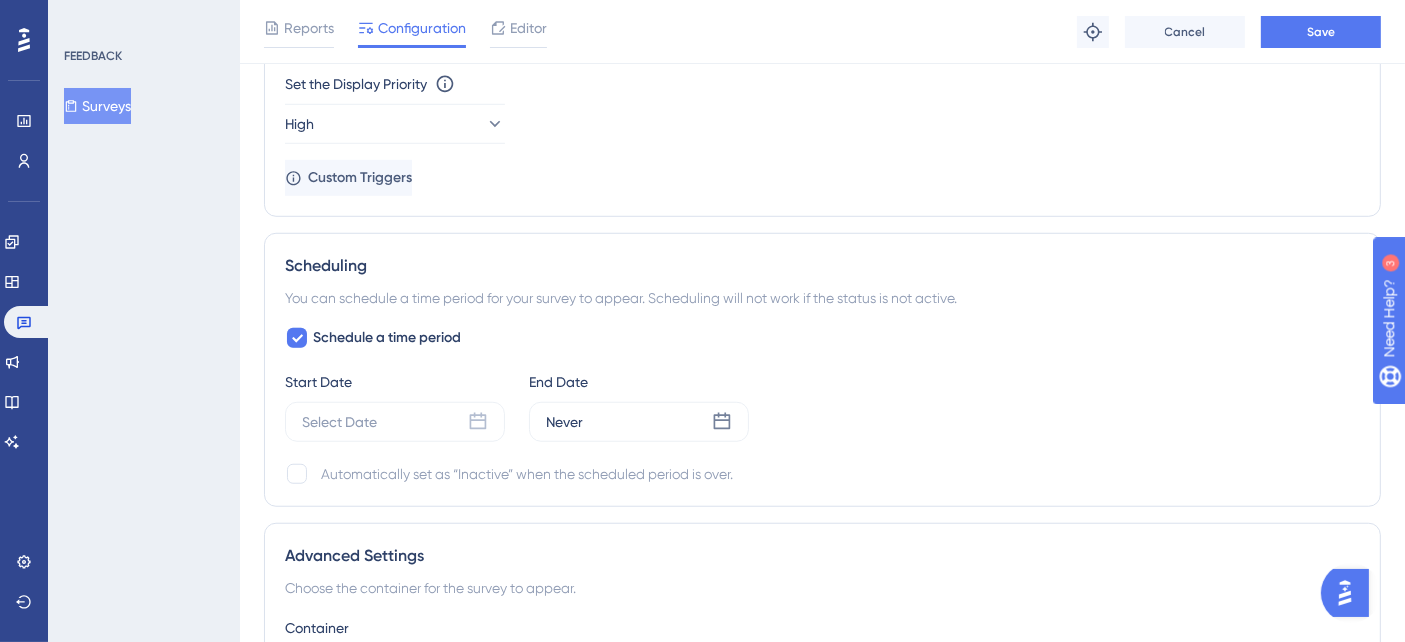 scroll, scrollTop: 1444, scrollLeft: 0, axis: vertical 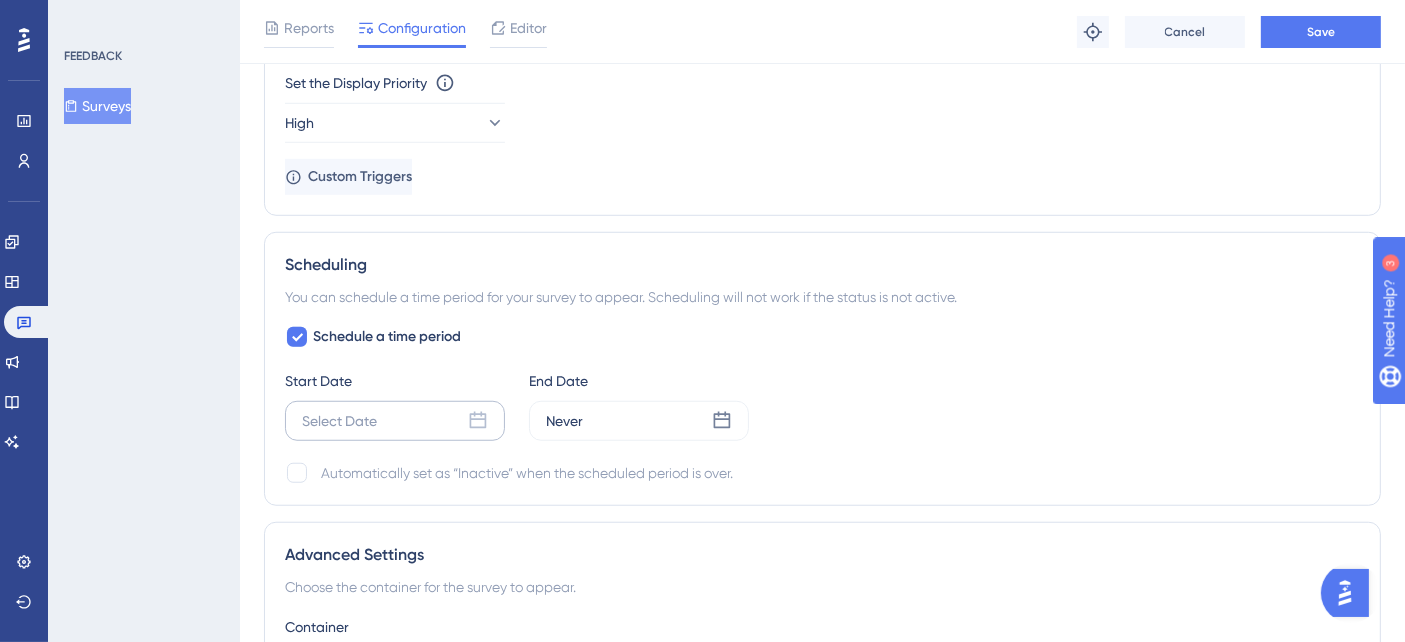 click 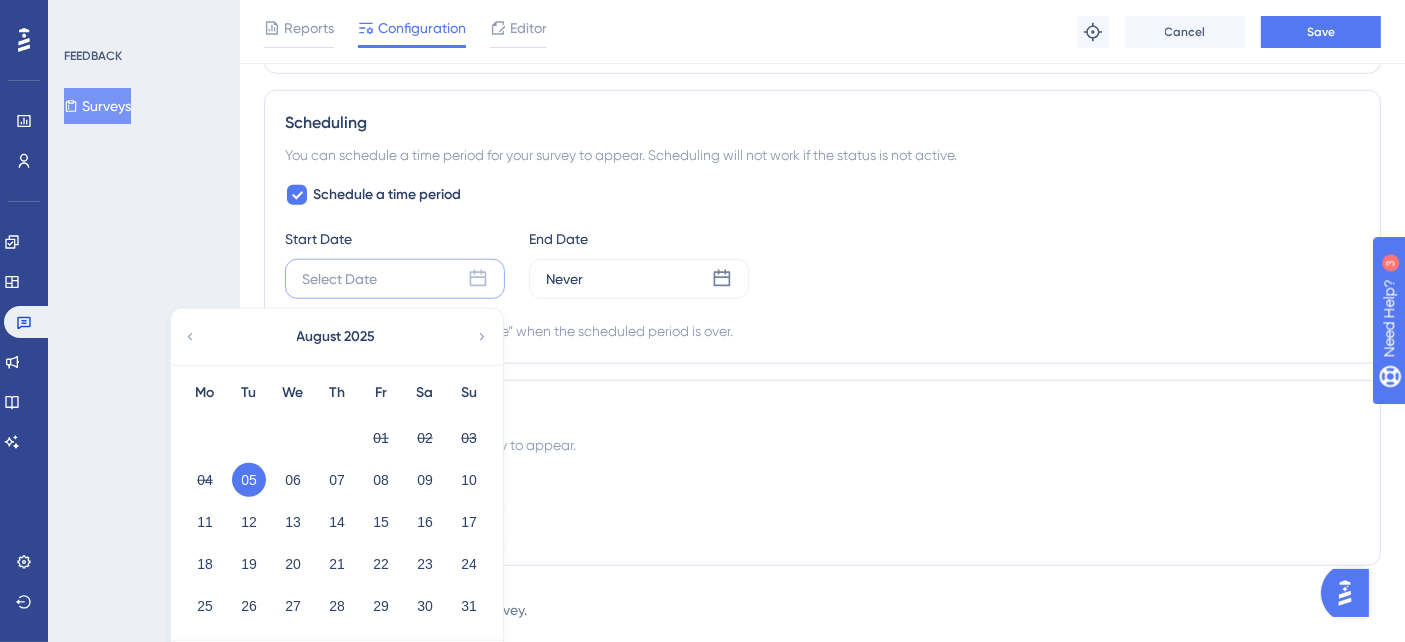 scroll, scrollTop: 1644, scrollLeft: 0, axis: vertical 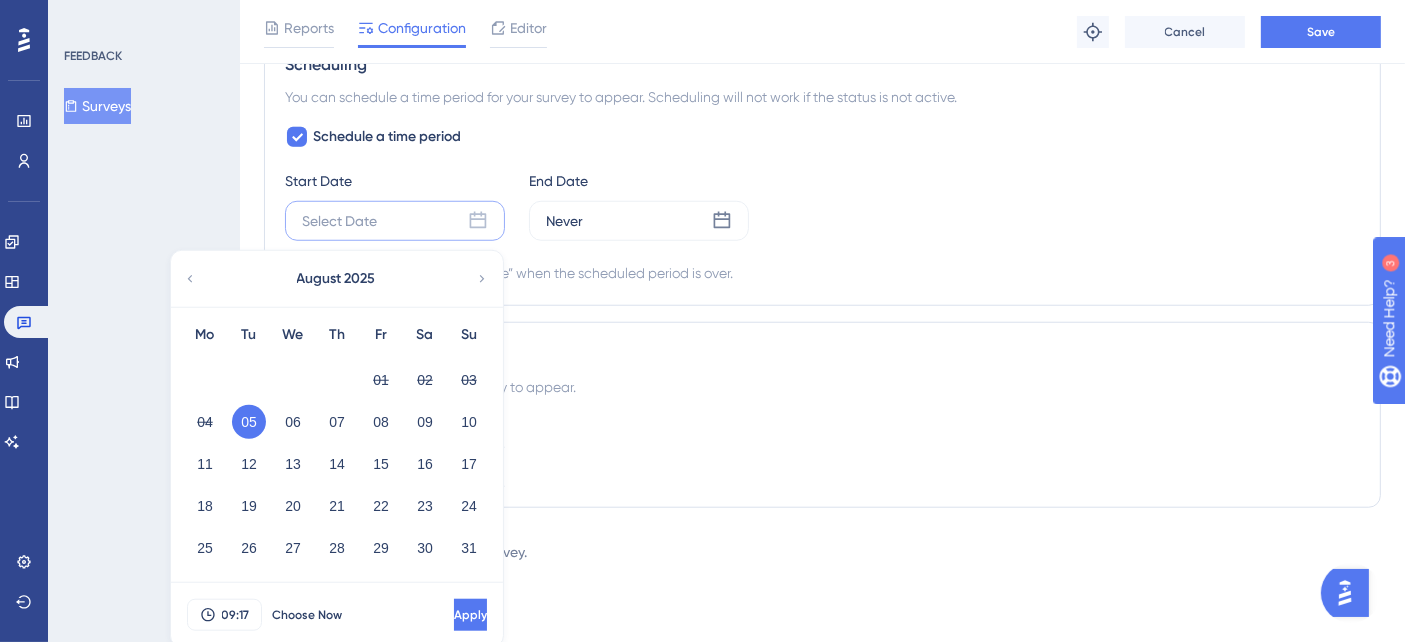 click on "05" at bounding box center (249, 422) 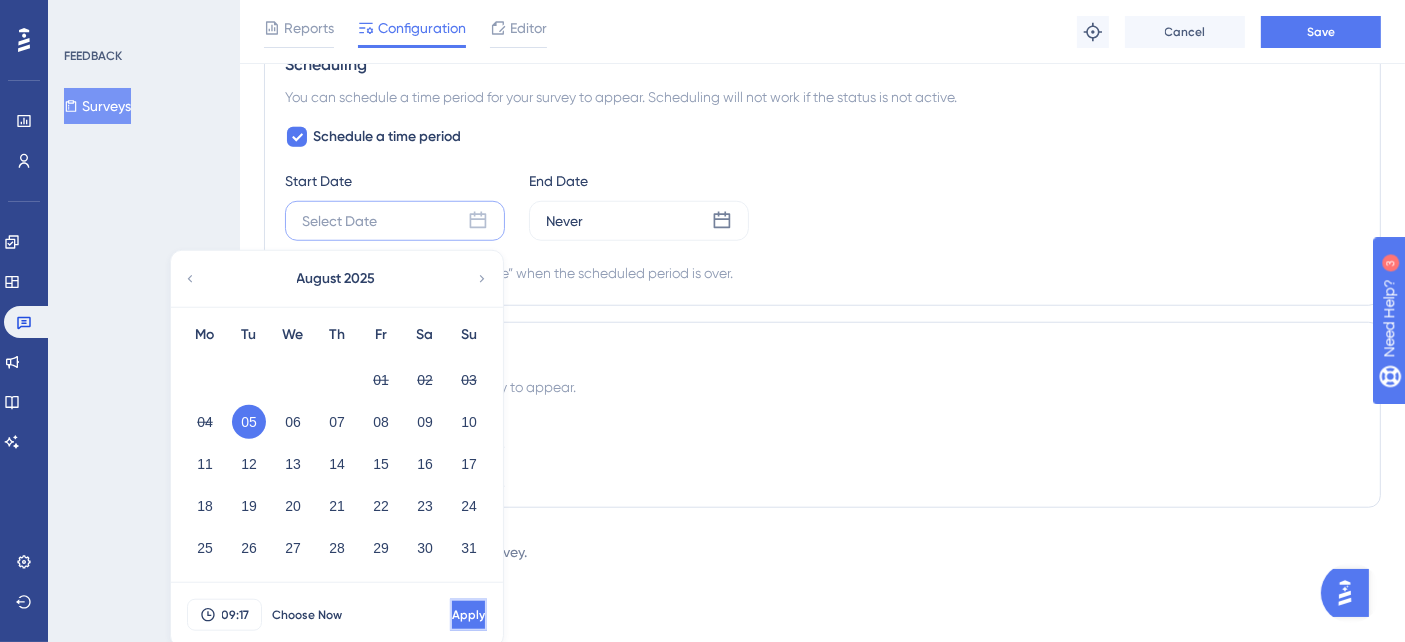 click on "Apply" at bounding box center [468, 615] 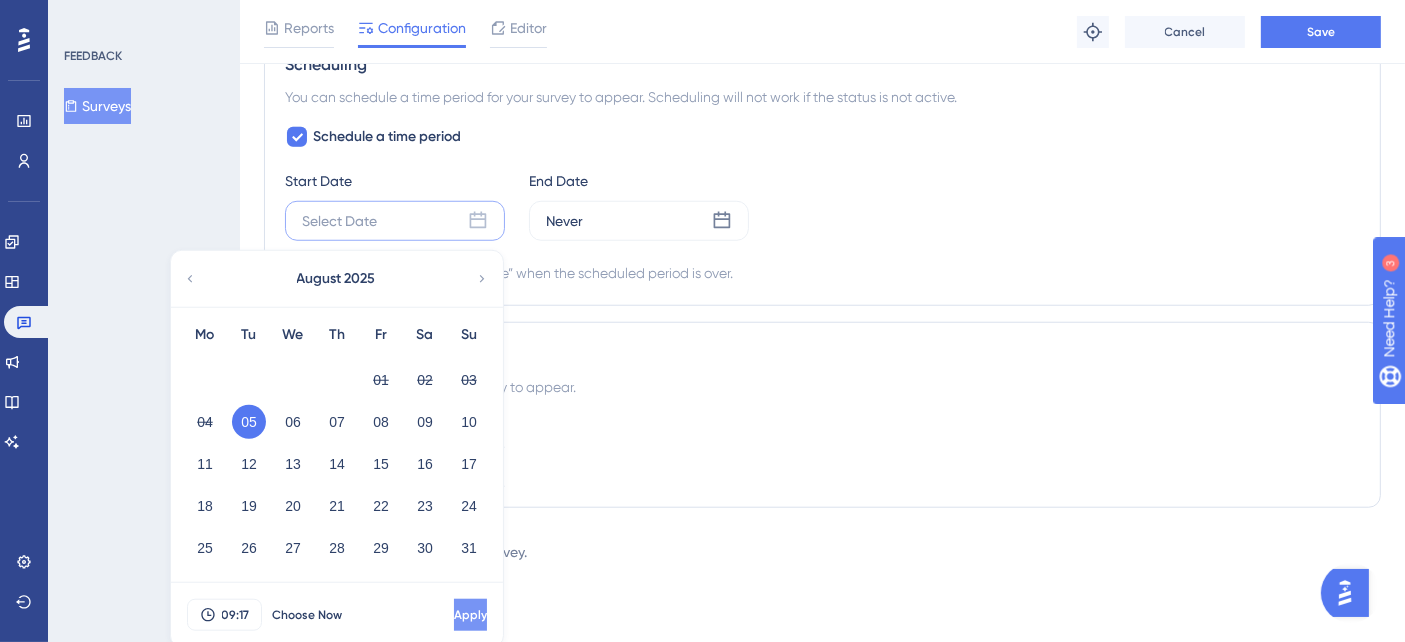 scroll, scrollTop: 1624, scrollLeft: 0, axis: vertical 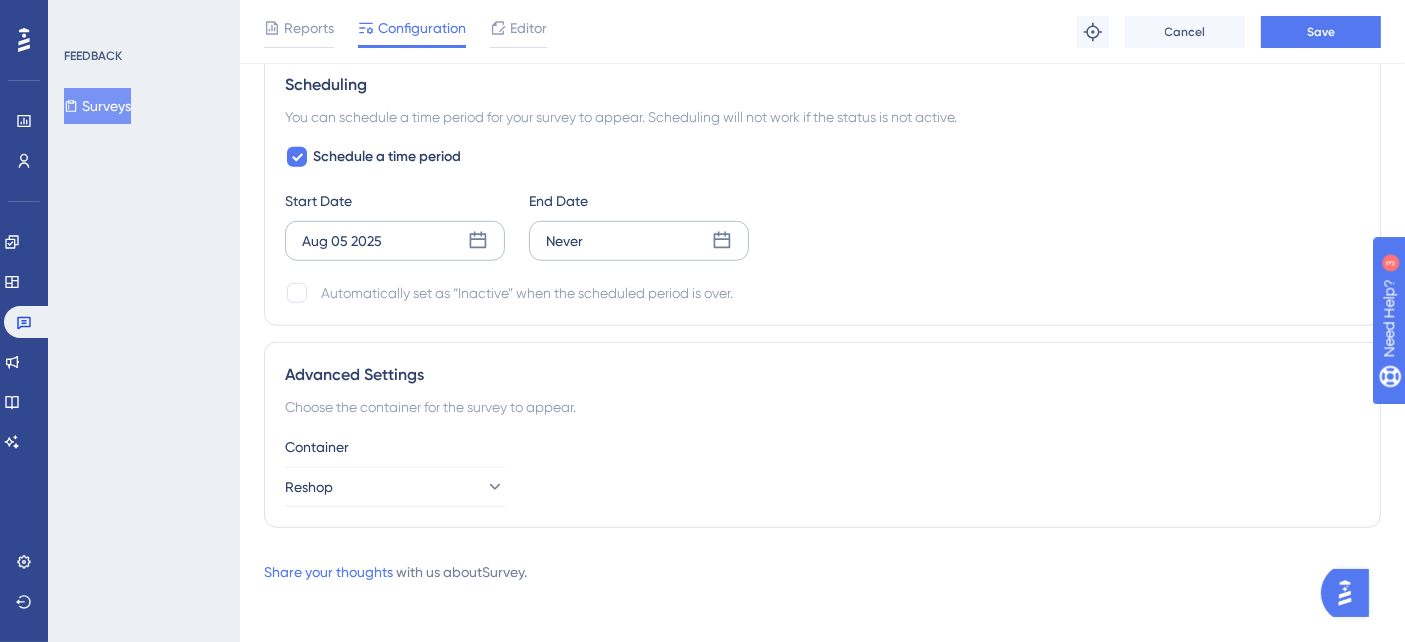 click 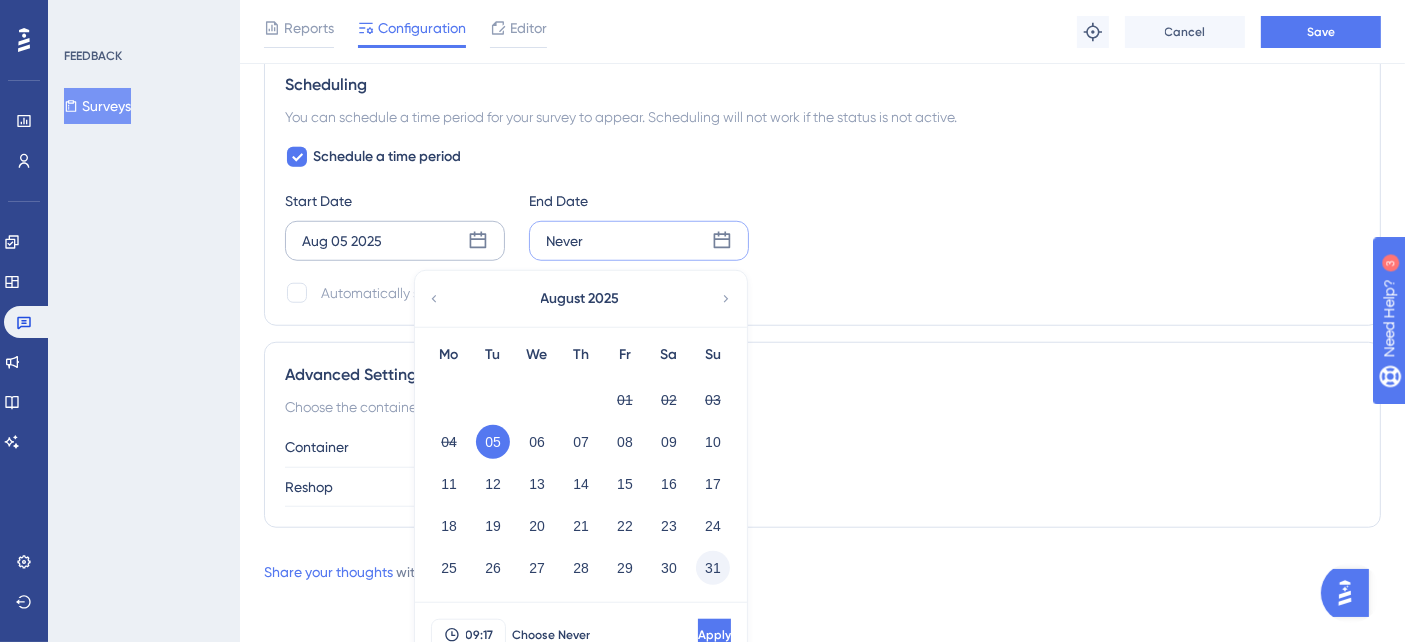 click on "31" at bounding box center (713, 568) 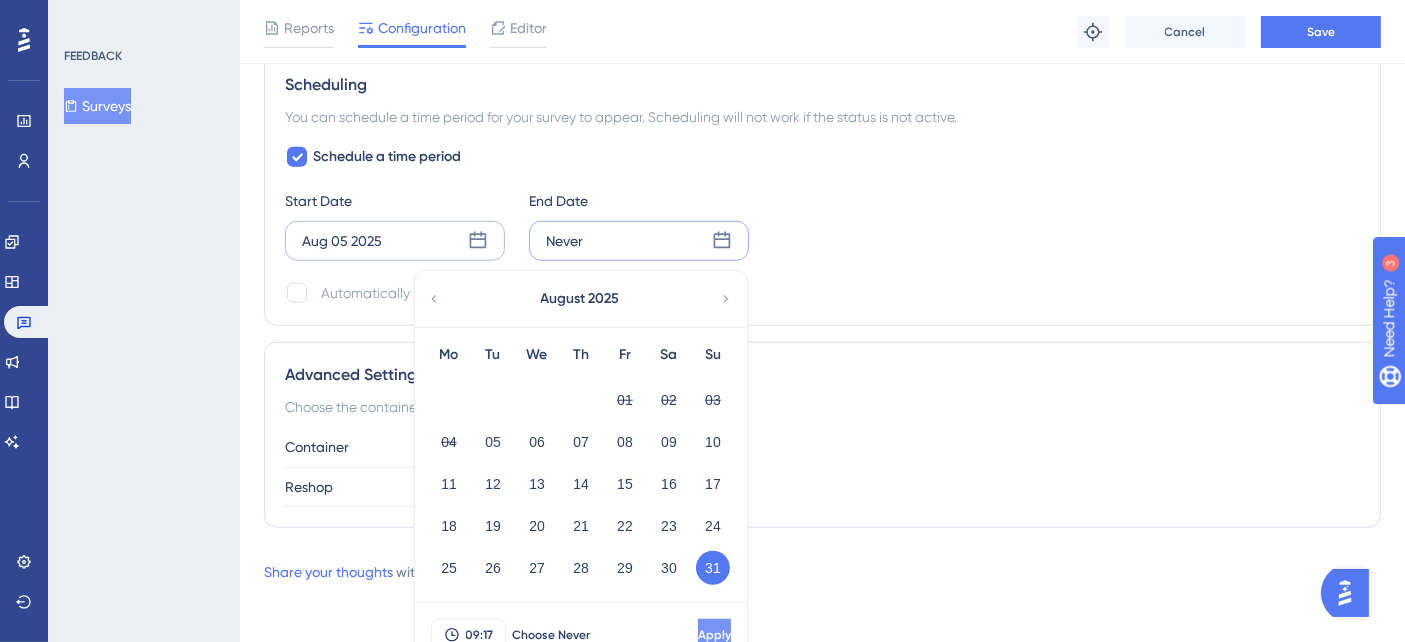 click on "Apply" at bounding box center (714, 635) 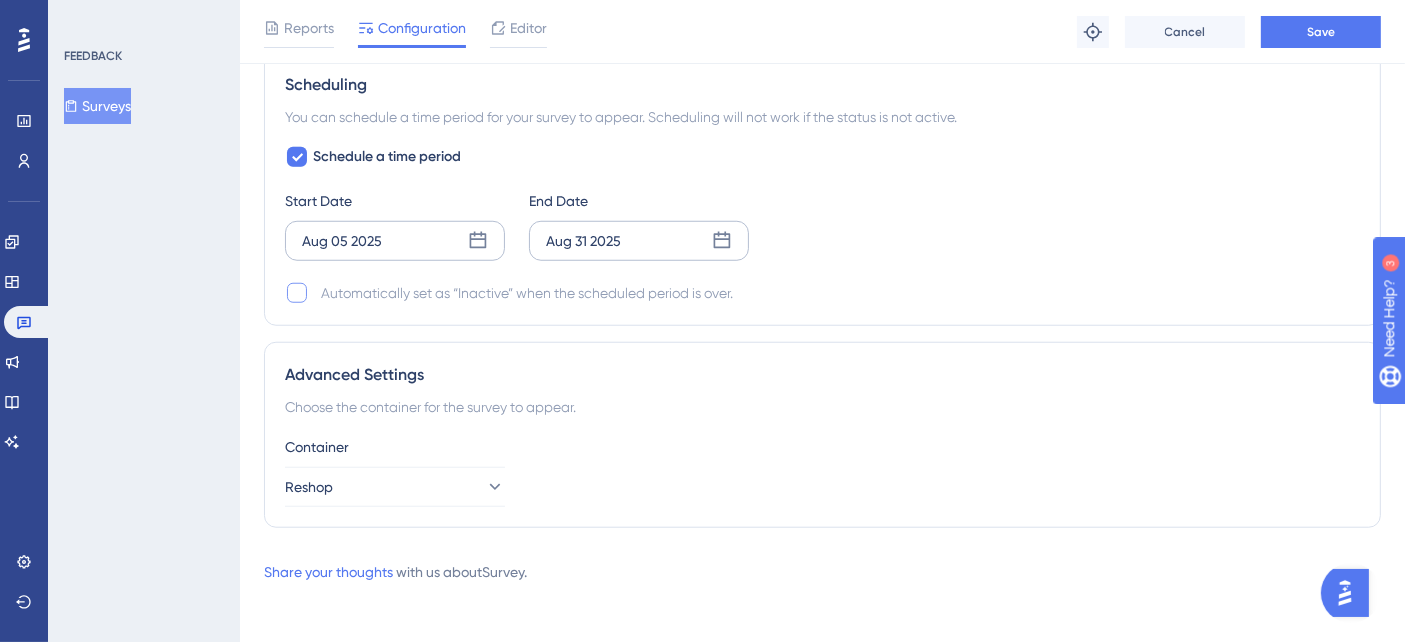 click at bounding box center [297, 293] 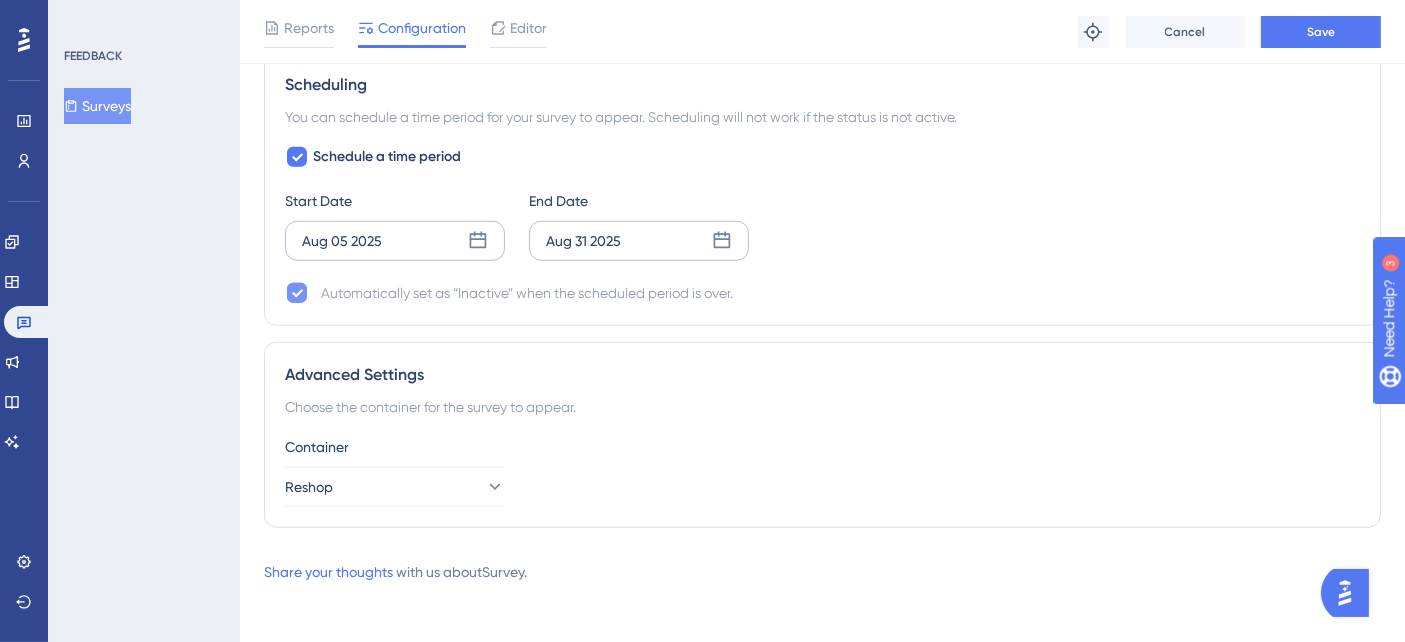 checkbox on "true" 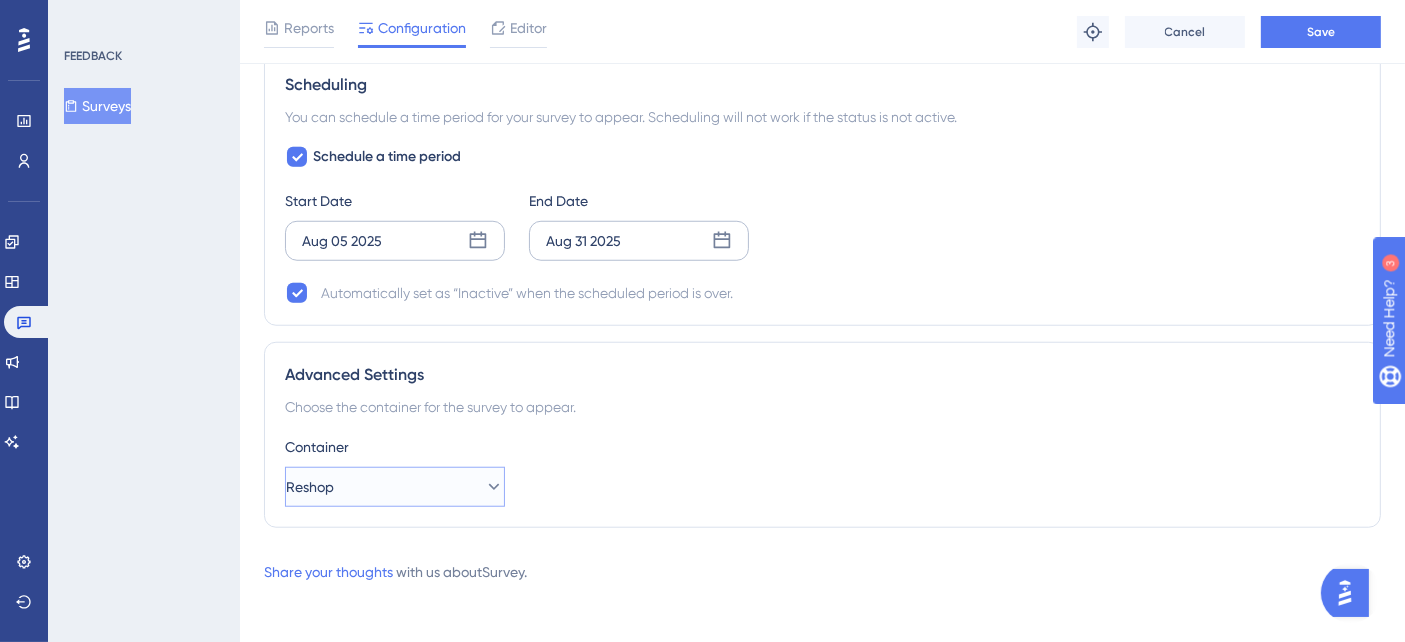 click on "Reshop" at bounding box center [395, 487] 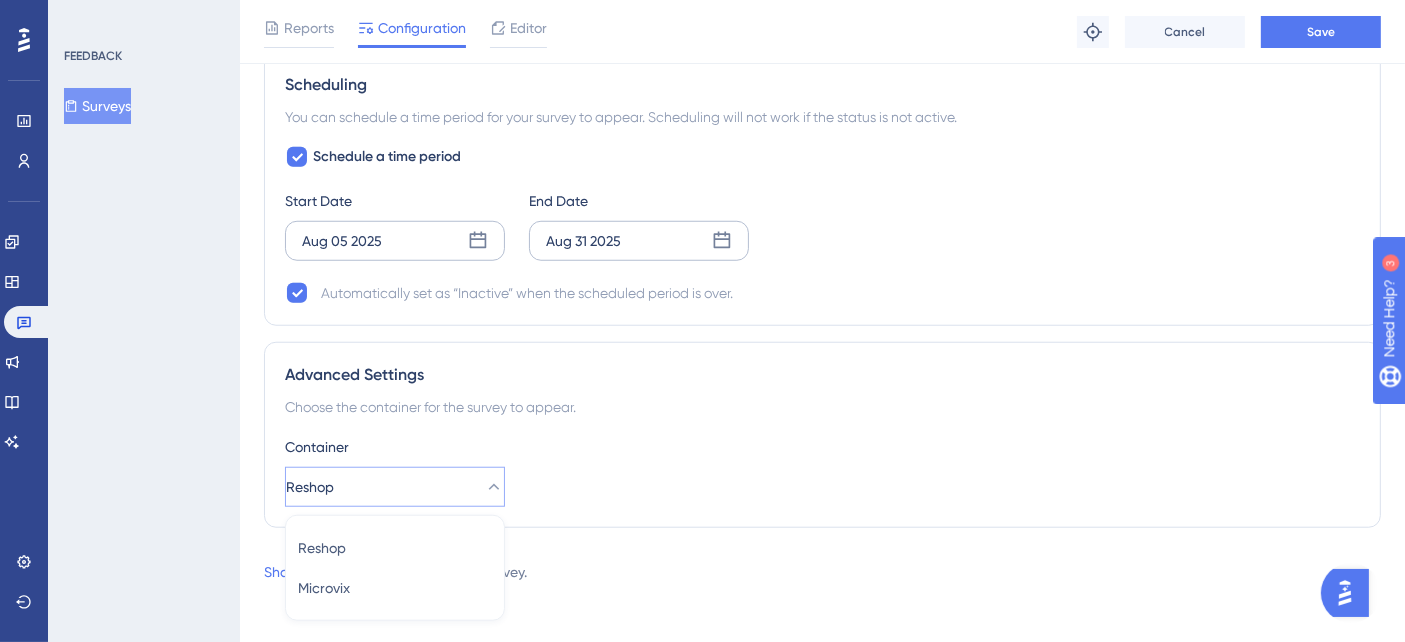click on "Reshop Reshop Microvix Microvix" at bounding box center (395, 568) 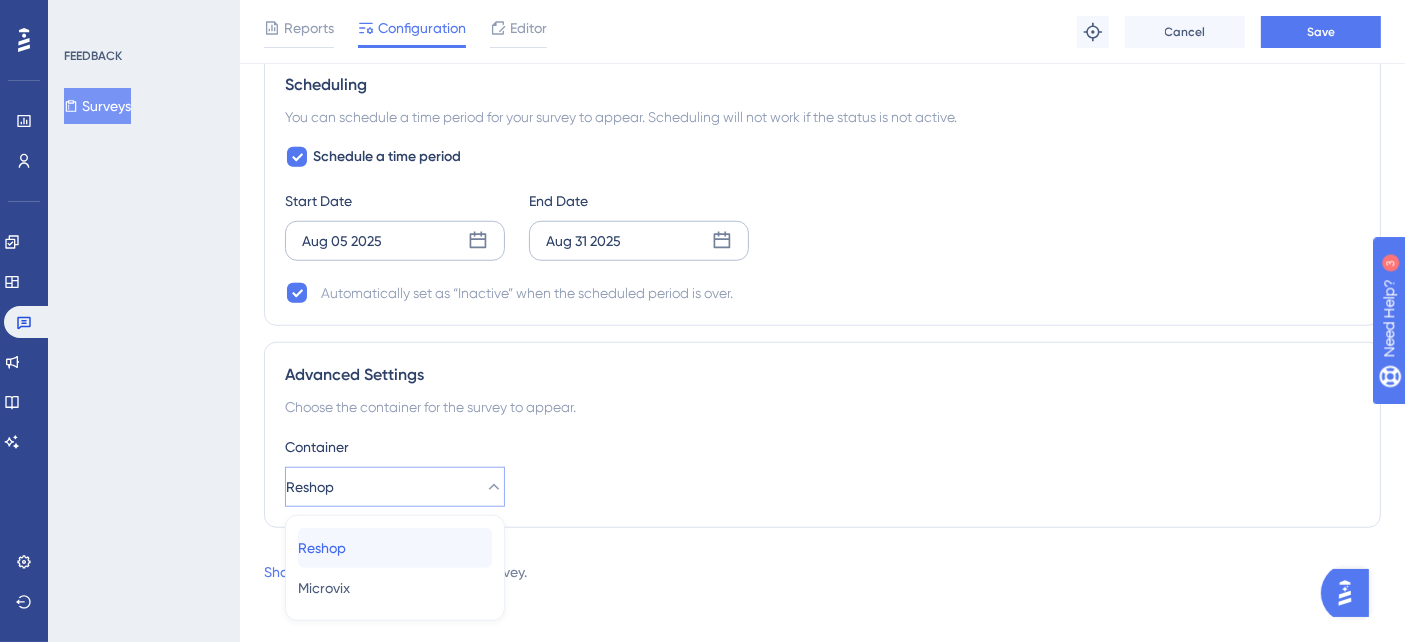 click on "Reshop Reshop" at bounding box center [395, 548] 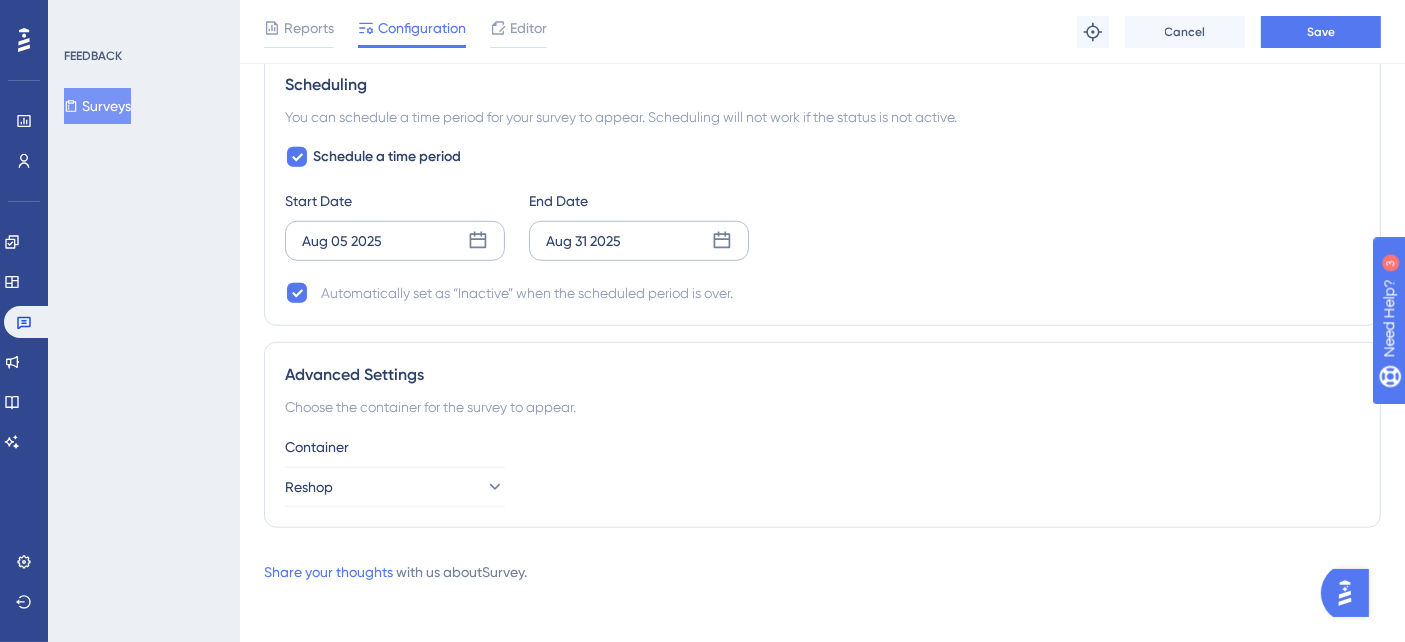 click on "Container" at bounding box center [822, 447] 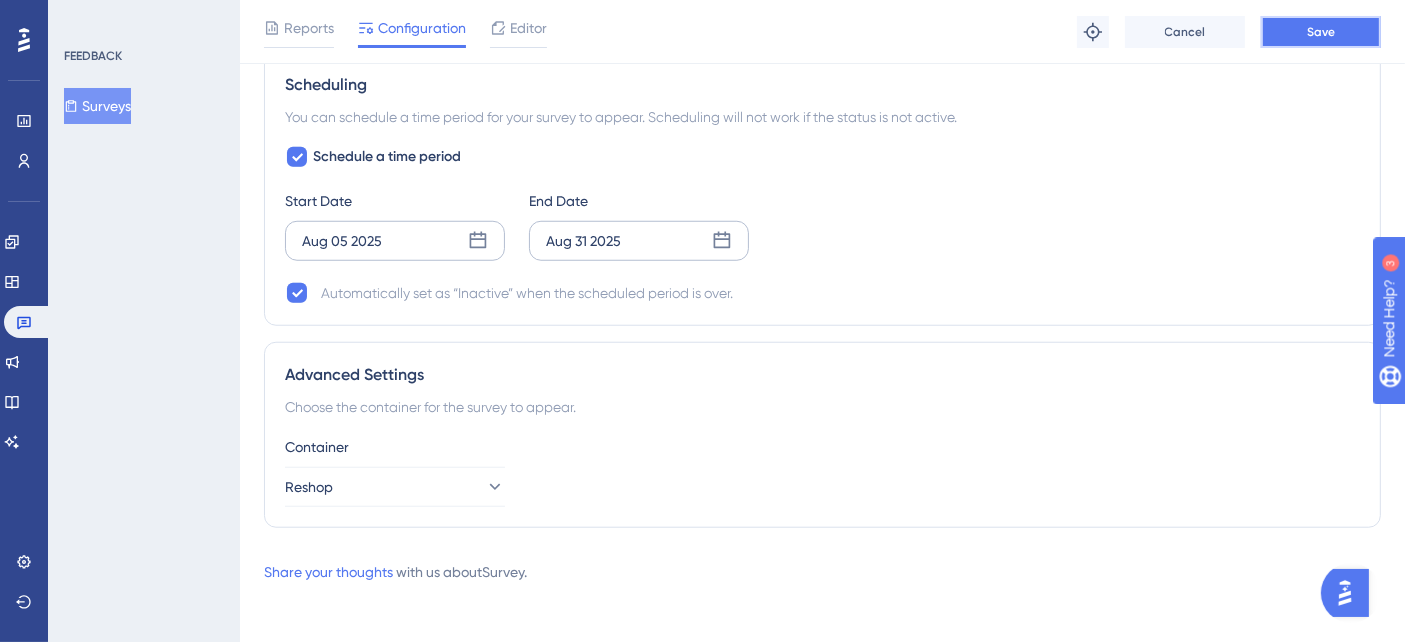 click on "Save" at bounding box center (1321, 32) 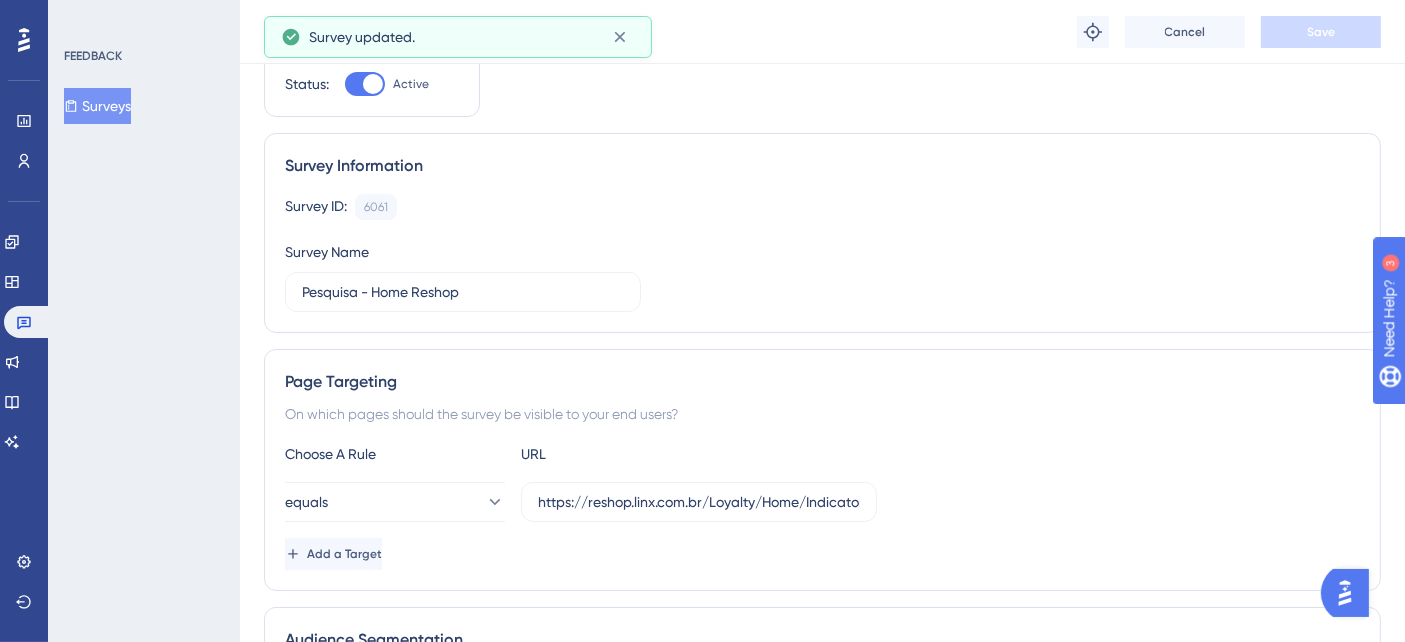 scroll, scrollTop: 0, scrollLeft: 0, axis: both 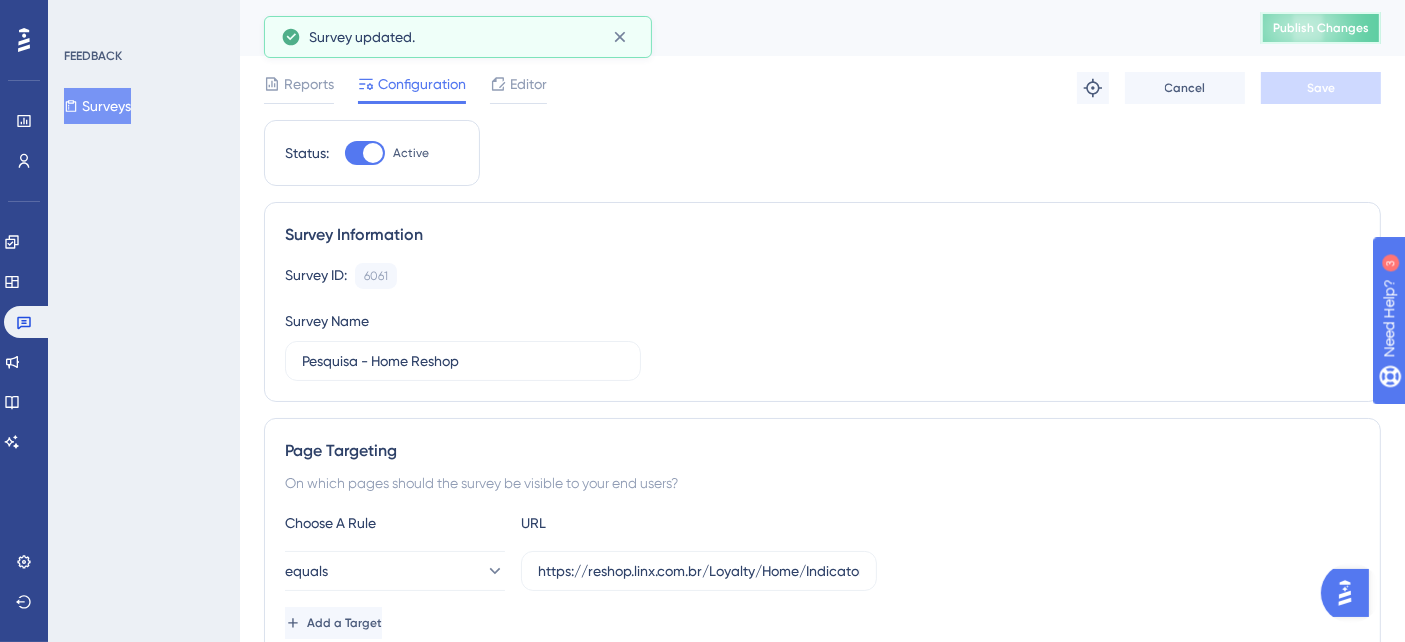 click on "Publish Changes" at bounding box center (1321, 28) 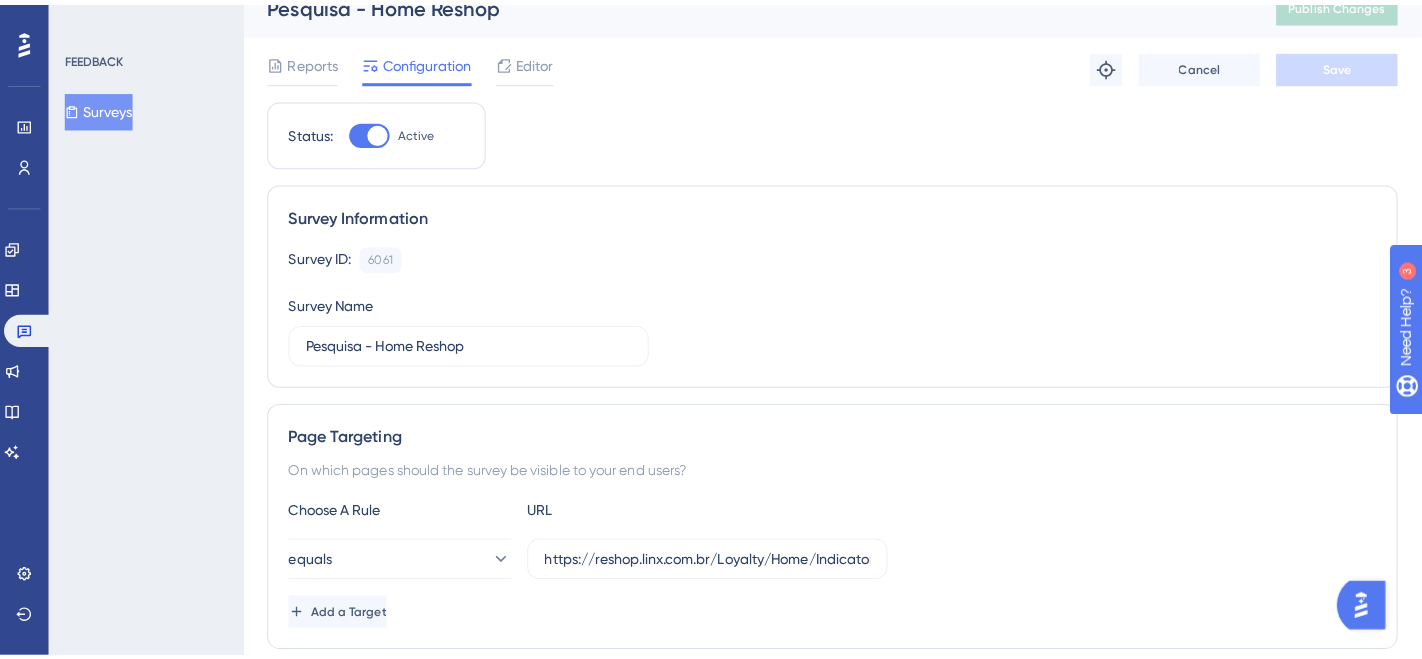 scroll, scrollTop: 0, scrollLeft: 0, axis: both 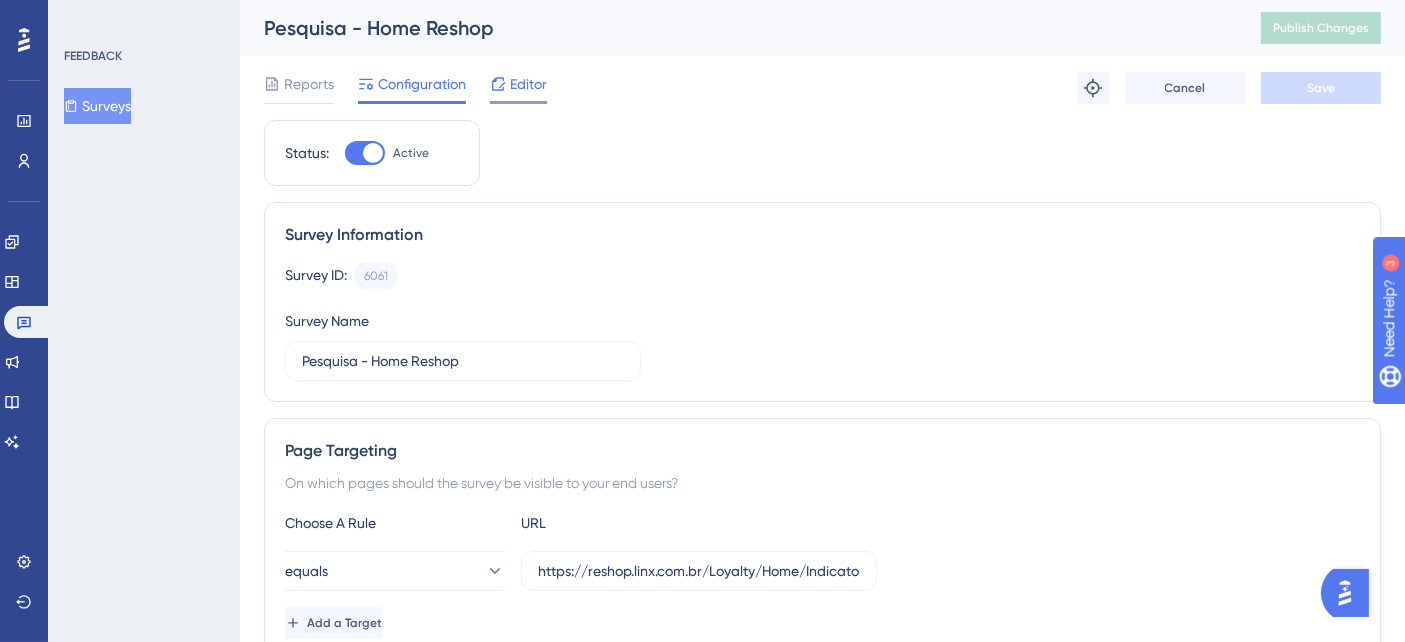 click on "Editor" at bounding box center [528, 84] 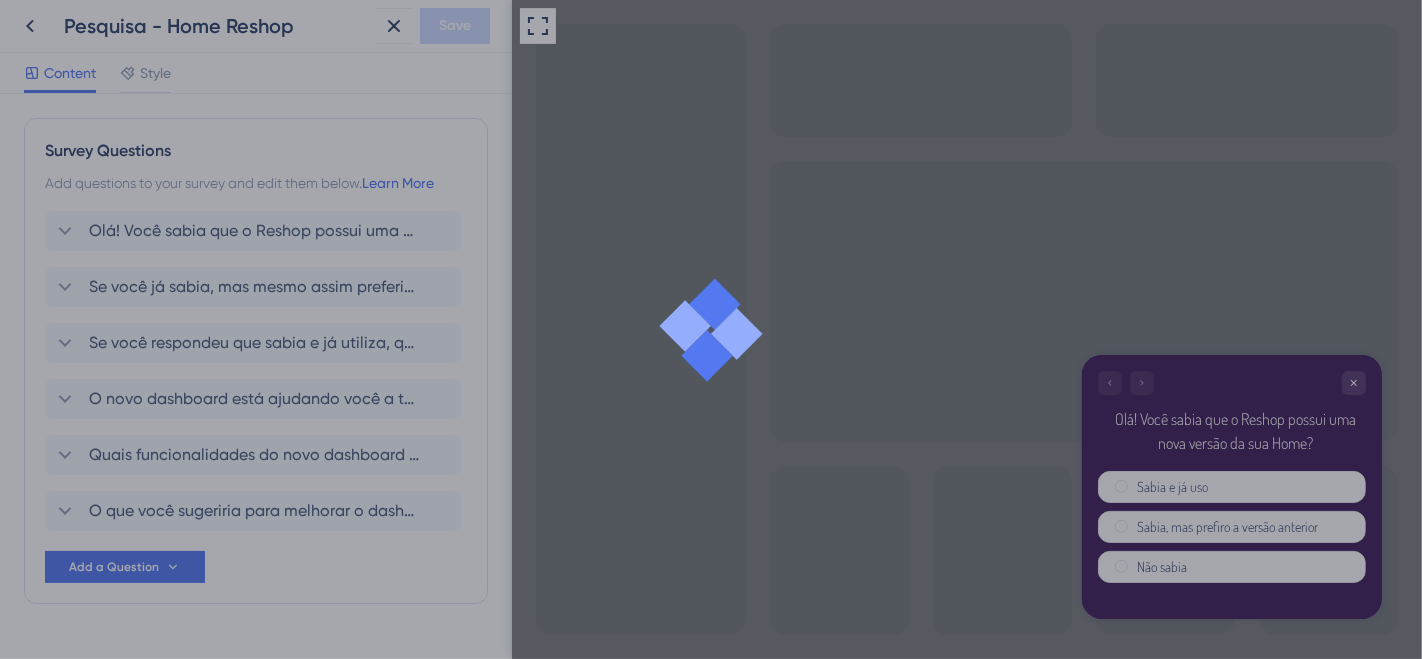 scroll, scrollTop: 0, scrollLeft: 0, axis: both 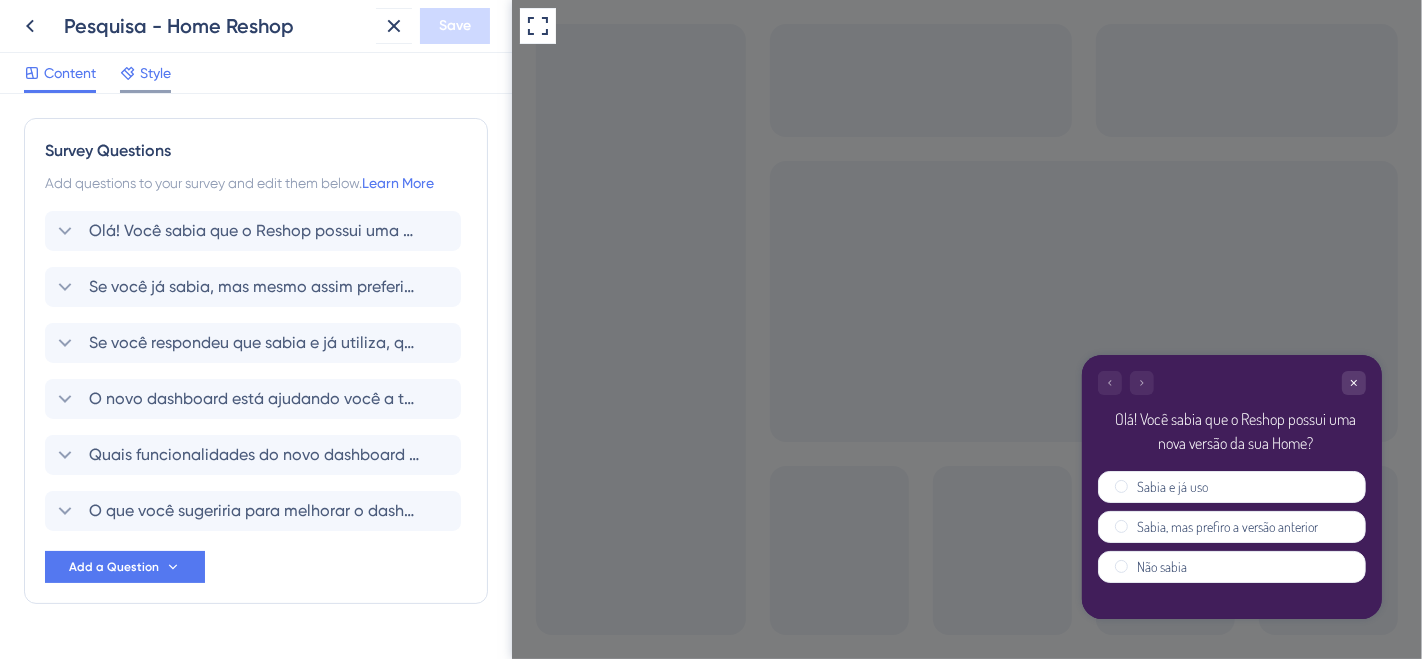 click on "Style" at bounding box center (155, 73) 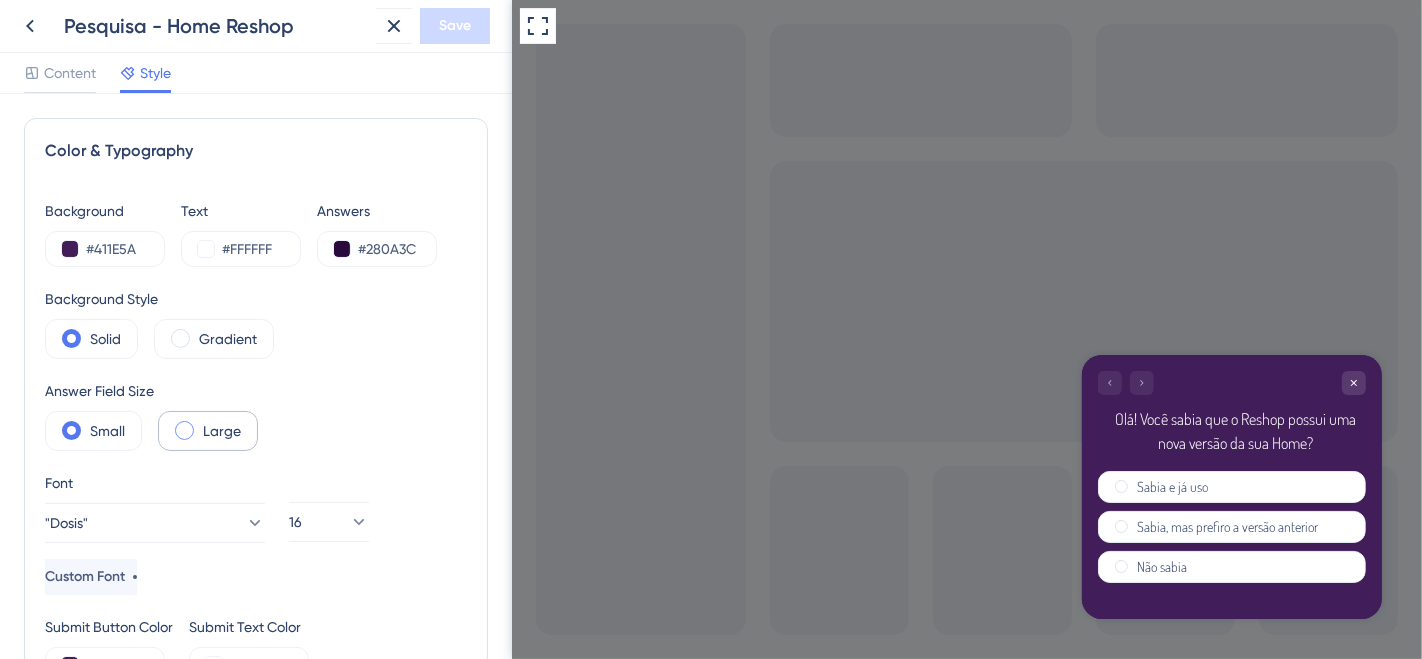 scroll, scrollTop: 0, scrollLeft: 0, axis: both 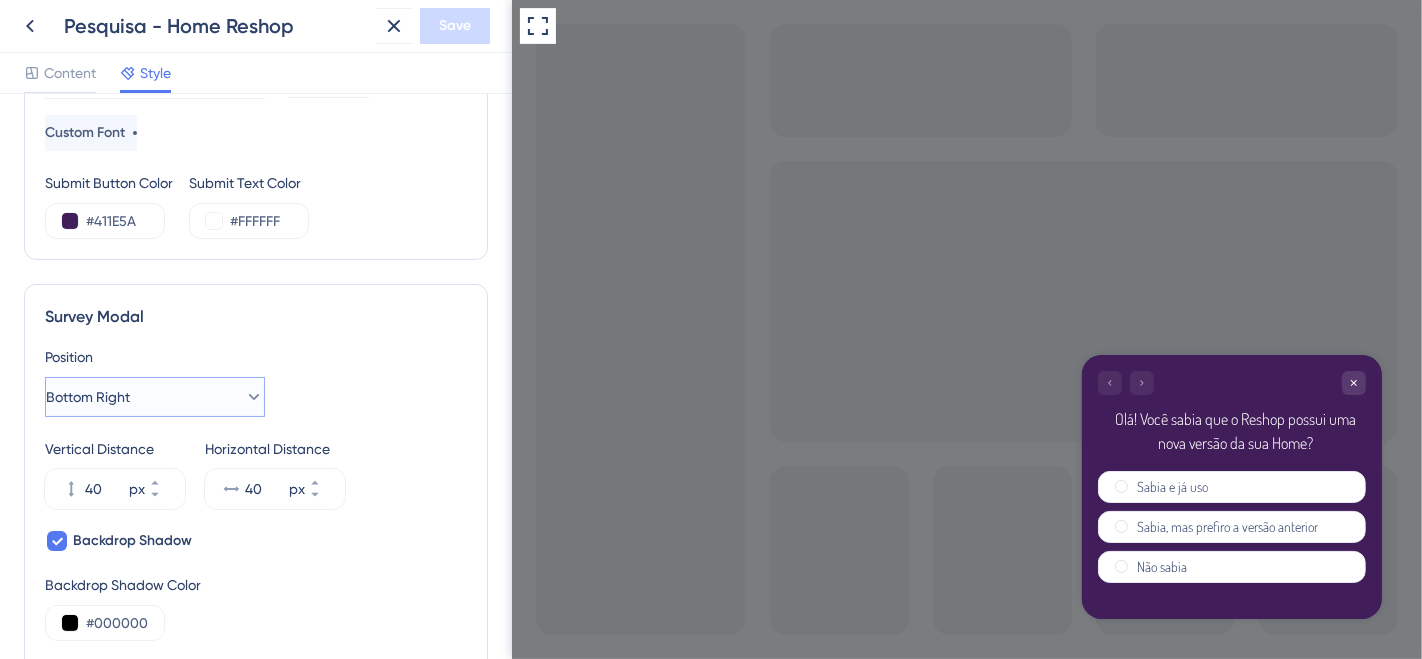 click on "Bottom Right" at bounding box center [155, 397] 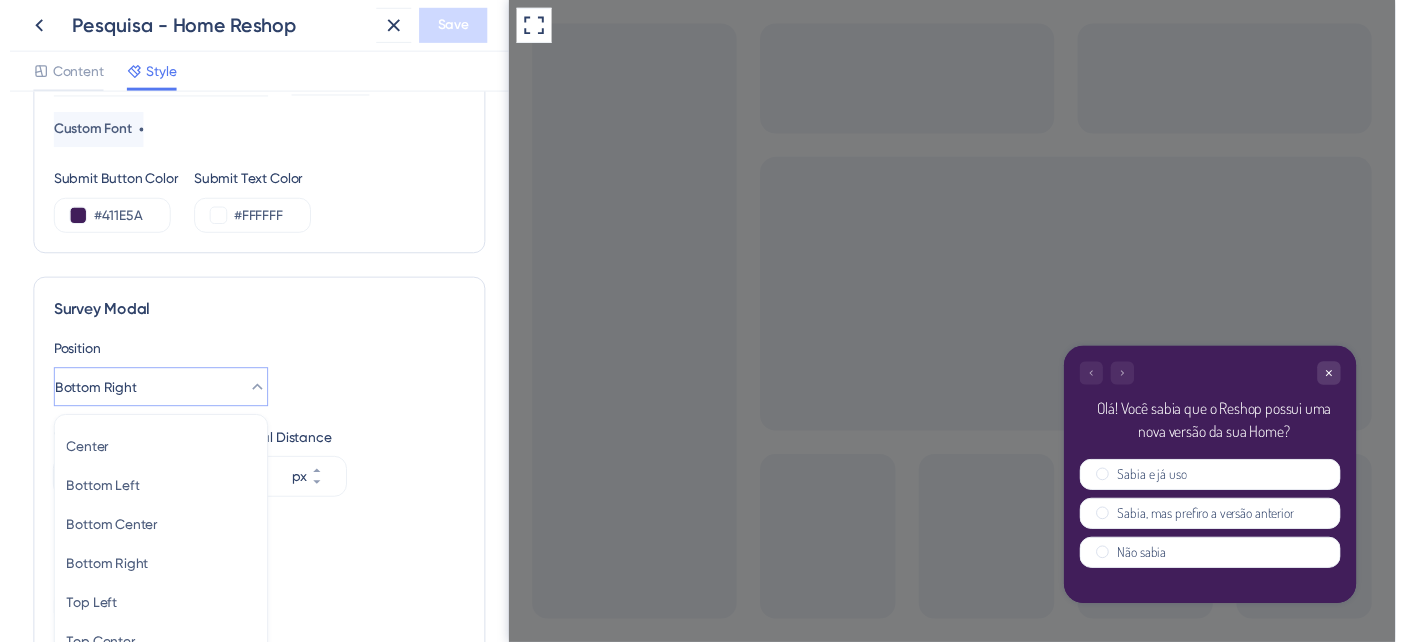 scroll, scrollTop: 642, scrollLeft: 0, axis: vertical 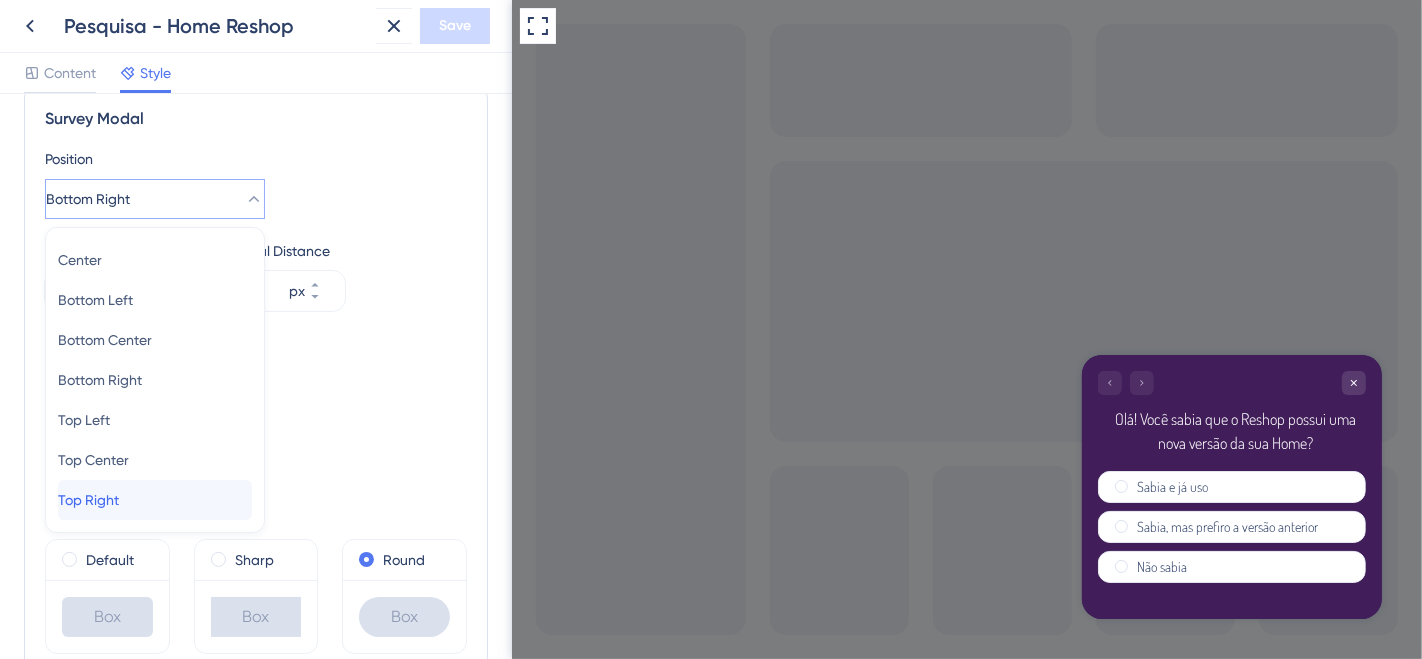 click on "Top Right Top Right" at bounding box center [155, 500] 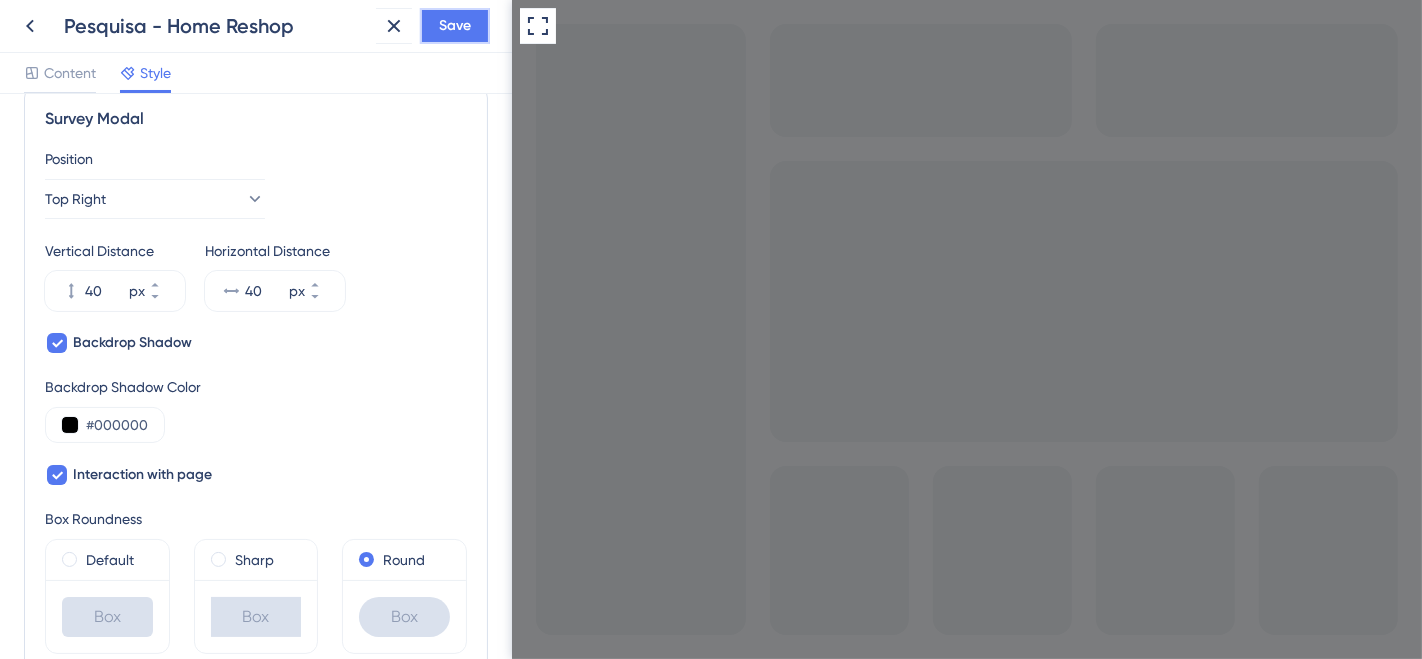 click on "Save" at bounding box center [455, 26] 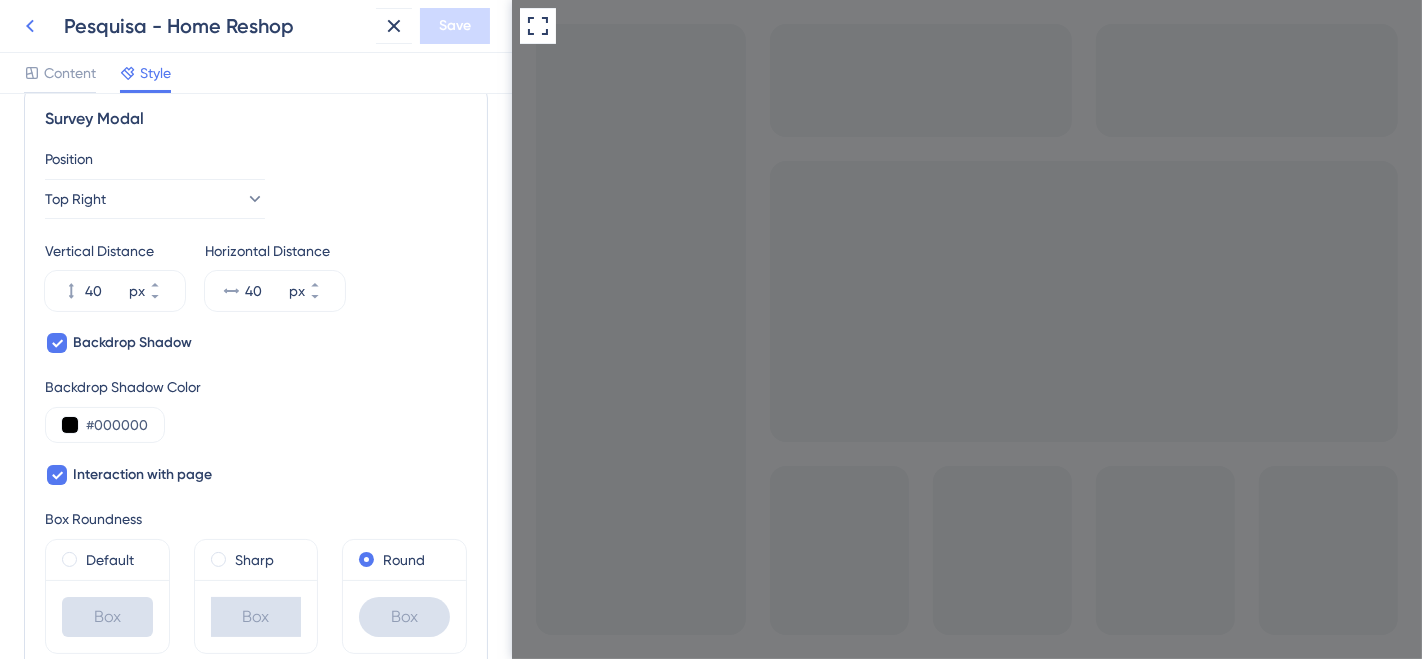 click 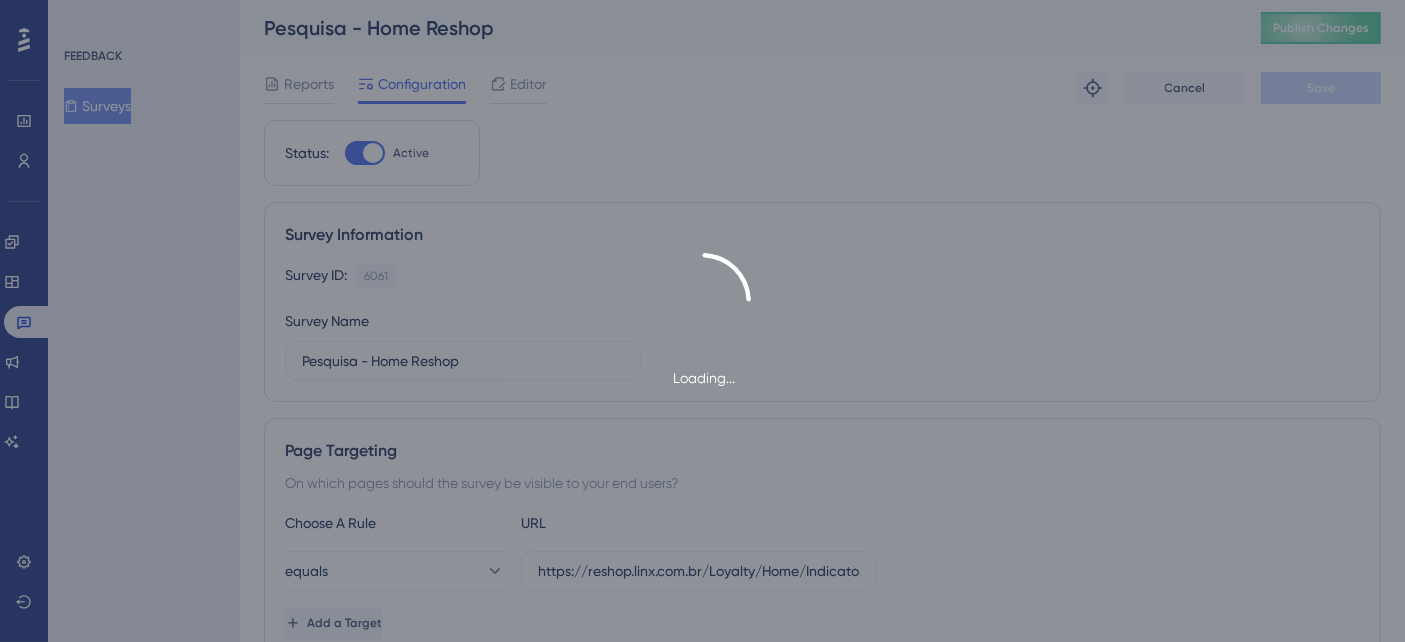 scroll, scrollTop: 0, scrollLeft: 0, axis: both 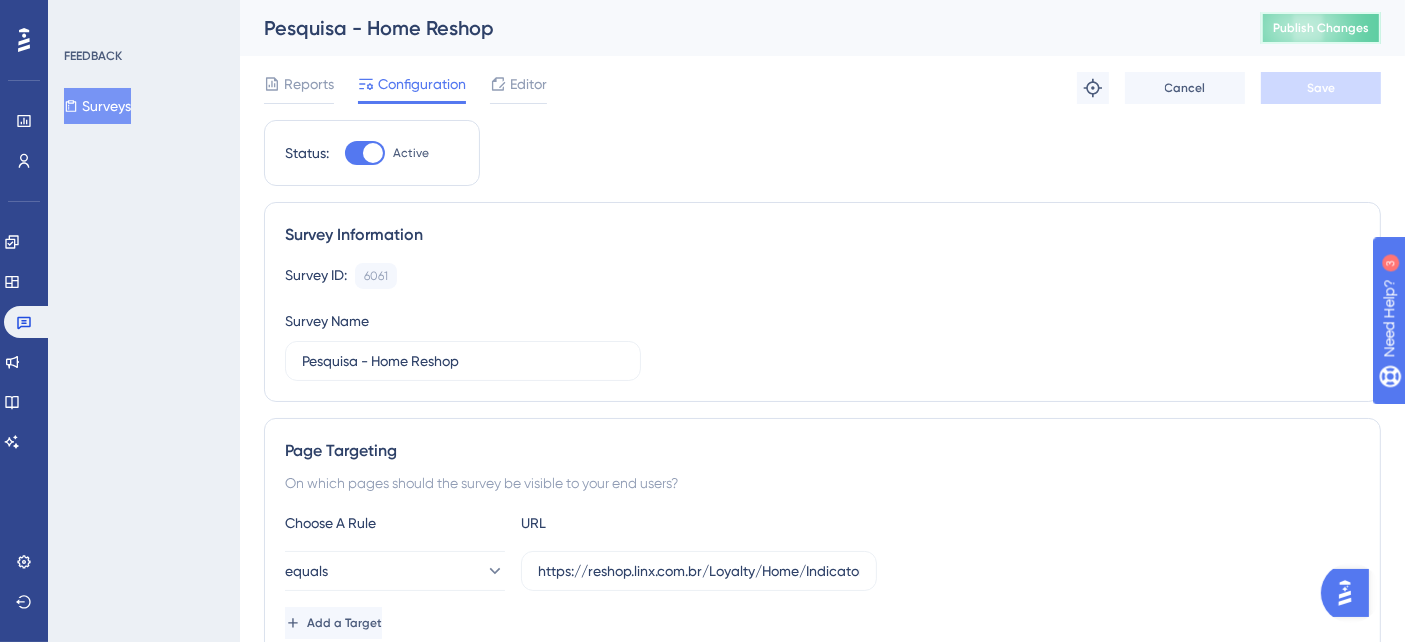 click on "Publish Changes" at bounding box center (1321, 28) 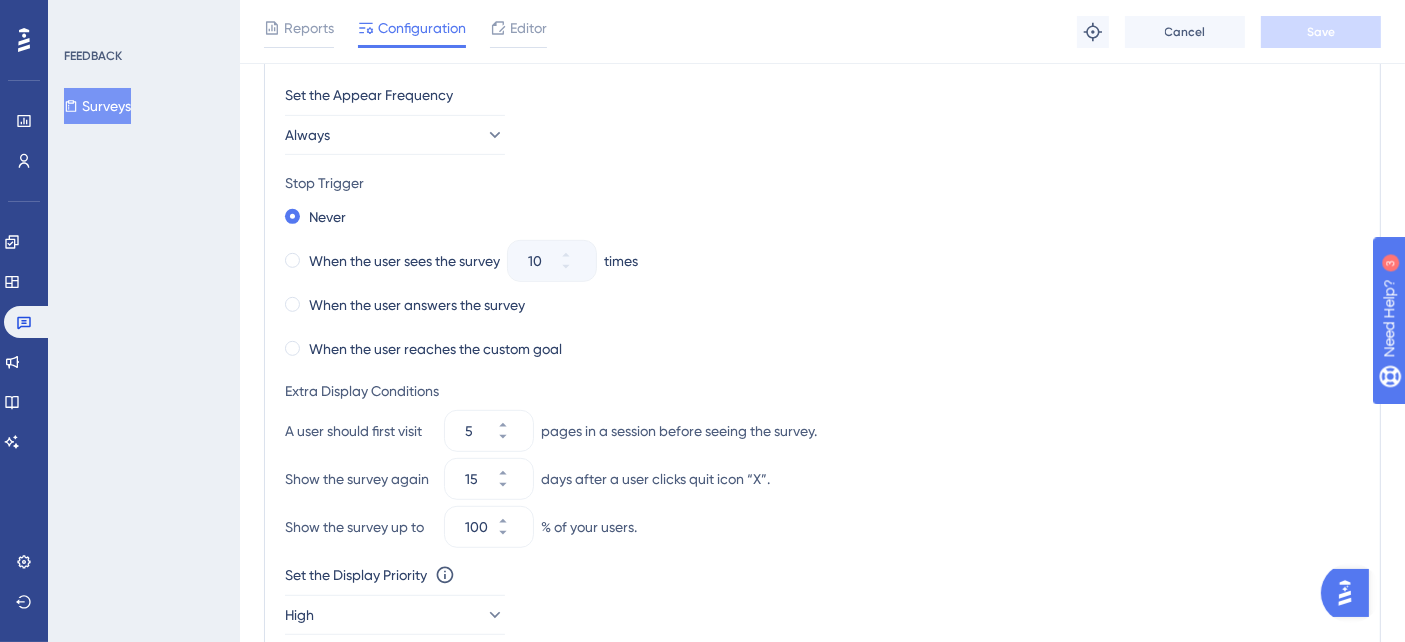 scroll, scrollTop: 1000, scrollLeft: 0, axis: vertical 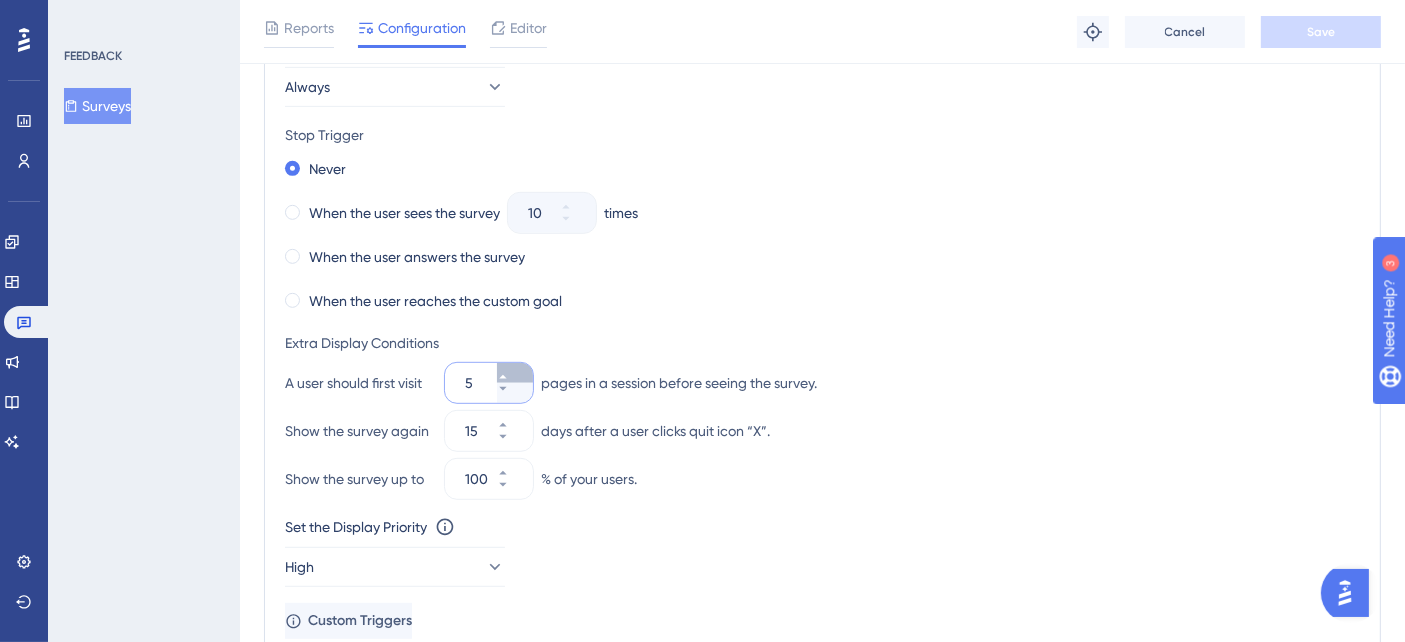 click 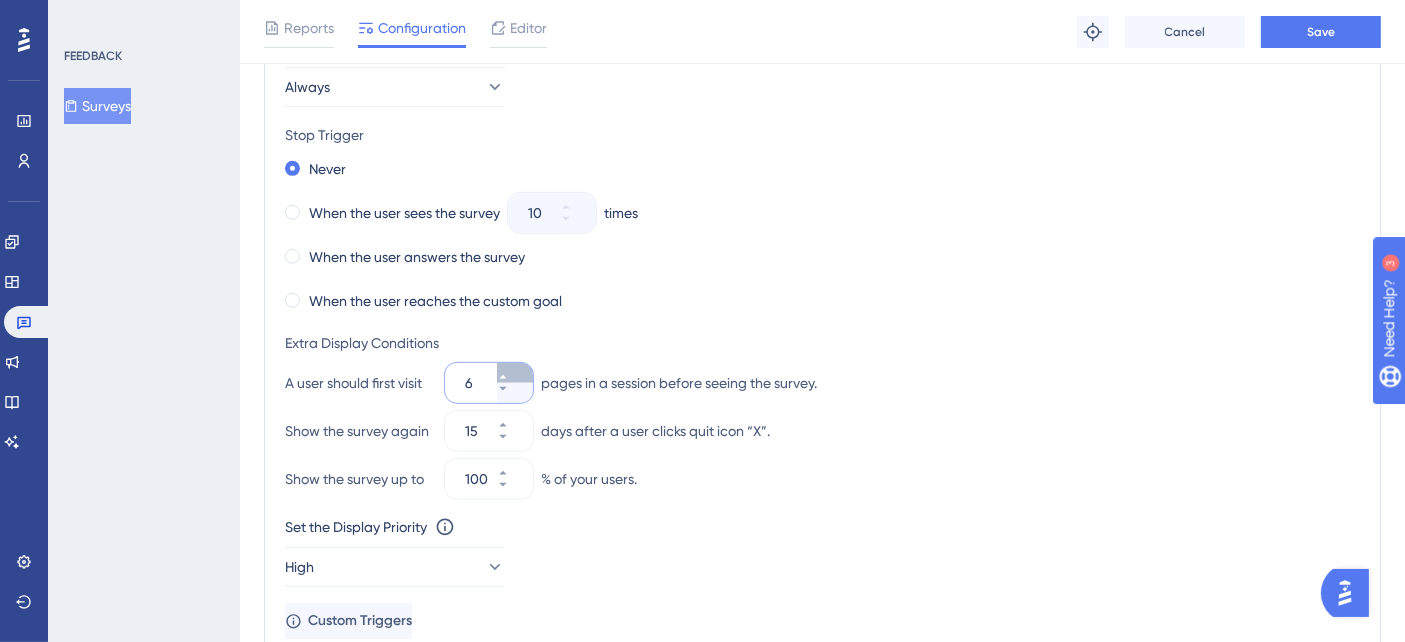 click 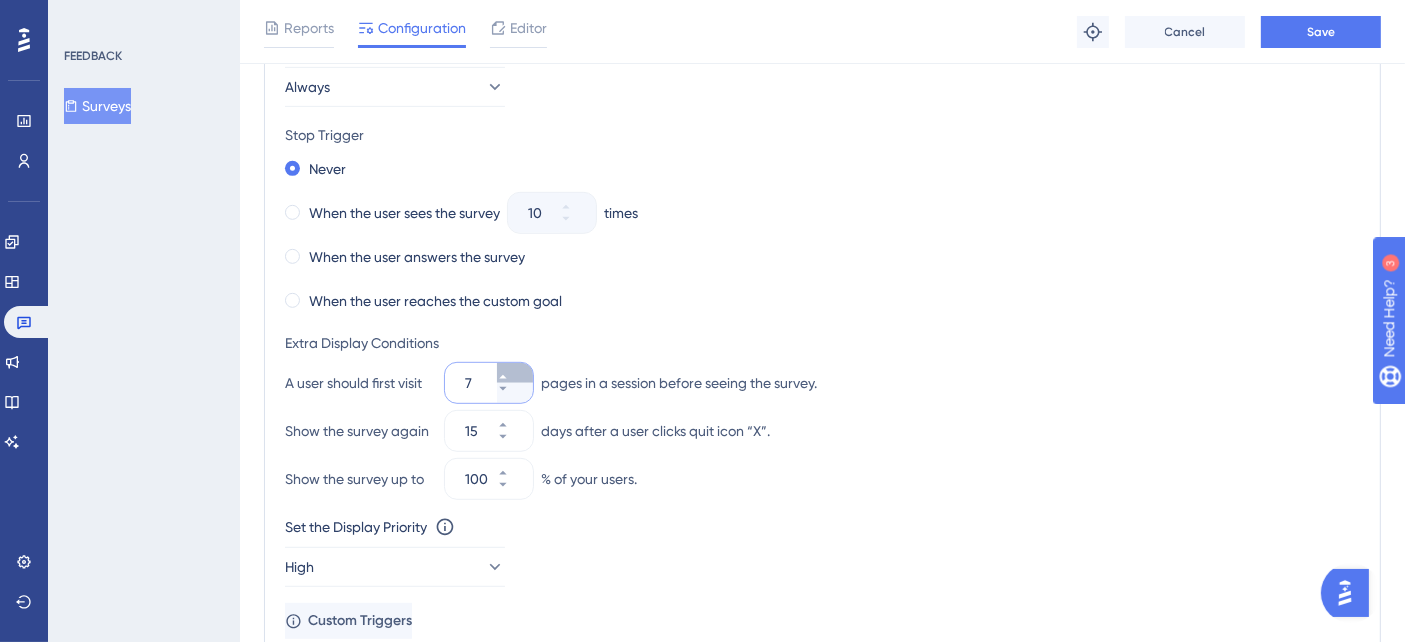 click 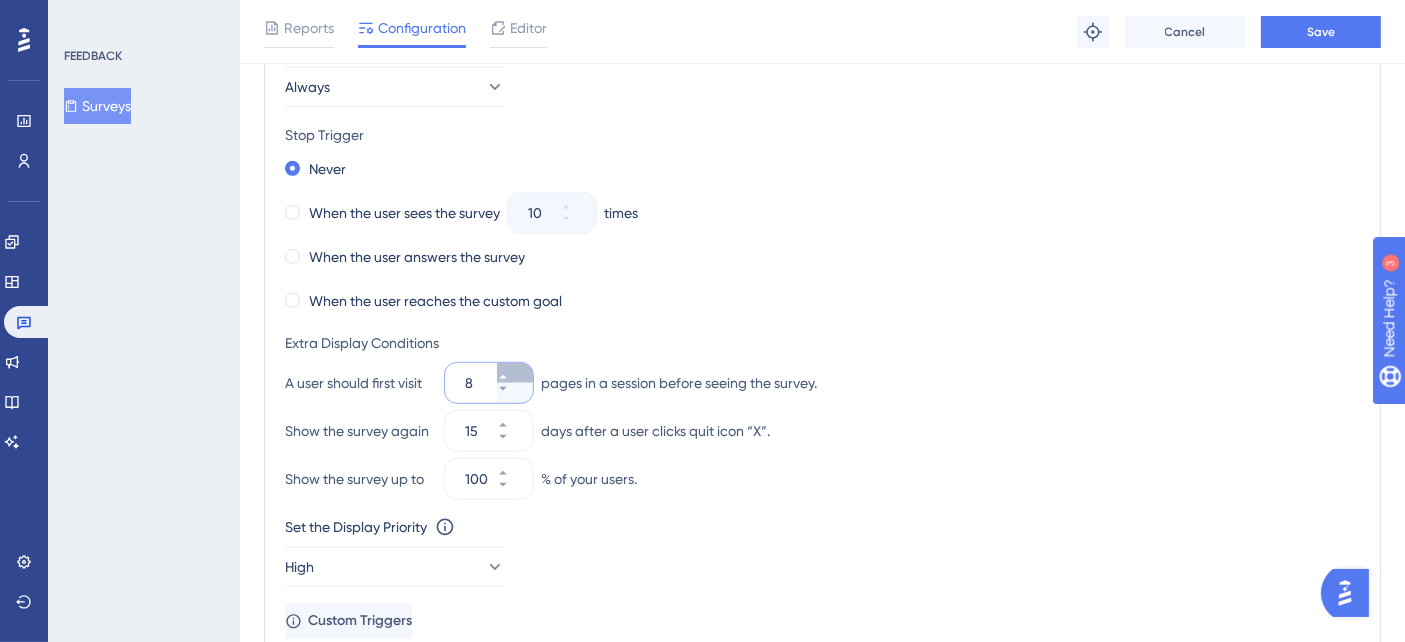click 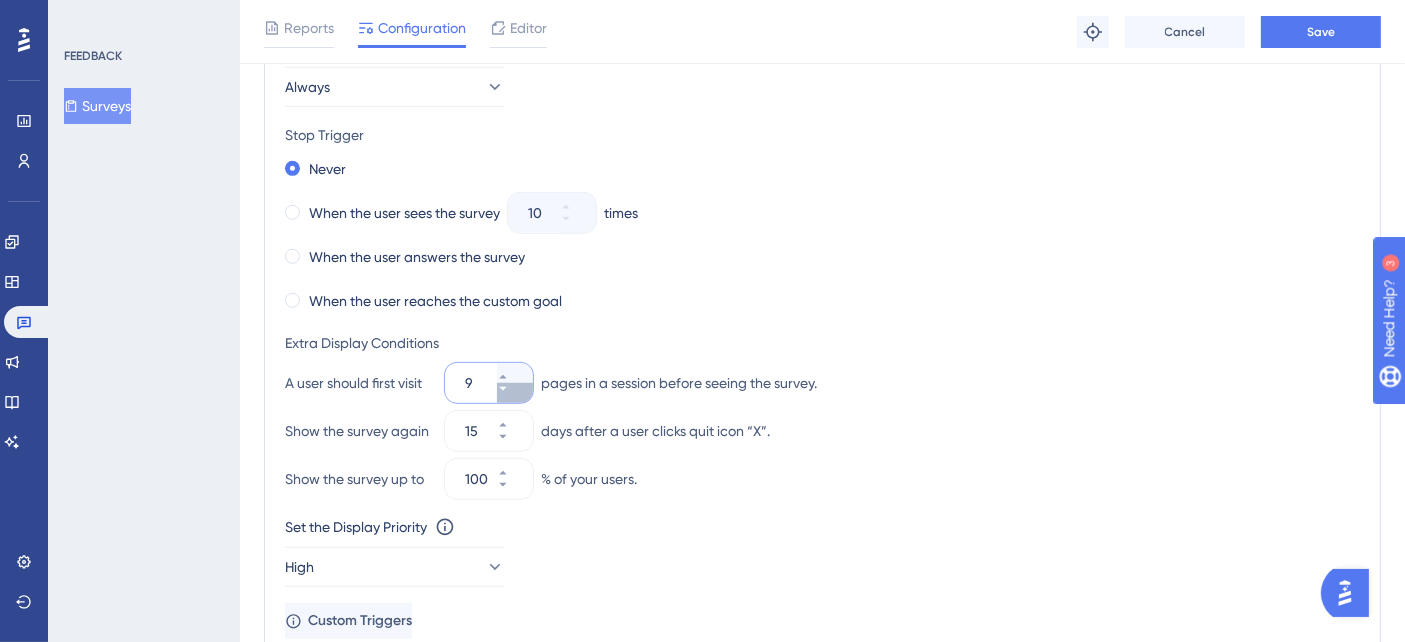 click 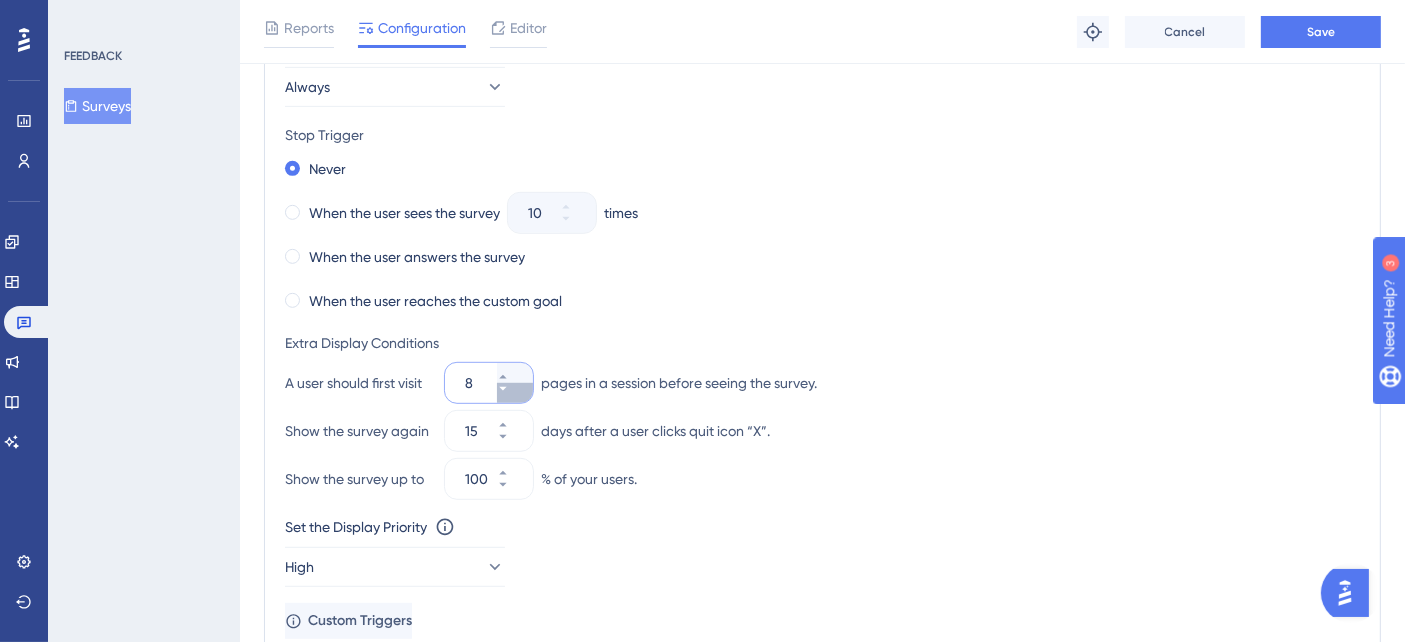 click 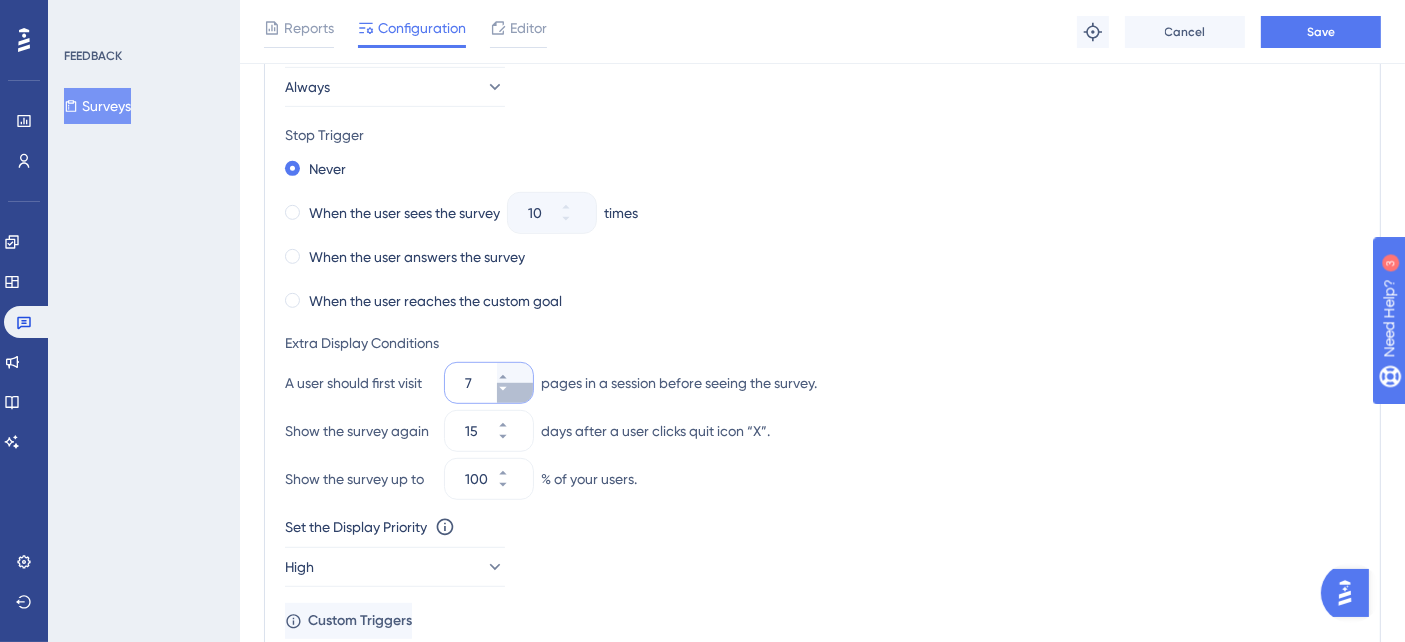 click 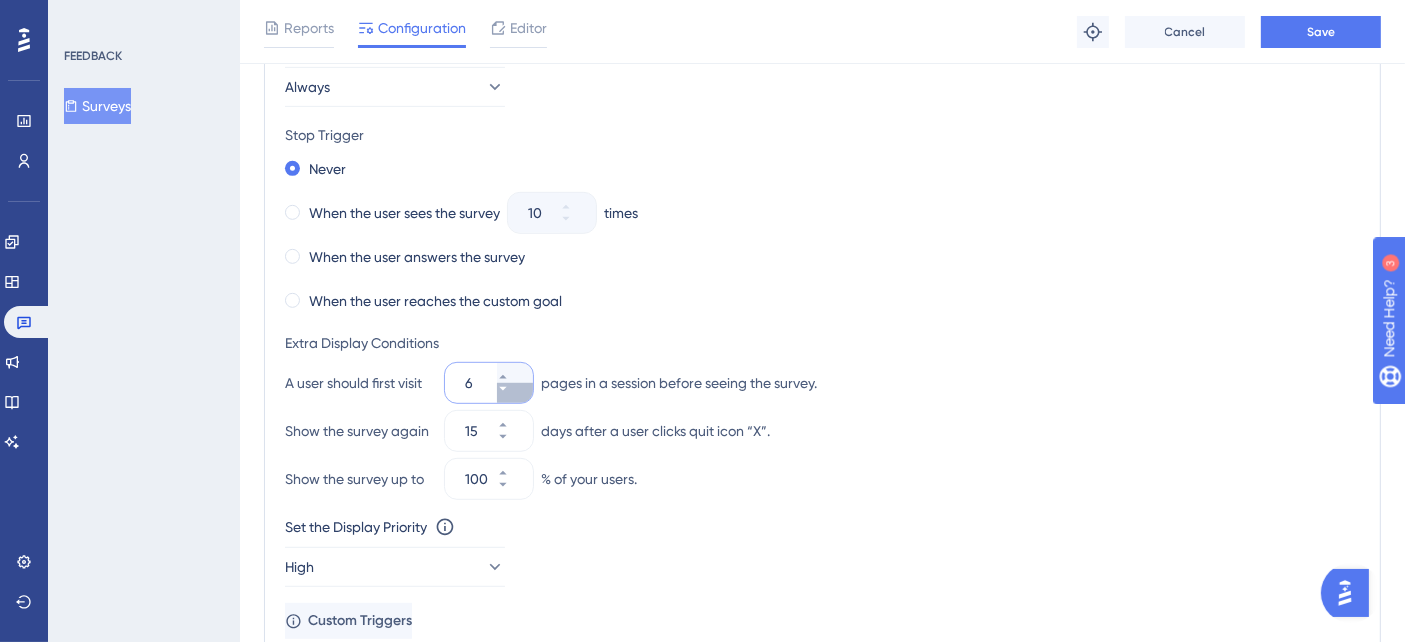 click 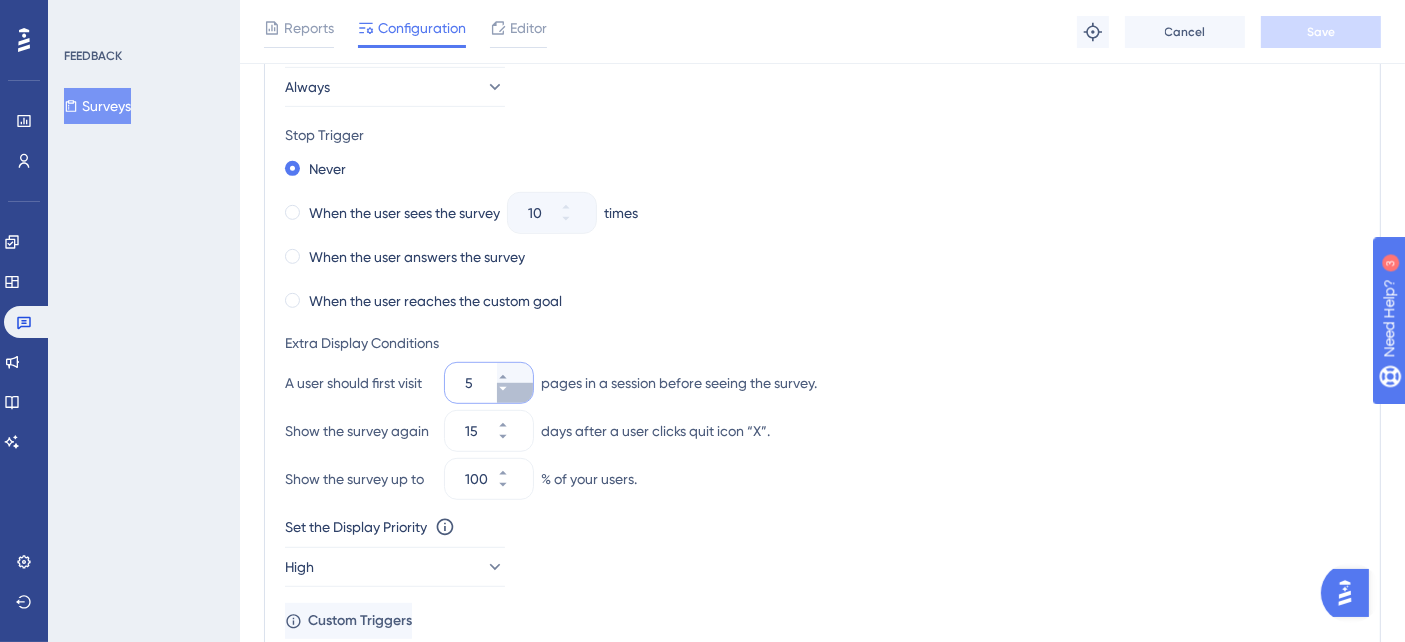 click 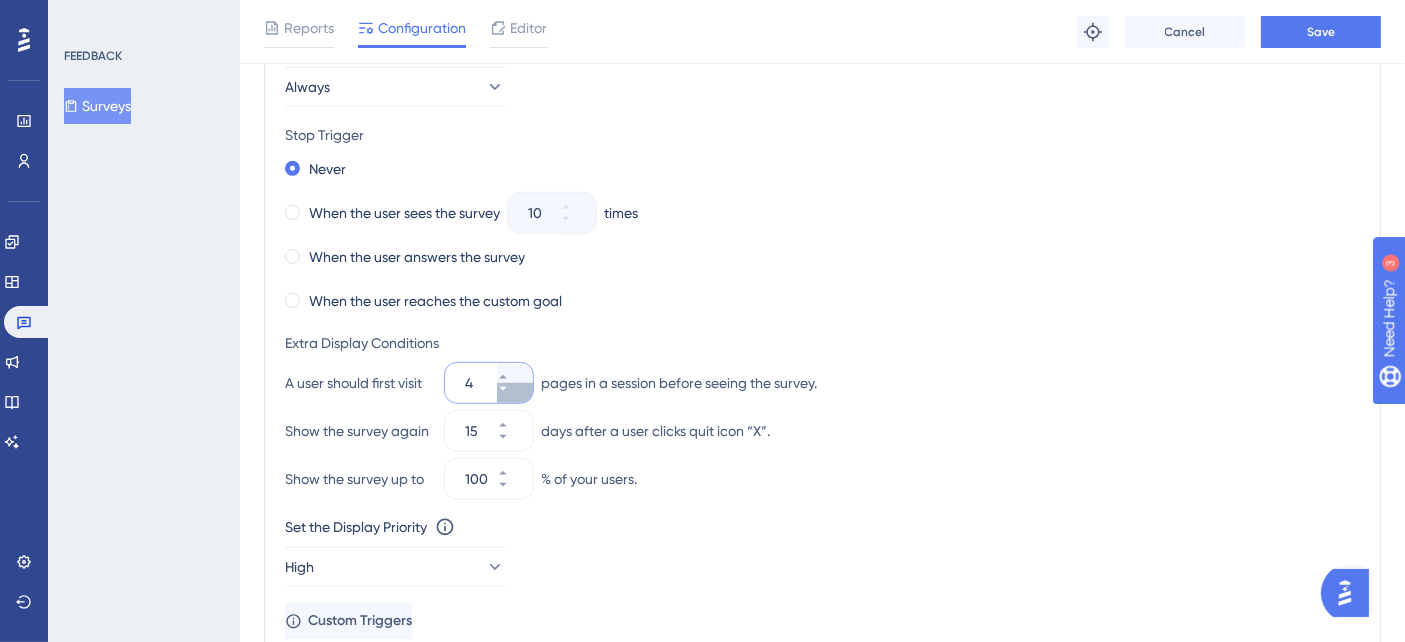 click 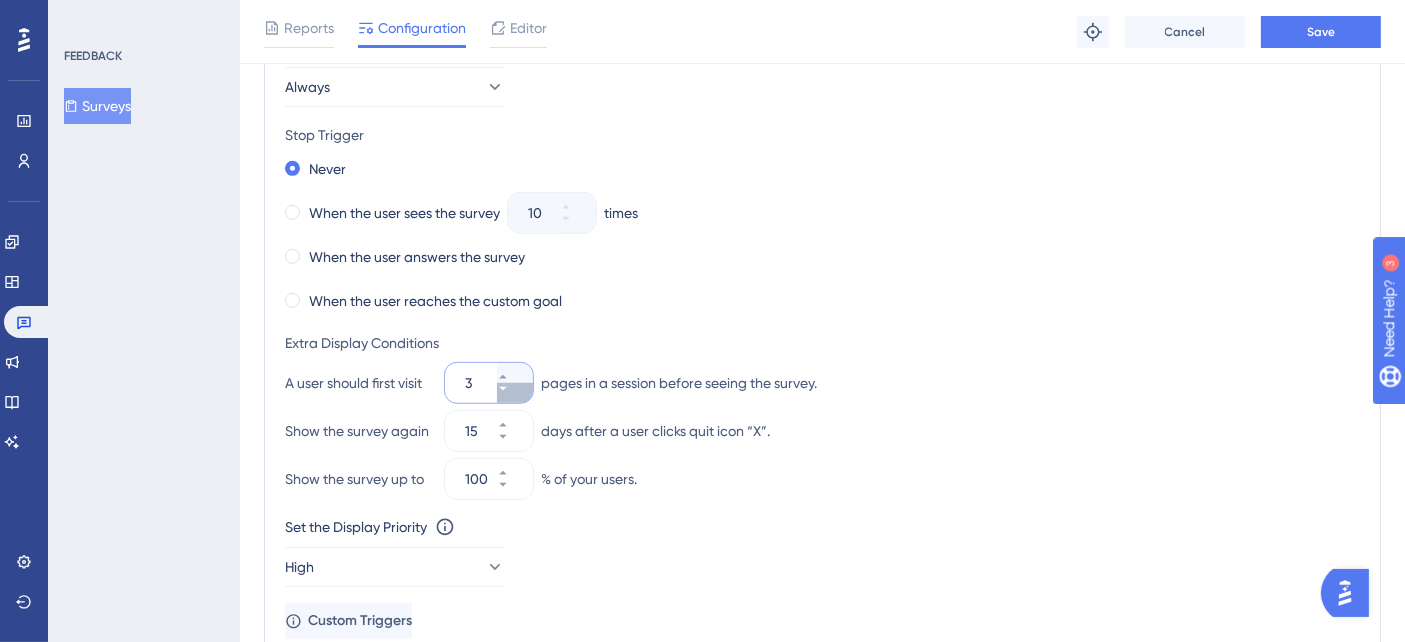 click 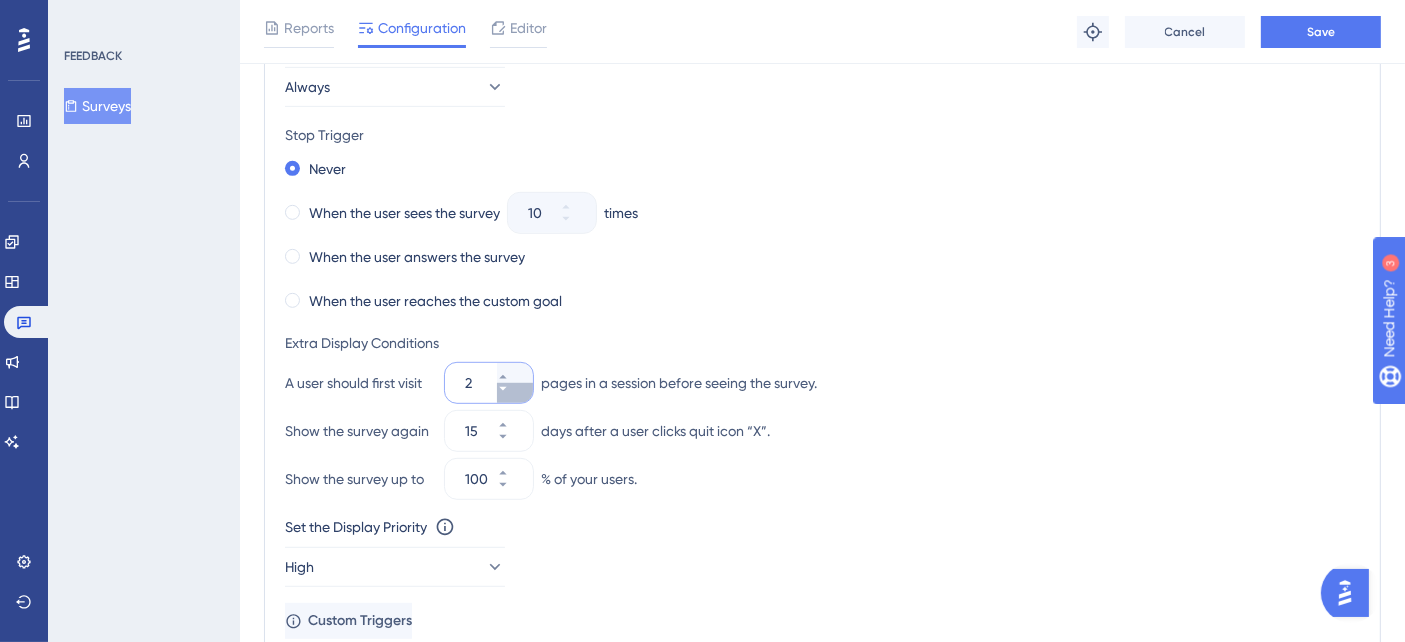 click 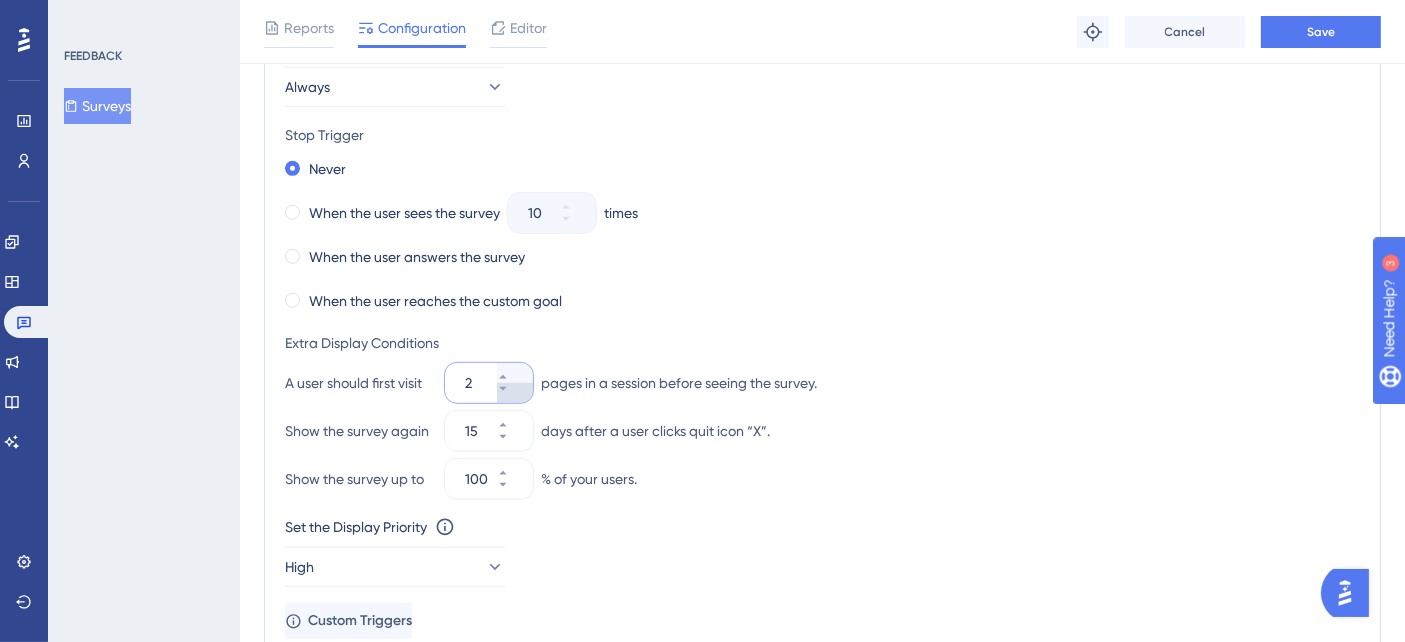type on "1" 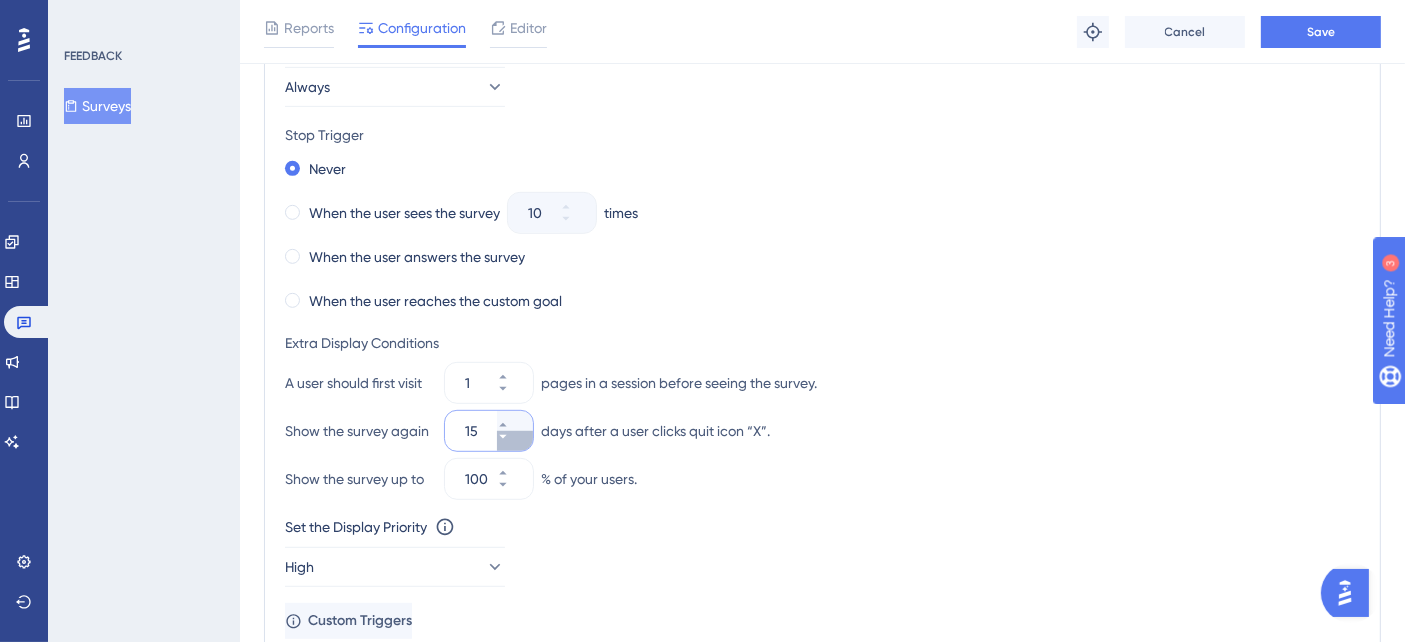 click on "15" at bounding box center [515, 441] 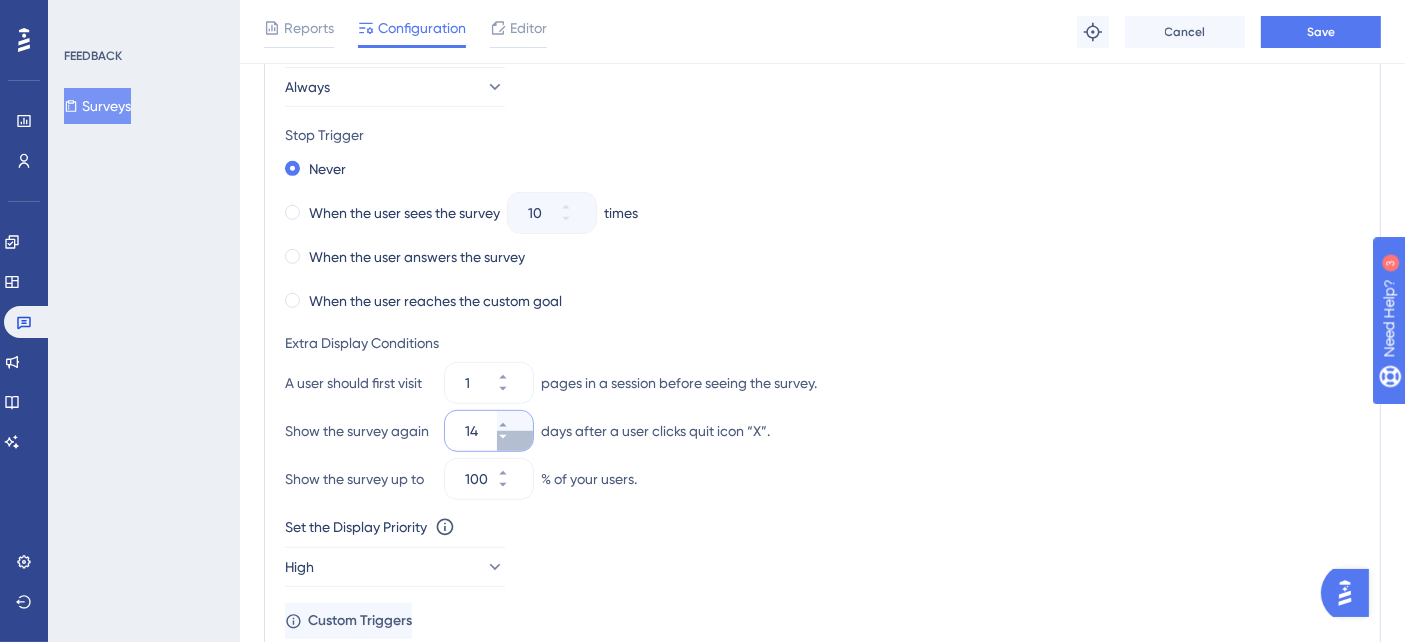 click on "14" at bounding box center (515, 441) 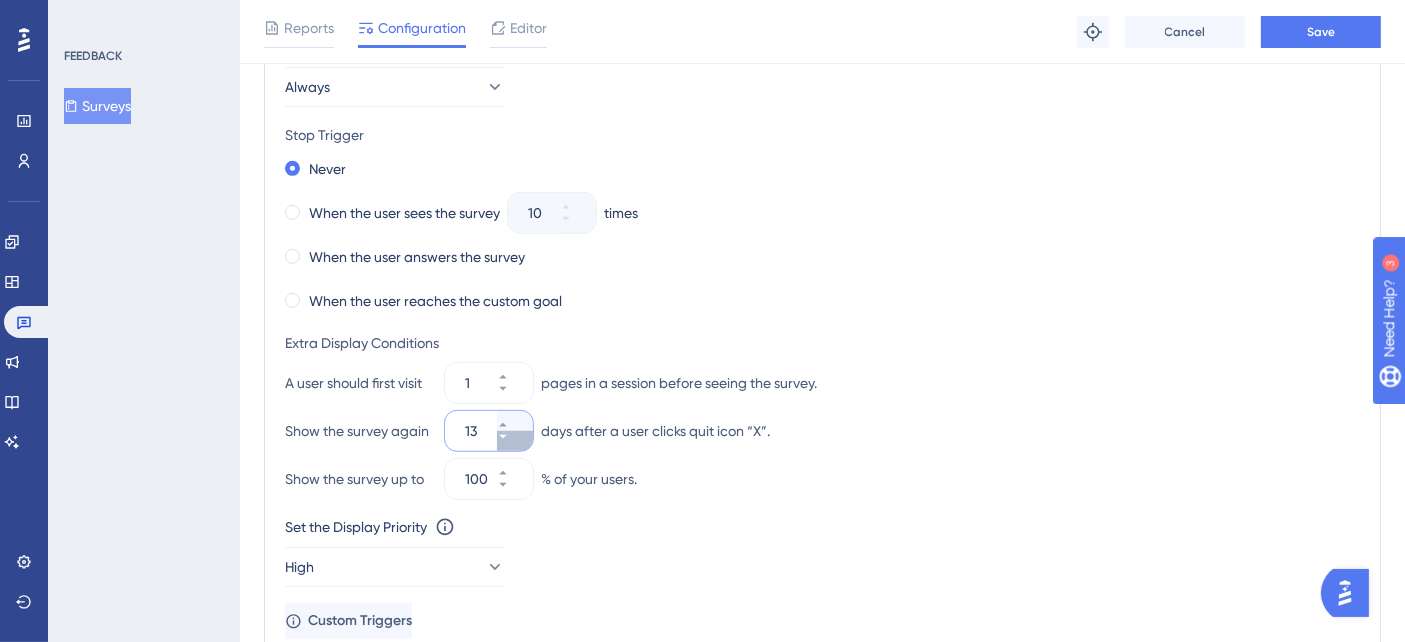 click on "13" at bounding box center (515, 441) 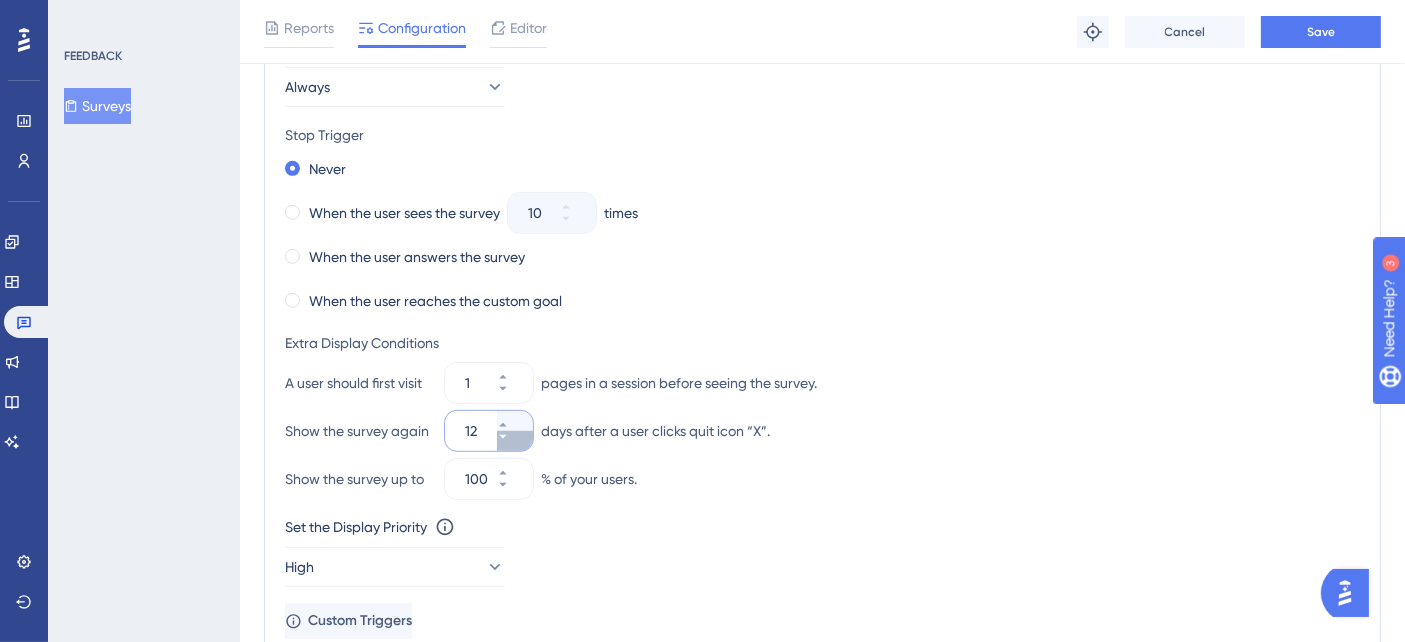 click on "12" at bounding box center [515, 441] 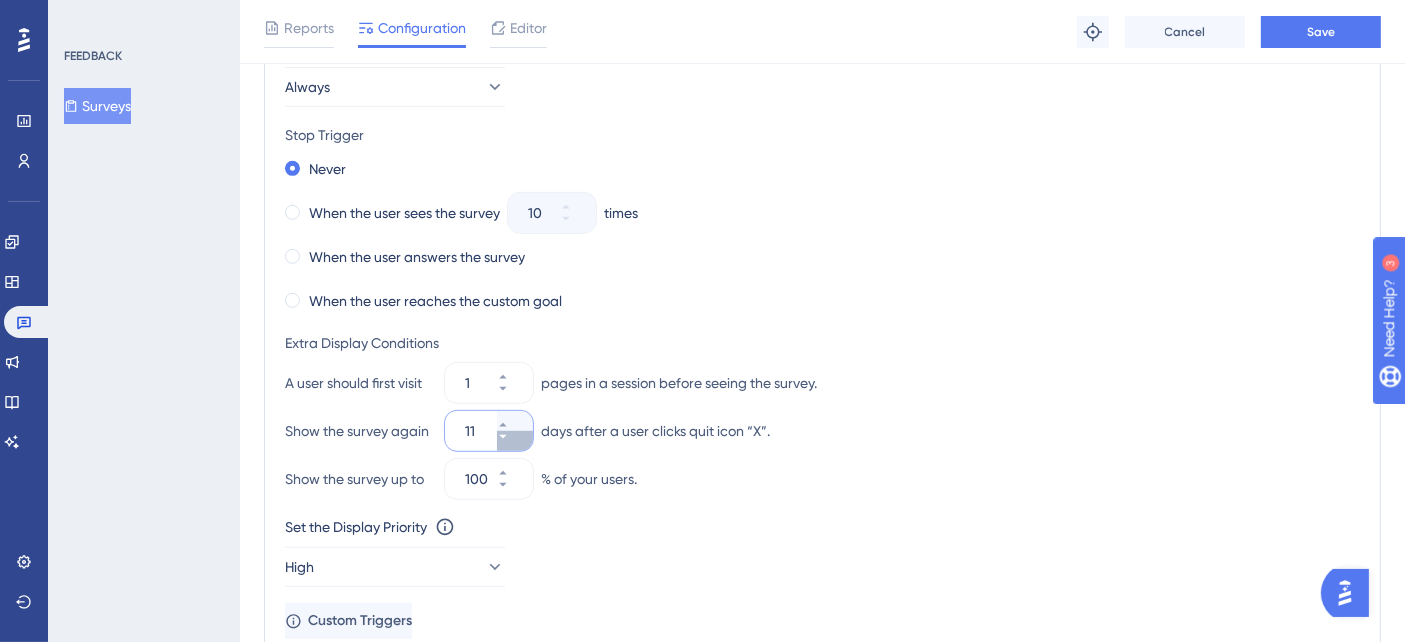 click on "11" at bounding box center (515, 441) 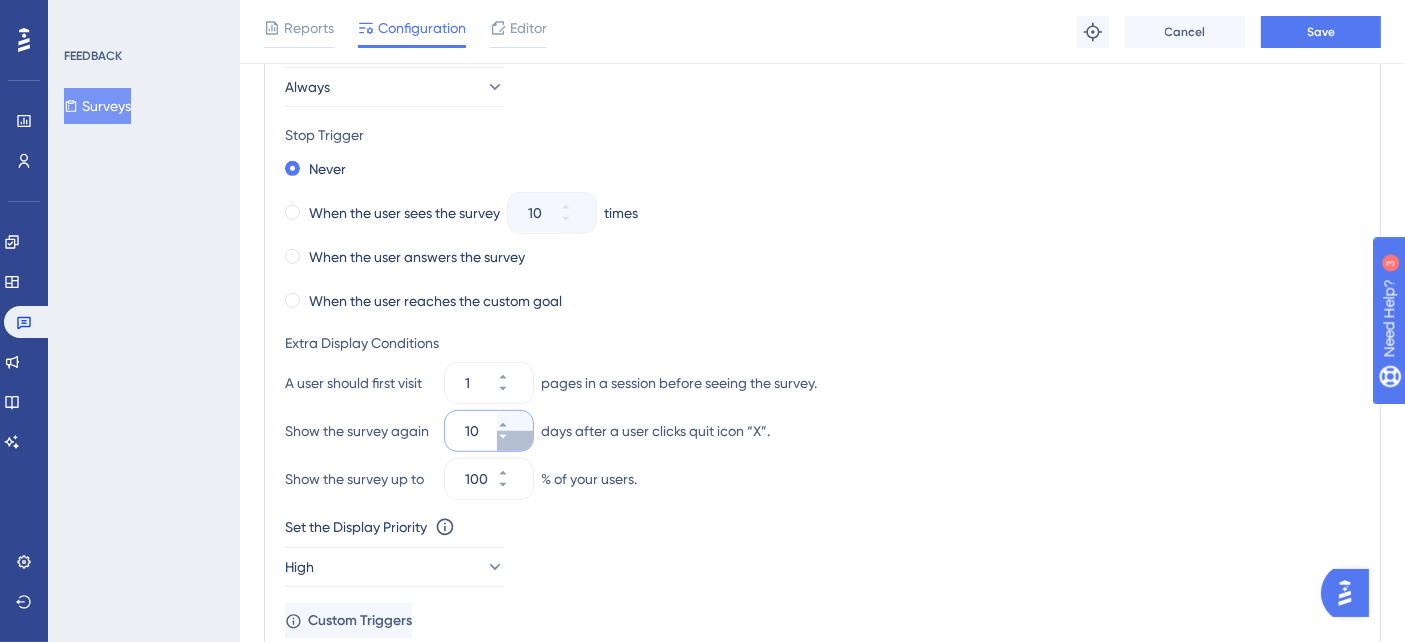 click on "10" at bounding box center [515, 441] 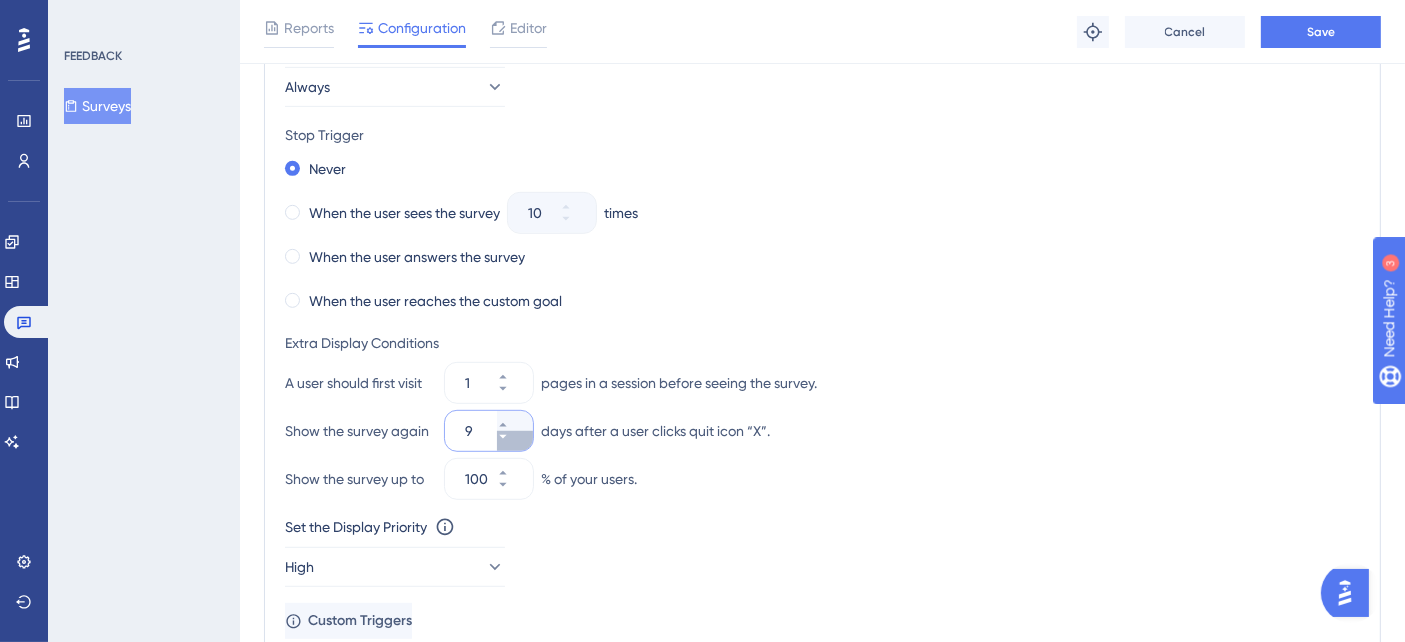 click on "9" at bounding box center [515, 441] 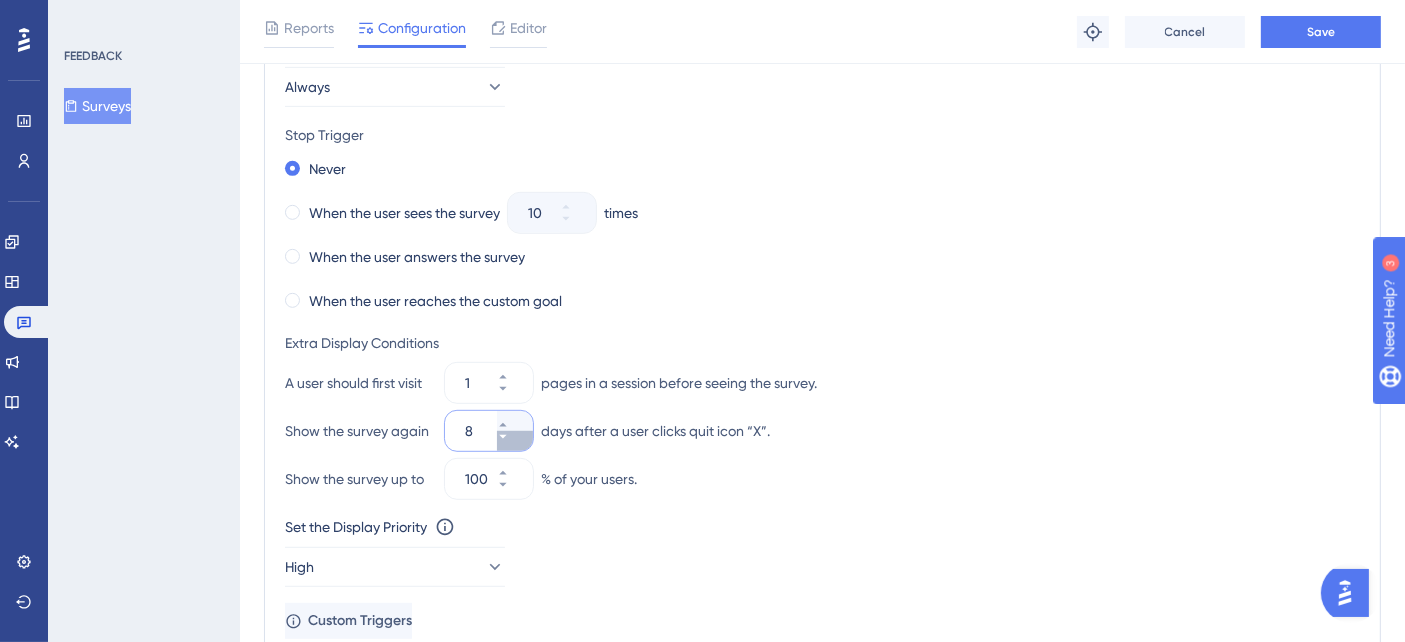 click on "8" at bounding box center [515, 441] 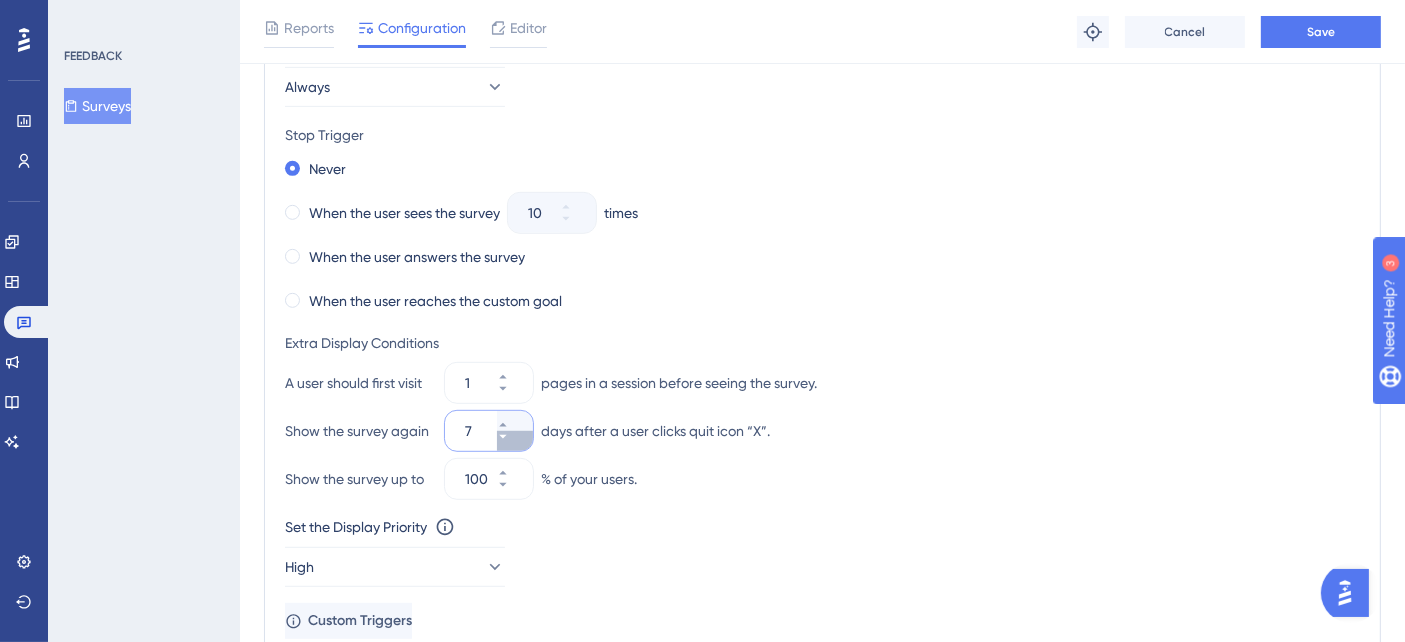 click on "7" at bounding box center (515, 441) 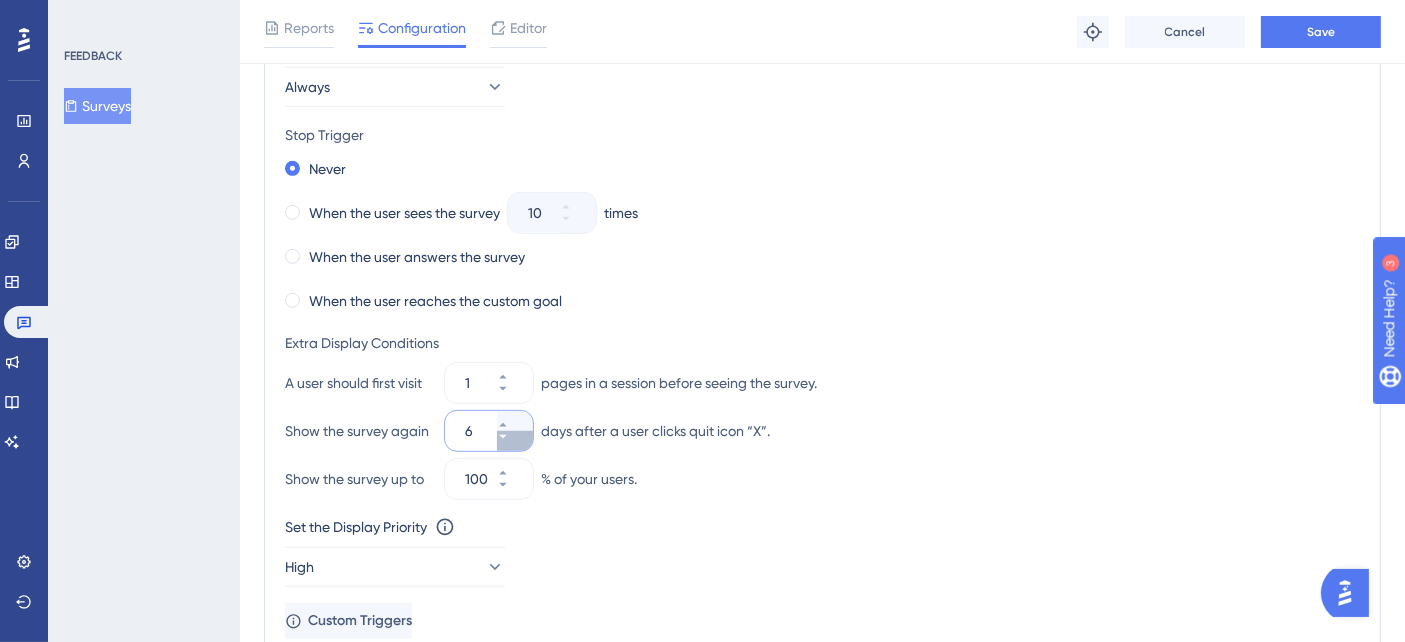 click on "6" at bounding box center (515, 441) 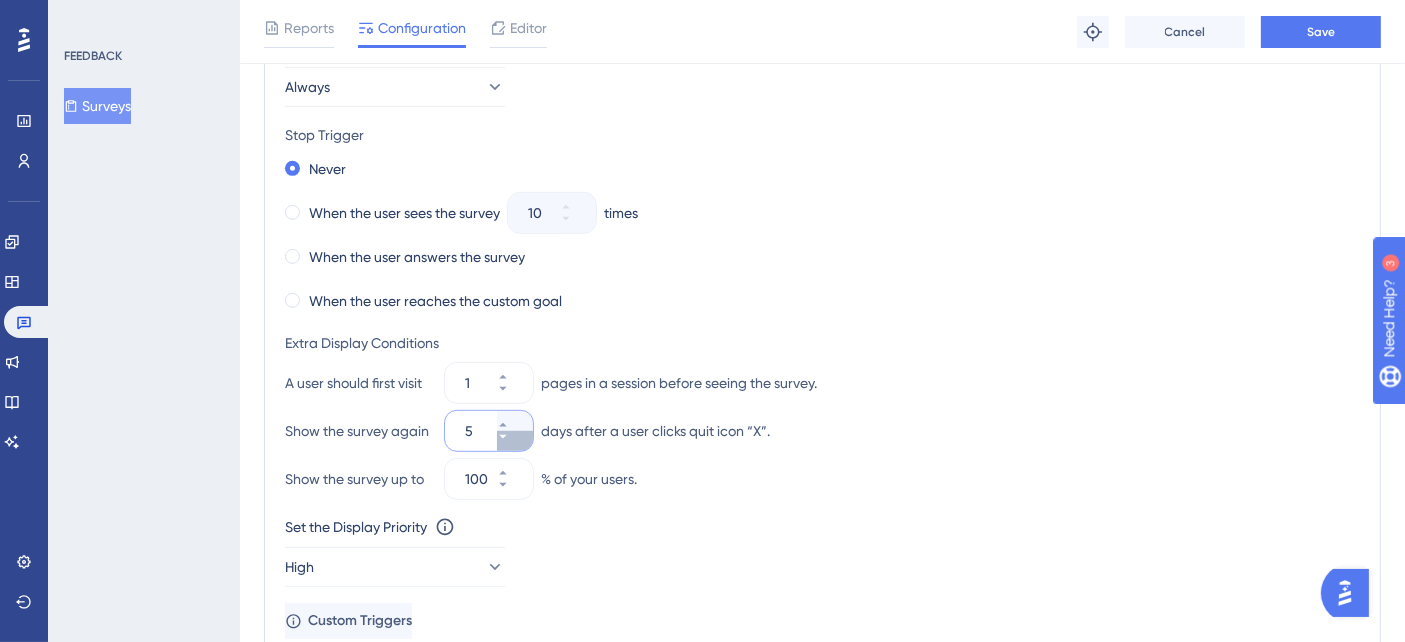 click on "5" at bounding box center [515, 441] 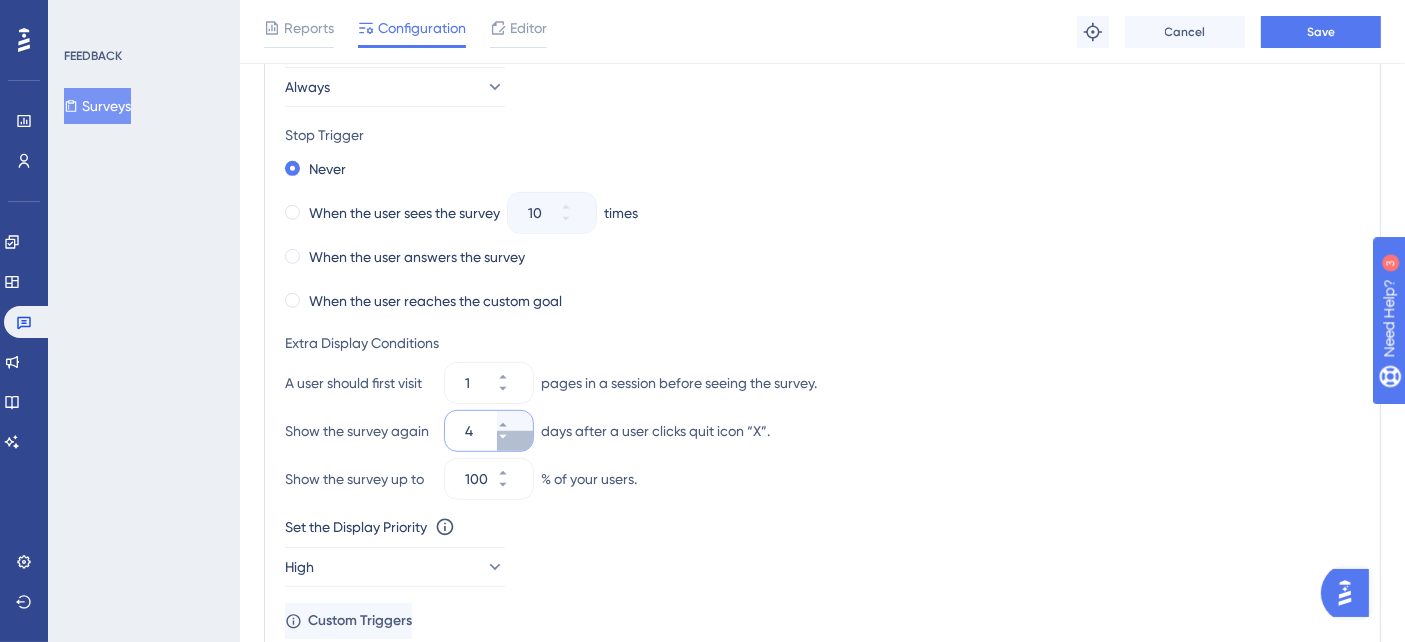 click on "4" at bounding box center [515, 441] 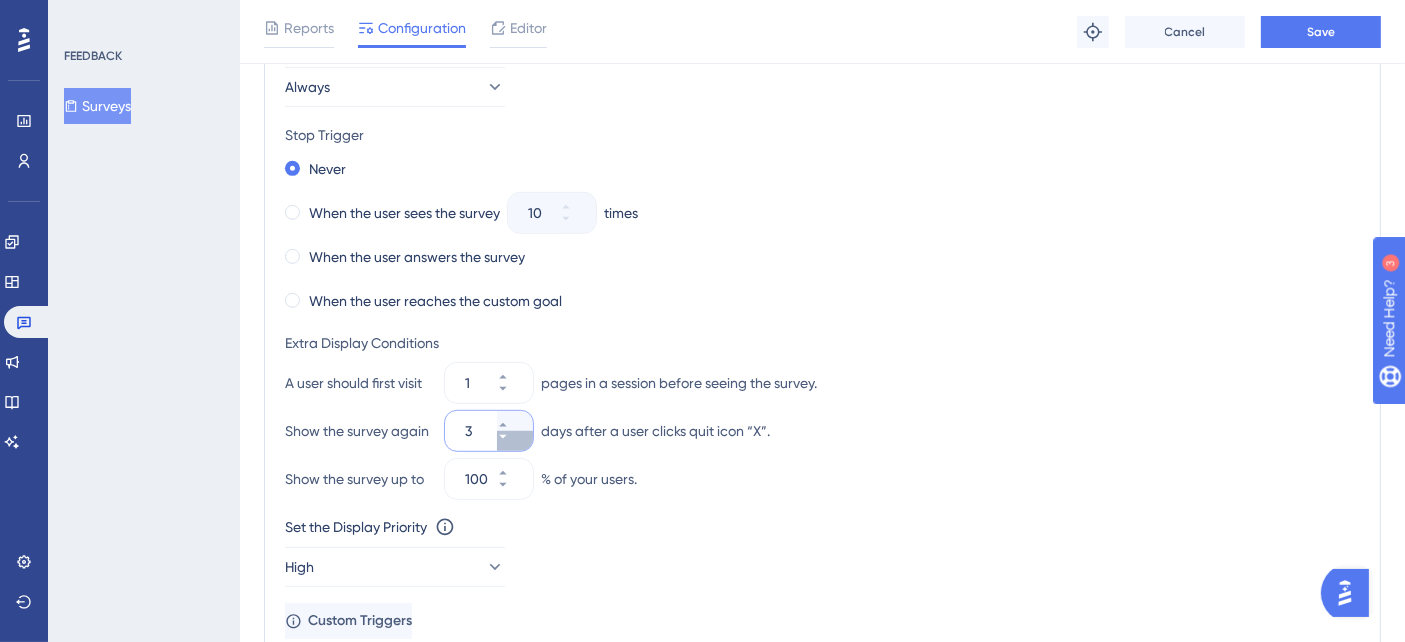 click on "3" at bounding box center [515, 441] 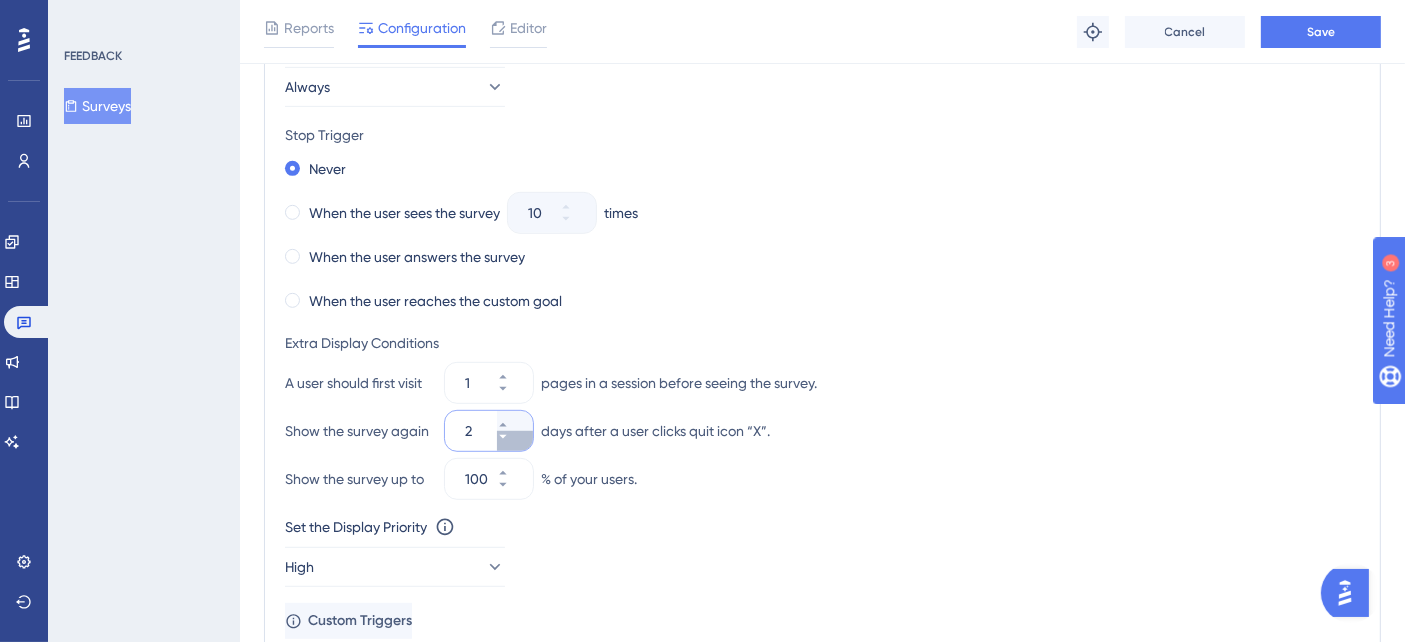 click on "2" at bounding box center (515, 441) 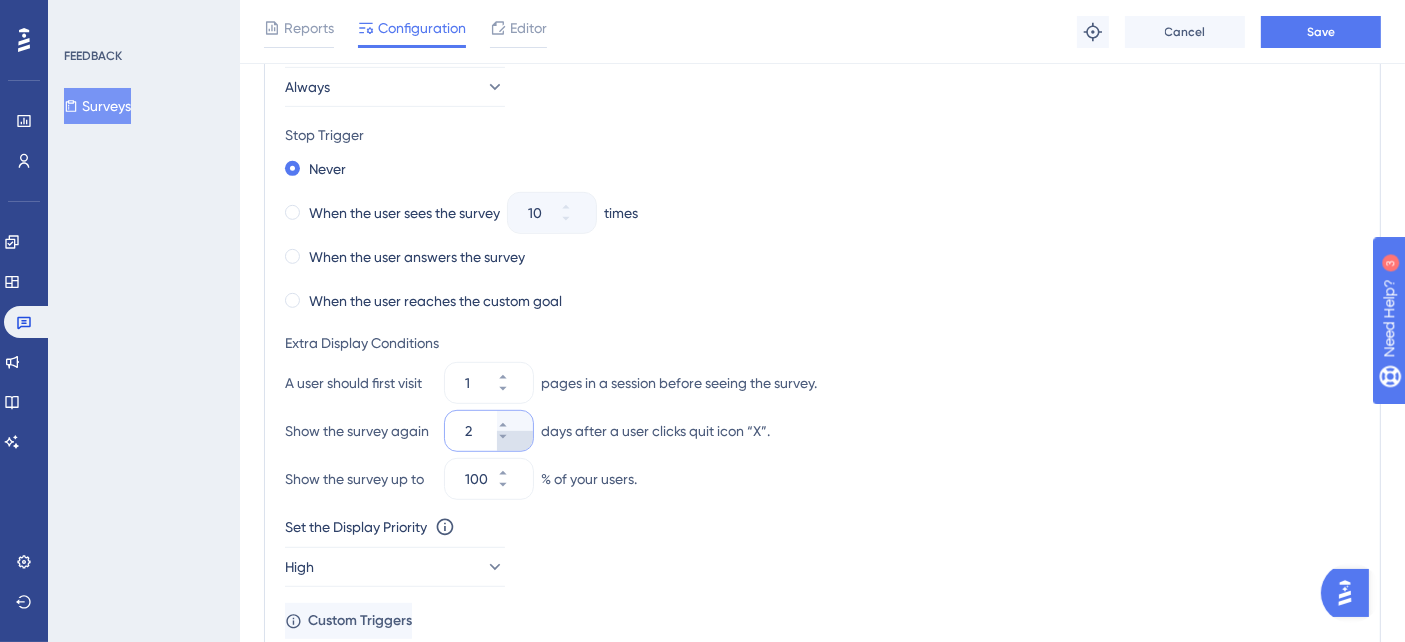 type on "1" 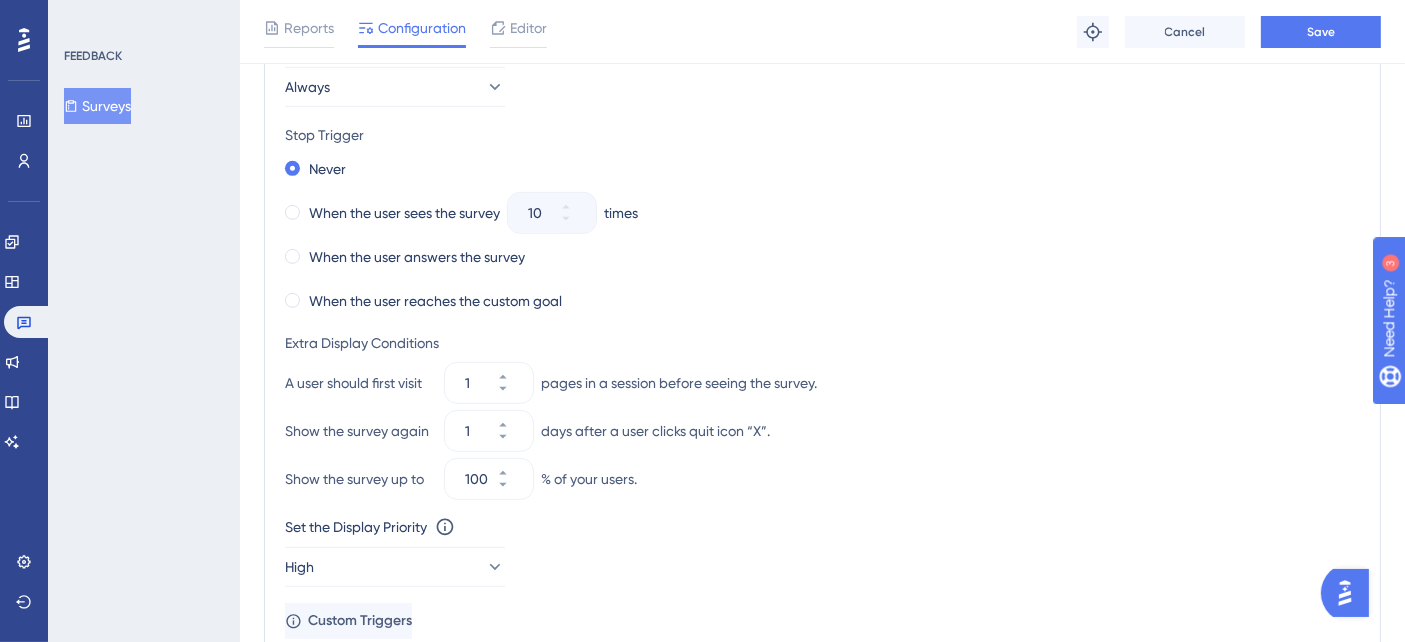 click on "Never When the user sees the survey 10 times When the user answers the survey When the user reaches the custom goal" at bounding box center (822, 235) 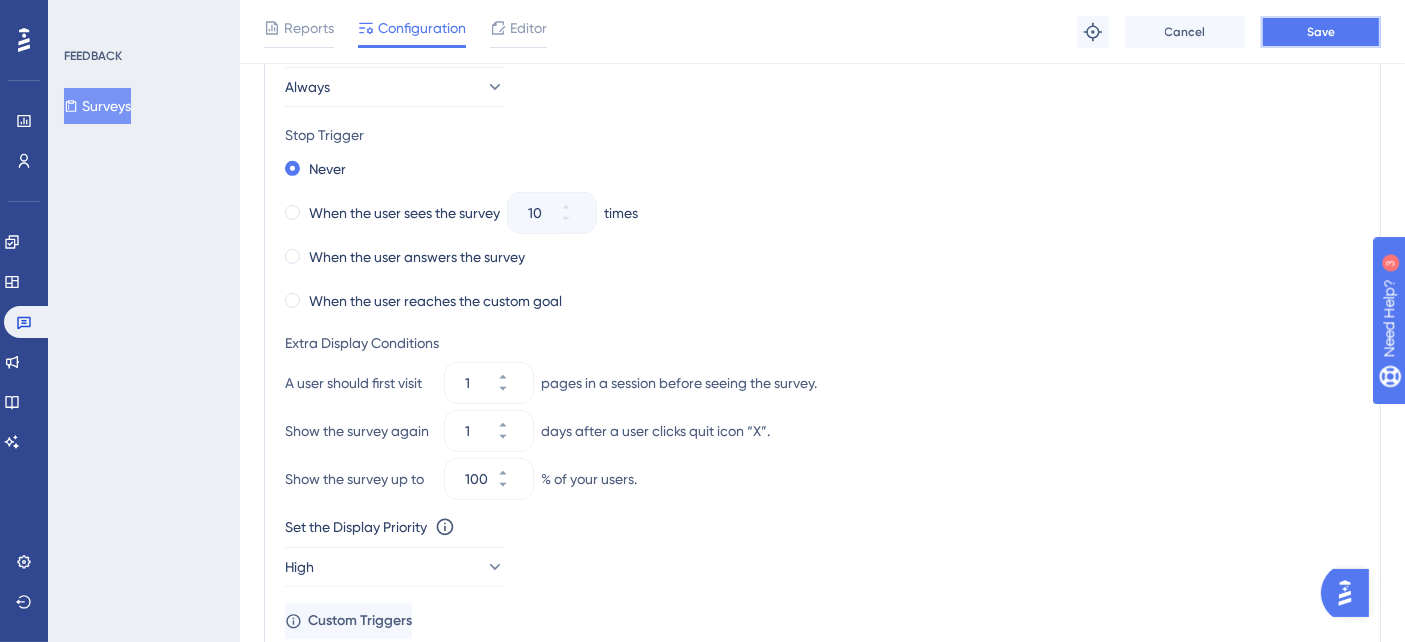 click on "Save" at bounding box center (1321, 32) 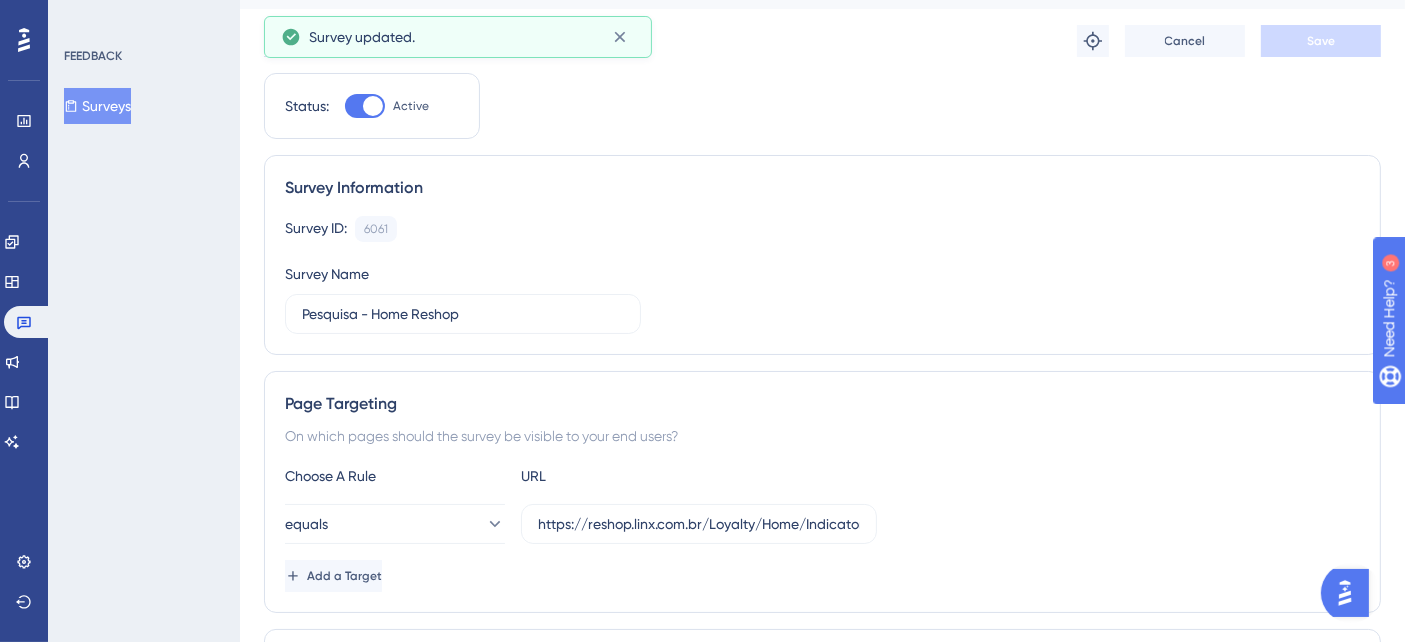 scroll, scrollTop: 0, scrollLeft: 0, axis: both 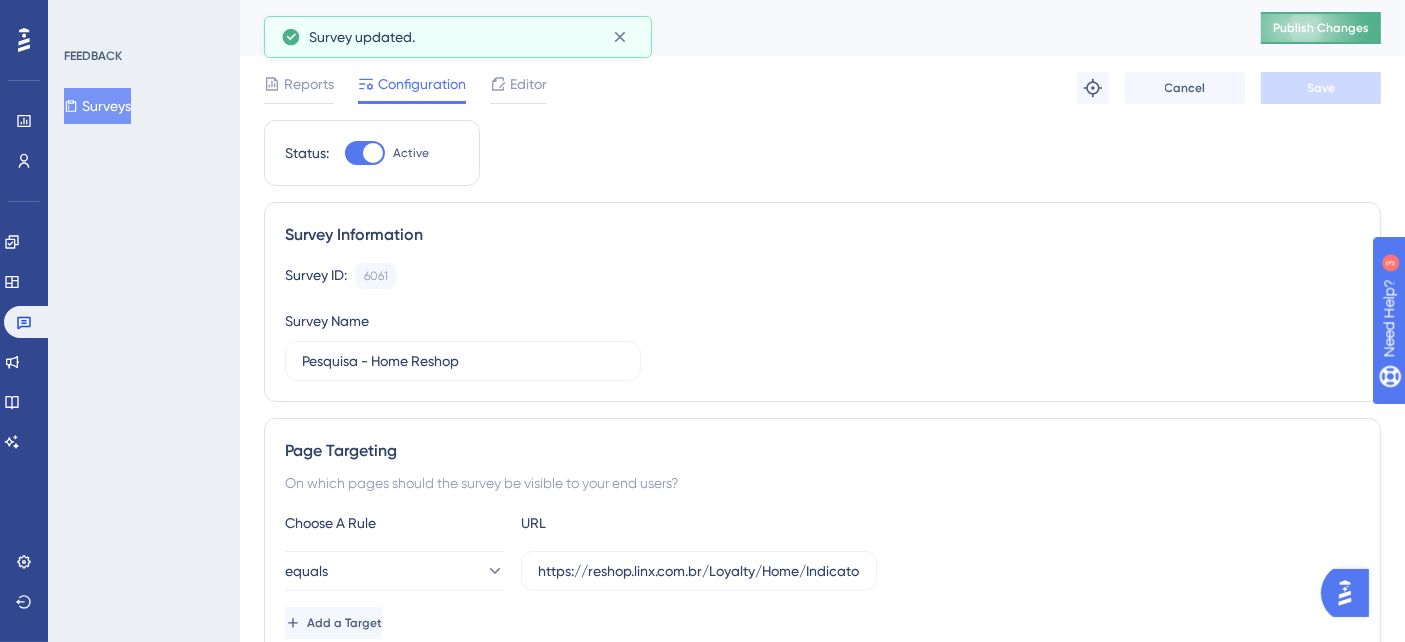 click on "Publish Changes" at bounding box center (1321, 28) 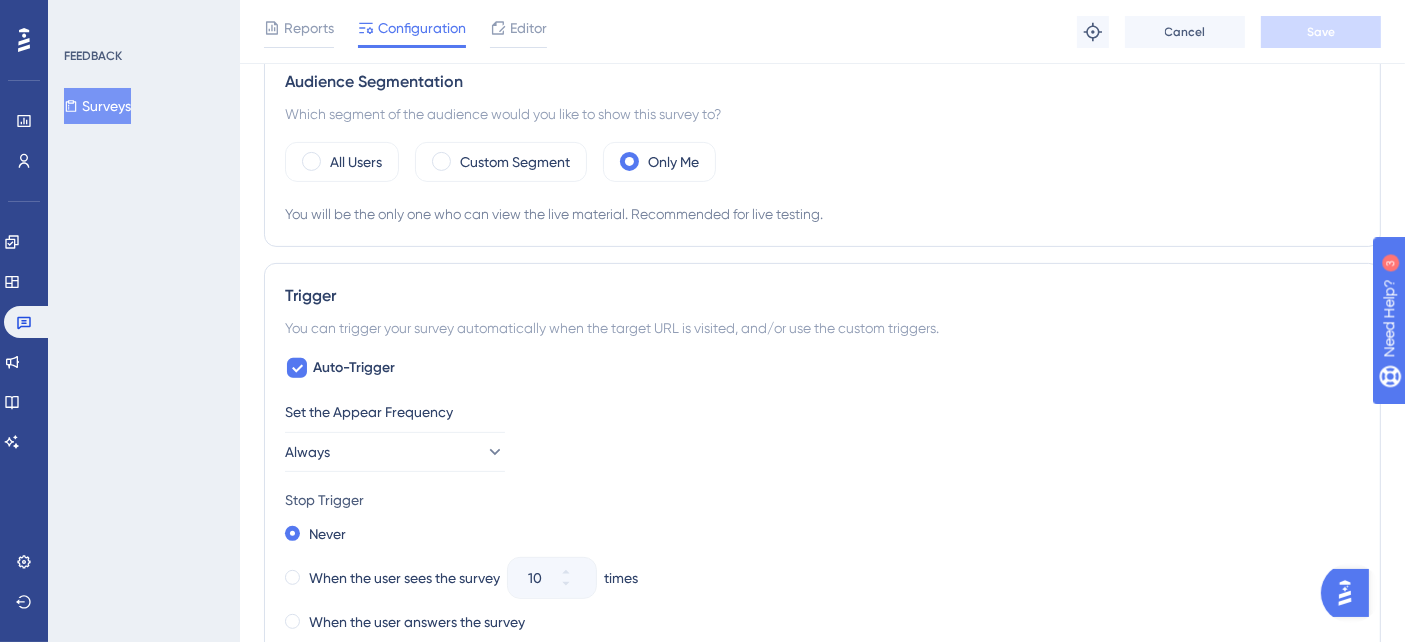 scroll, scrollTop: 555, scrollLeft: 0, axis: vertical 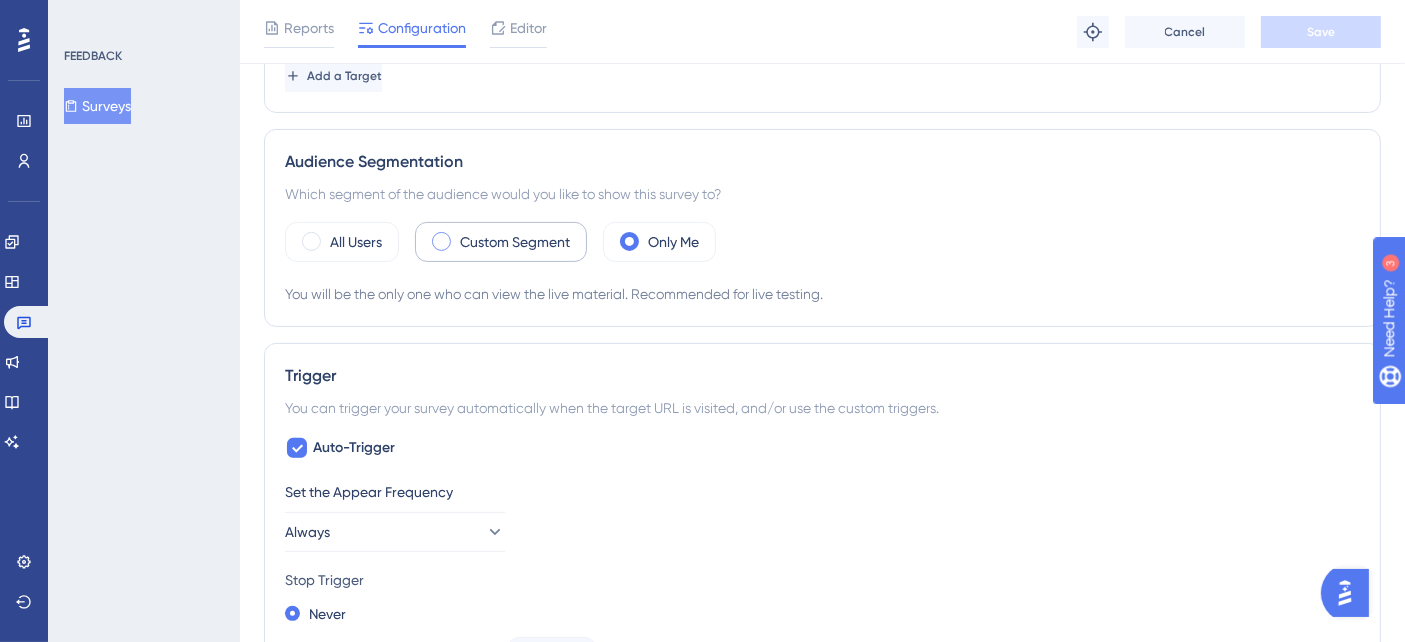 click on "Custom Segment" at bounding box center (515, 242) 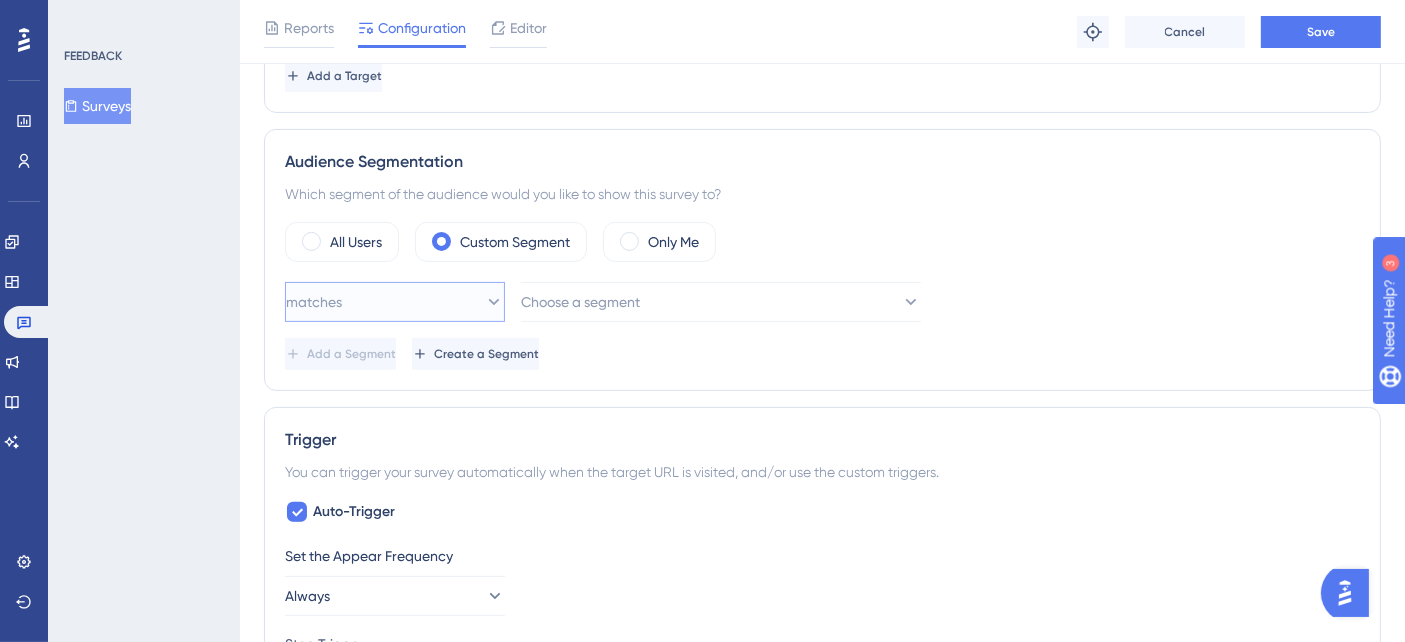 click 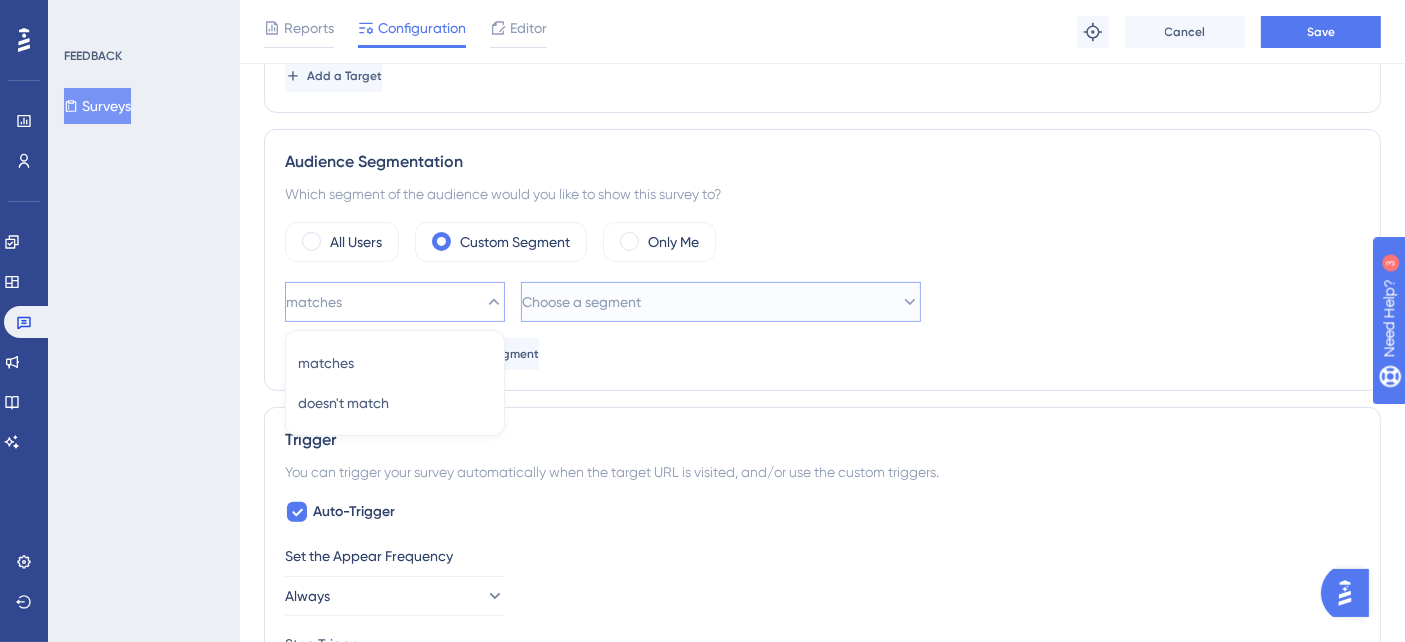 click on "Choose a segment" at bounding box center [581, 302] 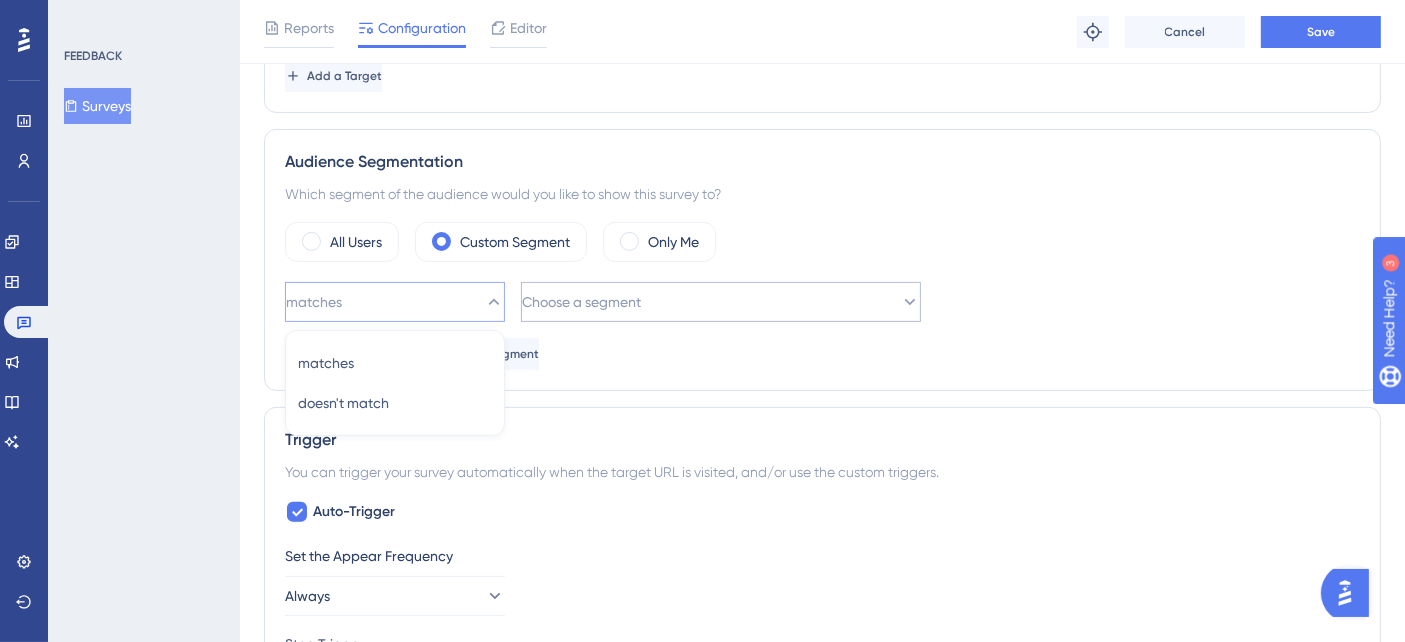 scroll, scrollTop: 761, scrollLeft: 0, axis: vertical 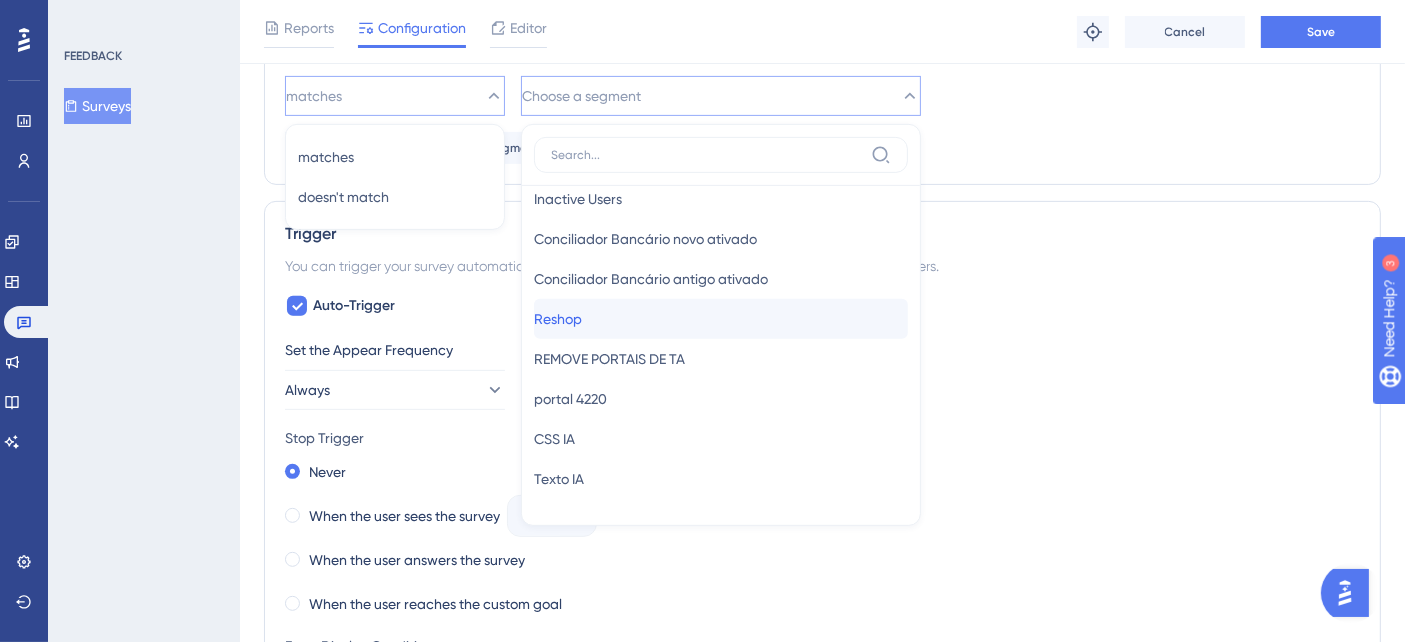 click on "Reshop Reshop" at bounding box center (721, 319) 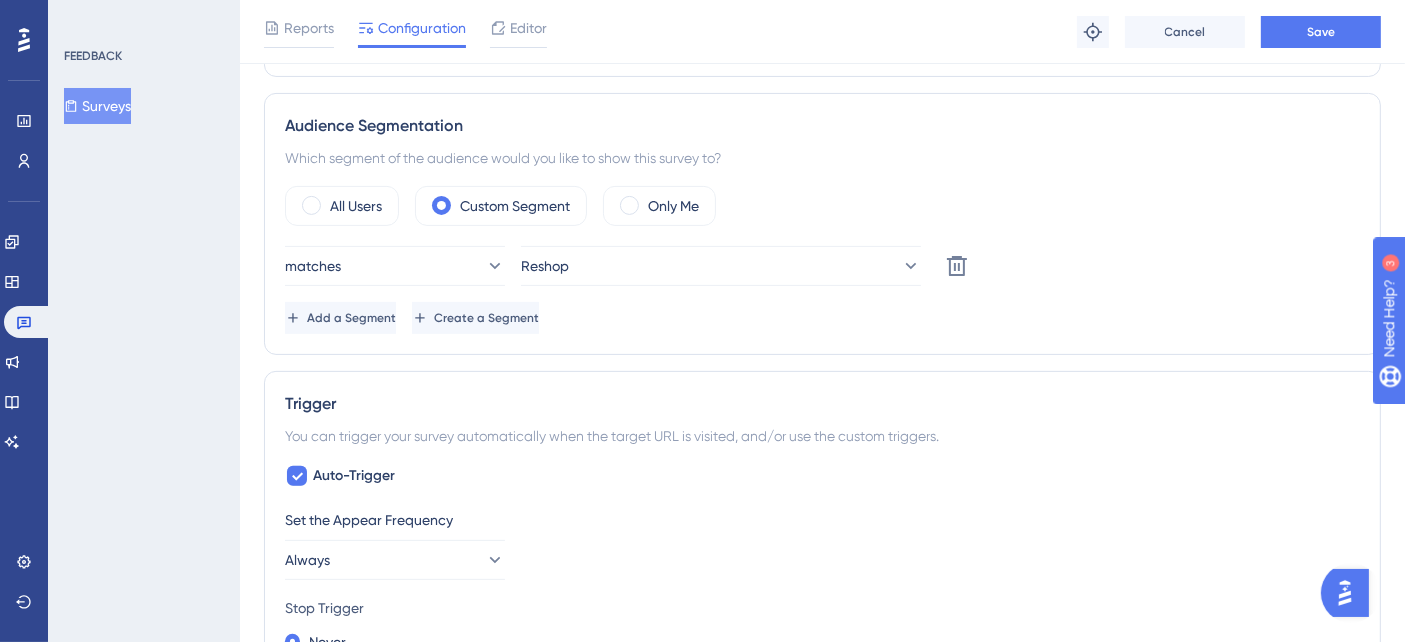 scroll, scrollTop: 650, scrollLeft: 0, axis: vertical 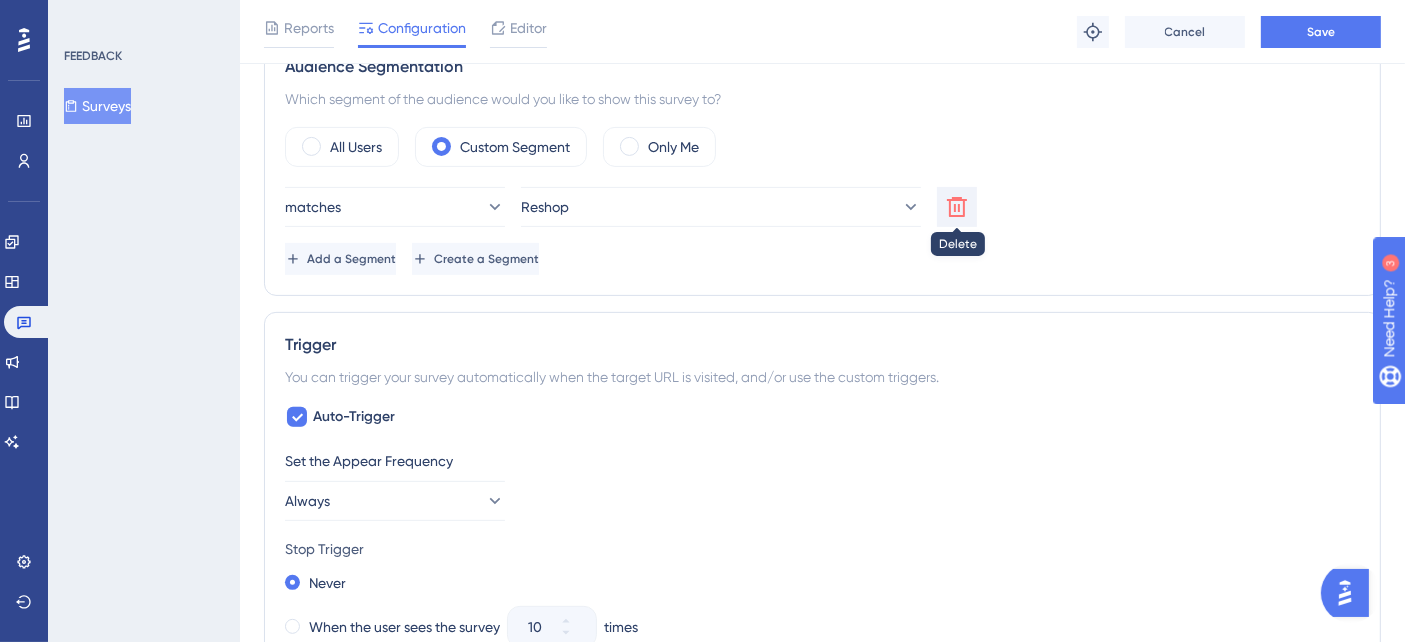 click 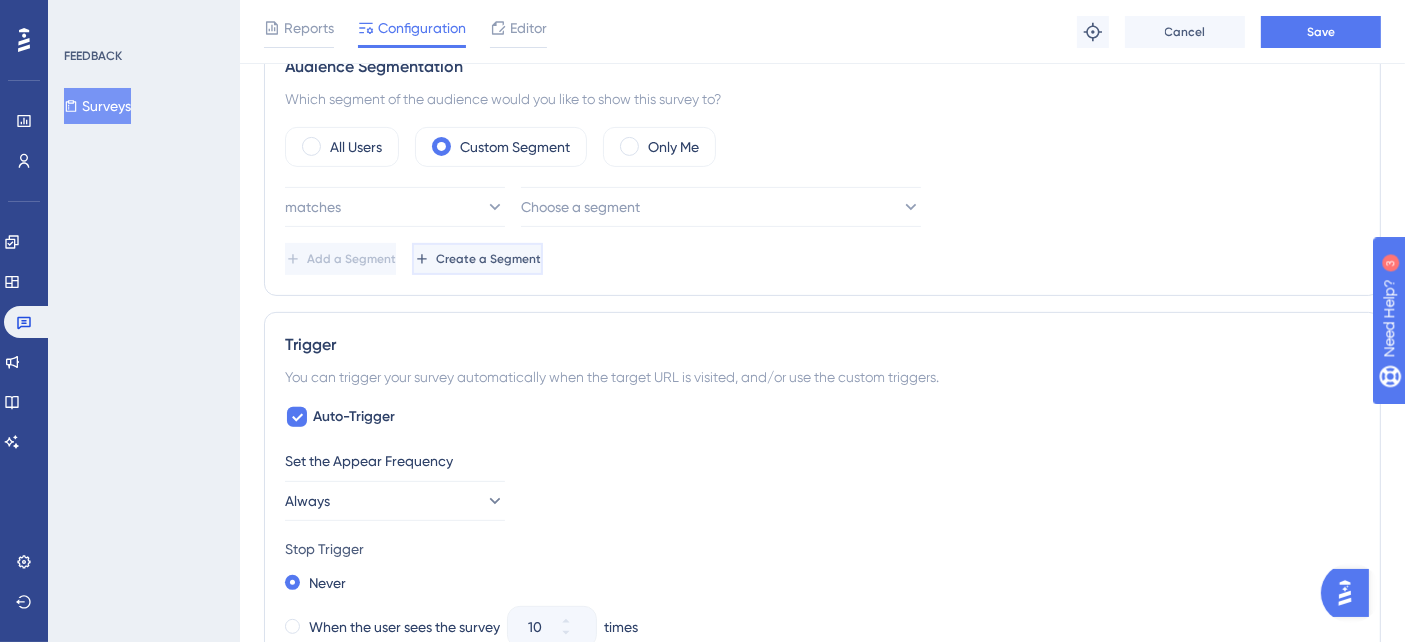 click on "Create a Segment" at bounding box center (488, 259) 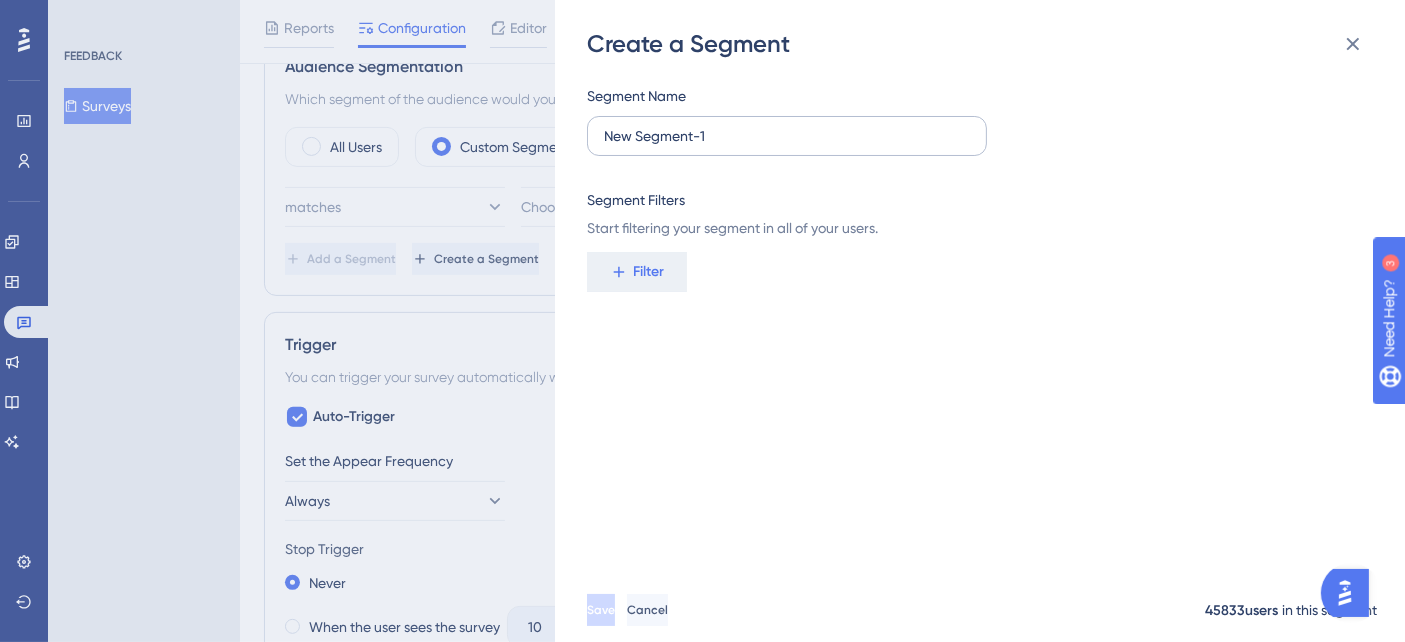 scroll, scrollTop: 539, scrollLeft: 0, axis: vertical 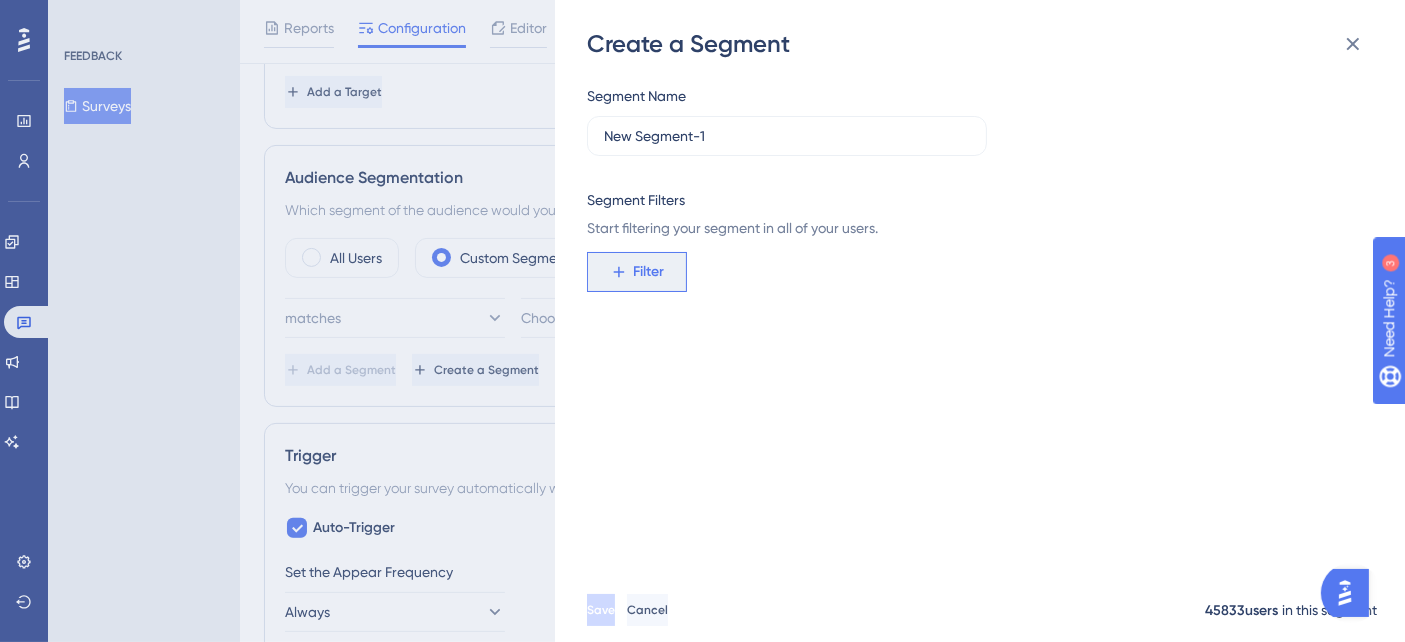 click on "Filter" at bounding box center (649, 272) 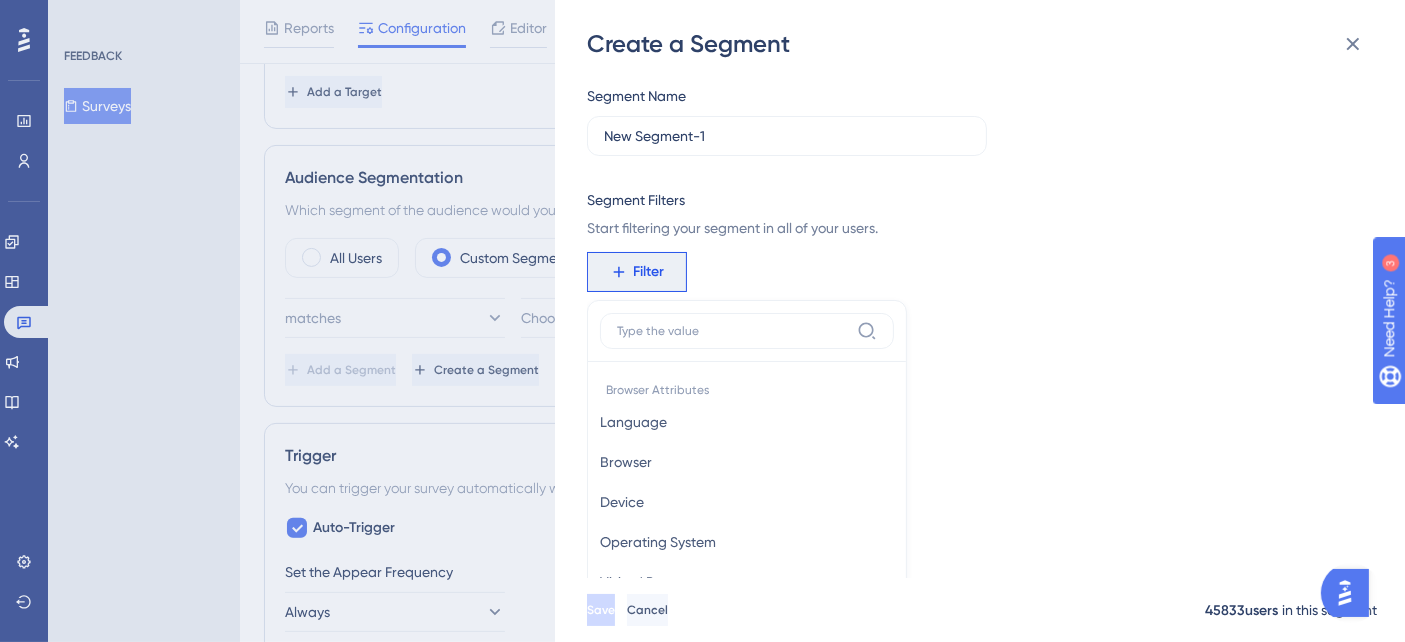 scroll, scrollTop: 173, scrollLeft: 0, axis: vertical 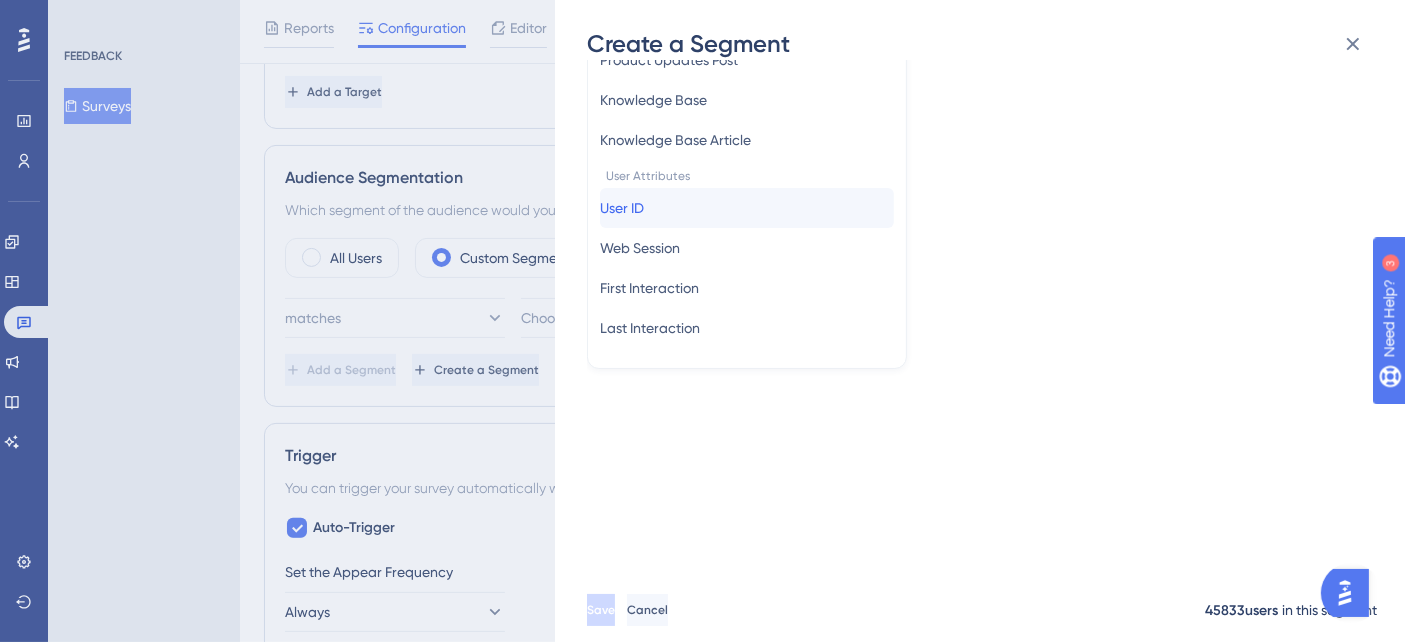 click on "User ID User ID" at bounding box center (747, 208) 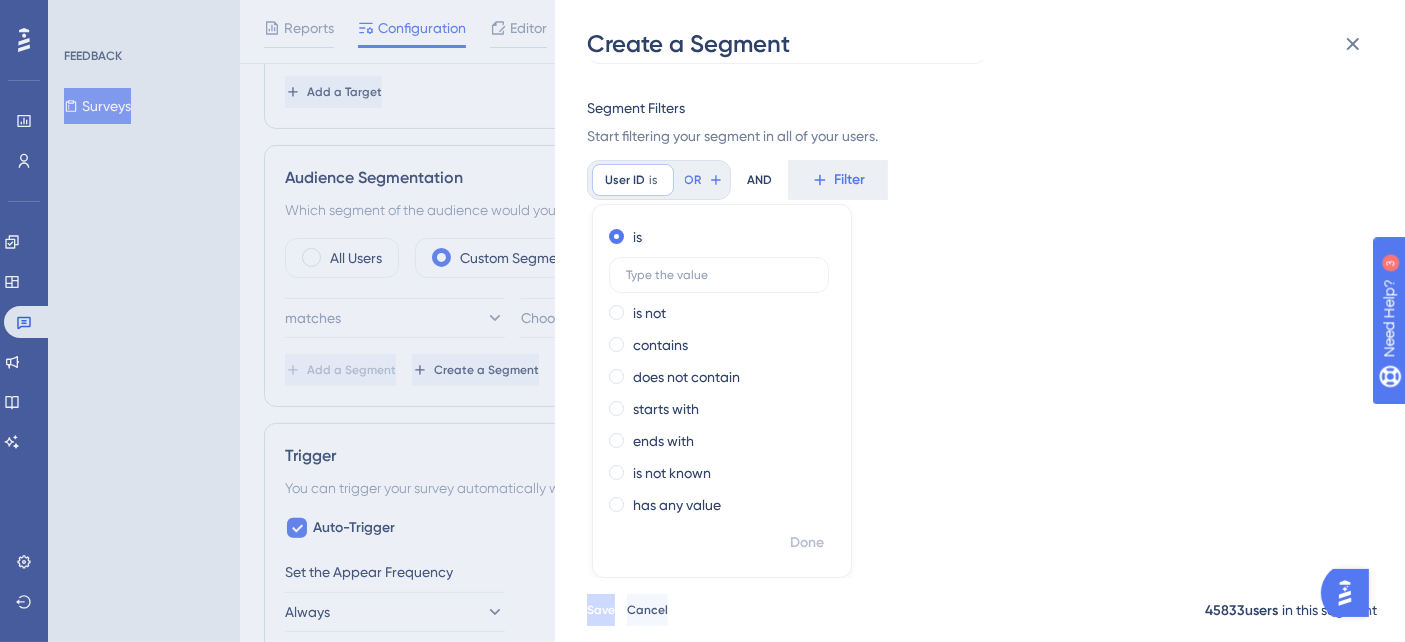 scroll, scrollTop: 74, scrollLeft: 0, axis: vertical 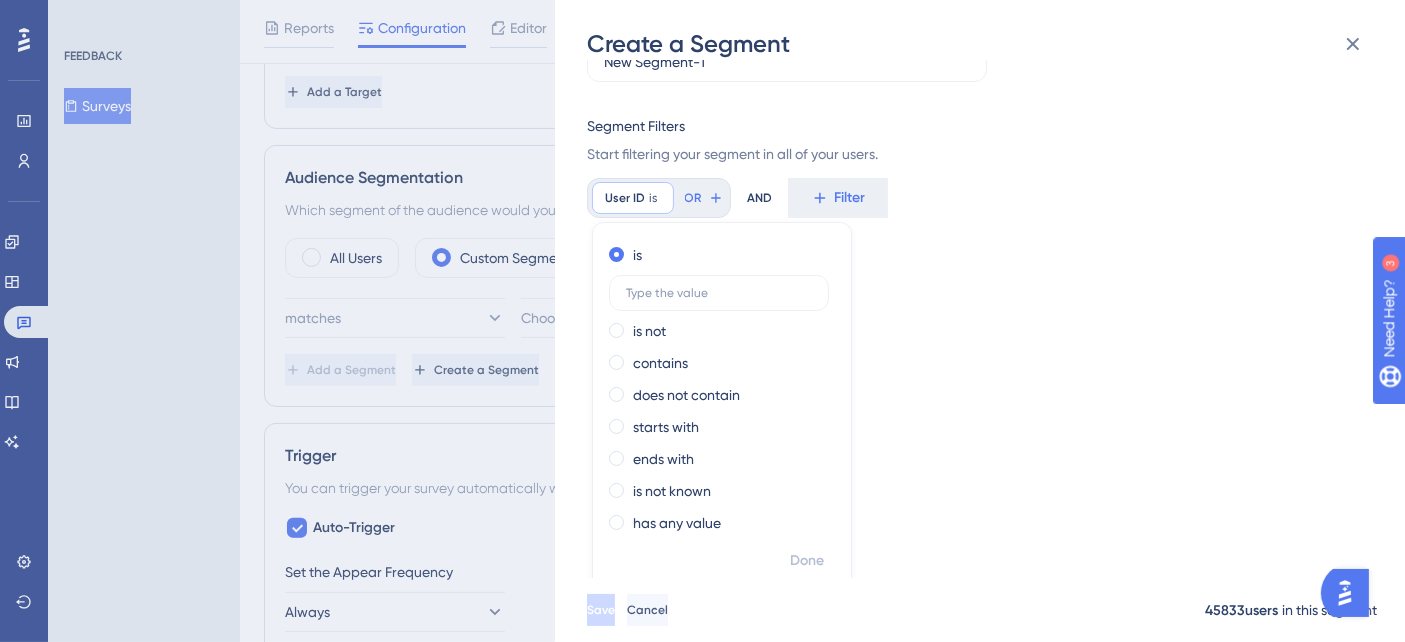 click on "Segment Name New Segment-1 Segment Filters Start filtering your segment in all of your users. User ID is Remove is is not contains does not contain starts with ends with is not known has any value Done OR AND Filter" at bounding box center (990, 319) 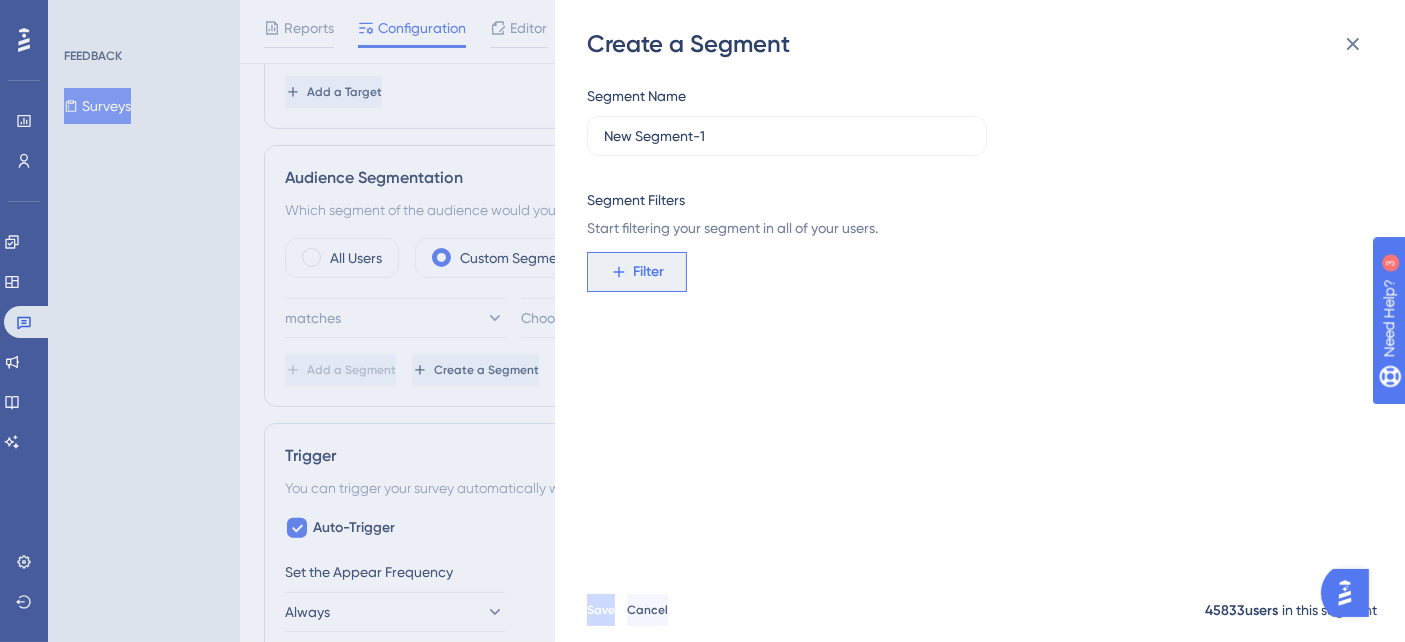click on "Filter" at bounding box center [649, 272] 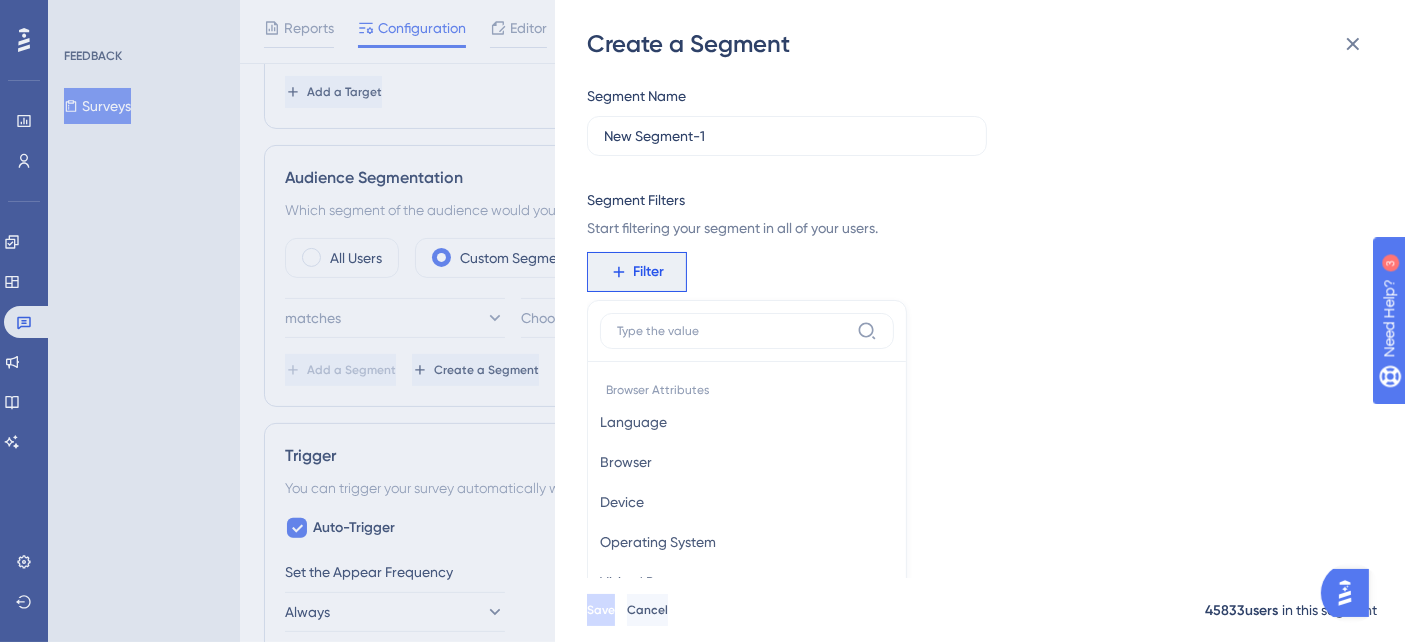 scroll, scrollTop: 173, scrollLeft: 0, axis: vertical 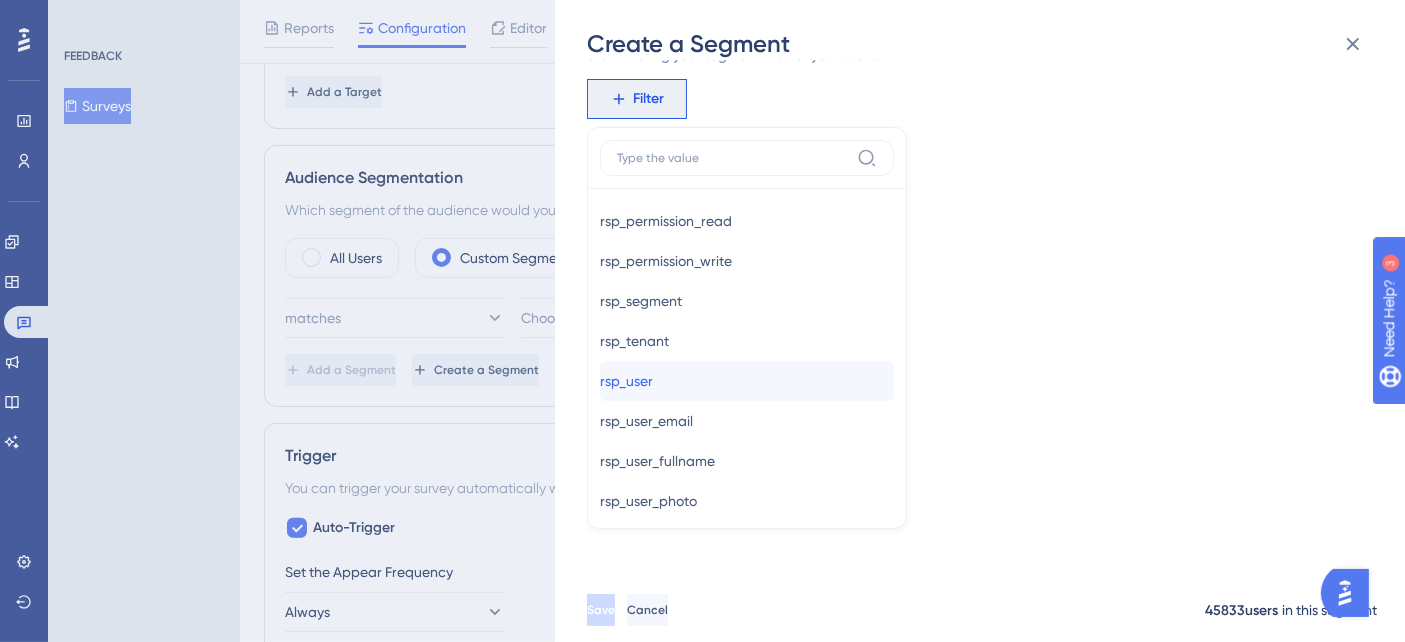 click on "rsp_user rsp_user" at bounding box center [747, 381] 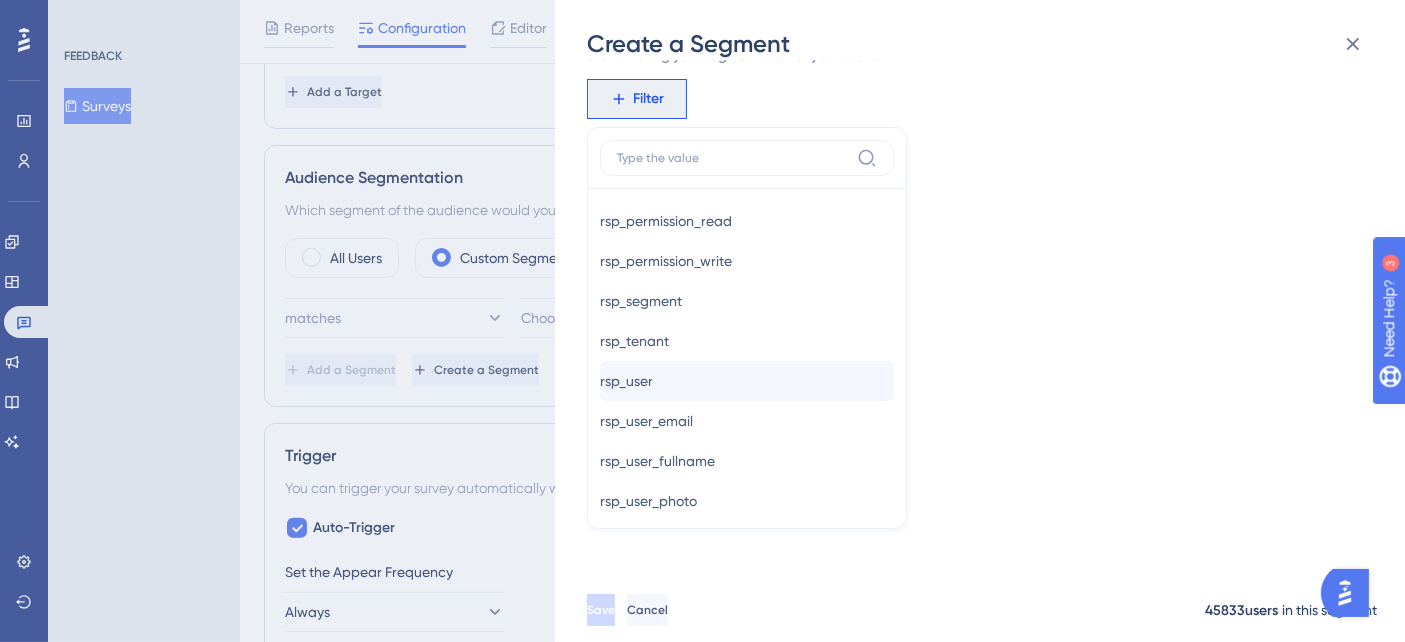 scroll, scrollTop: 74, scrollLeft: 0, axis: vertical 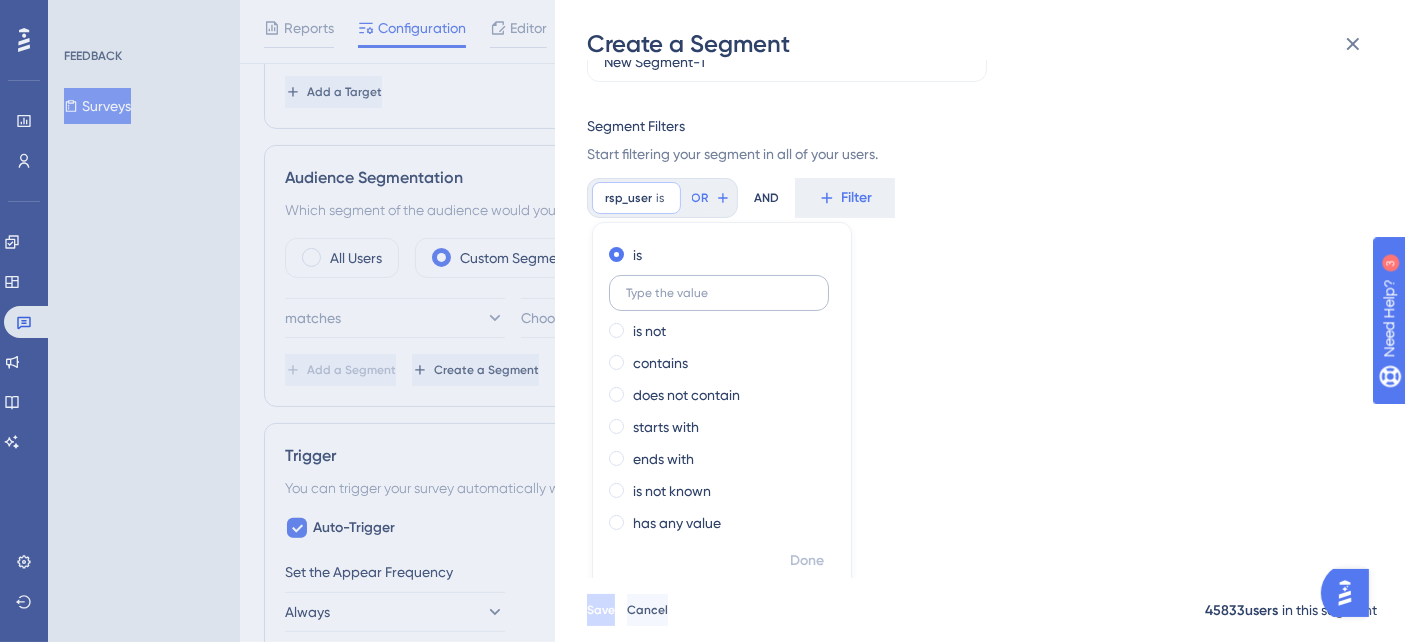 click at bounding box center (719, 293) 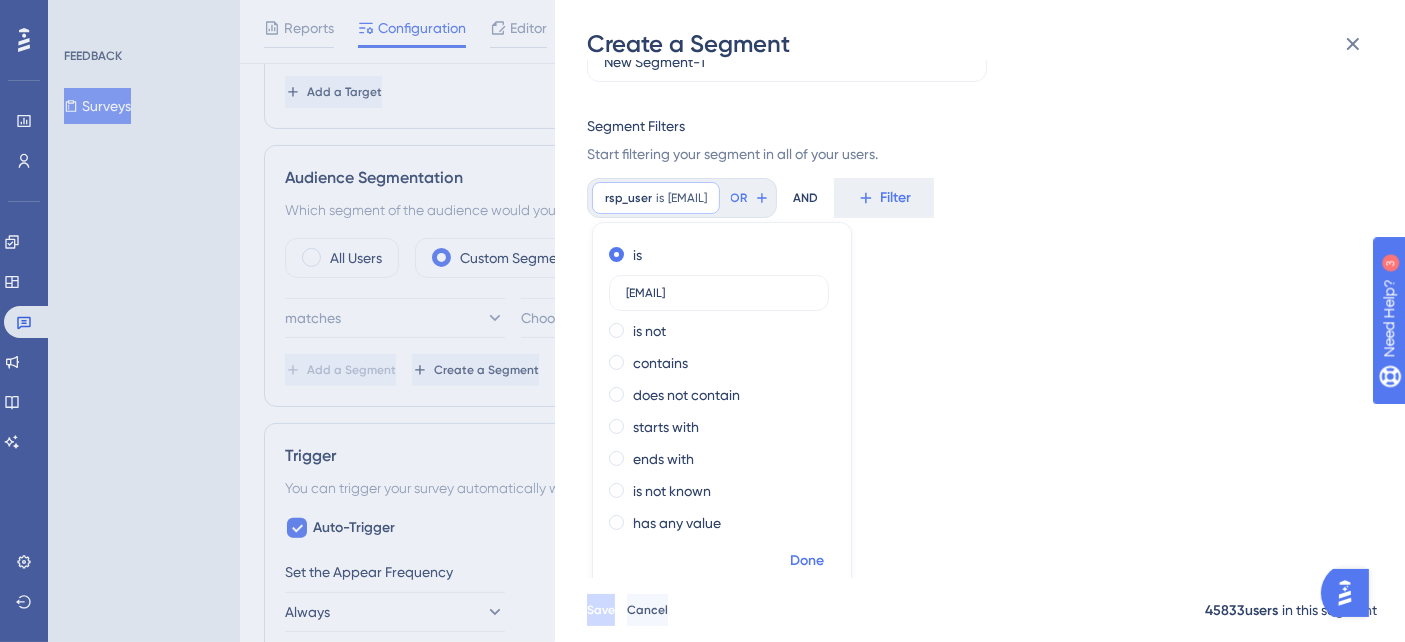 type on "[EMAIL]" 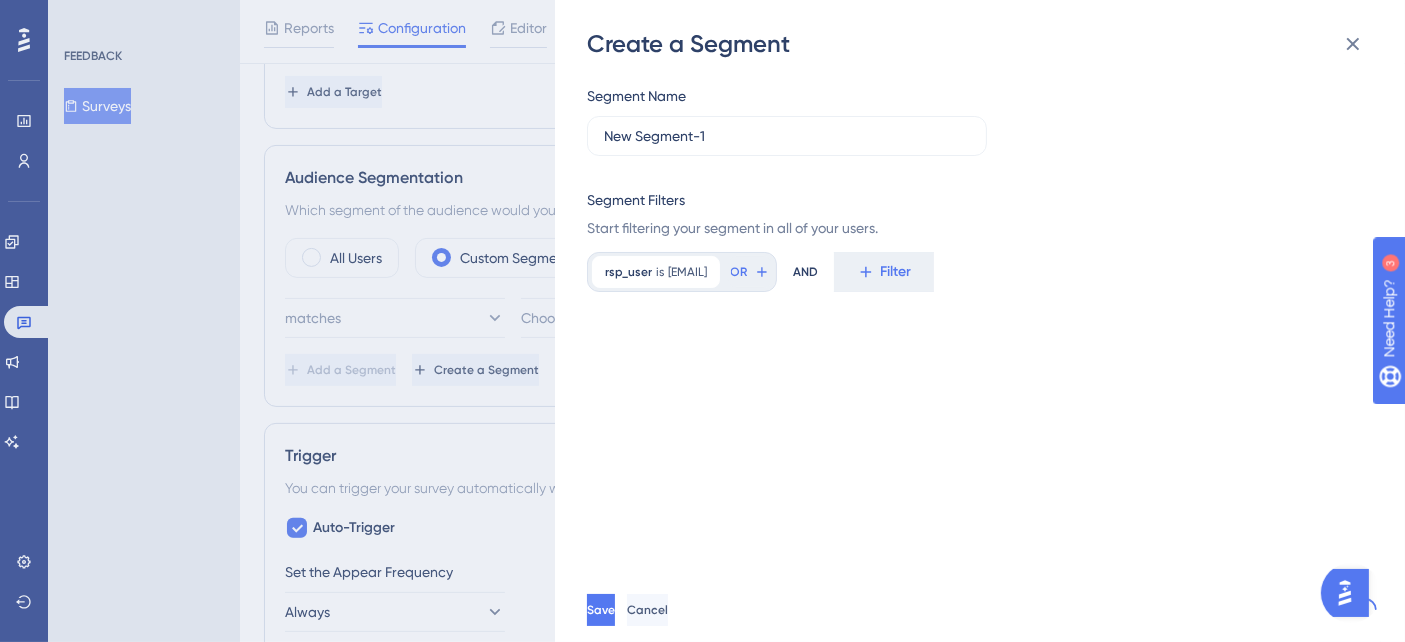 scroll, scrollTop: 0, scrollLeft: 0, axis: both 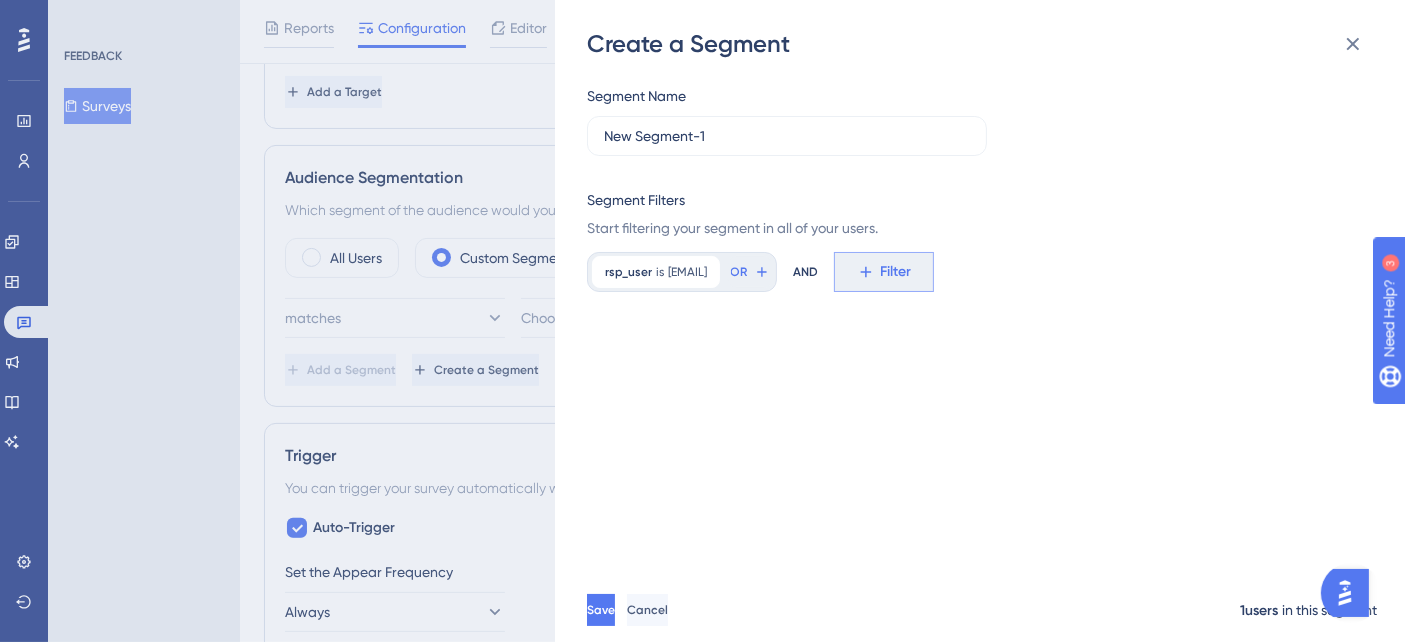 click on "Filter" at bounding box center [884, 272] 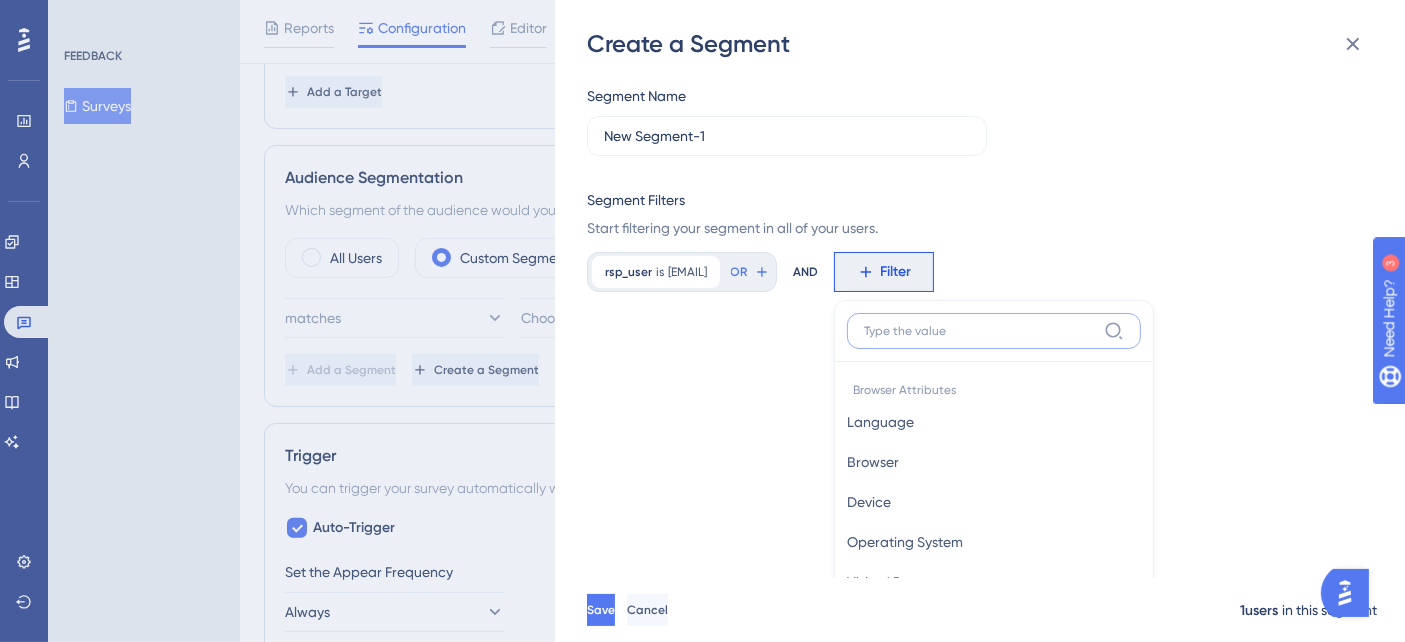 scroll, scrollTop: 173, scrollLeft: 0, axis: vertical 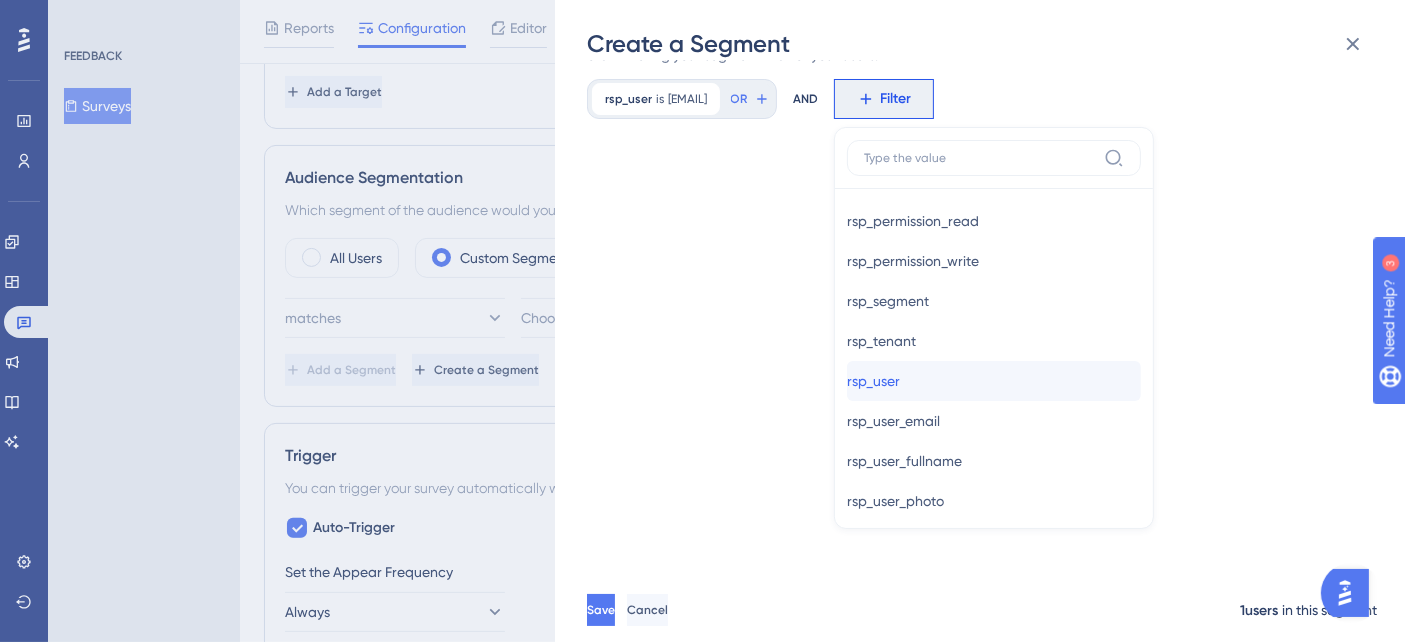 click on "rsp_user" at bounding box center (873, 381) 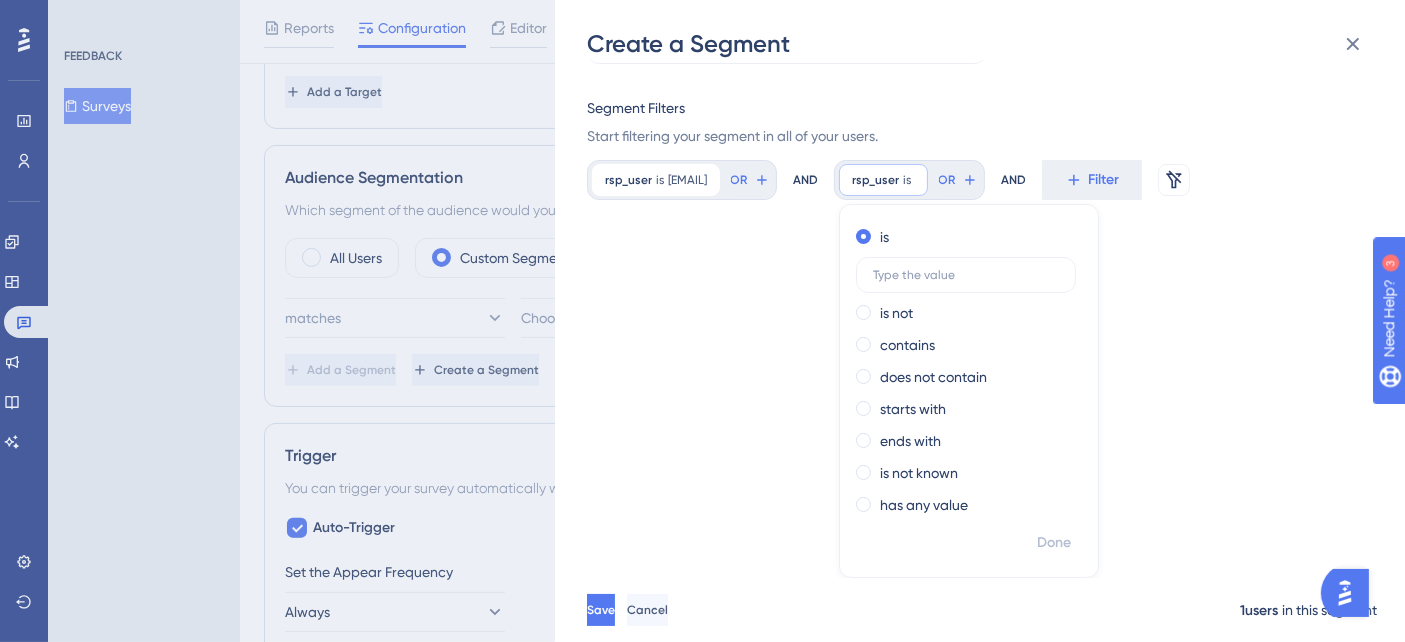scroll, scrollTop: 74, scrollLeft: 0, axis: vertical 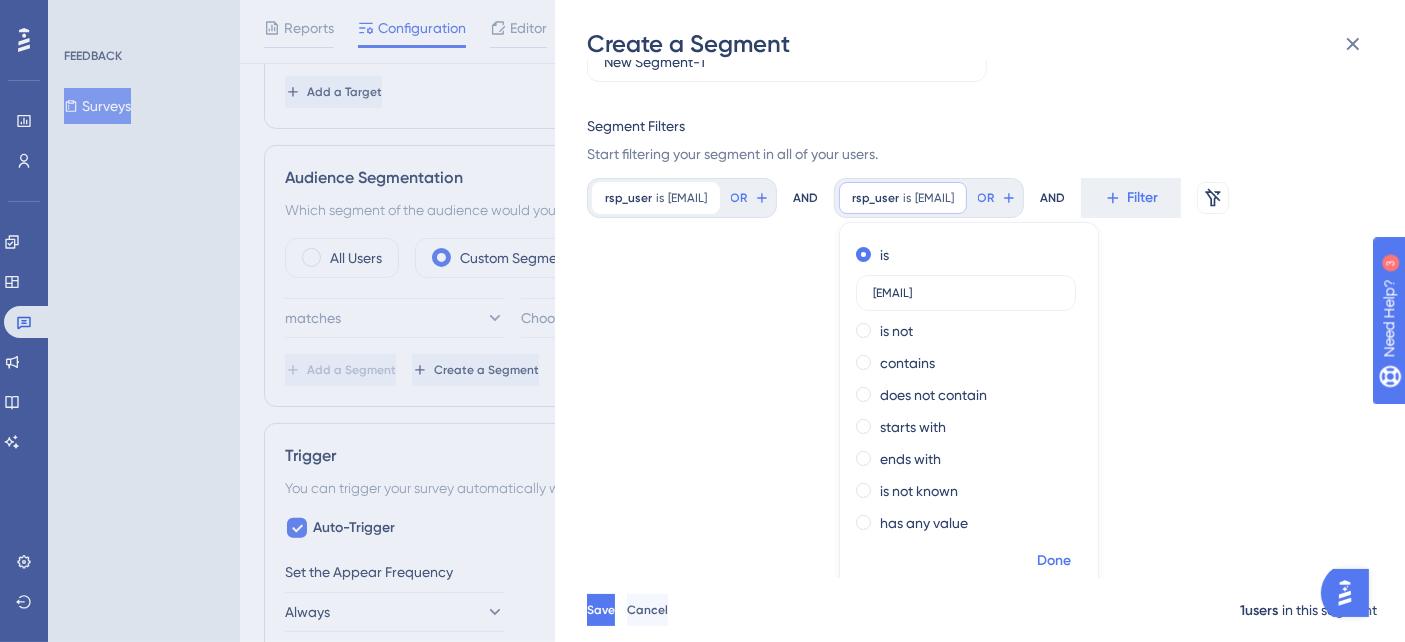 type on "[EMAIL]" 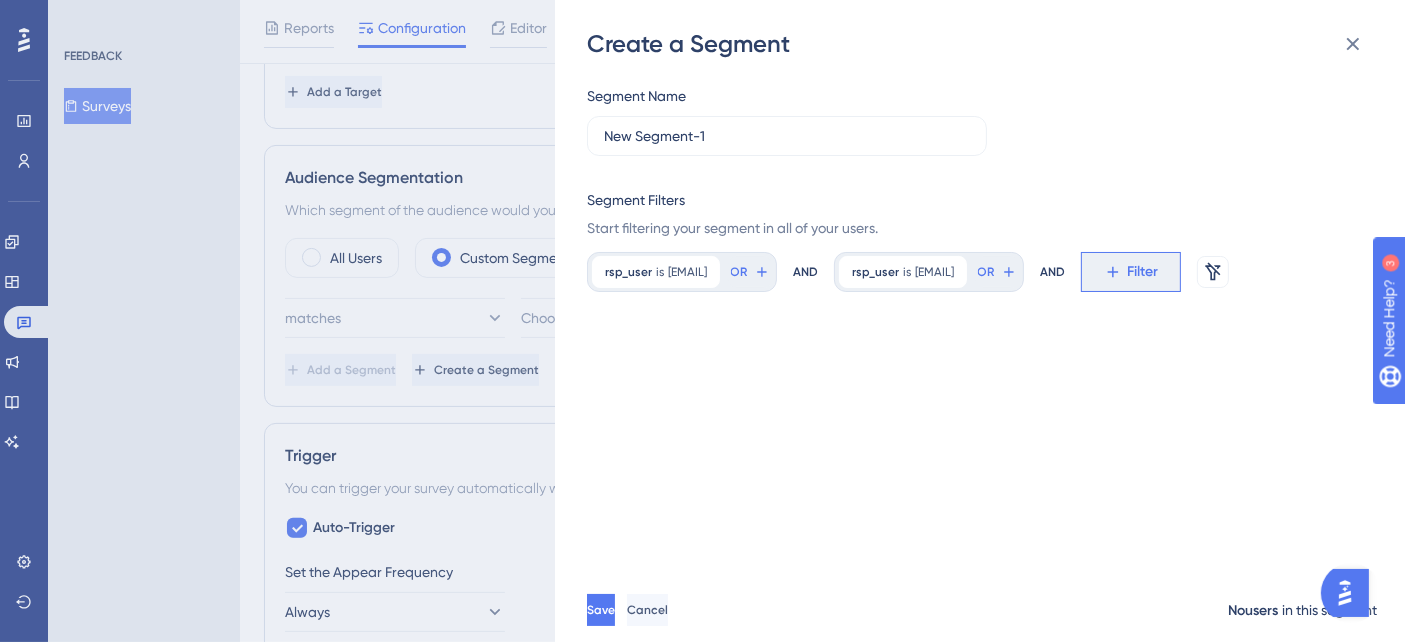 click 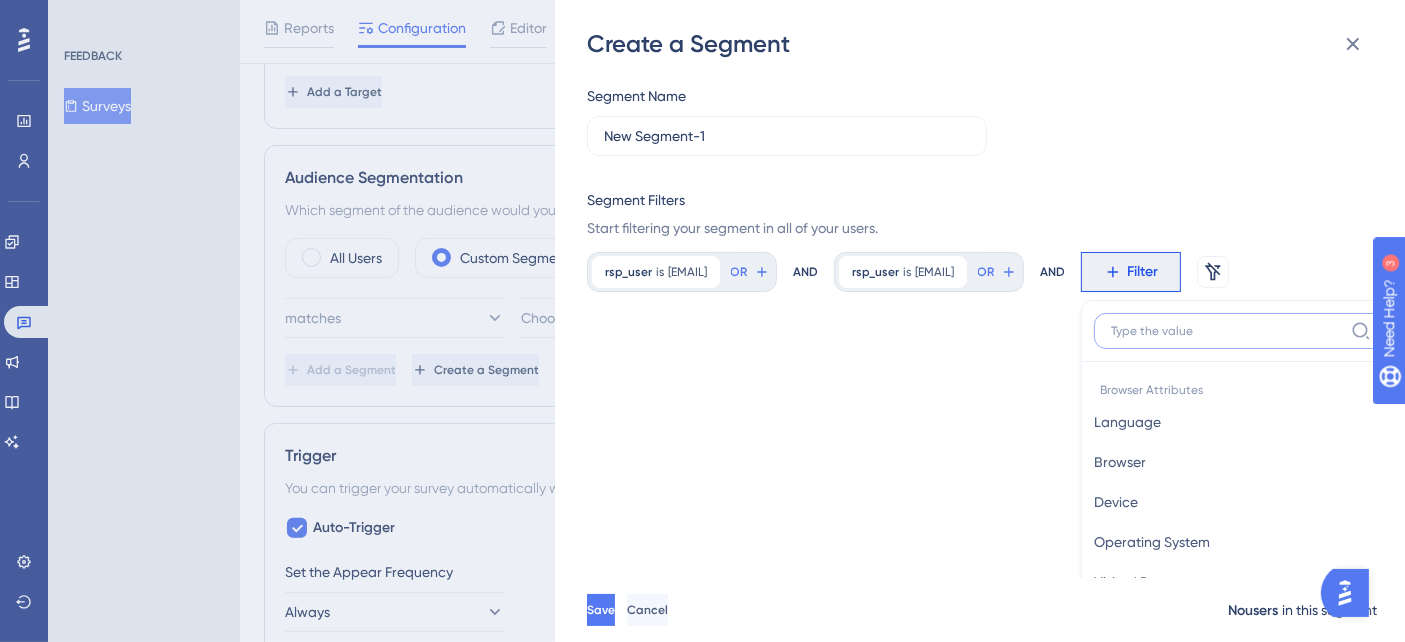 scroll, scrollTop: 225, scrollLeft: 0, axis: vertical 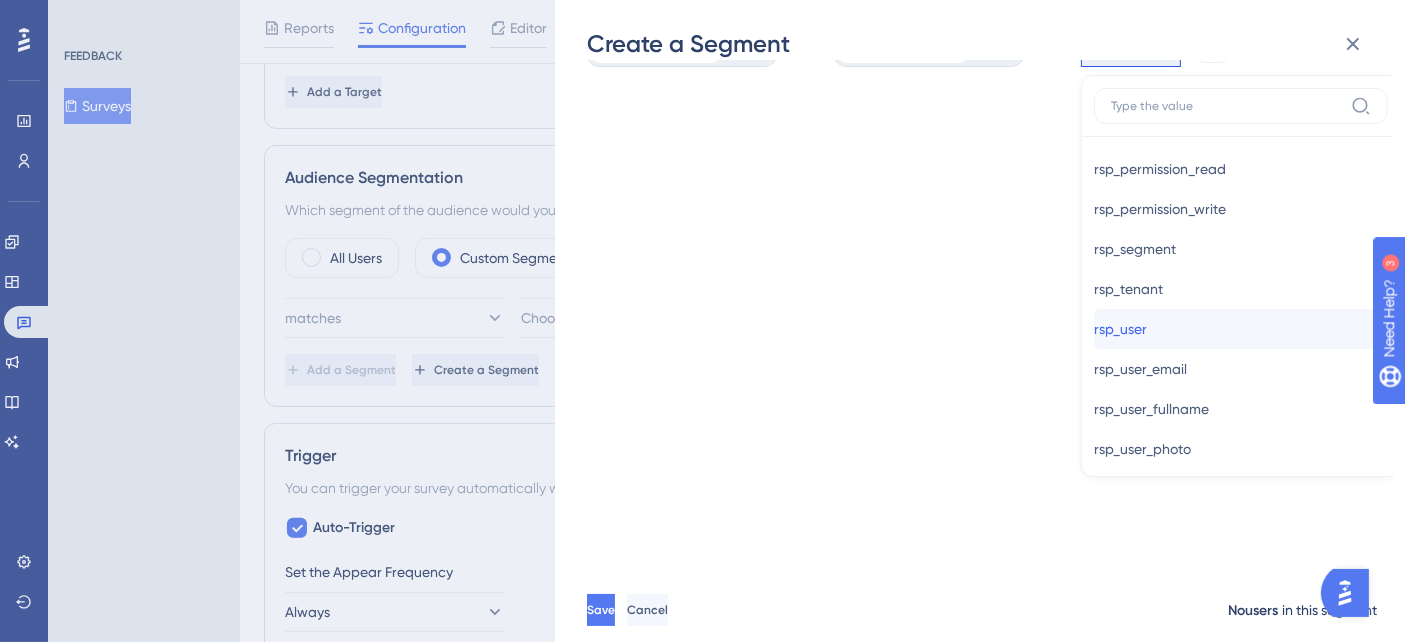 click on "rsp_user rsp_user" at bounding box center (1241, 329) 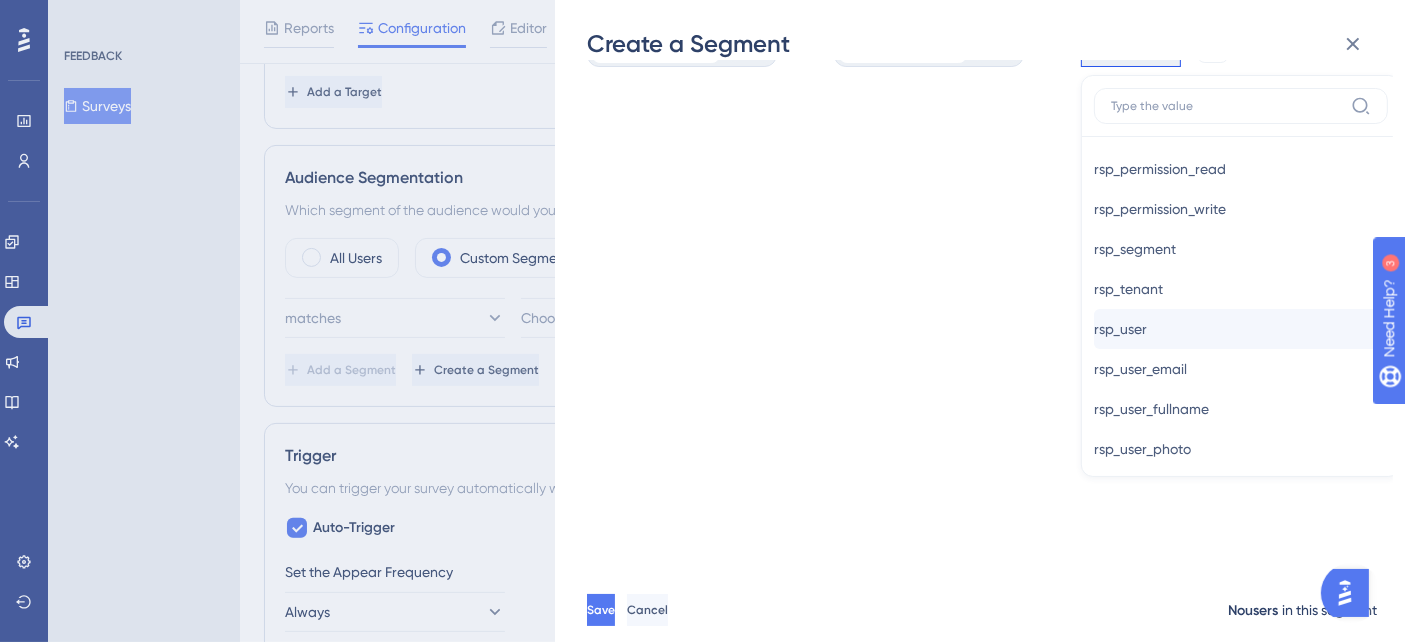 scroll, scrollTop: 125, scrollLeft: 0, axis: vertical 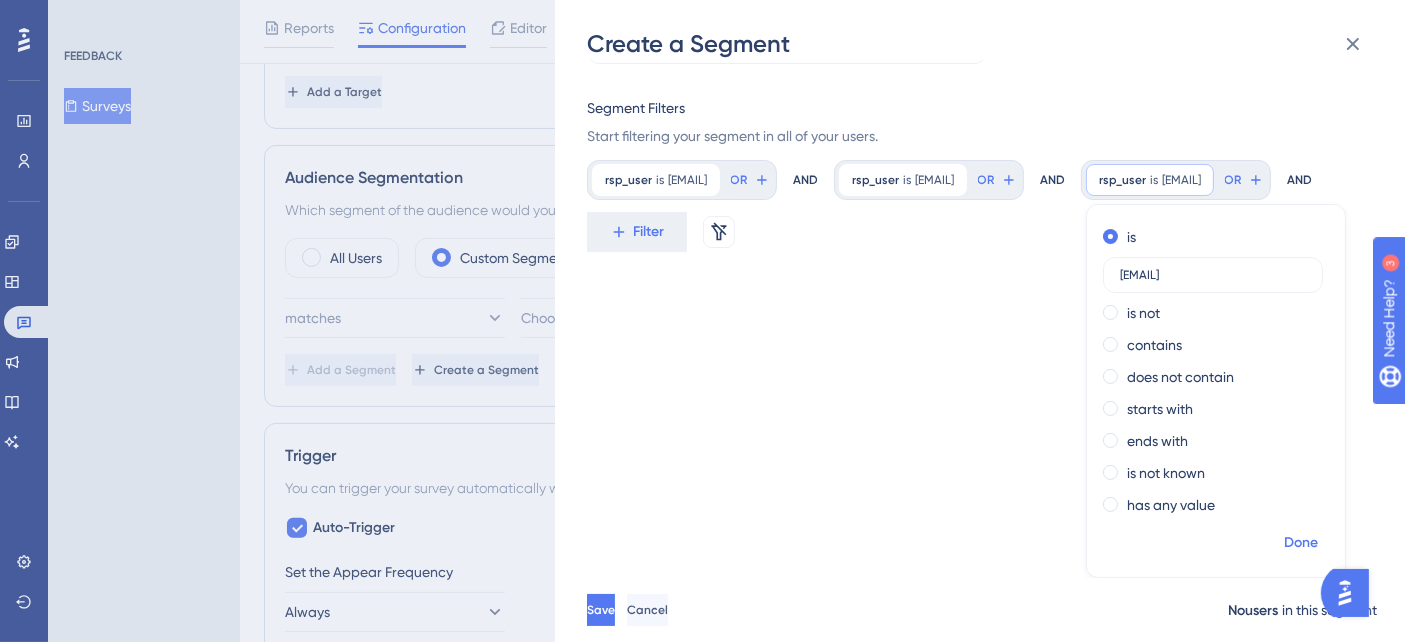 type on "[EMAIL]" 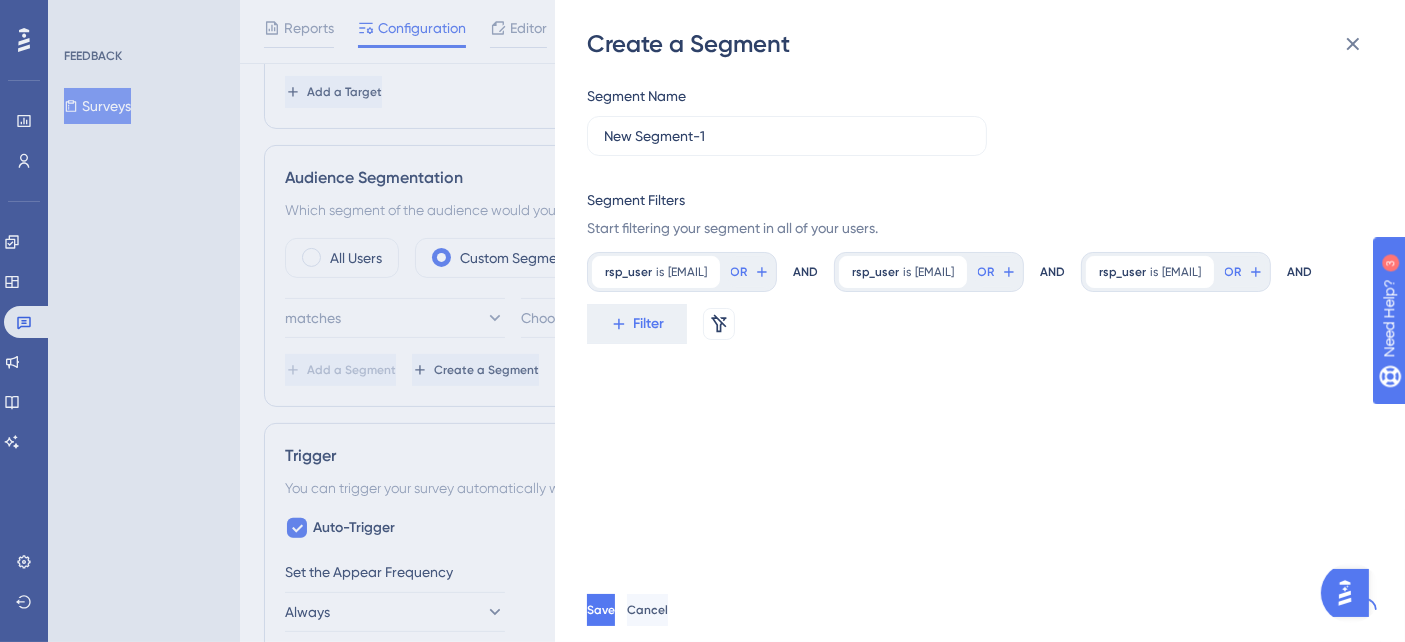 scroll, scrollTop: 0, scrollLeft: 0, axis: both 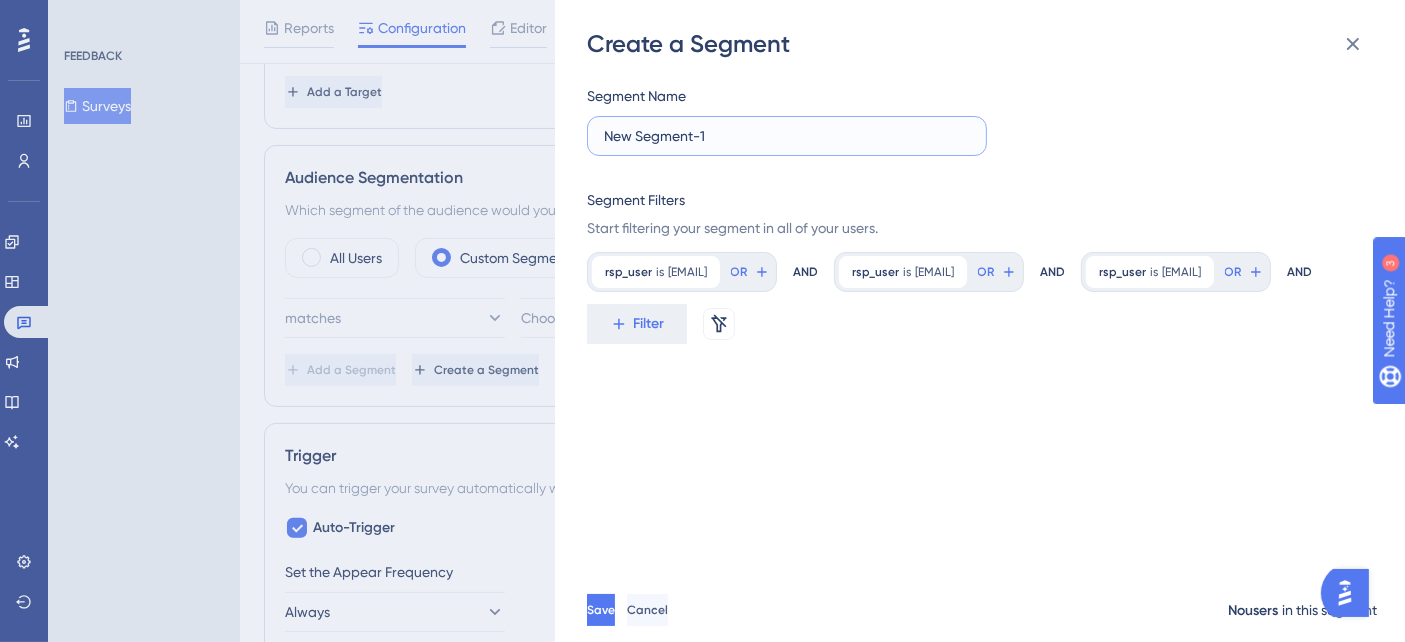 drag, startPoint x: 679, startPoint y: 131, endPoint x: 548, endPoint y: 129, distance: 131.01526 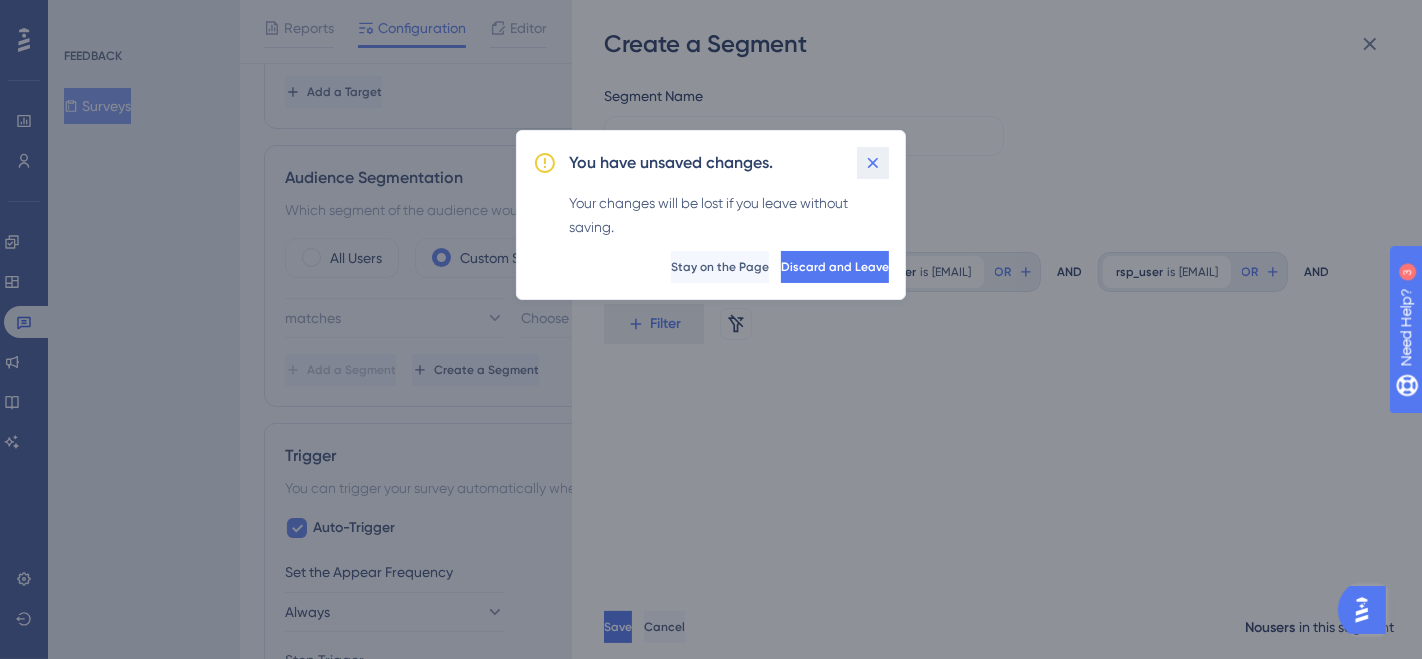 click 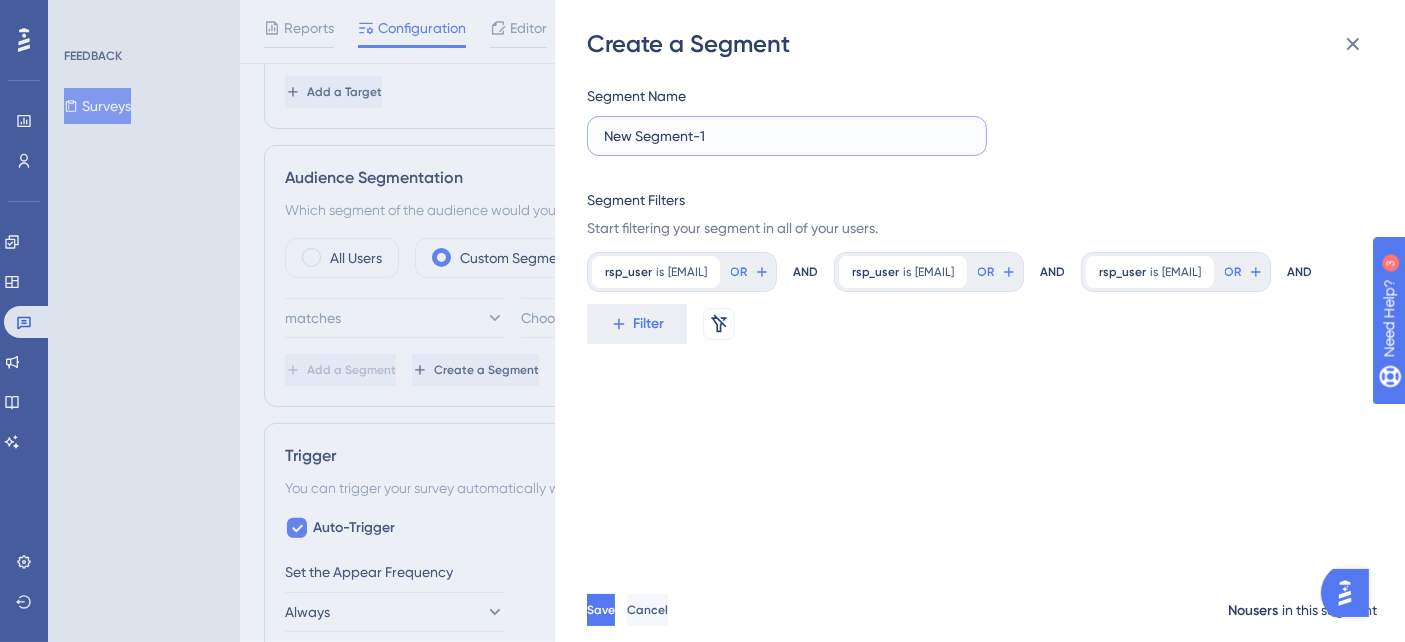 click on "New Segment-1" at bounding box center [787, 136] 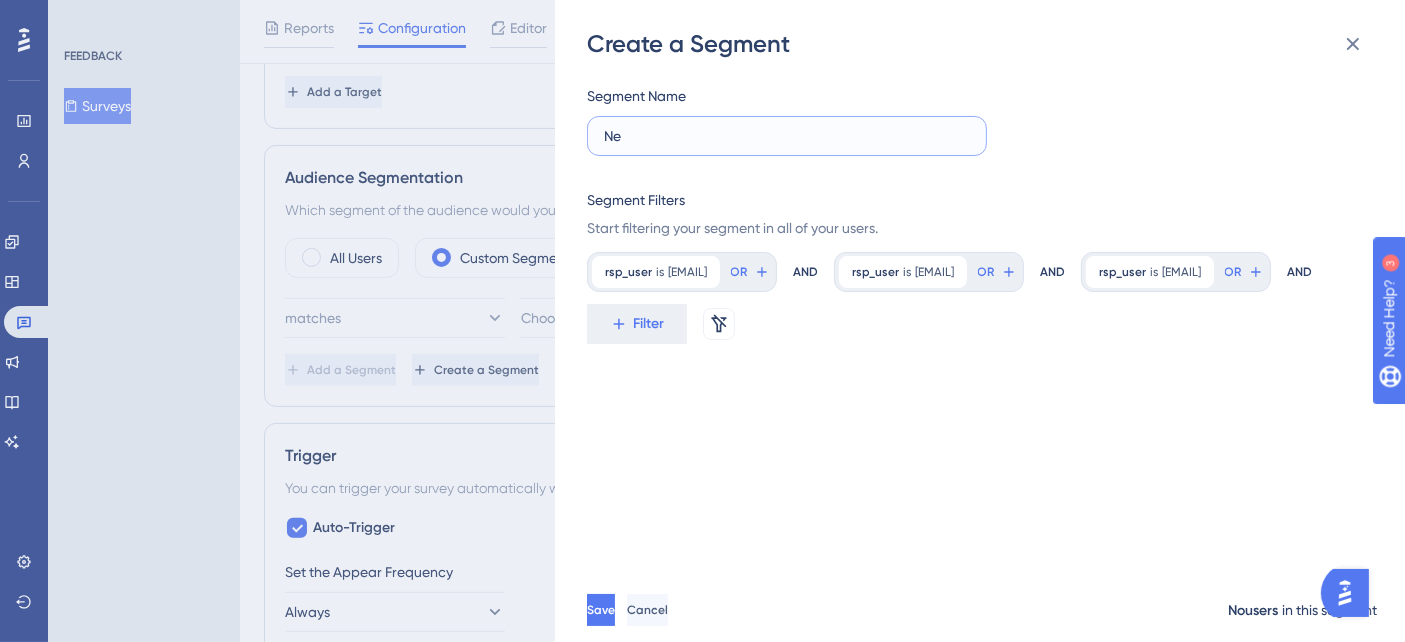 type on "N" 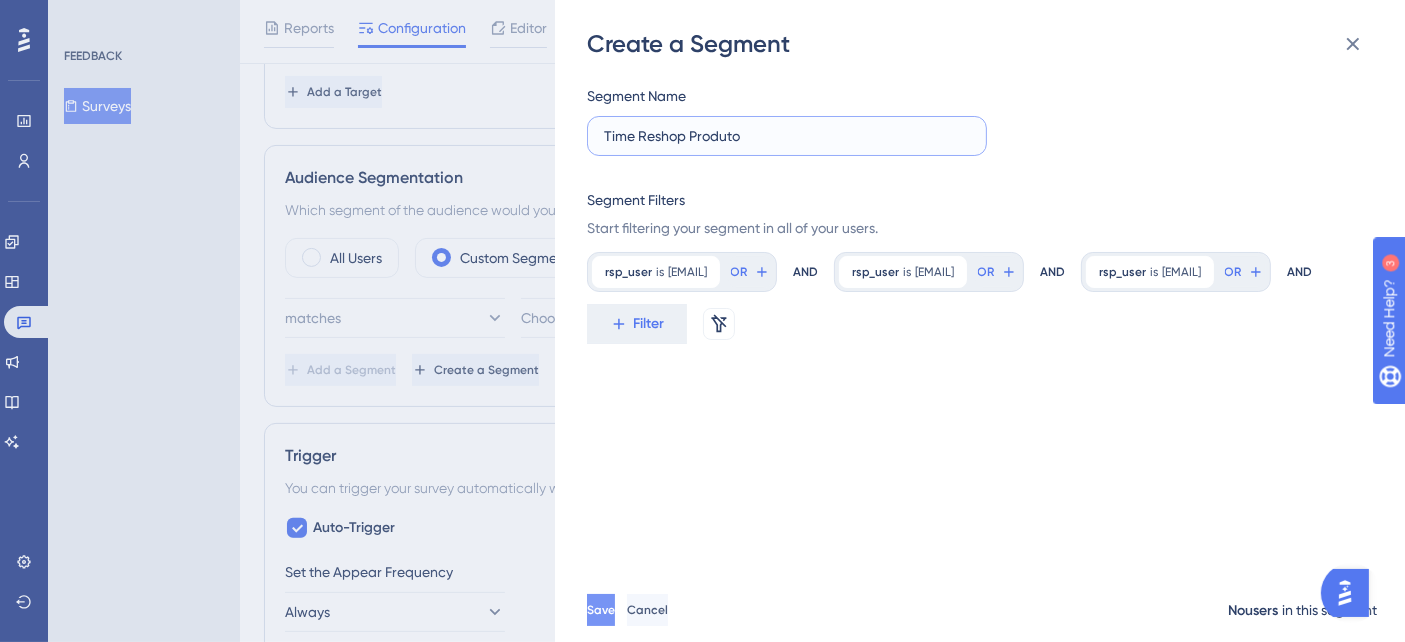type on "Time Reshop Produto" 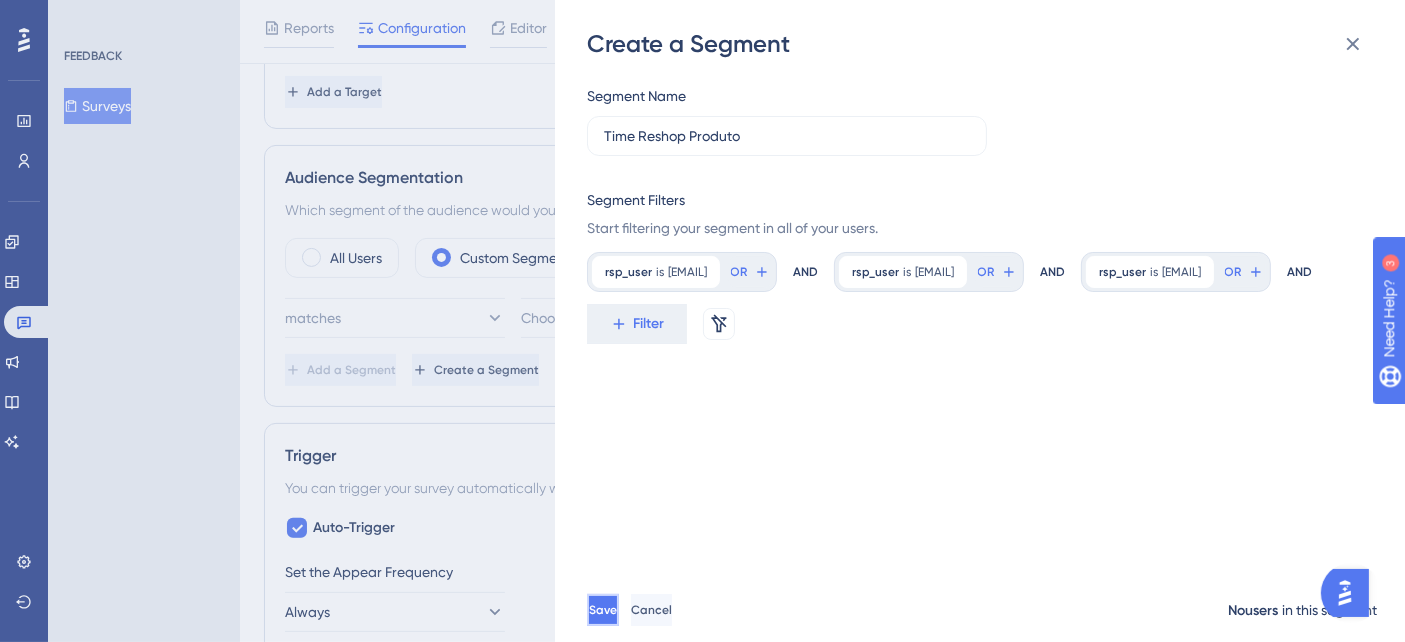 click on "Save" at bounding box center (603, 610) 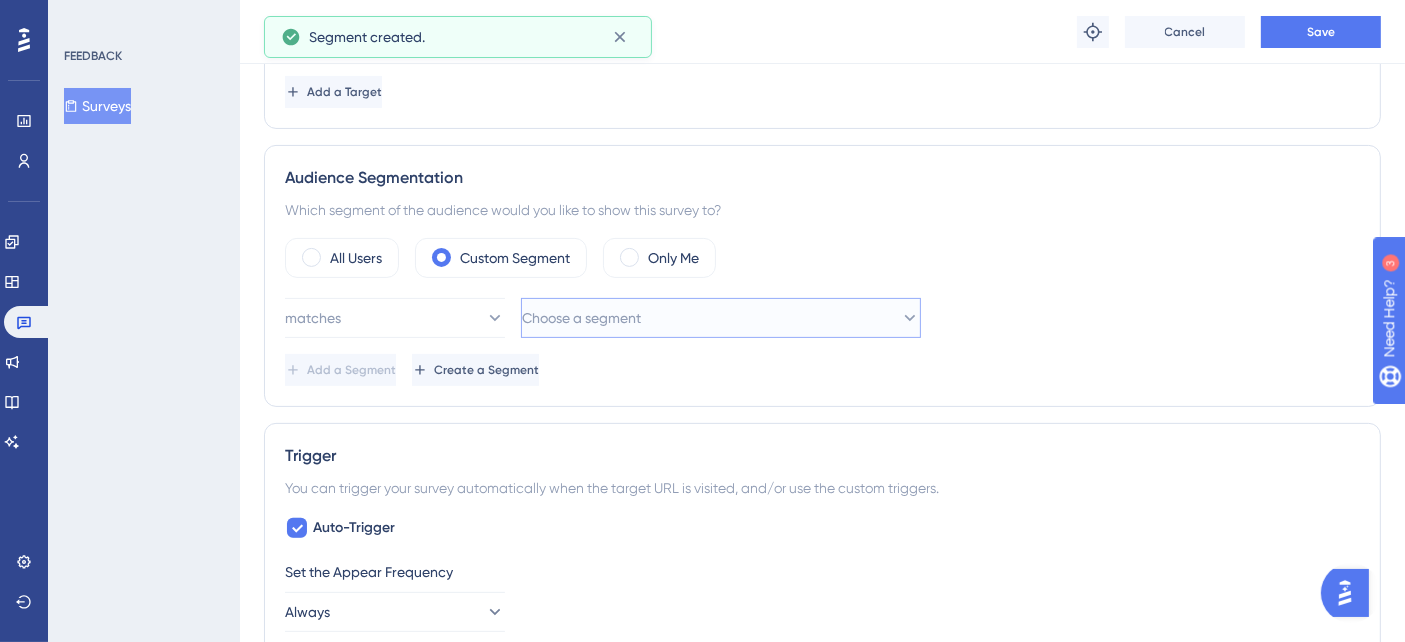 click on "Choose a segment" at bounding box center (721, 318) 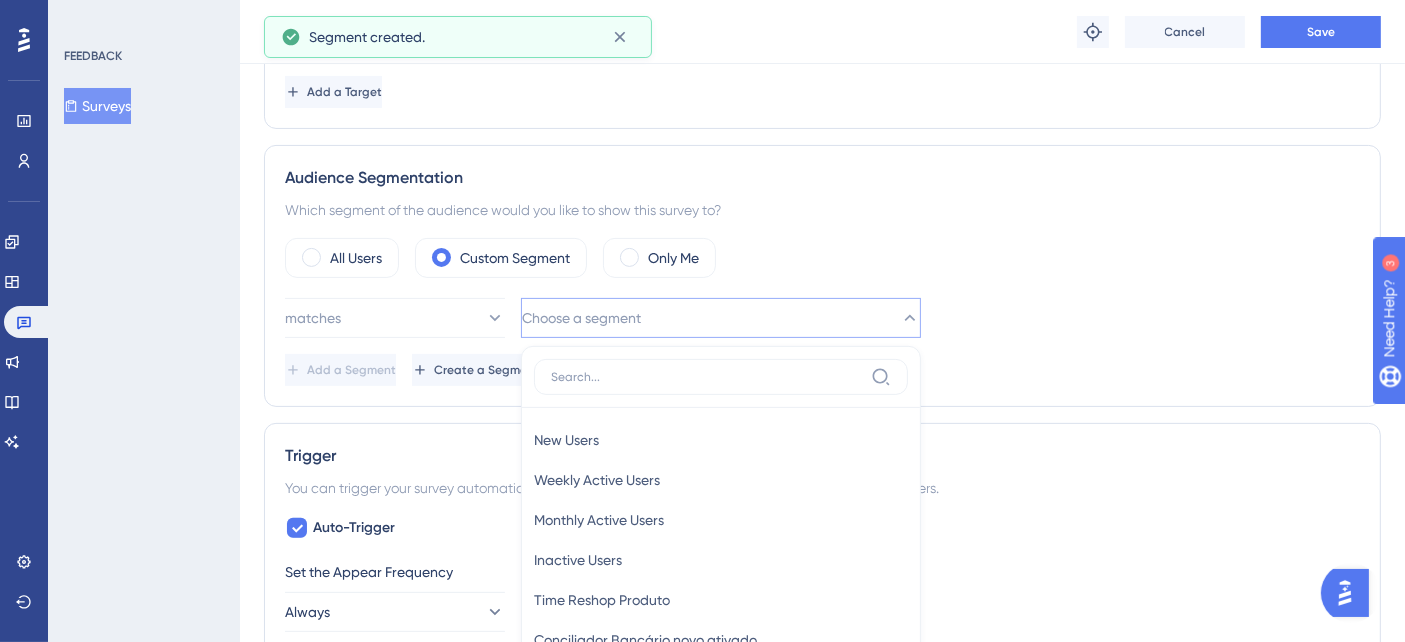 scroll, scrollTop: 758, scrollLeft: 0, axis: vertical 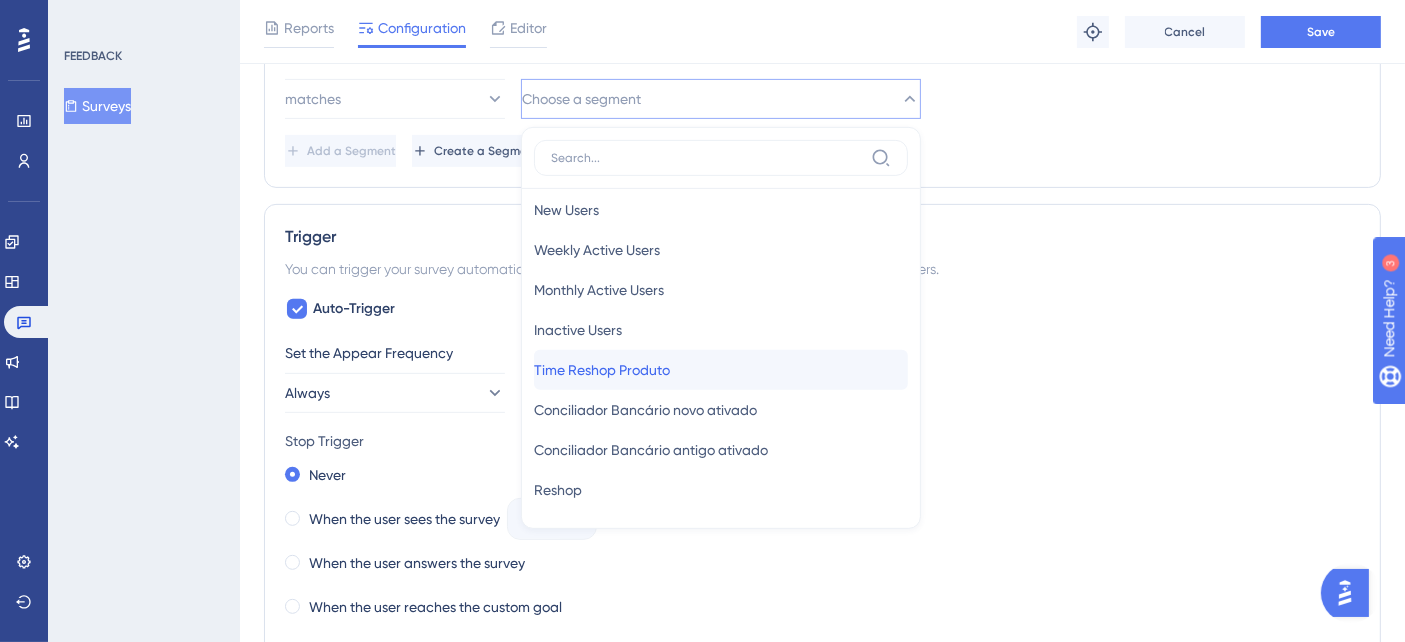 click on "Time Reshop Produto Time Reshop Produto" at bounding box center (721, 370) 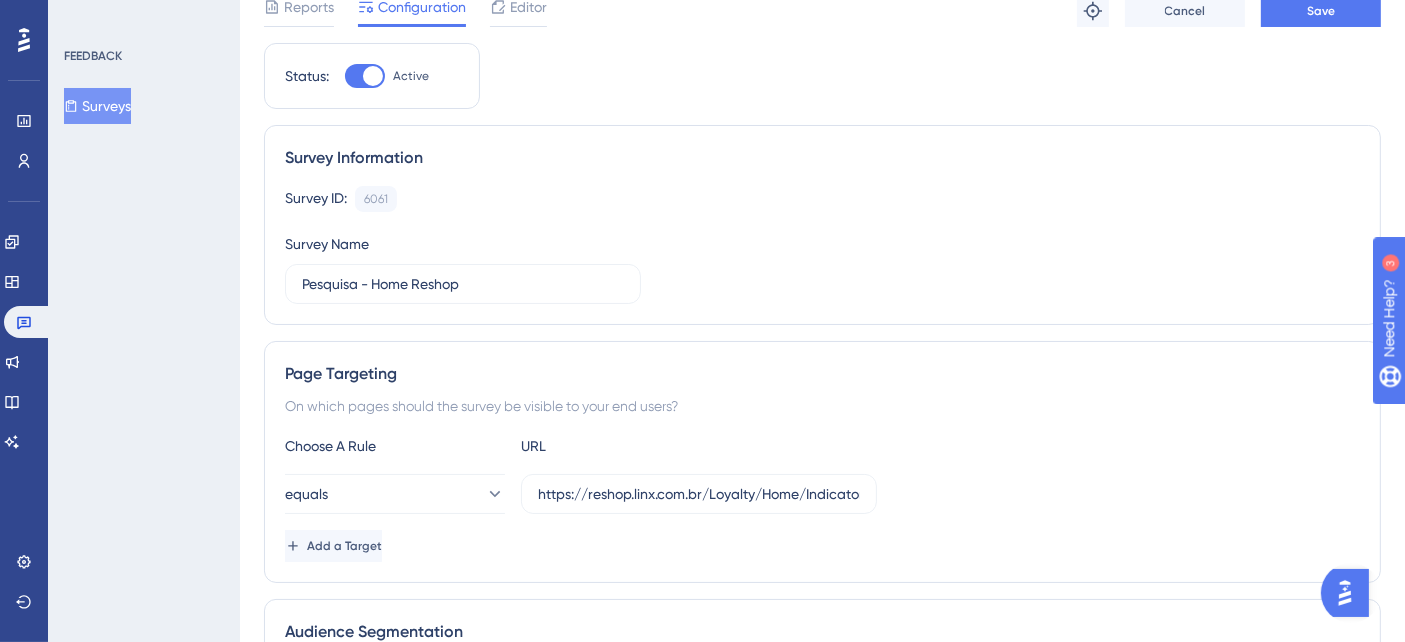 scroll, scrollTop: 0, scrollLeft: 0, axis: both 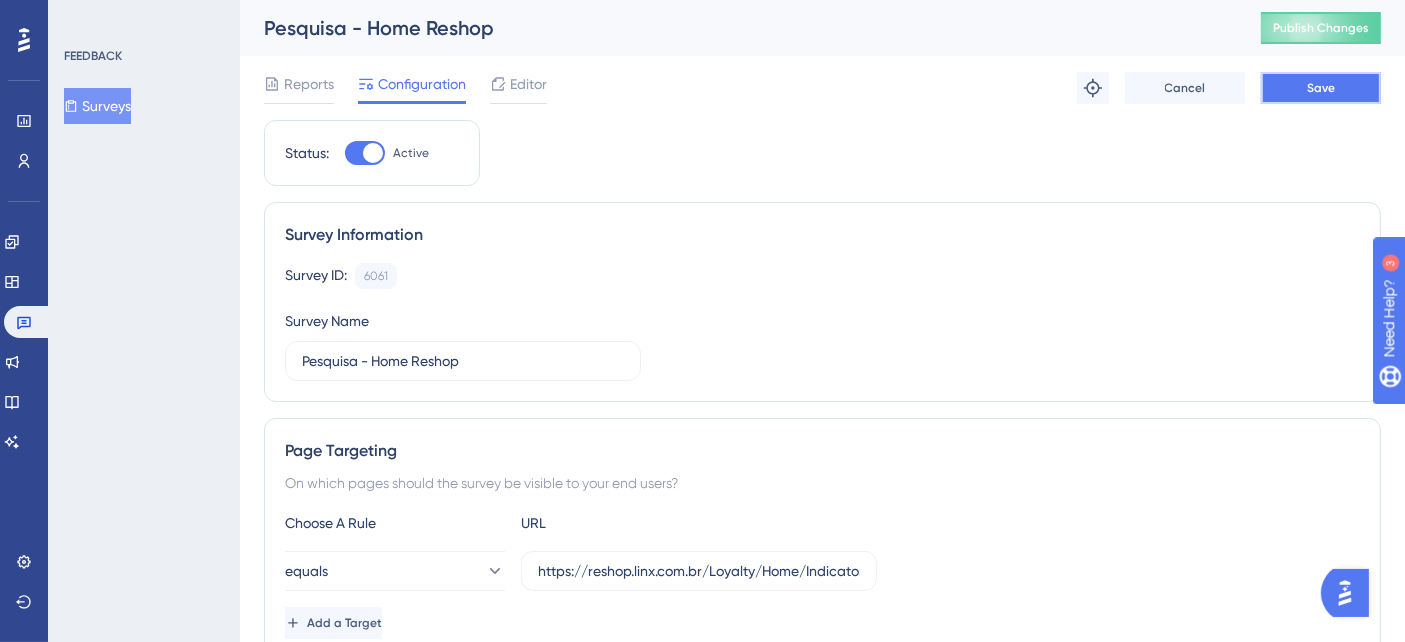 click on "Save" at bounding box center [1321, 88] 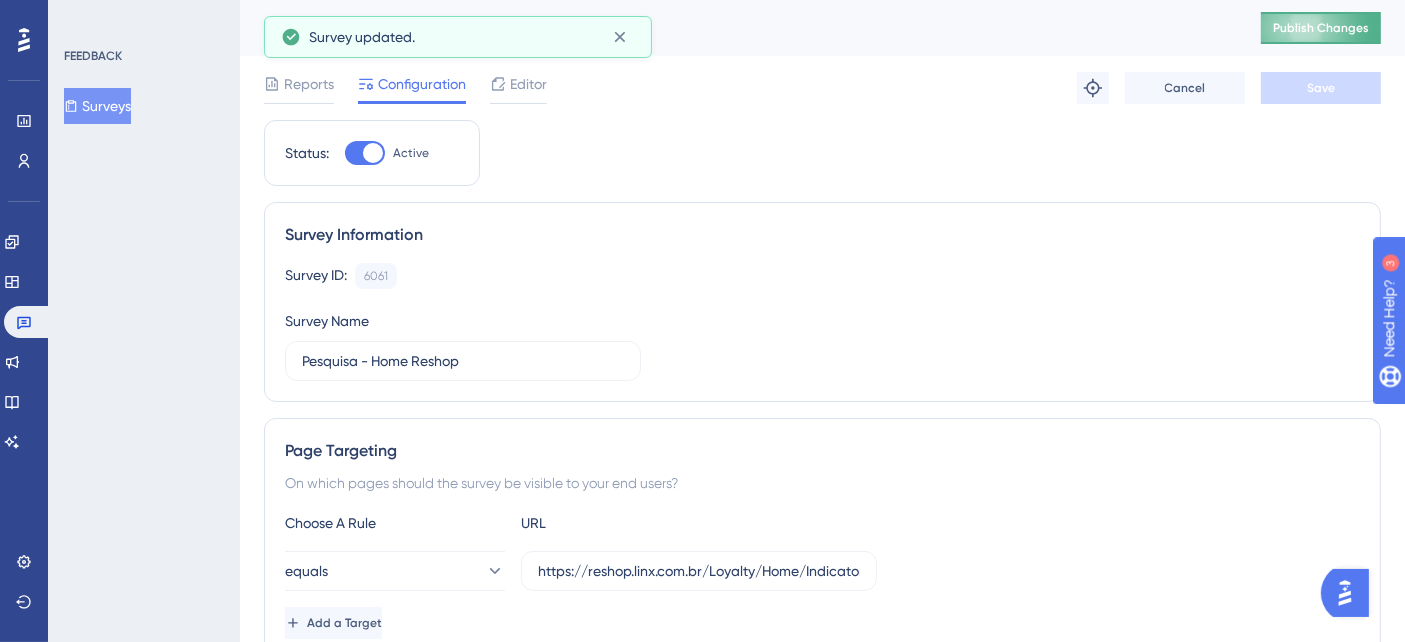 click on "Publish Changes" at bounding box center [1321, 28] 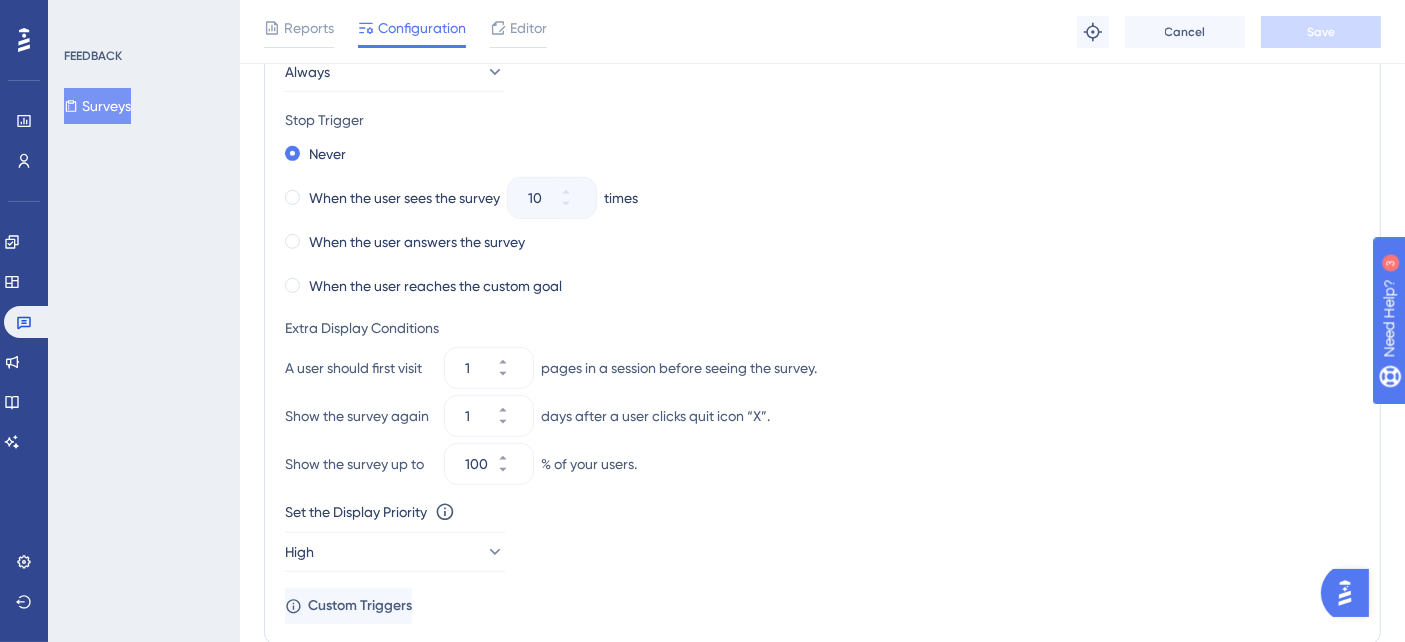 scroll, scrollTop: 1222, scrollLeft: 0, axis: vertical 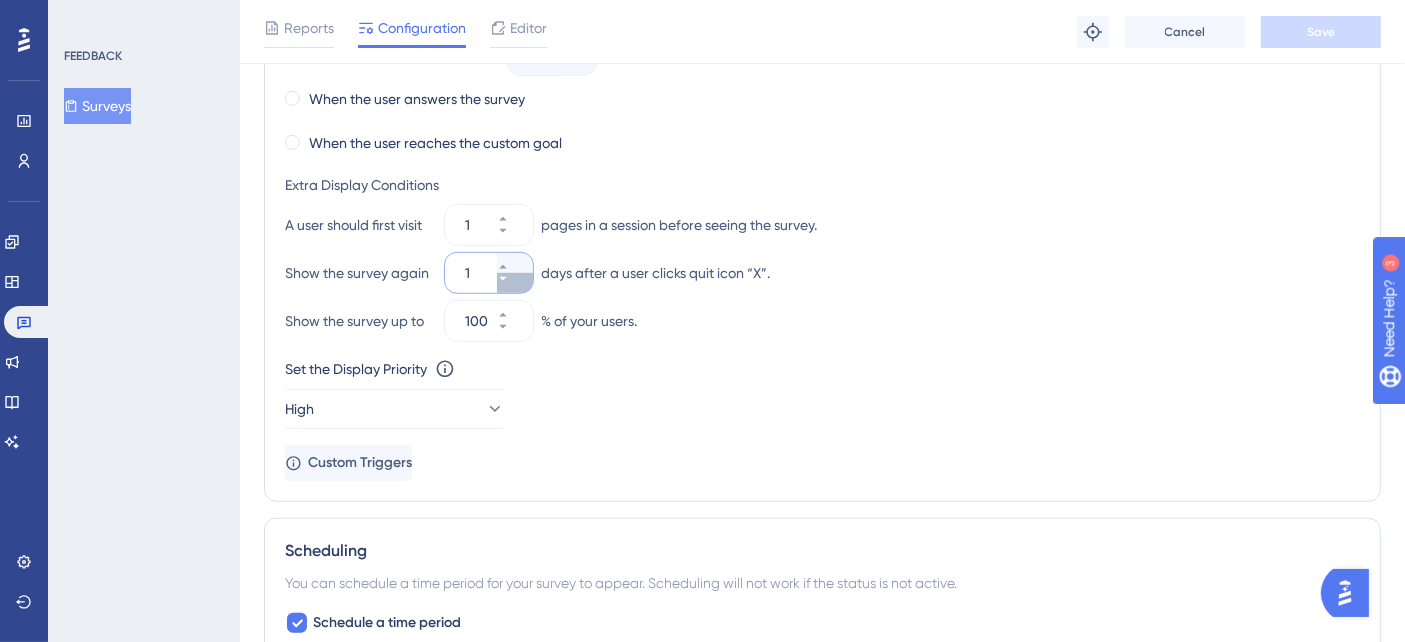 click 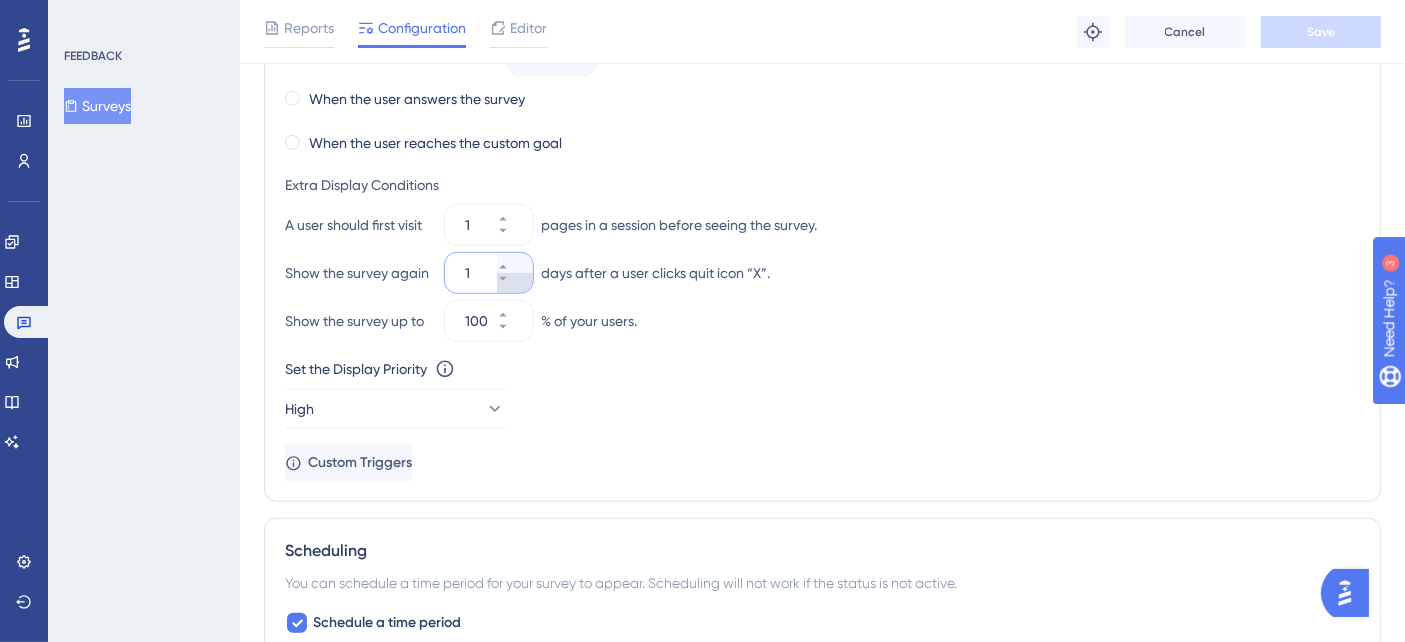 type on "1" 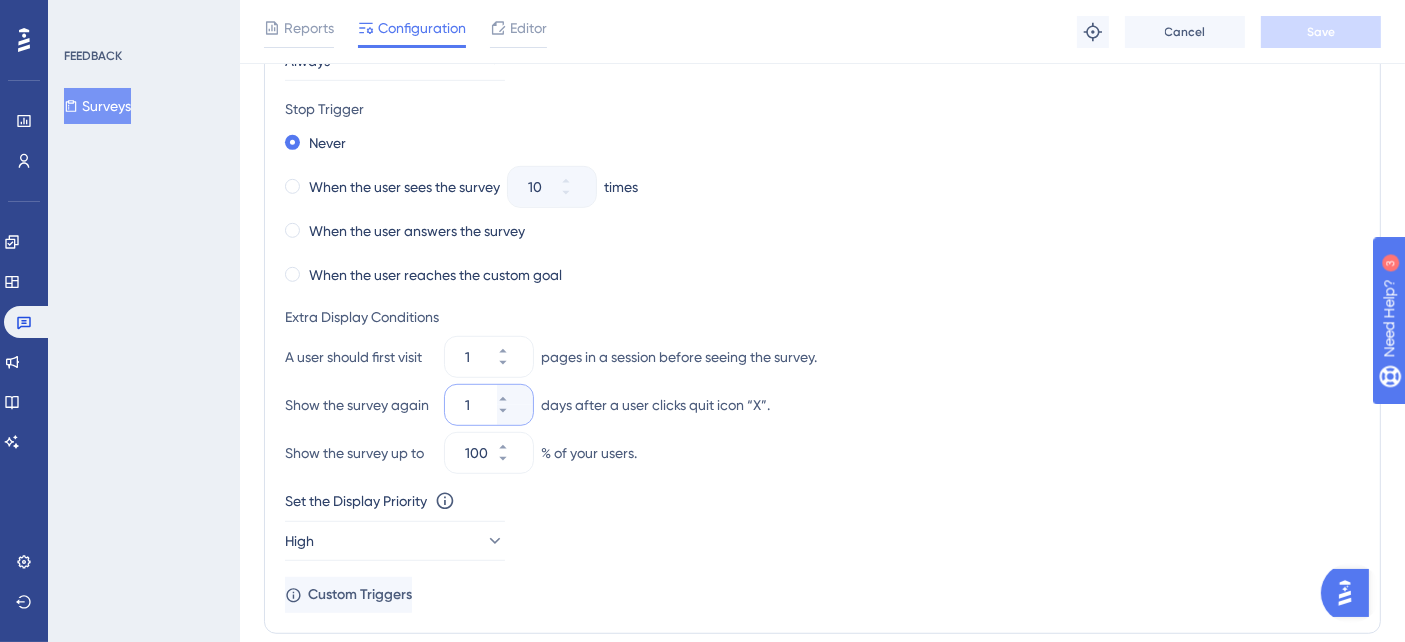 scroll, scrollTop: 1000, scrollLeft: 0, axis: vertical 